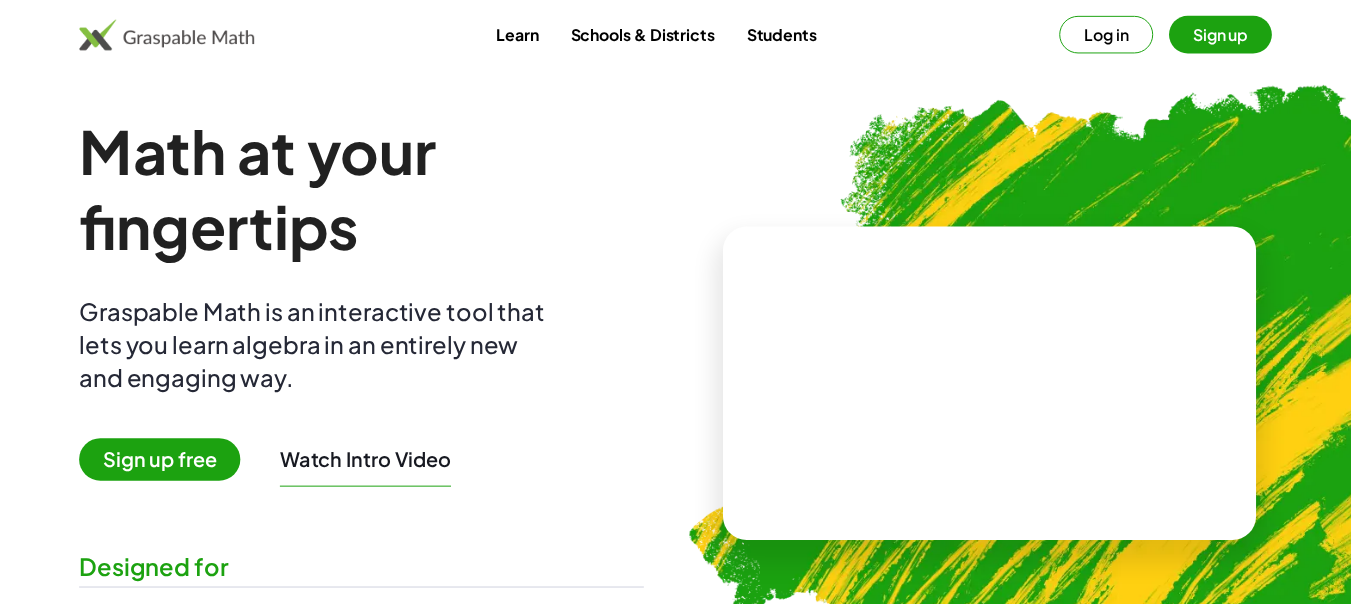 scroll, scrollTop: 0, scrollLeft: 0, axis: both 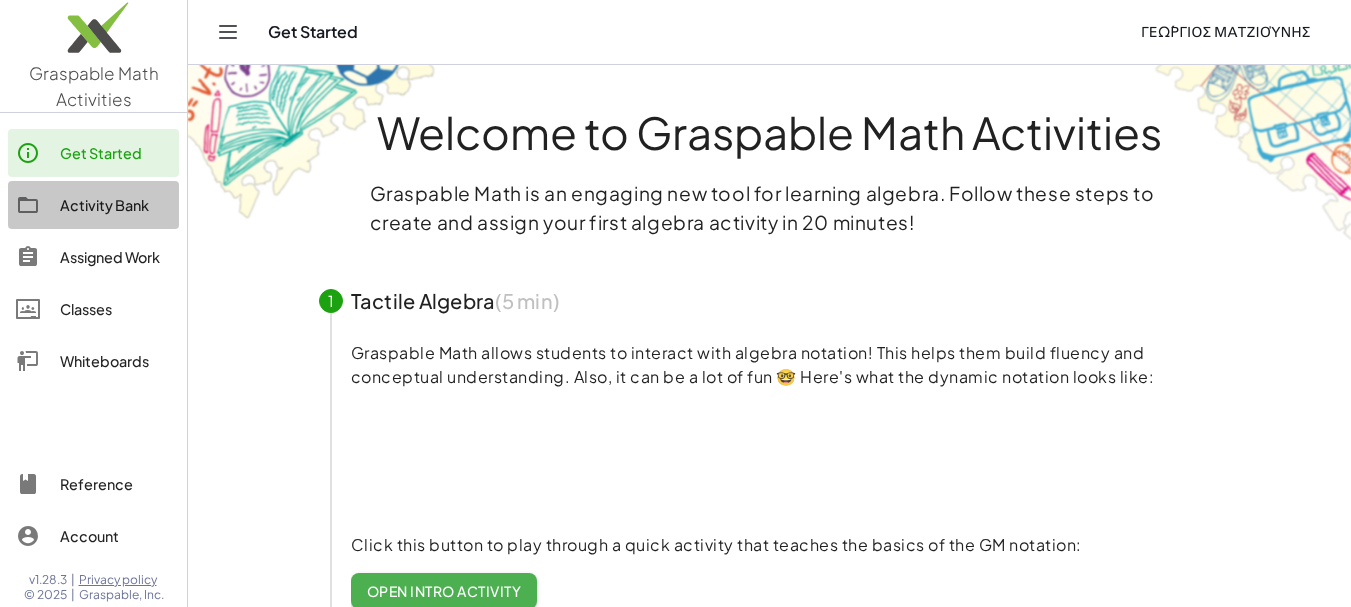 click on "Activity Bank" 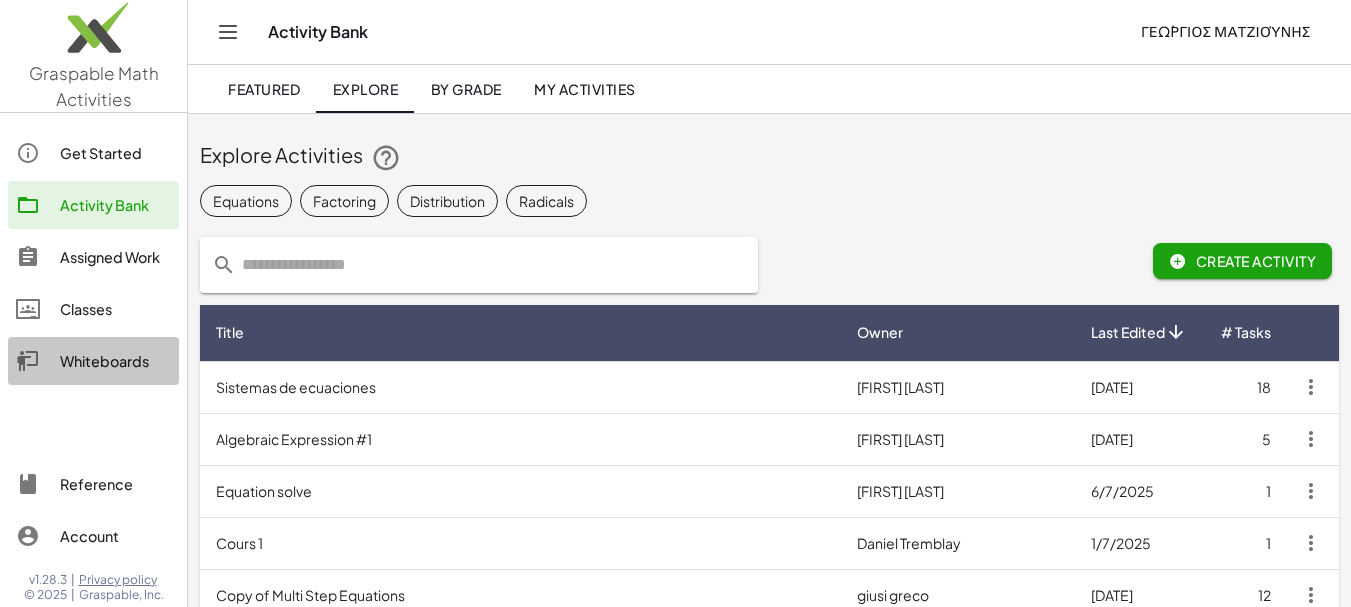 click on "Whiteboards" 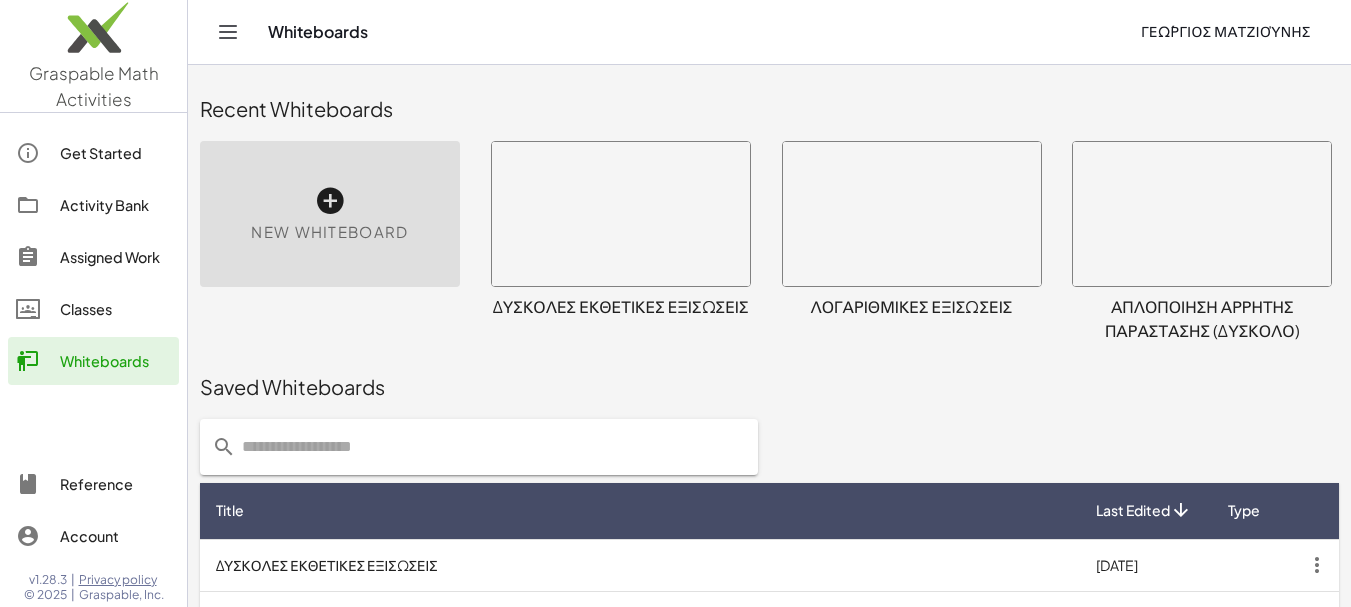 click on "ΜΕΘΟΔΟΣ NEWTON" at bounding box center (640, 773) 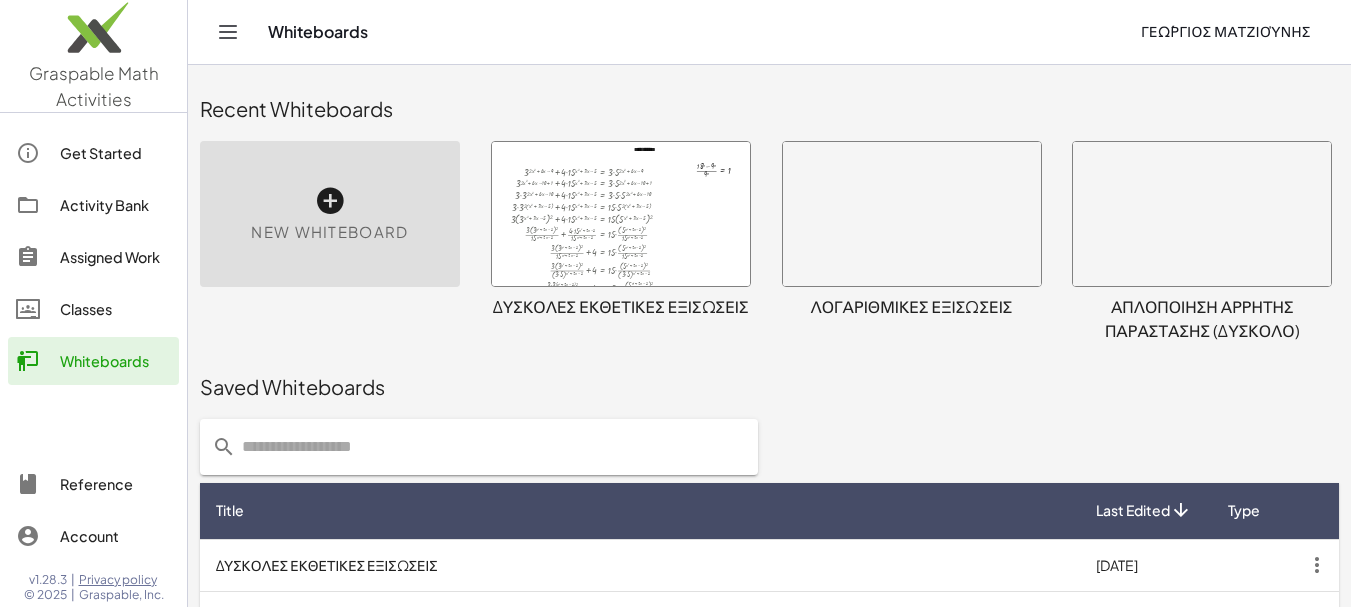scroll, scrollTop: 300, scrollLeft: 0, axis: vertical 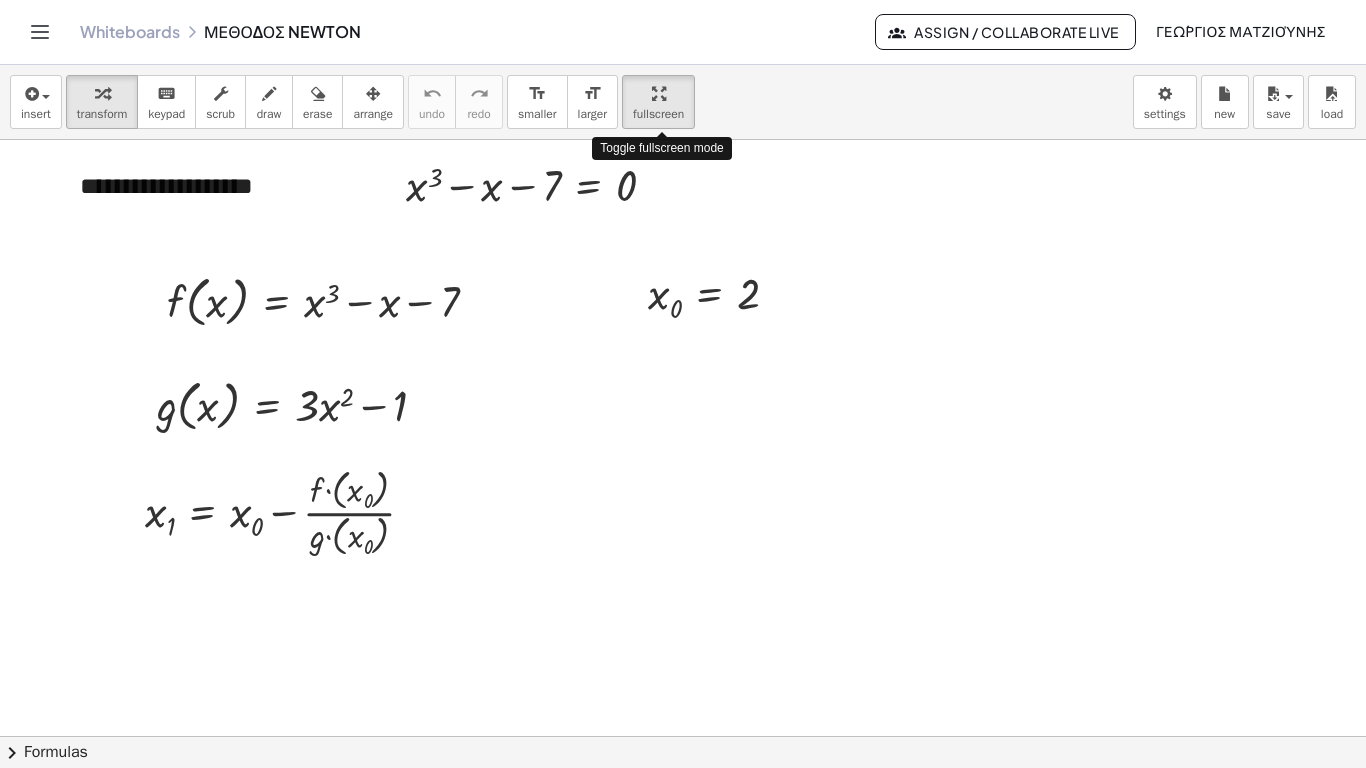 drag, startPoint x: 673, startPoint y: 104, endPoint x: 673, endPoint y: 225, distance: 121 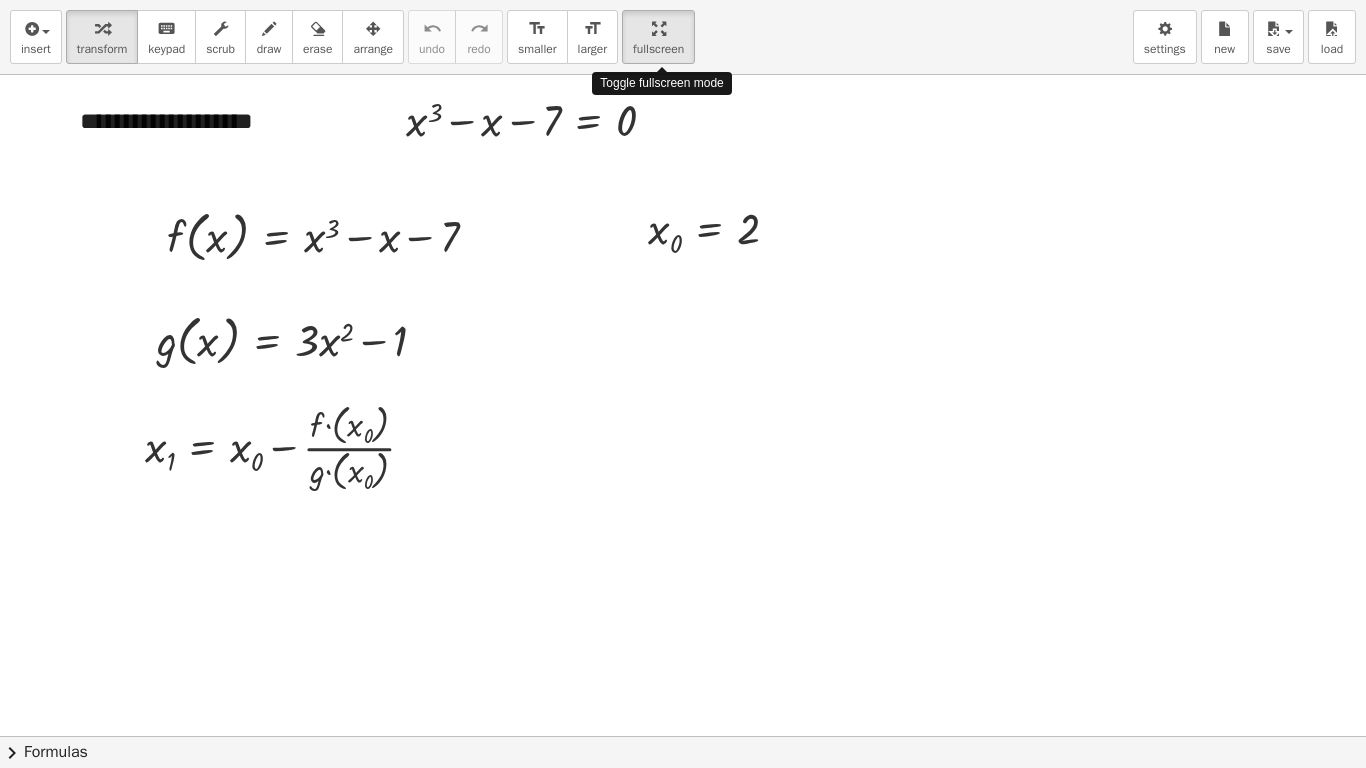 click on "**********" at bounding box center [683, 384] 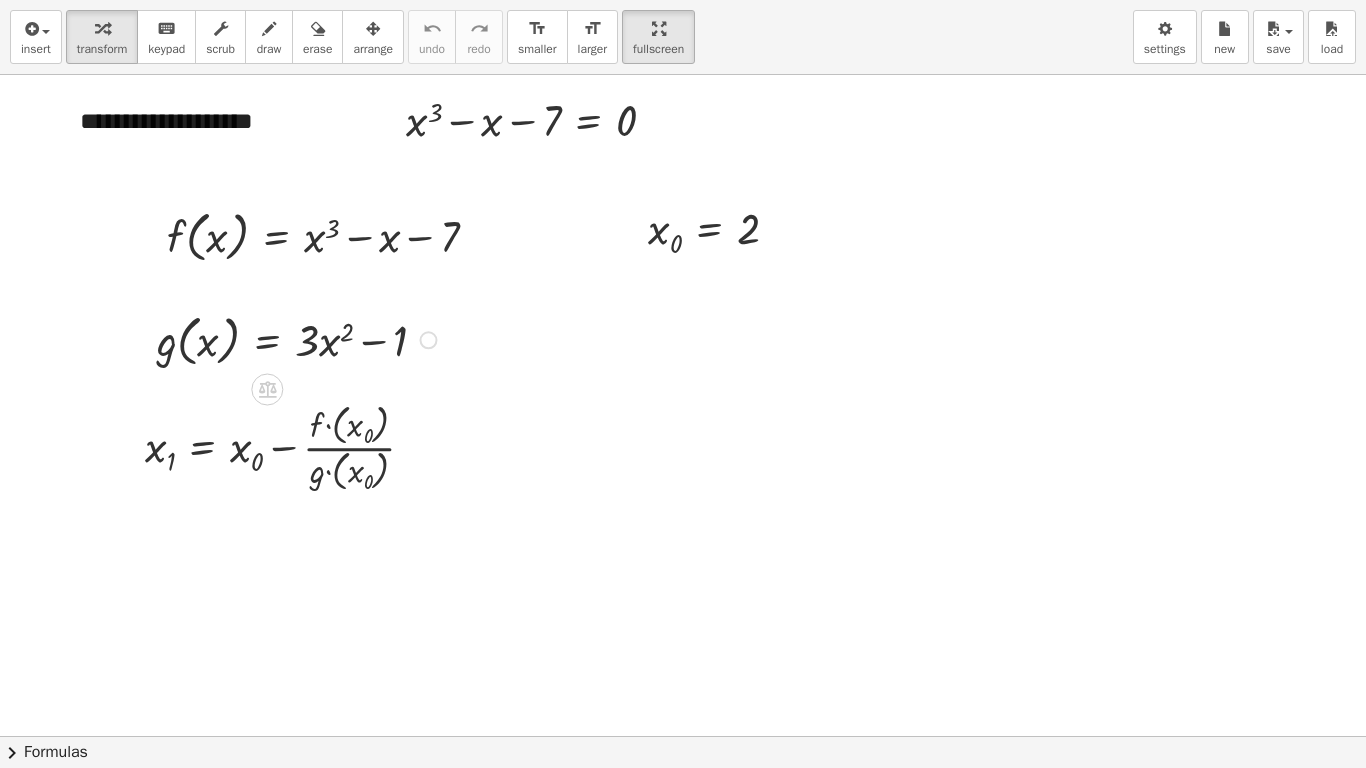 click at bounding box center [428, 340] 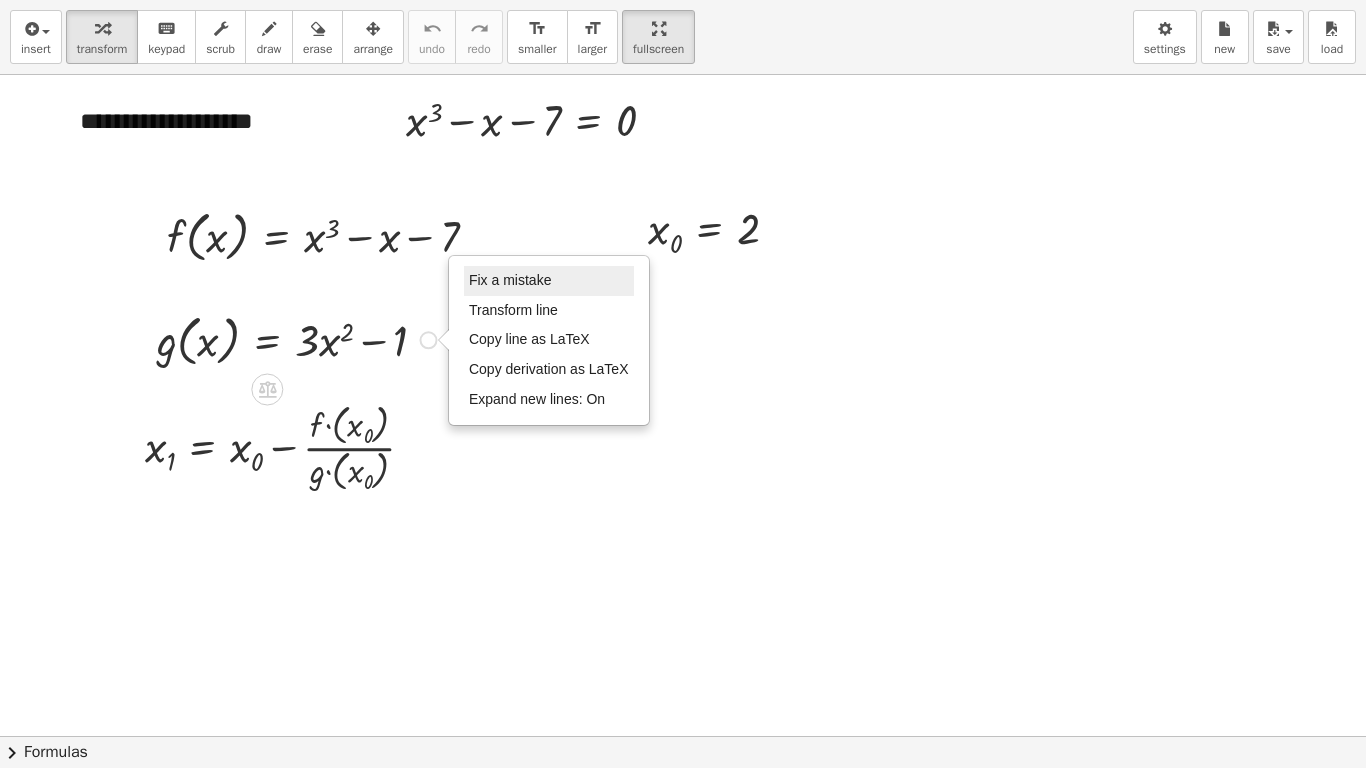 click on "Fix a mistake" at bounding box center [510, 280] 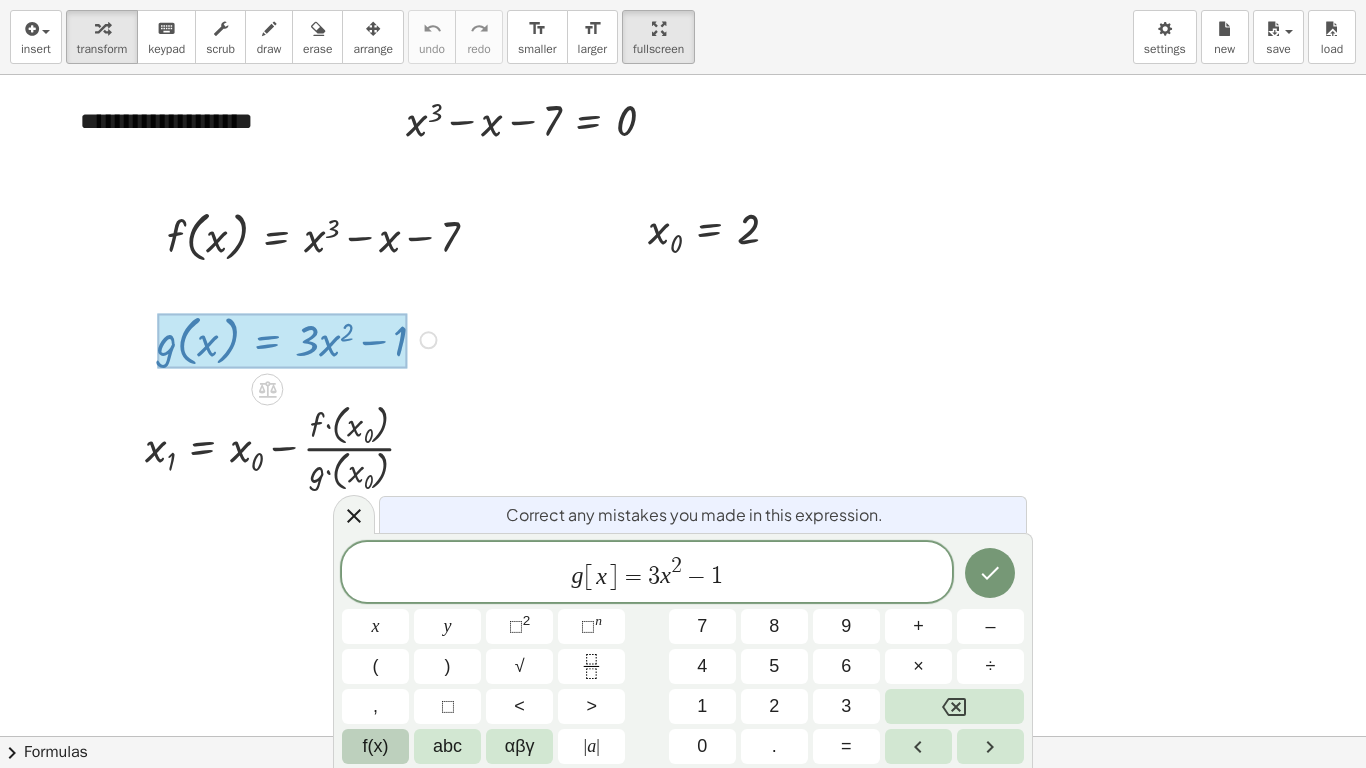 click on "f(x)" at bounding box center (376, 746) 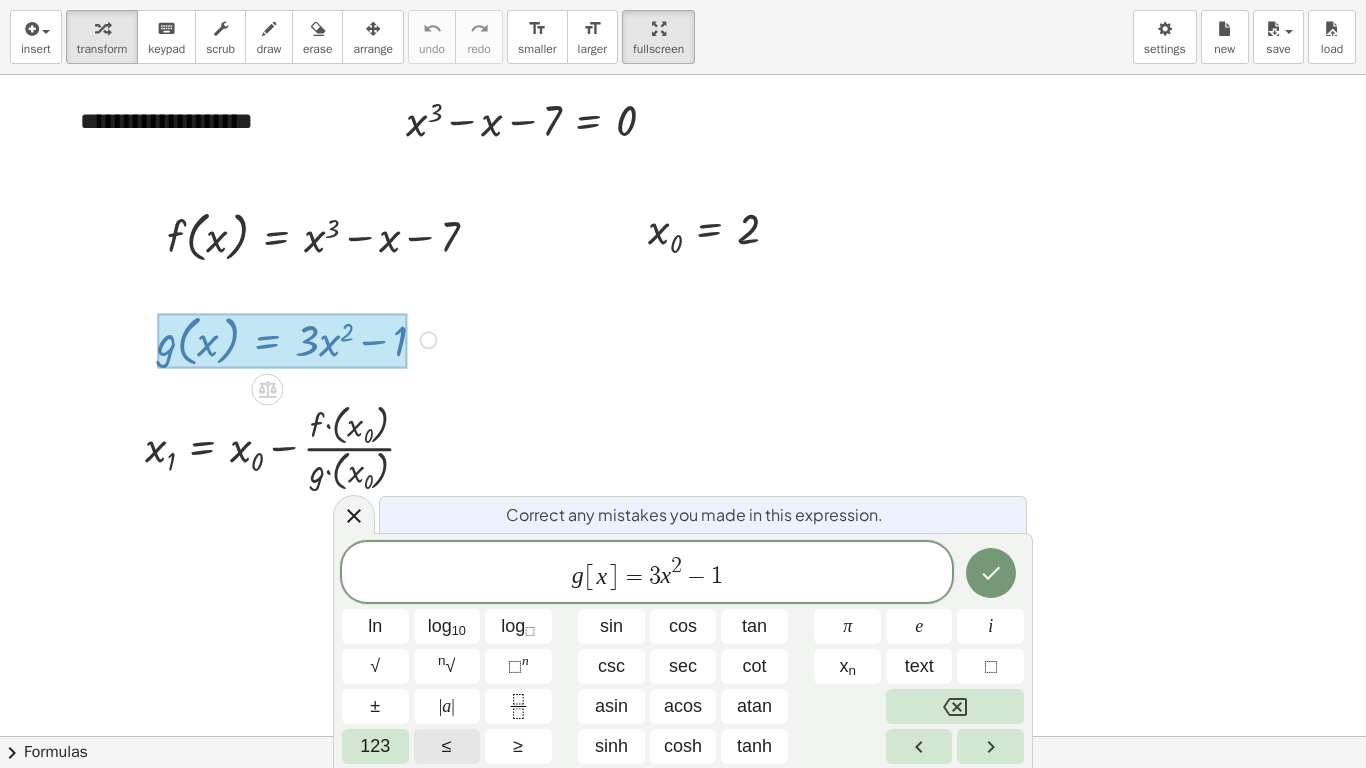 click on "123" at bounding box center [375, 746] 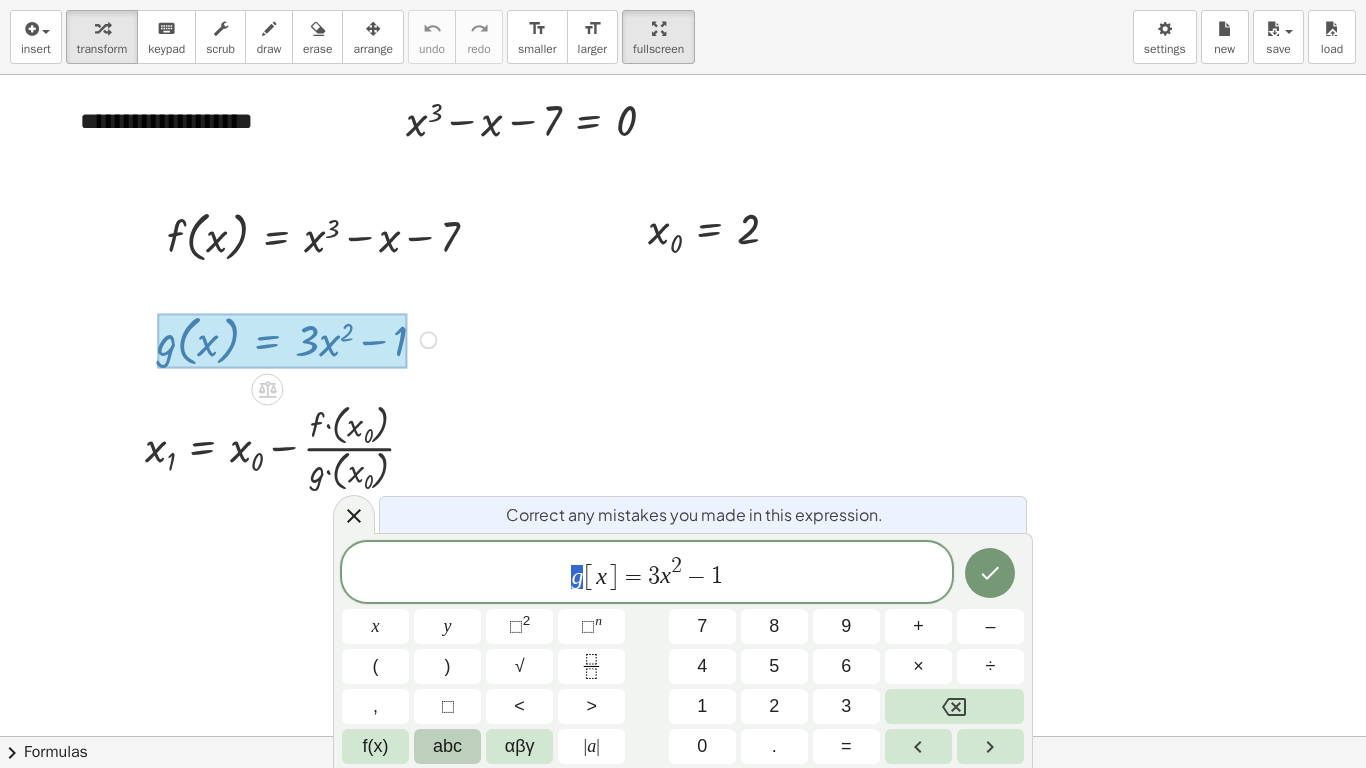 click on "abc" at bounding box center (447, 746) 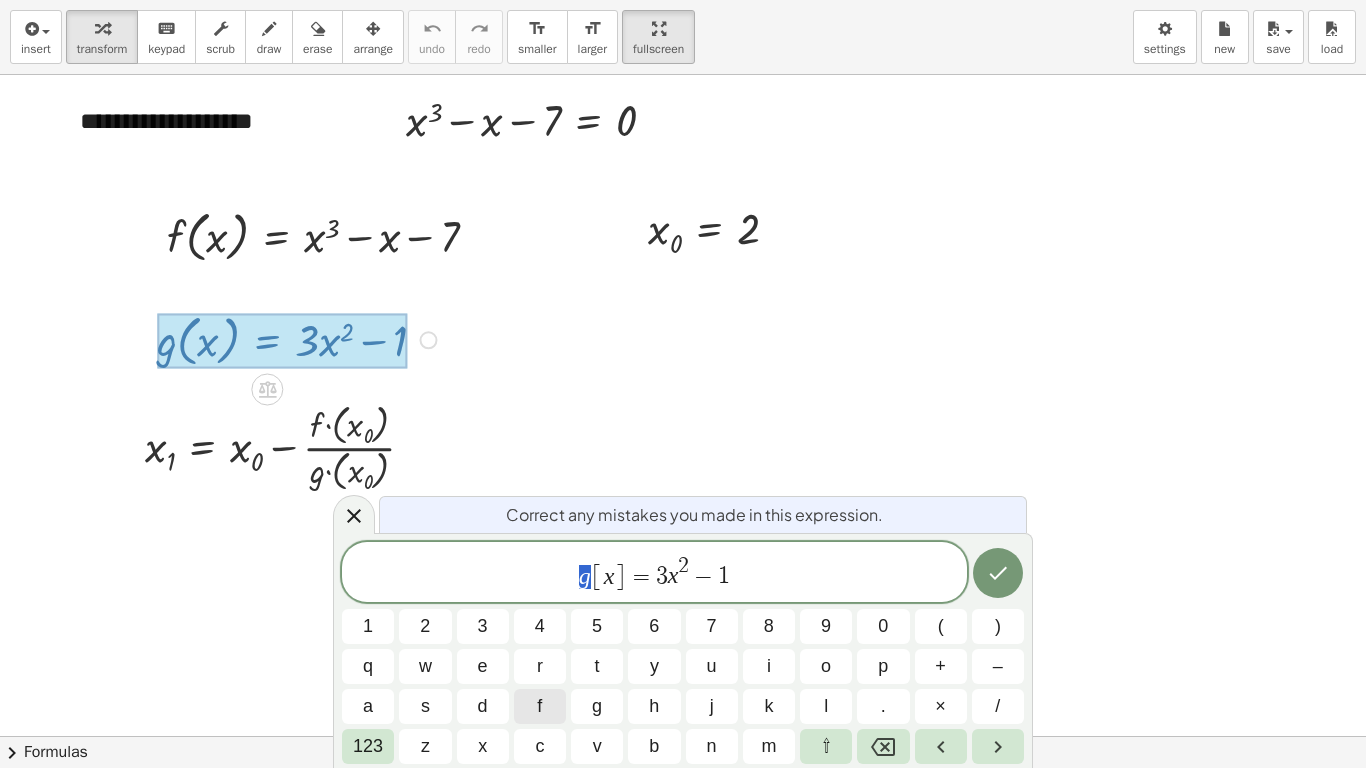 click on "f" at bounding box center (539, 706) 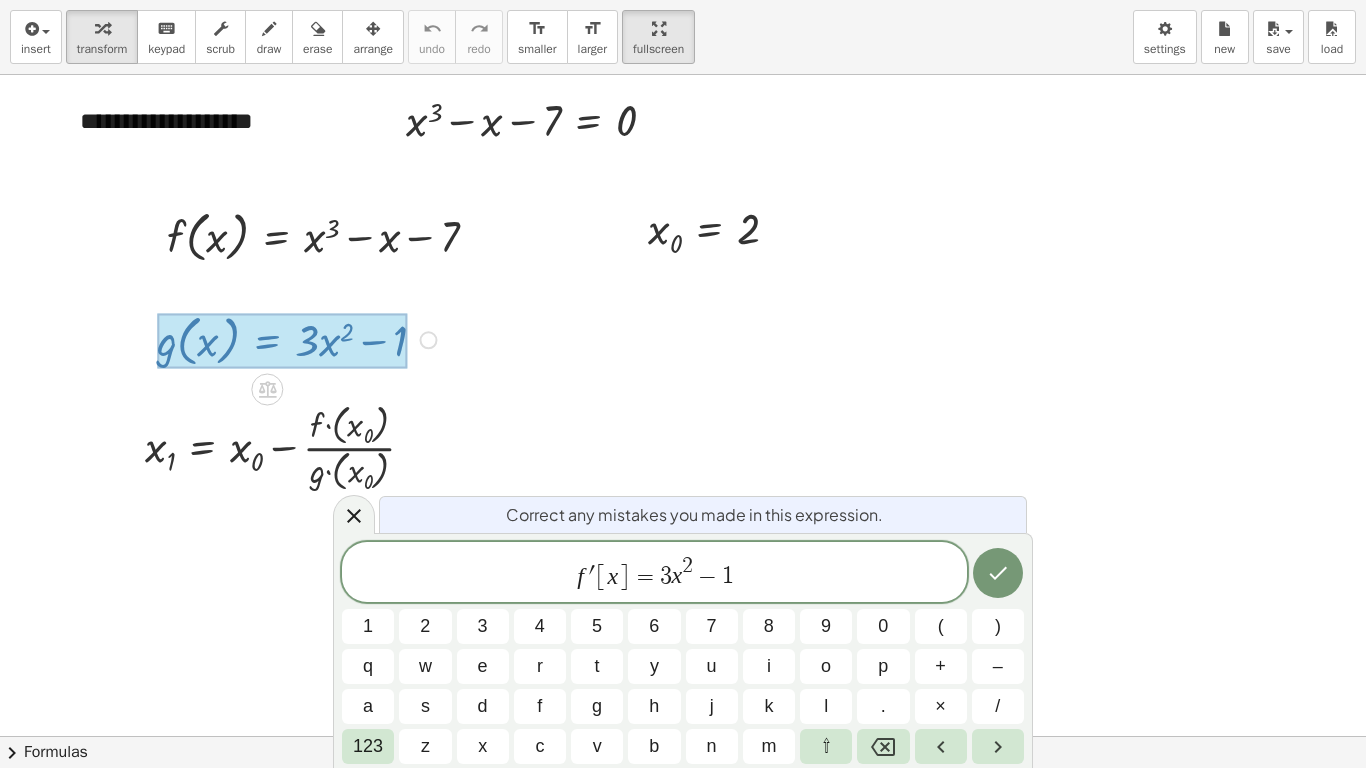 click on "f ′ [ x ] = 3 x 2 − 1" at bounding box center [654, 573] 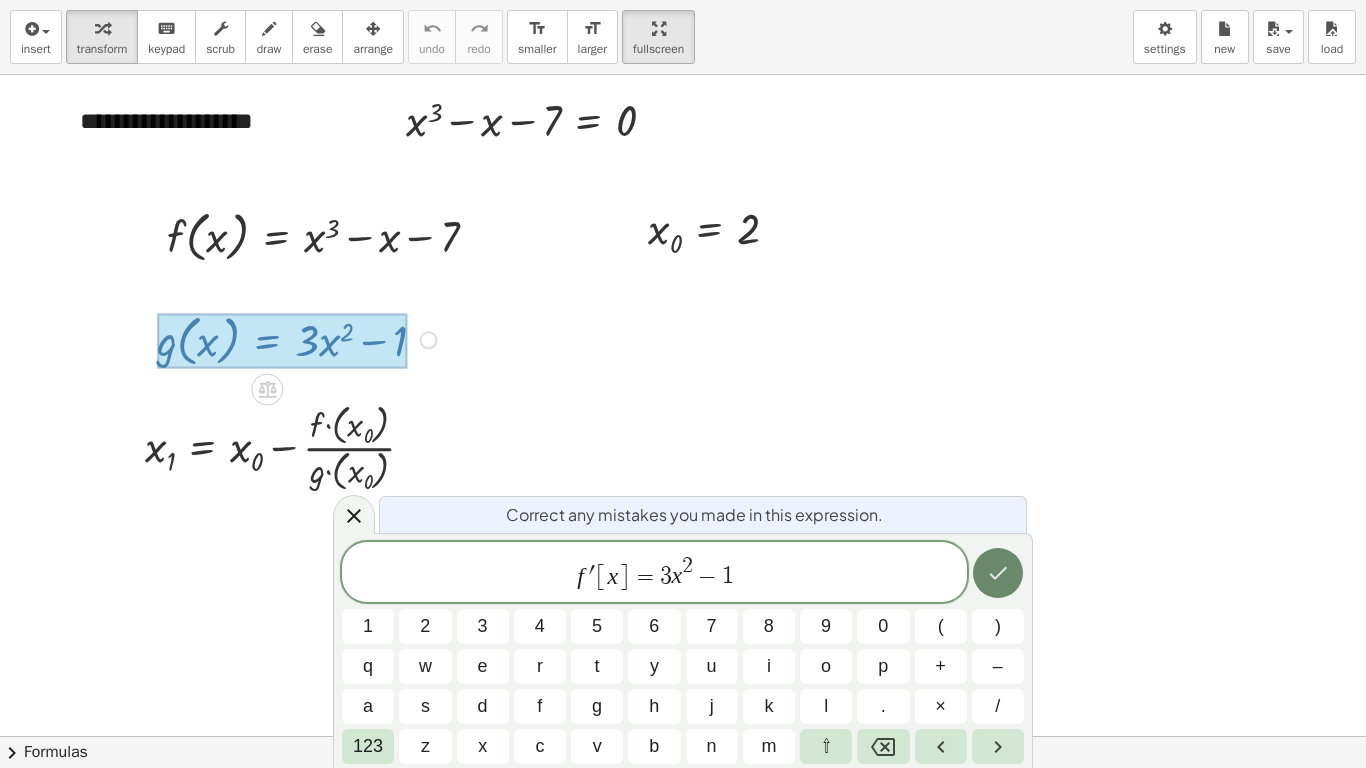click 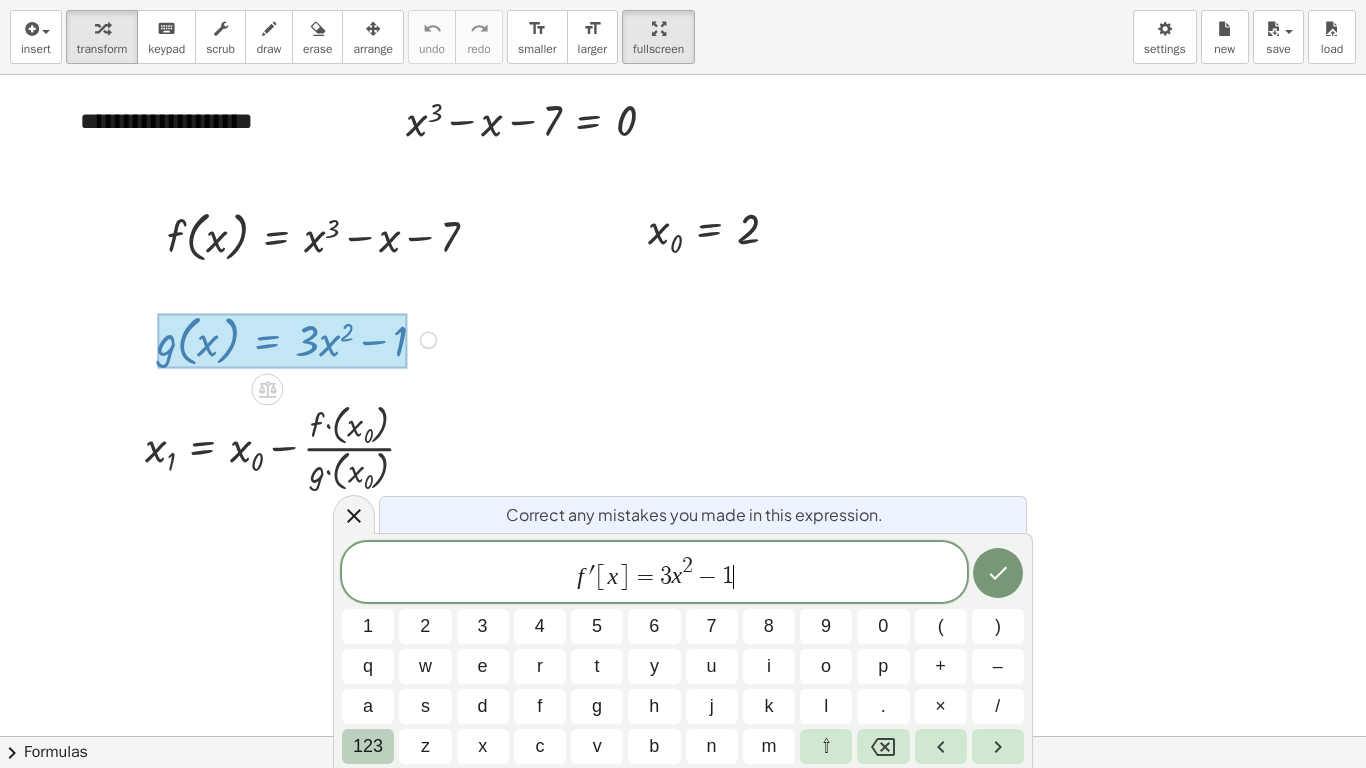 click on "123" at bounding box center (368, 746) 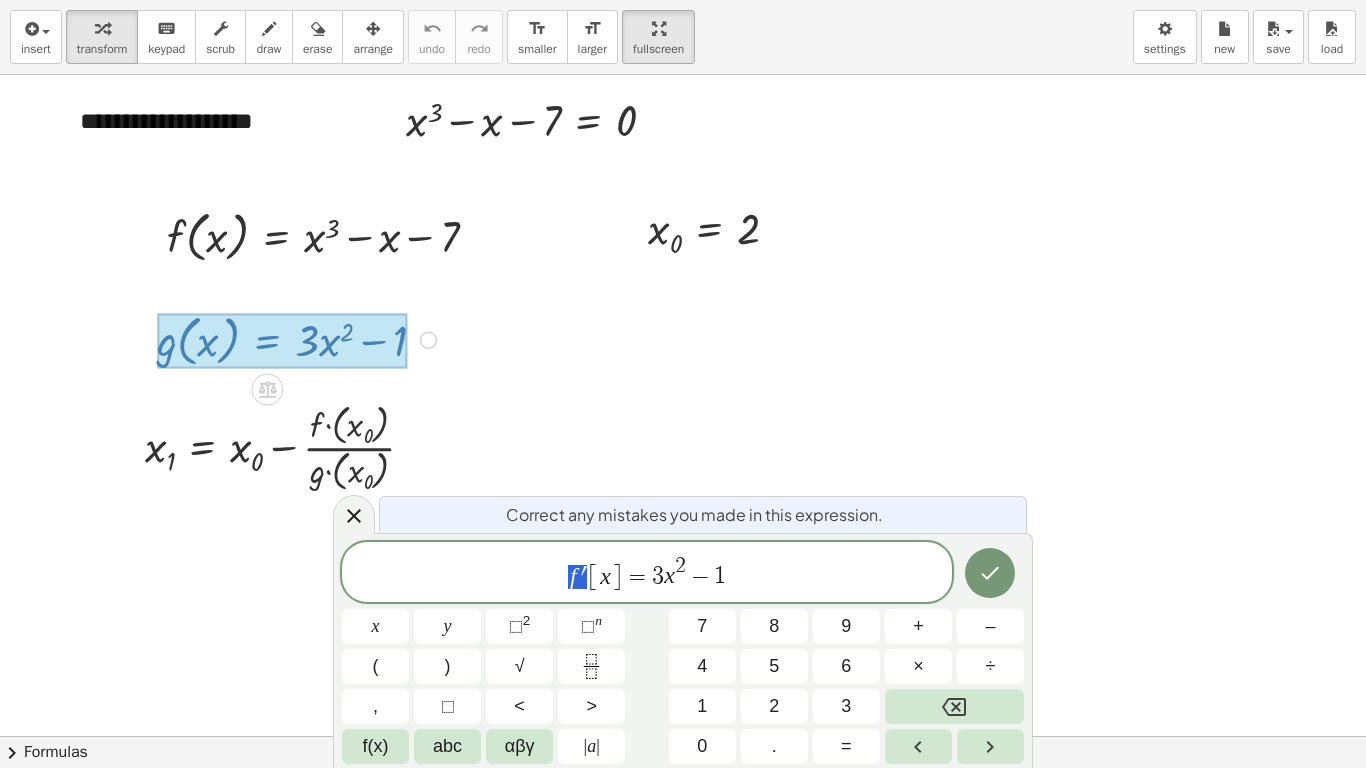 drag, startPoint x: 570, startPoint y: 578, endPoint x: 589, endPoint y: 573, distance: 19.646883 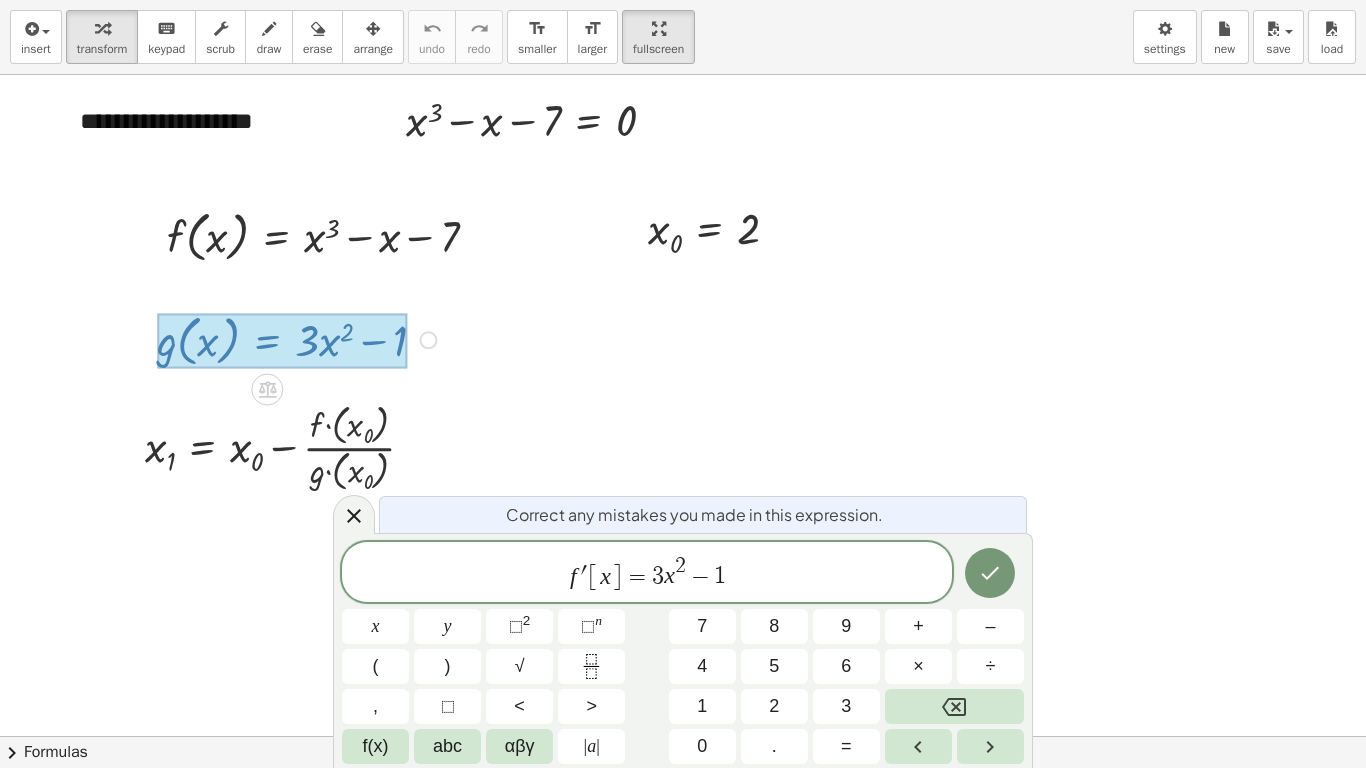 click on "f ′ [ x ] = 3 x 2 − 1" at bounding box center (647, 573) 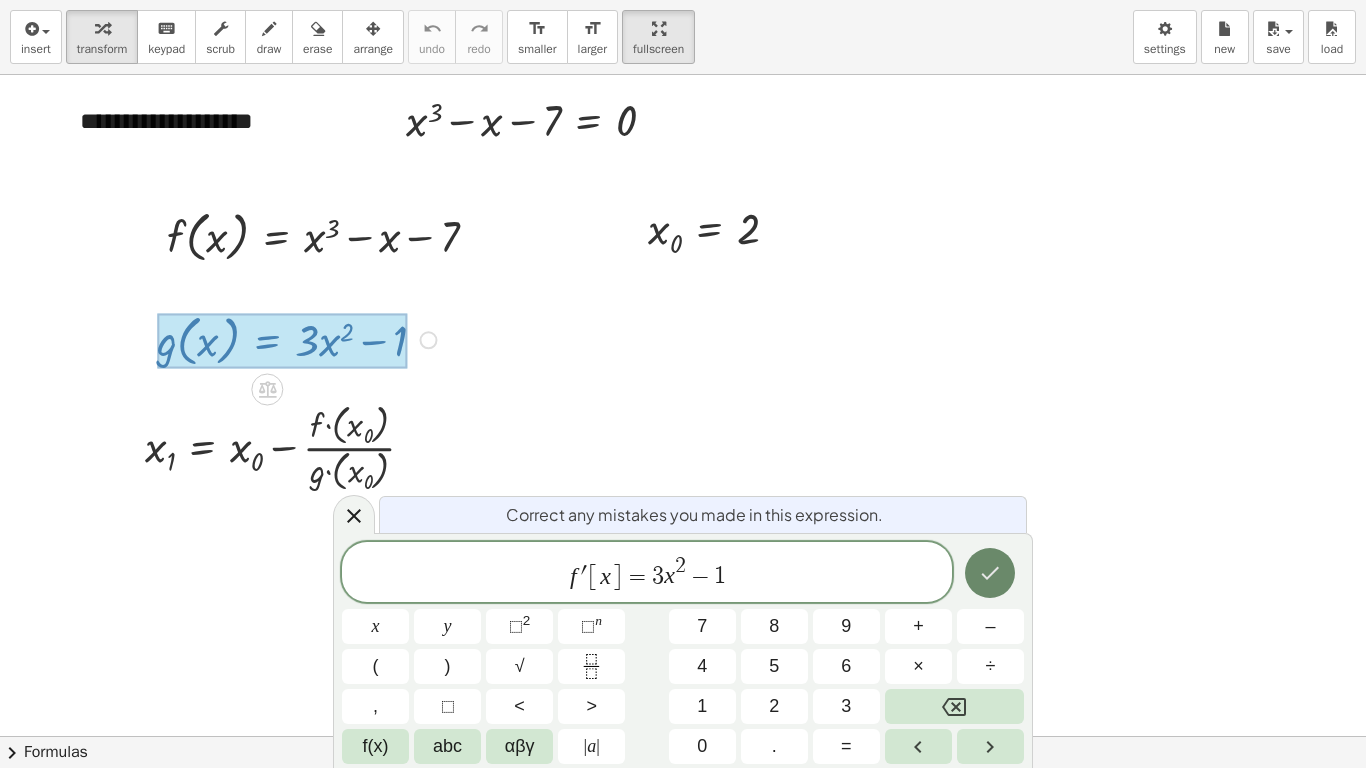 click 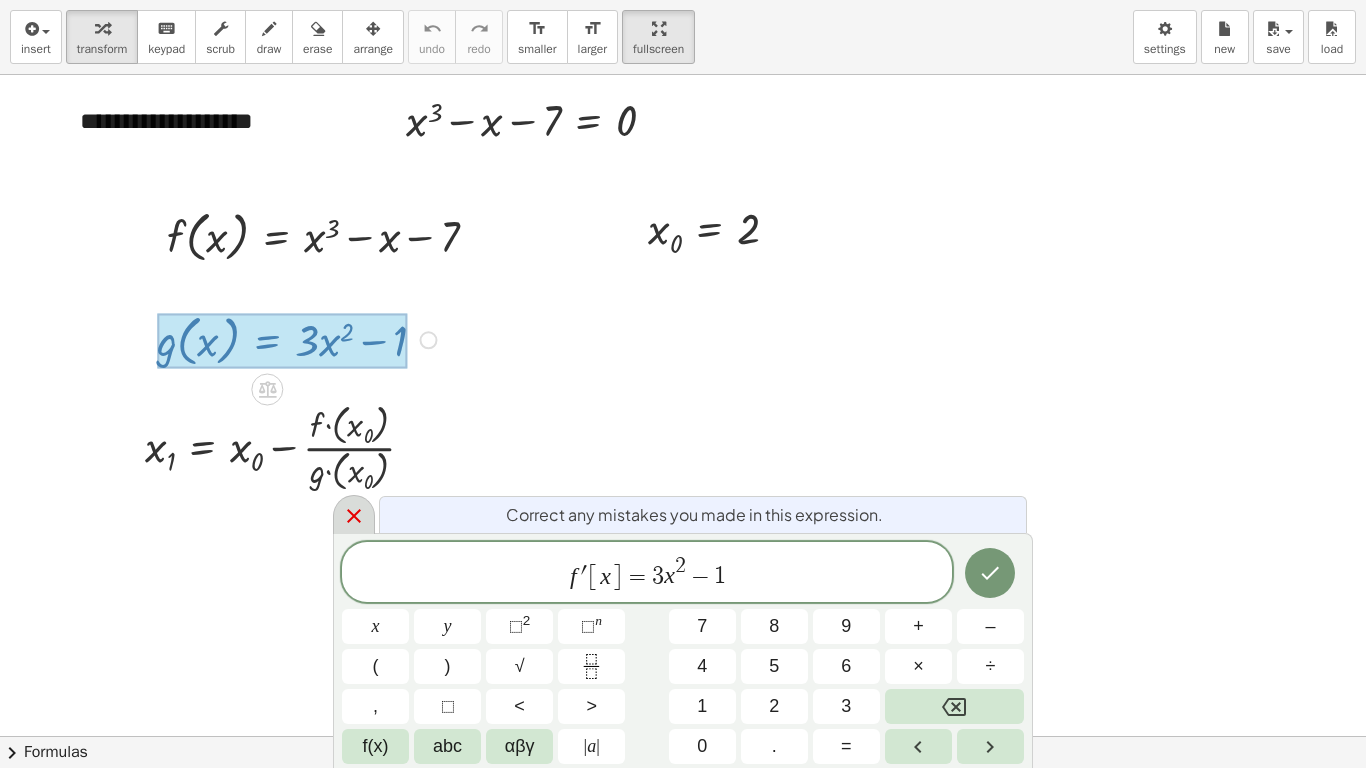 click 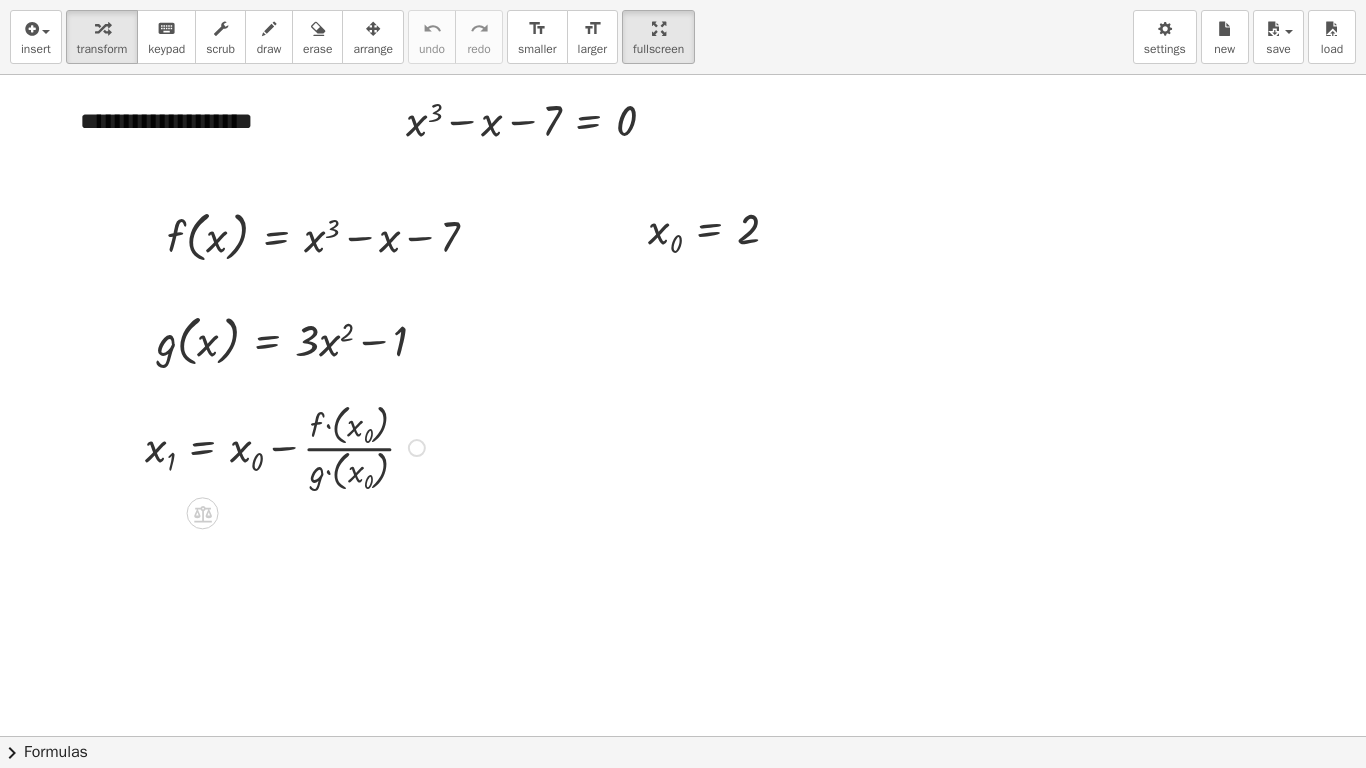 click at bounding box center [417, 448] 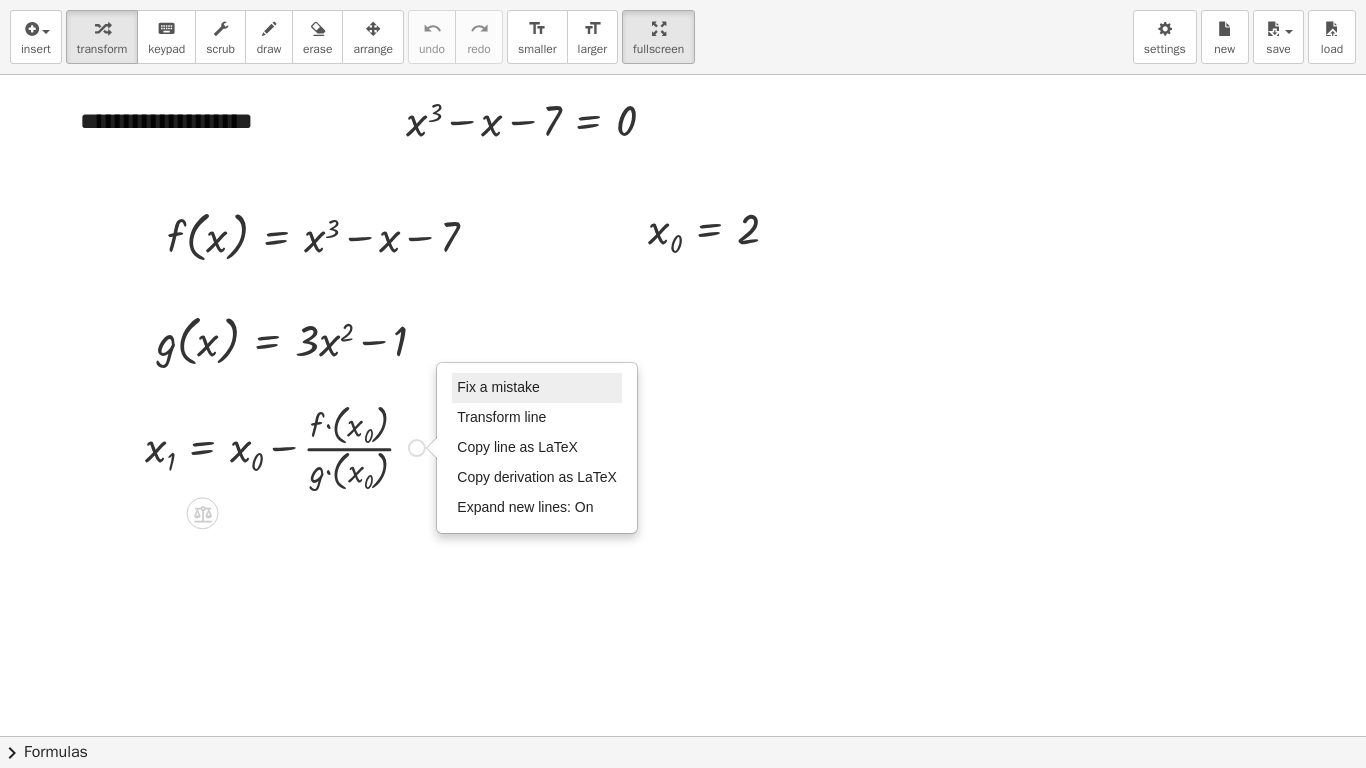 click on "Fix a mistake" at bounding box center [498, 387] 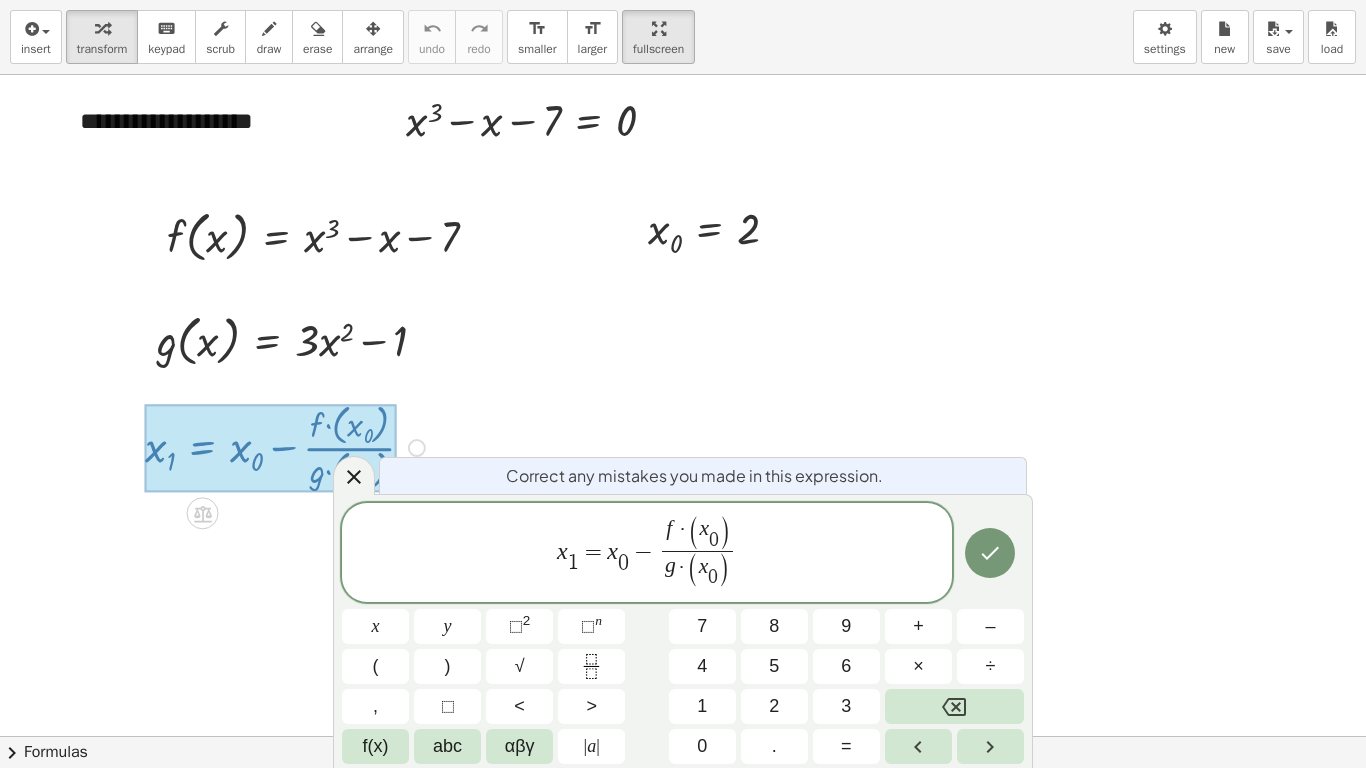 click at bounding box center (683, 736) 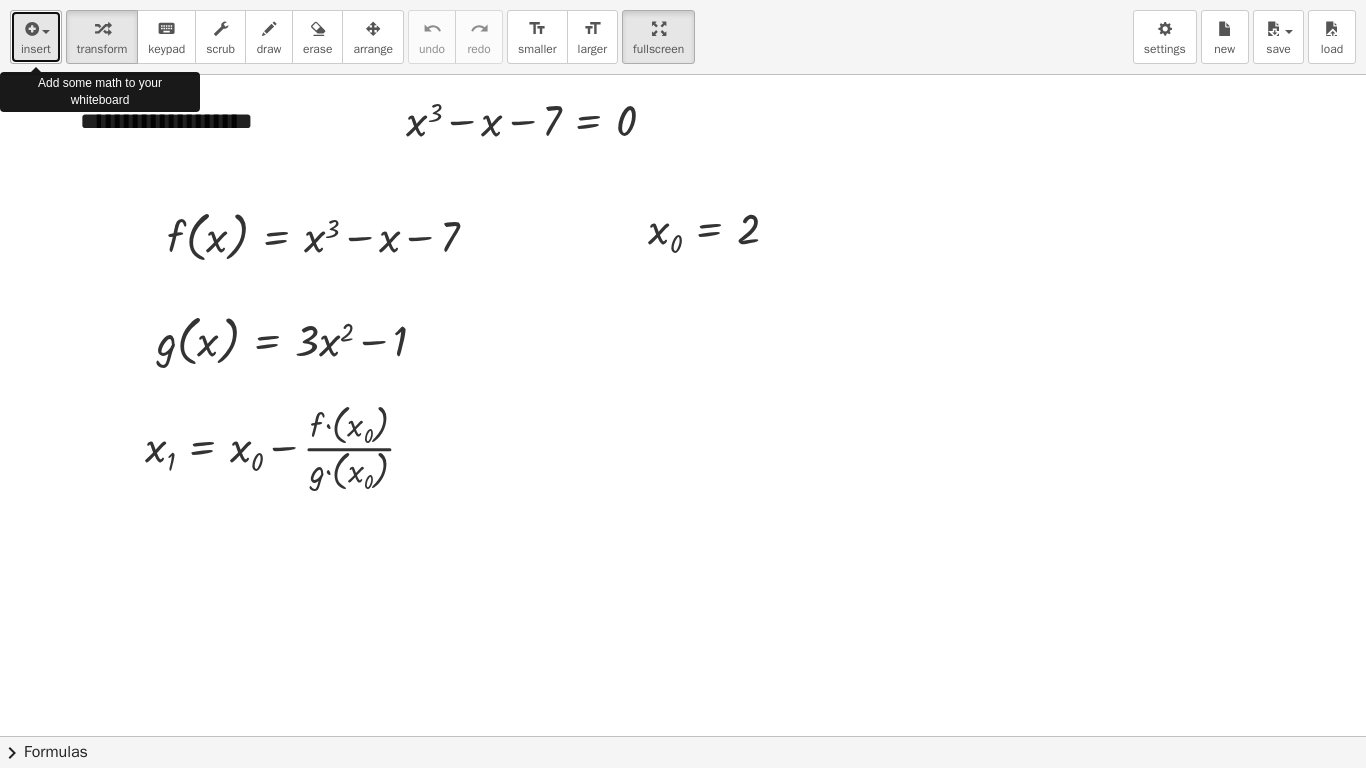 click at bounding box center [36, 28] 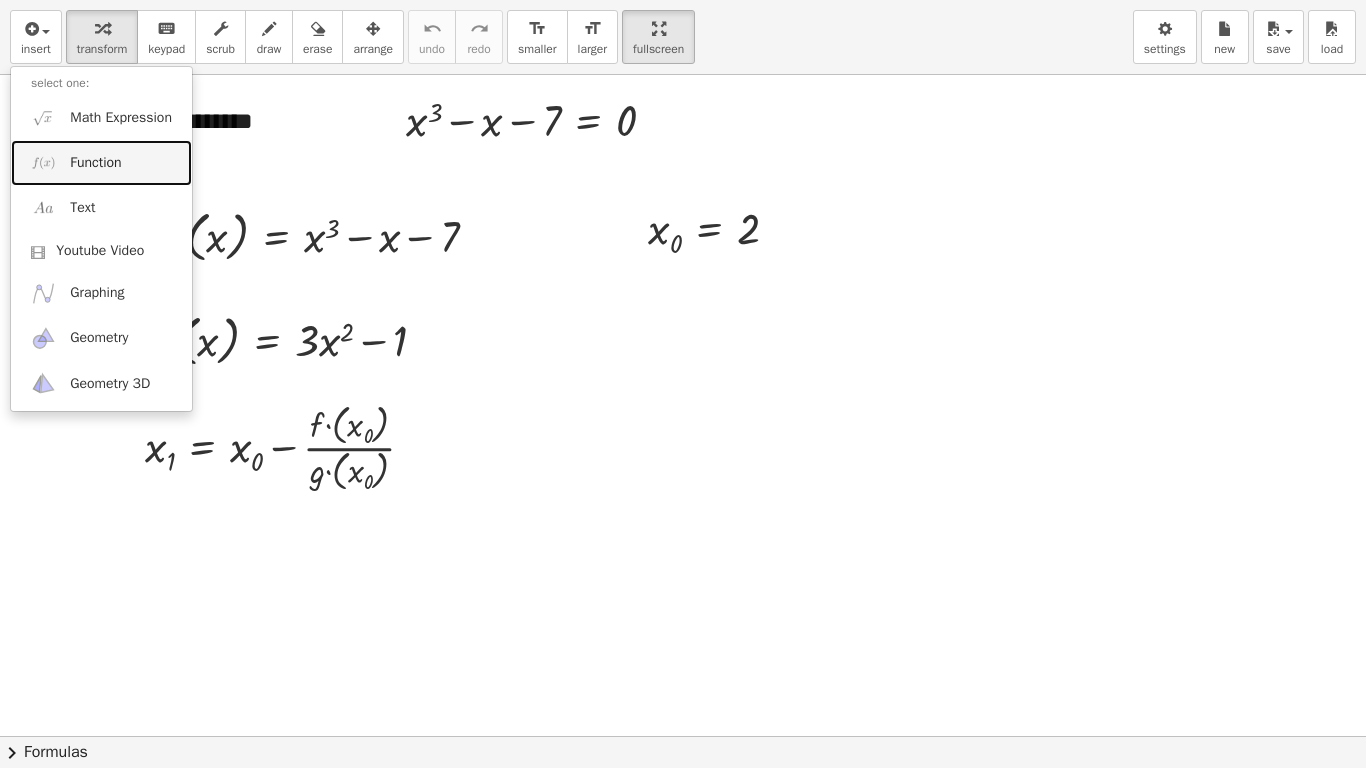 click on "Function" at bounding box center [95, 163] 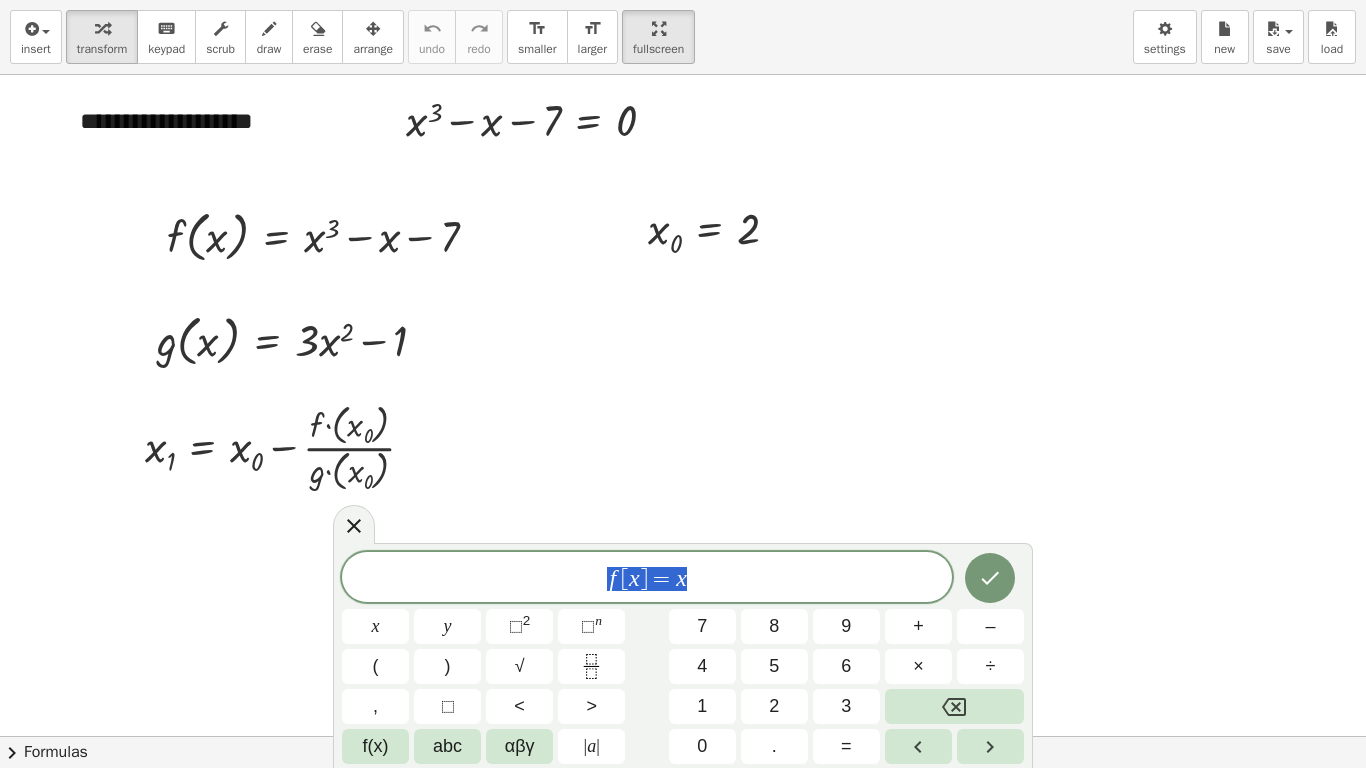 drag, startPoint x: 609, startPoint y: 571, endPoint x: 696, endPoint y: 572, distance: 87.005745 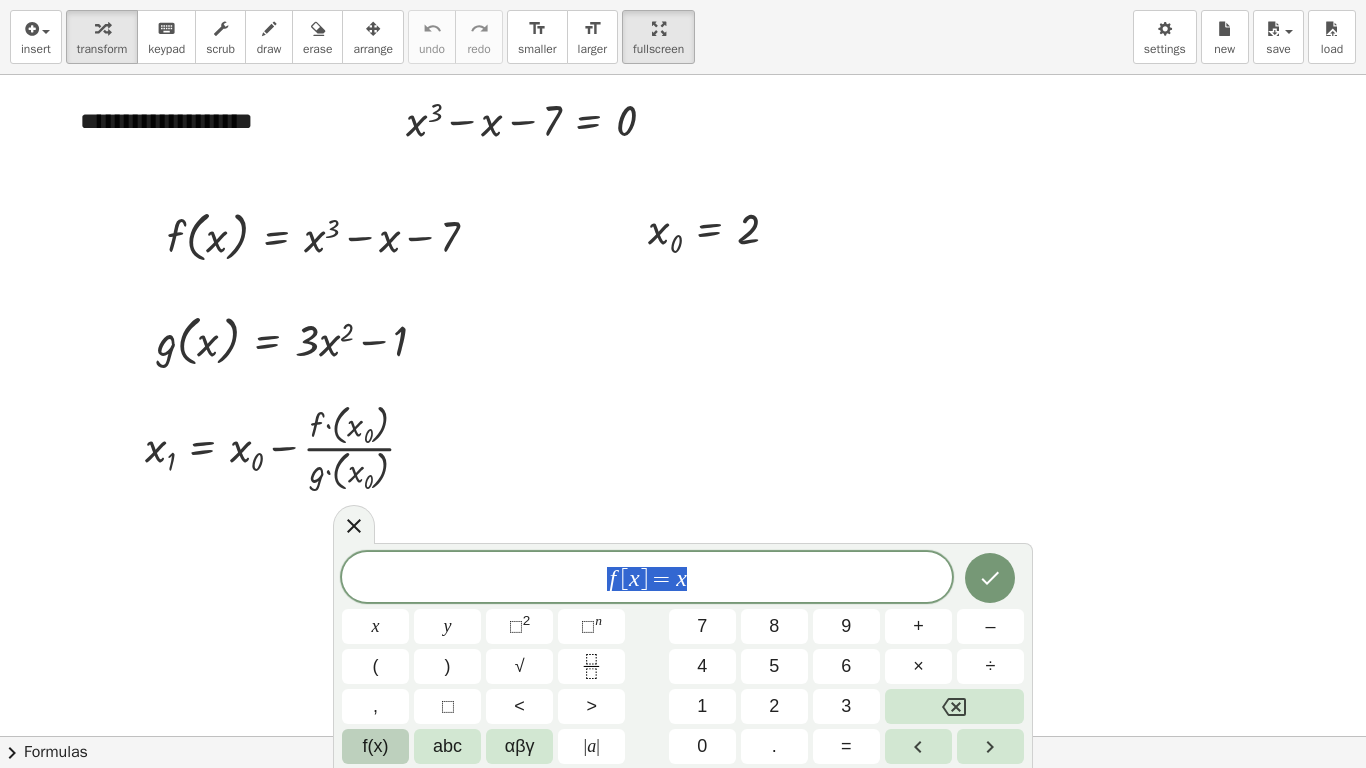 click on "f(x)" at bounding box center (376, 746) 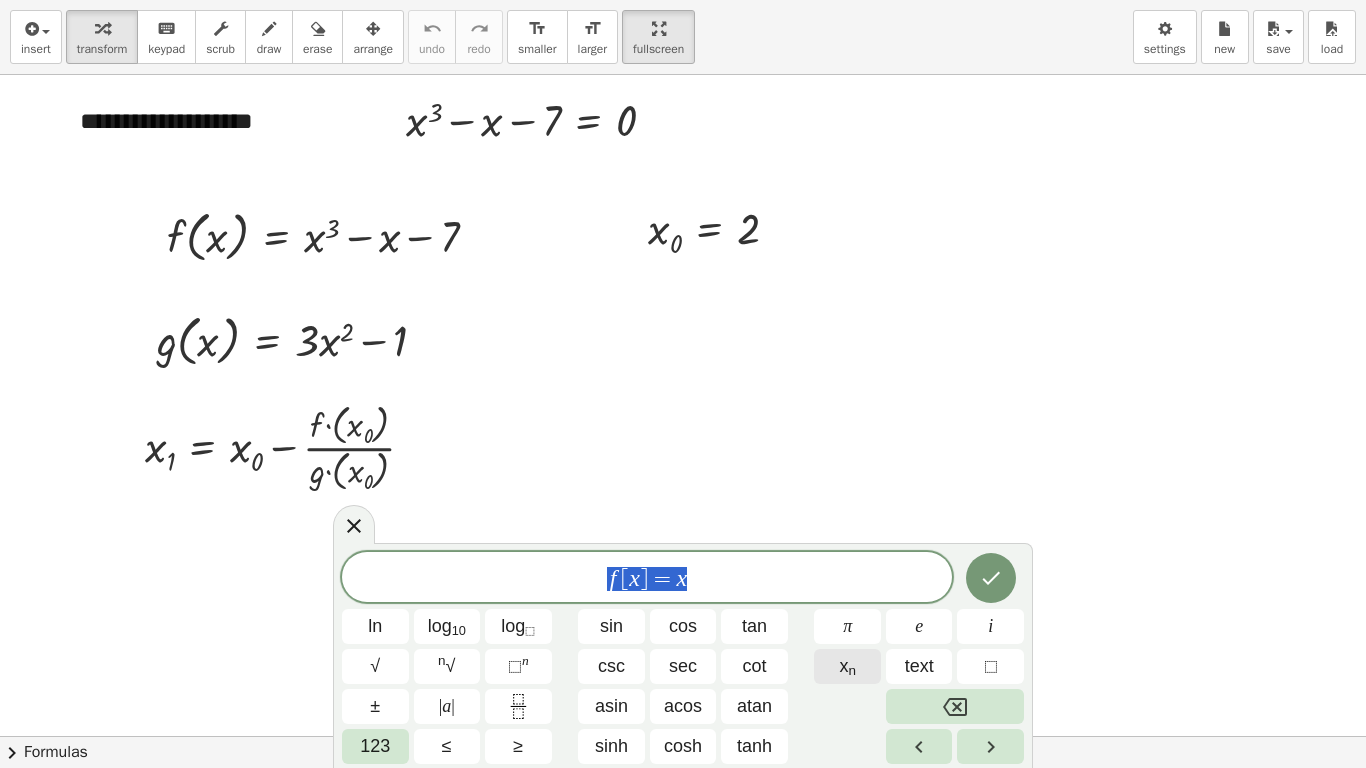 click on "n" at bounding box center [852, 670] 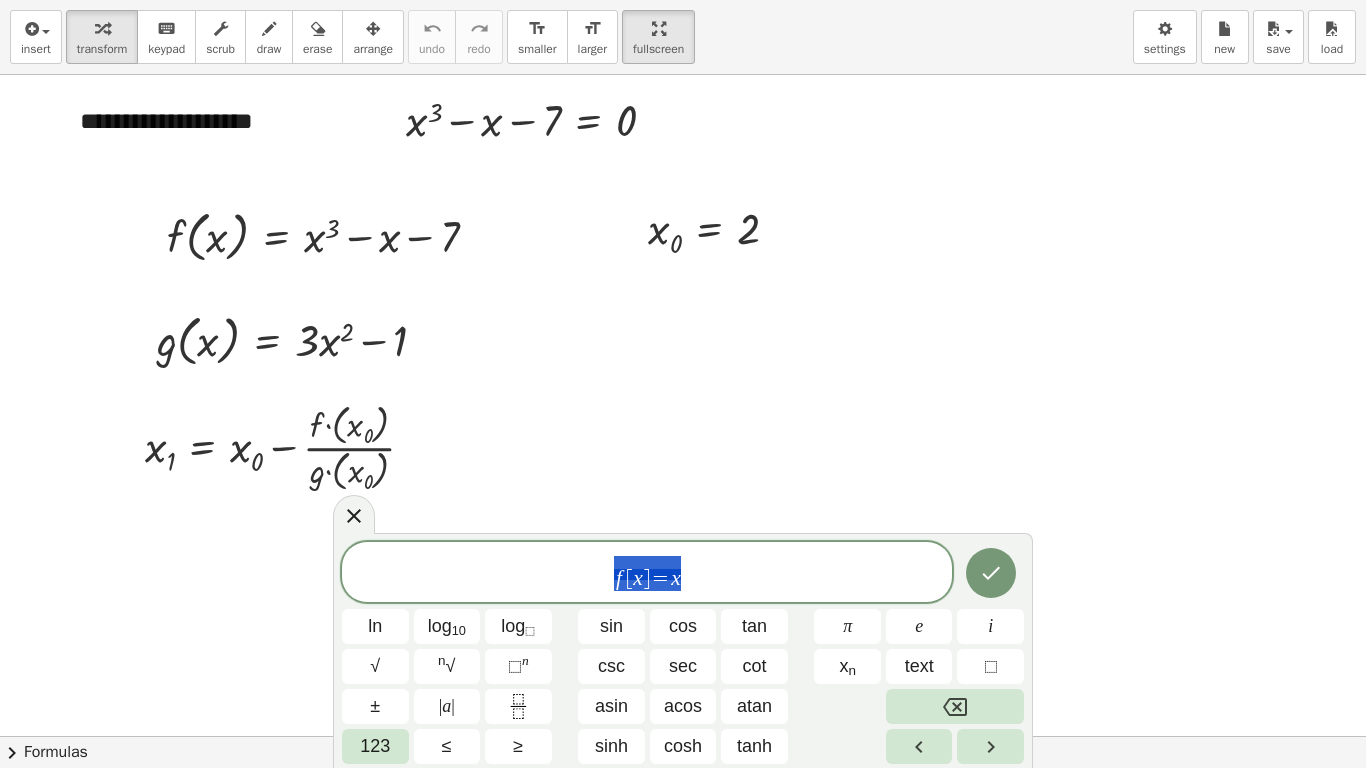 drag, startPoint x: 610, startPoint y: 578, endPoint x: 702, endPoint y: 575, distance: 92.0489 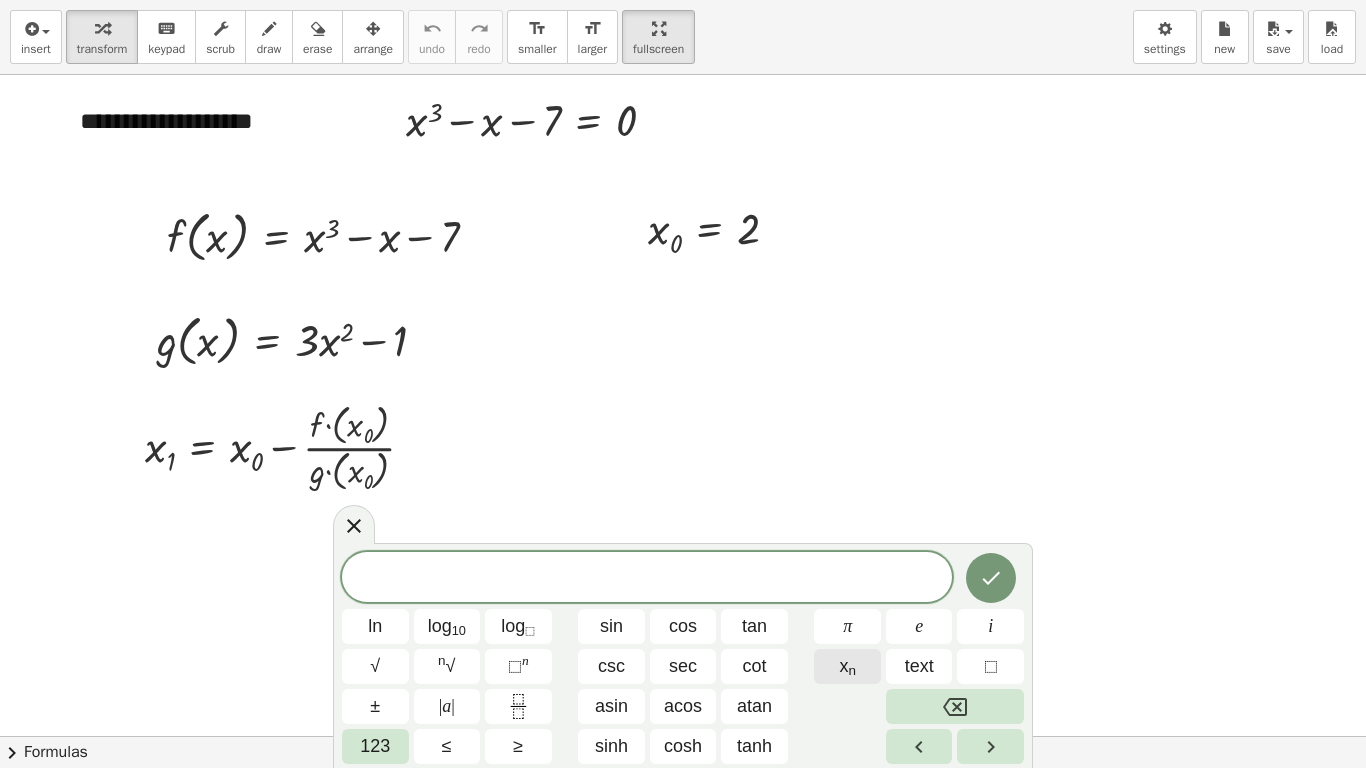 click on "x n" 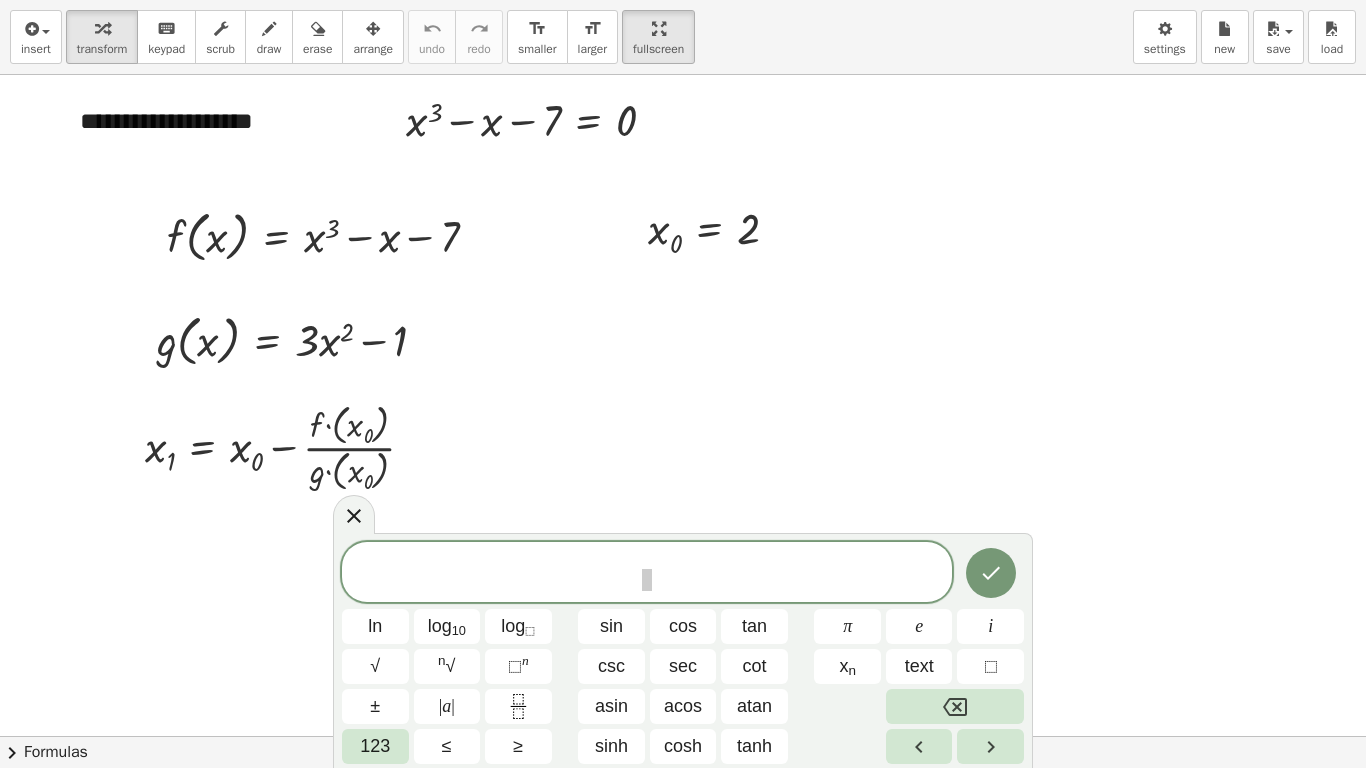 drag, startPoint x: 353, startPoint y: 512, endPoint x: 372, endPoint y: 533, distance: 28.319605 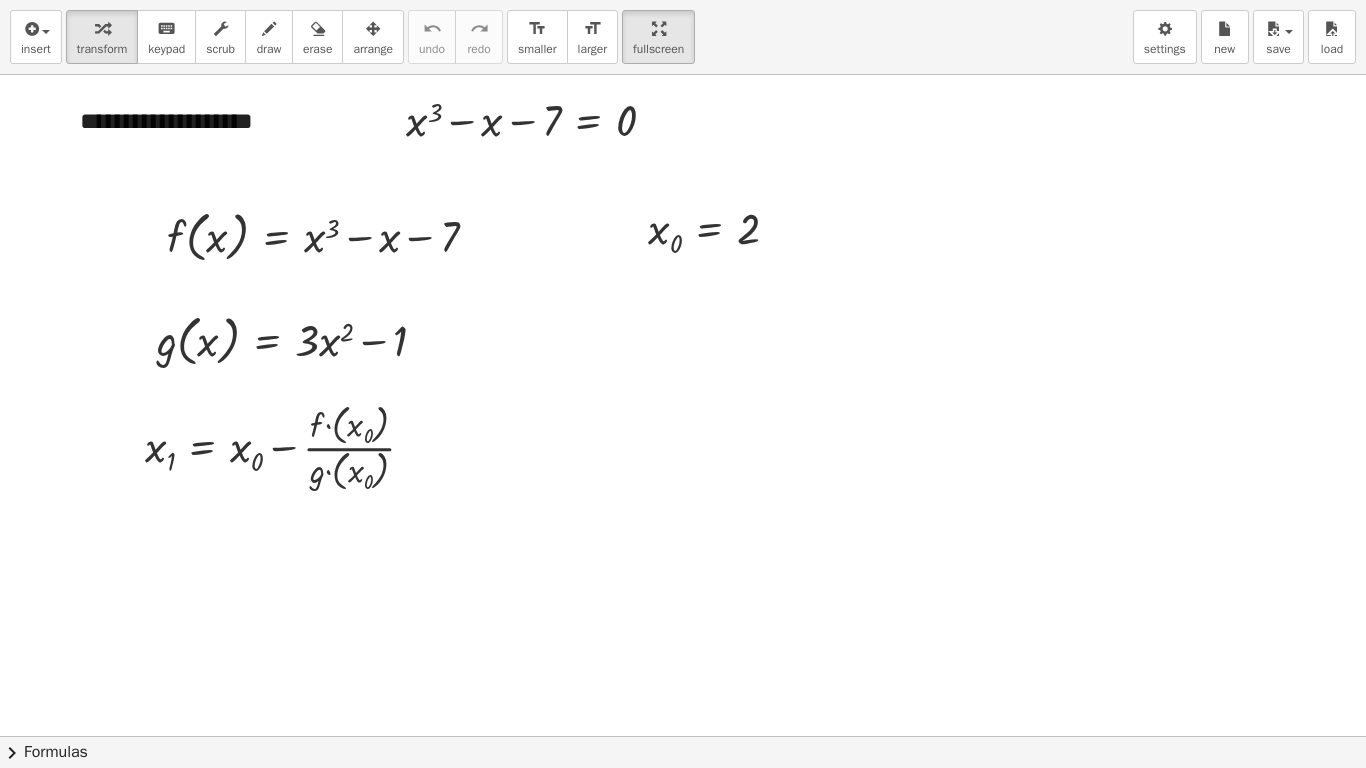 click at bounding box center [683, 736] 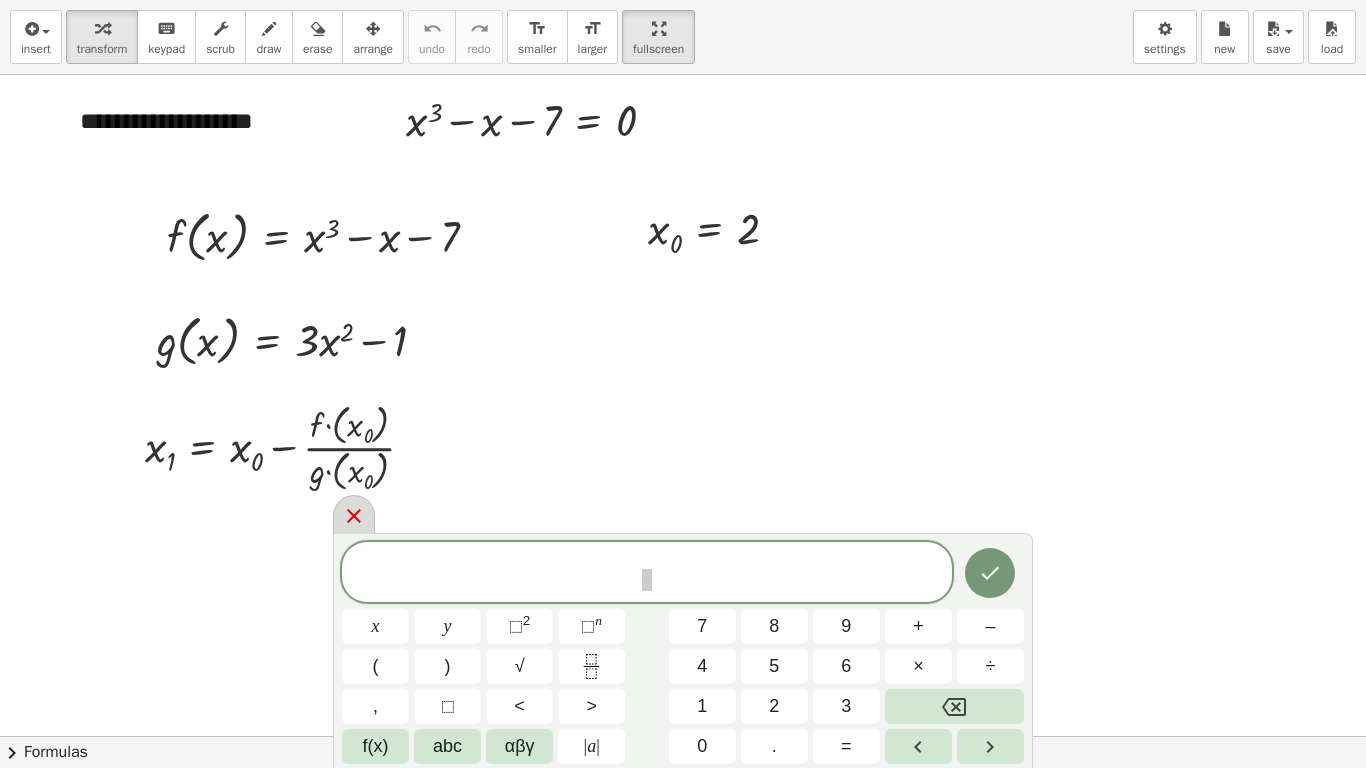 click 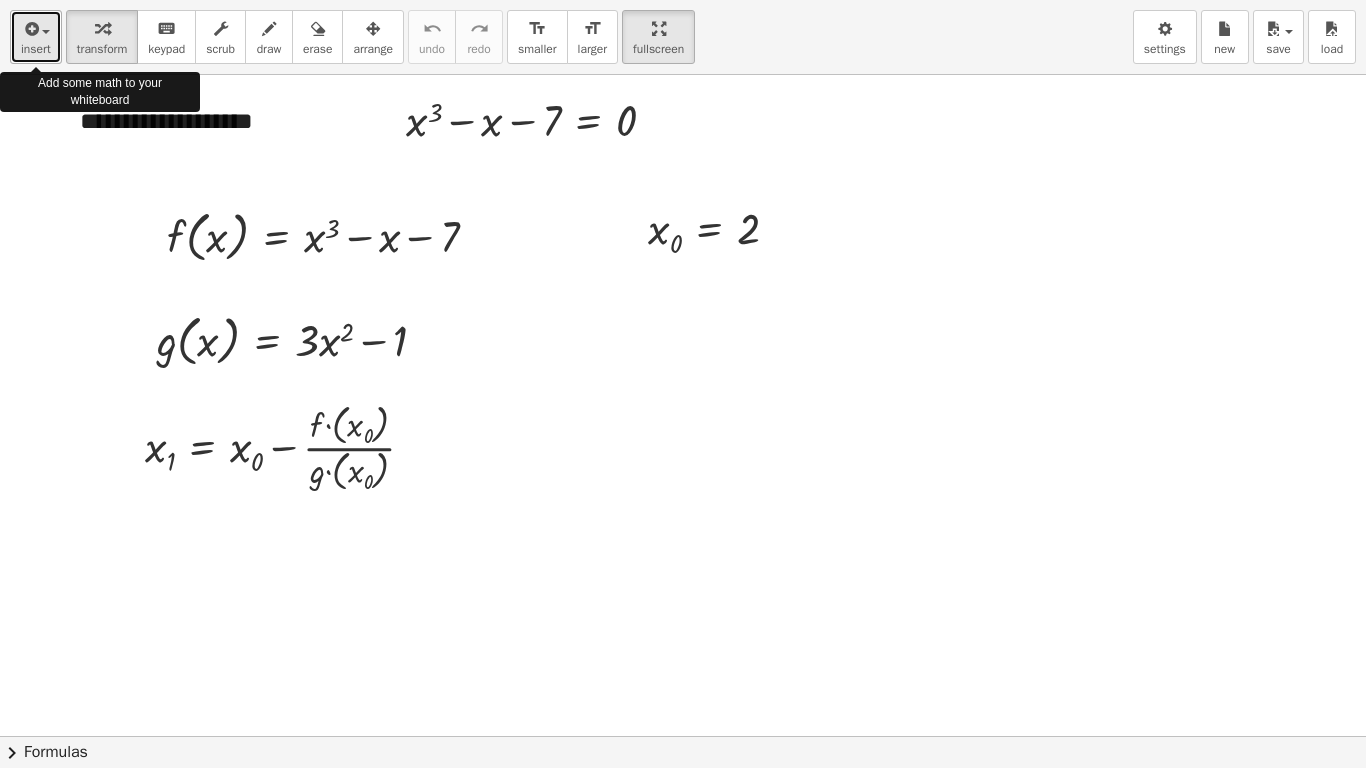 click at bounding box center [46, 32] 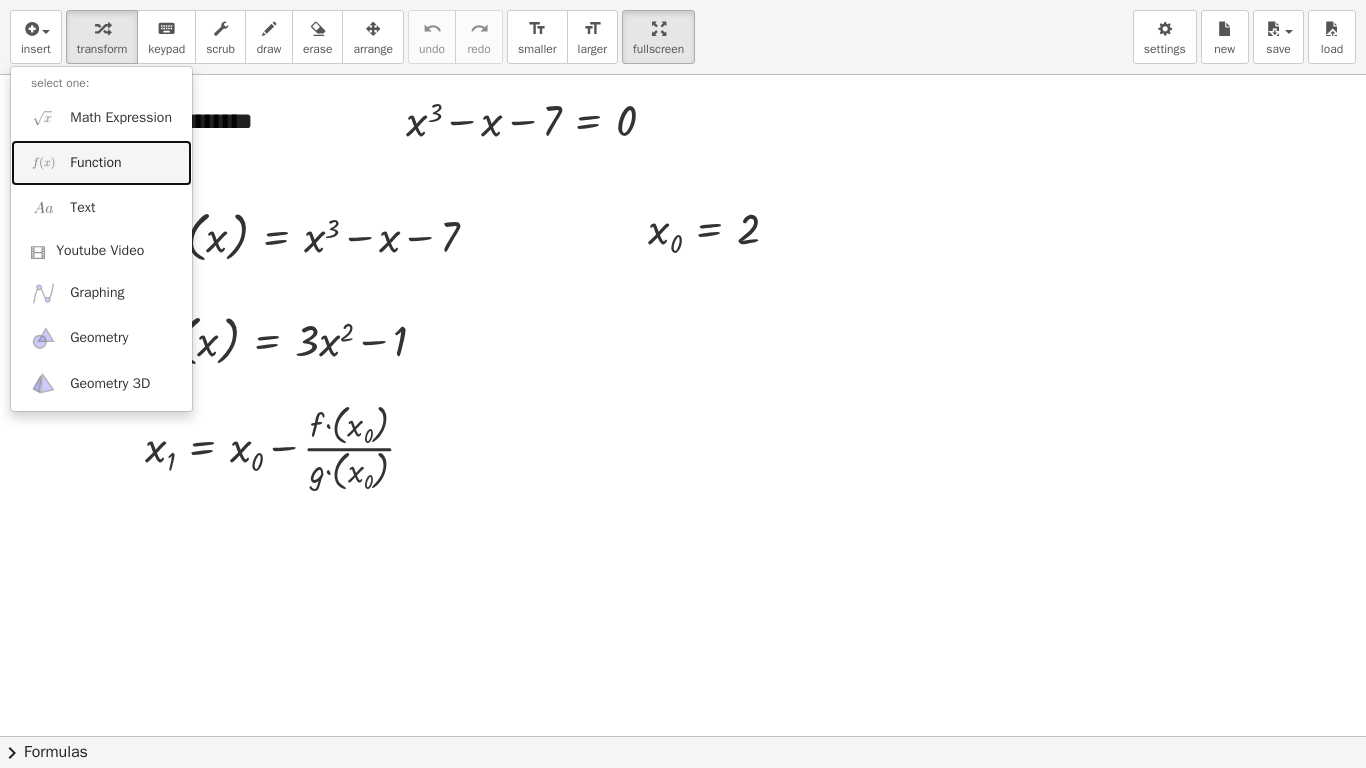 click on "Function" at bounding box center (95, 163) 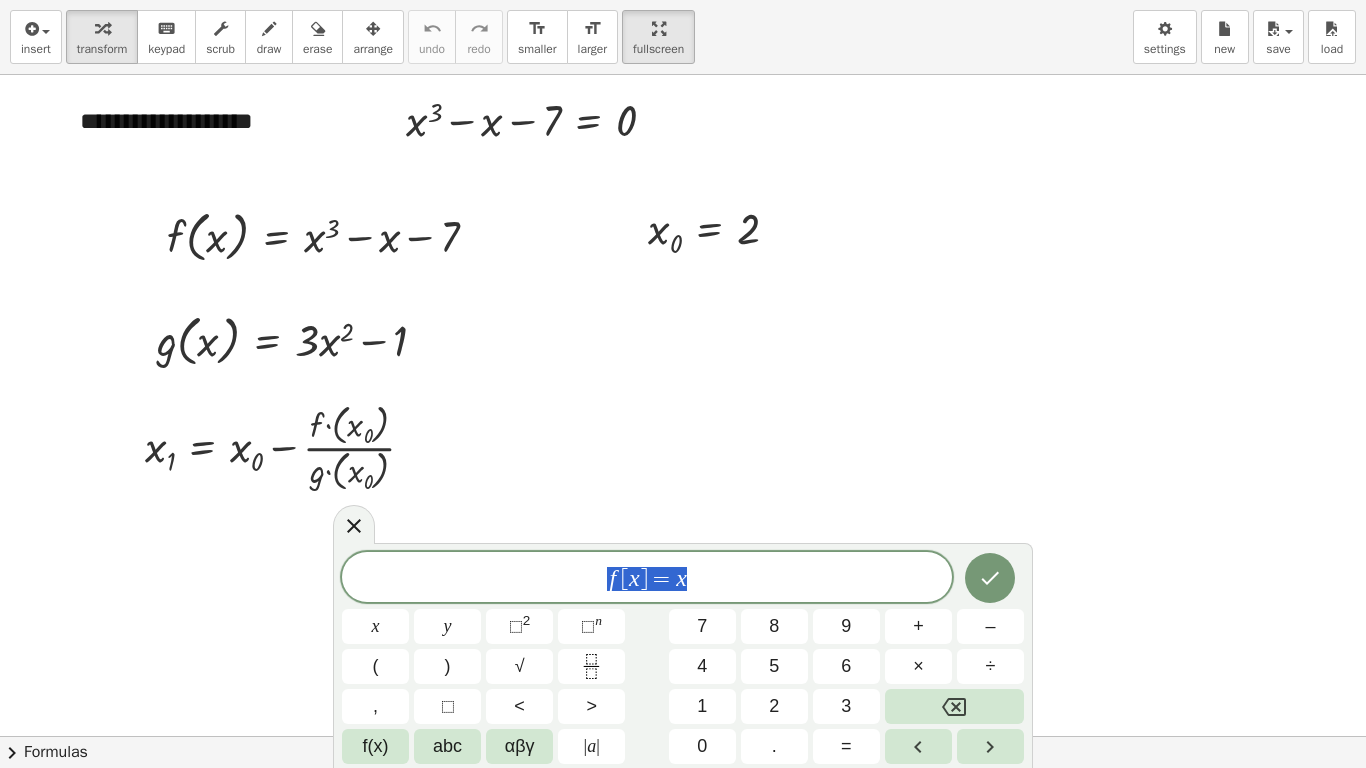 drag, startPoint x: 604, startPoint y: 578, endPoint x: 709, endPoint y: 582, distance: 105.076164 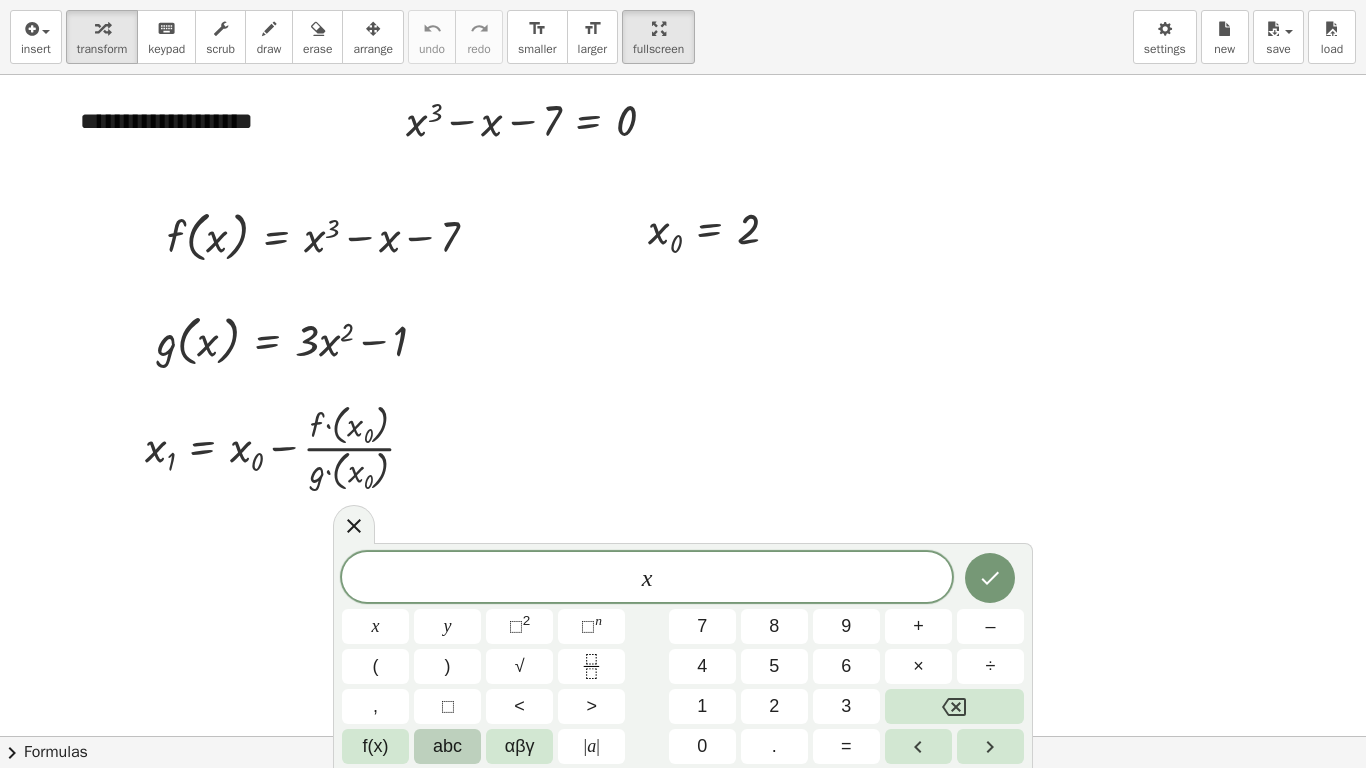 click on "abc" at bounding box center (447, 746) 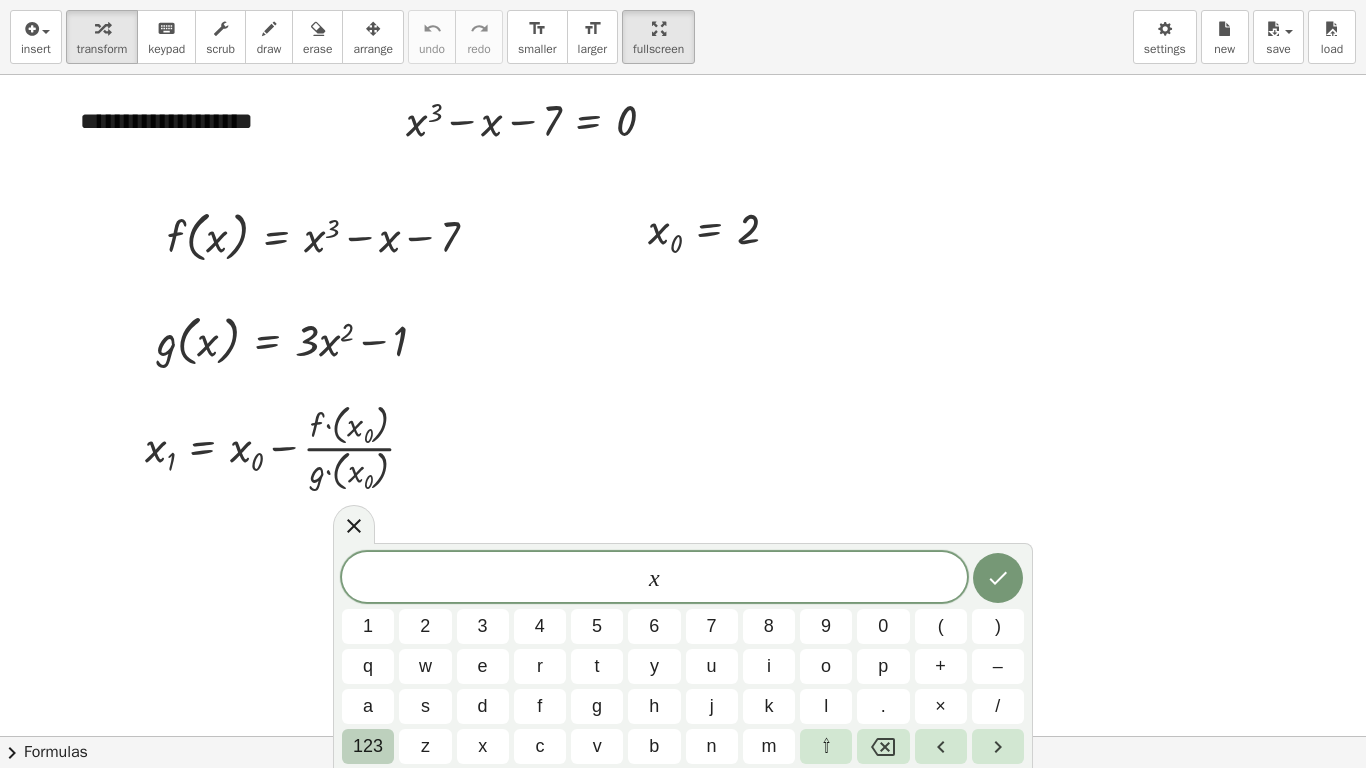 click on "123" at bounding box center [368, 746] 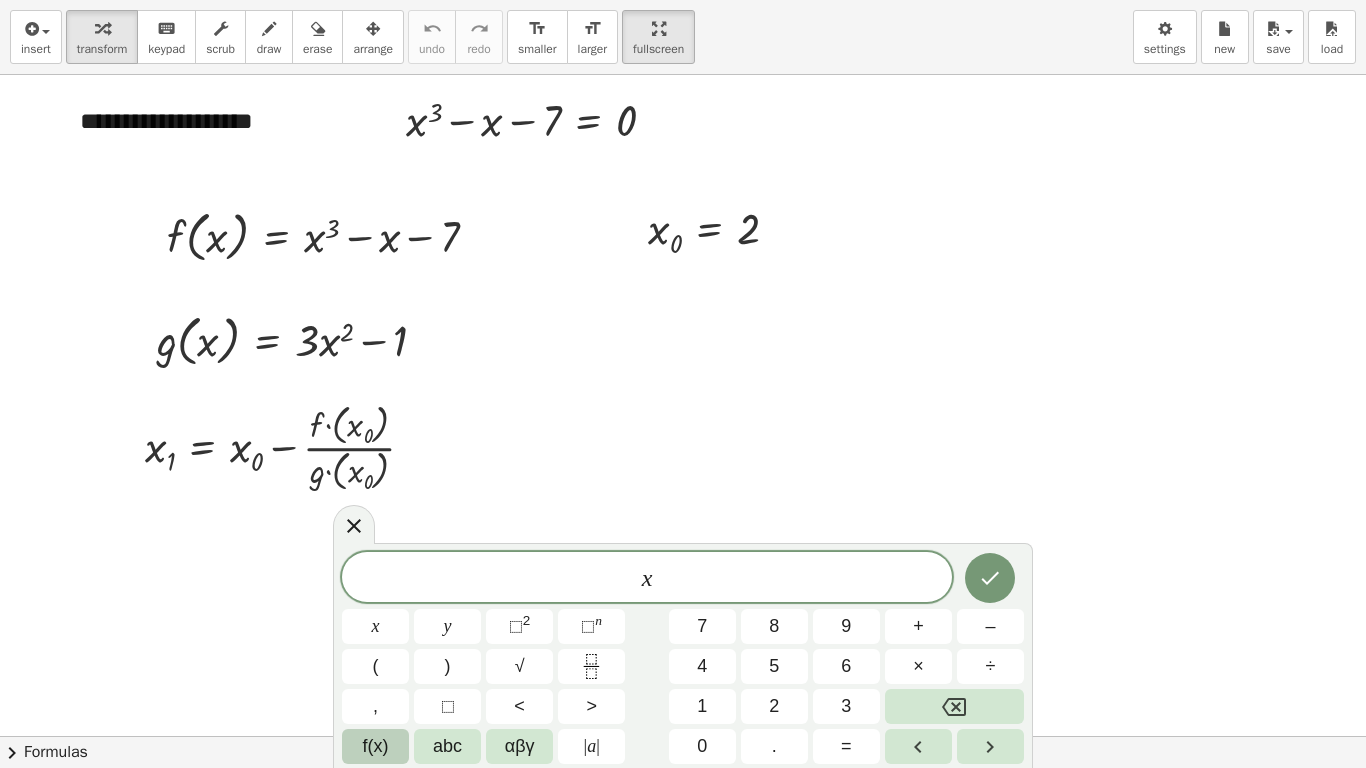click on "f(x)" at bounding box center [376, 746] 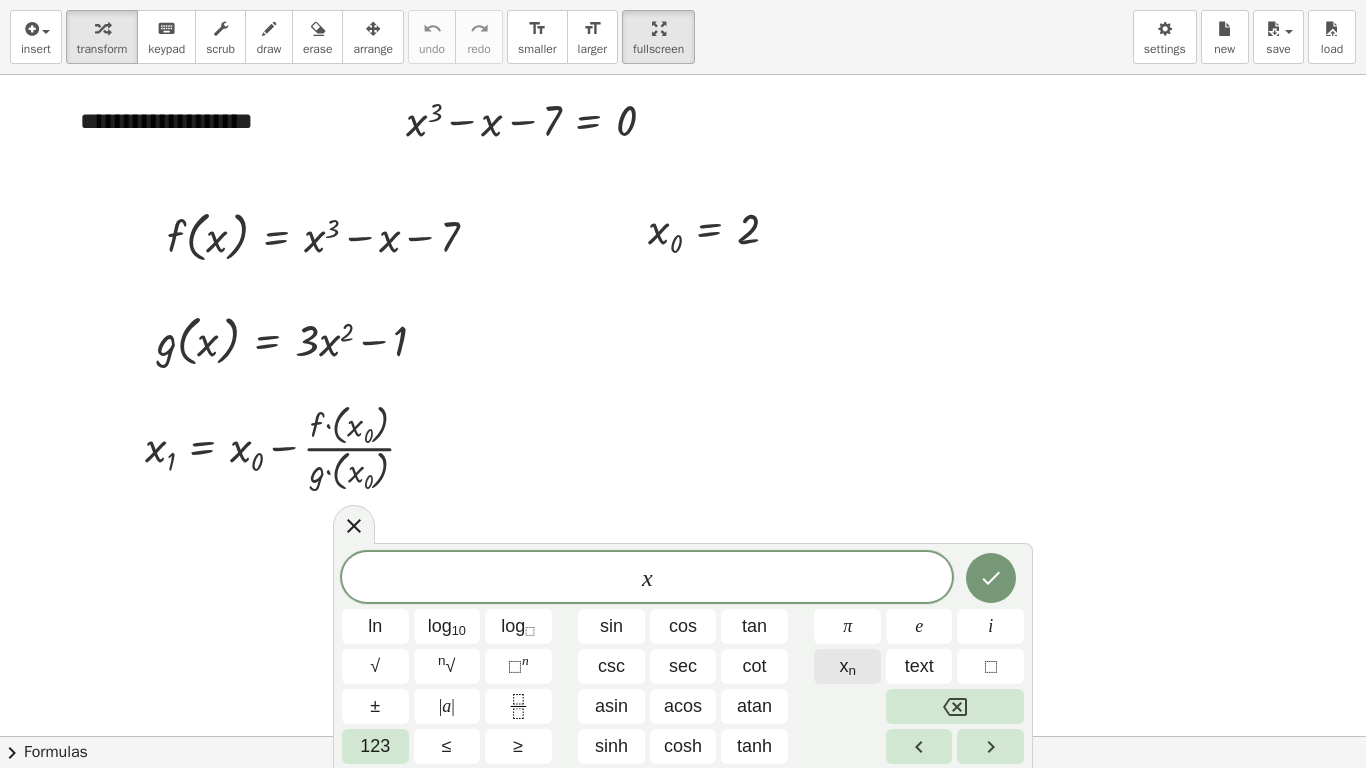 click on "x n" 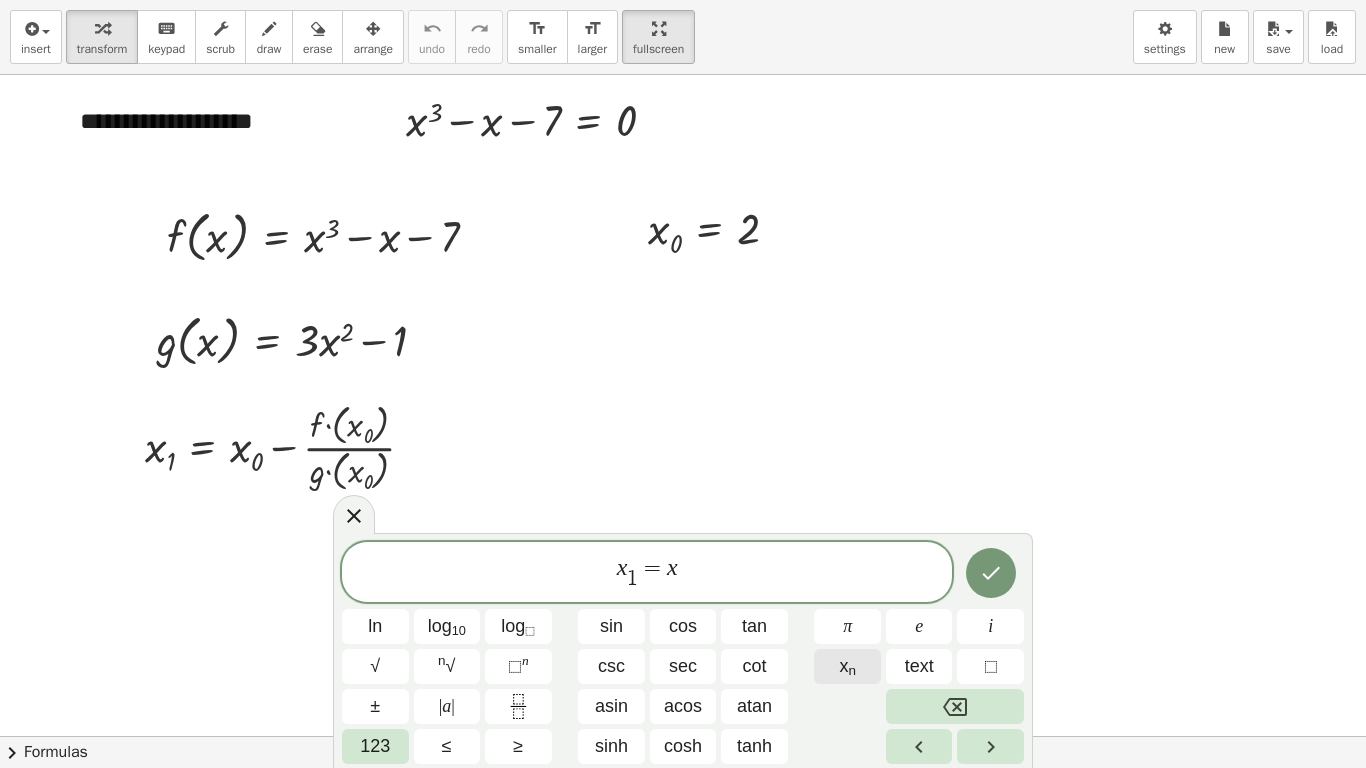 click on "x n" 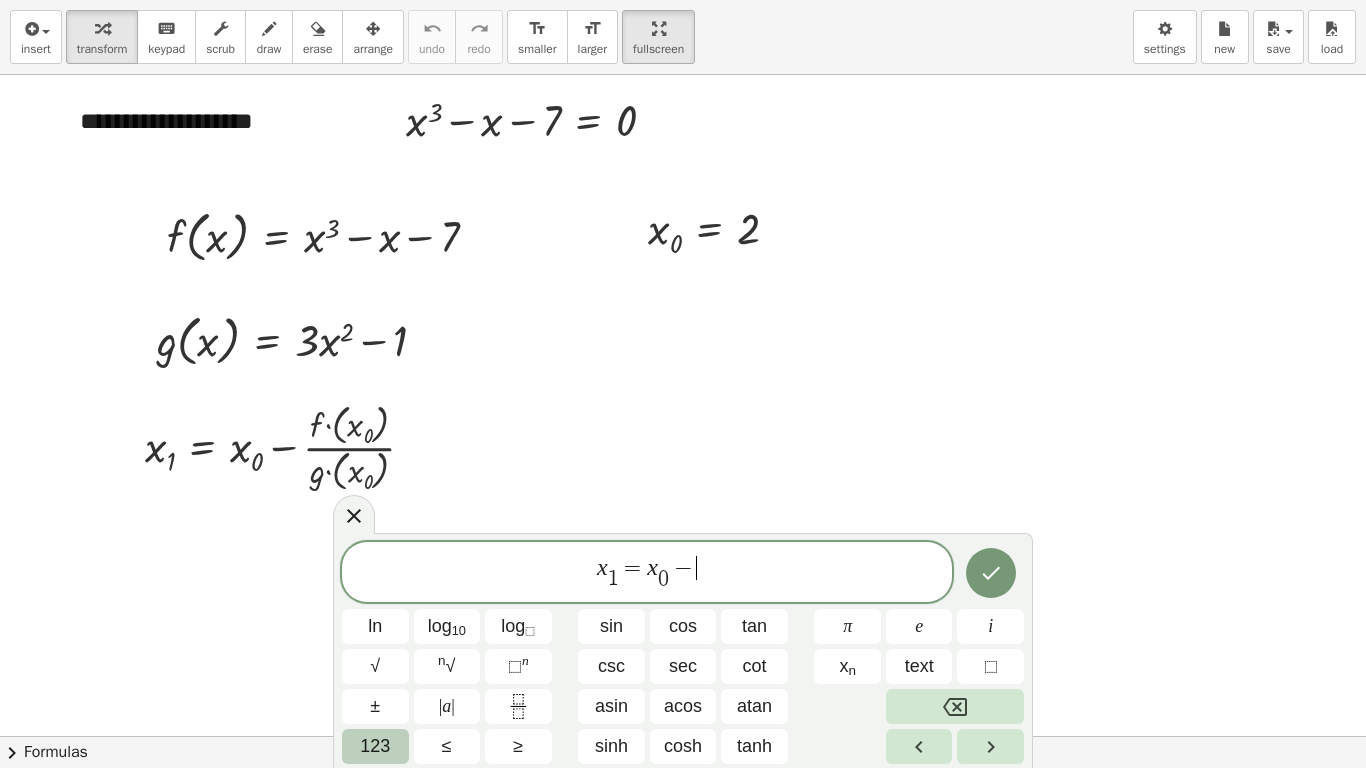 click on "123" at bounding box center (375, 746) 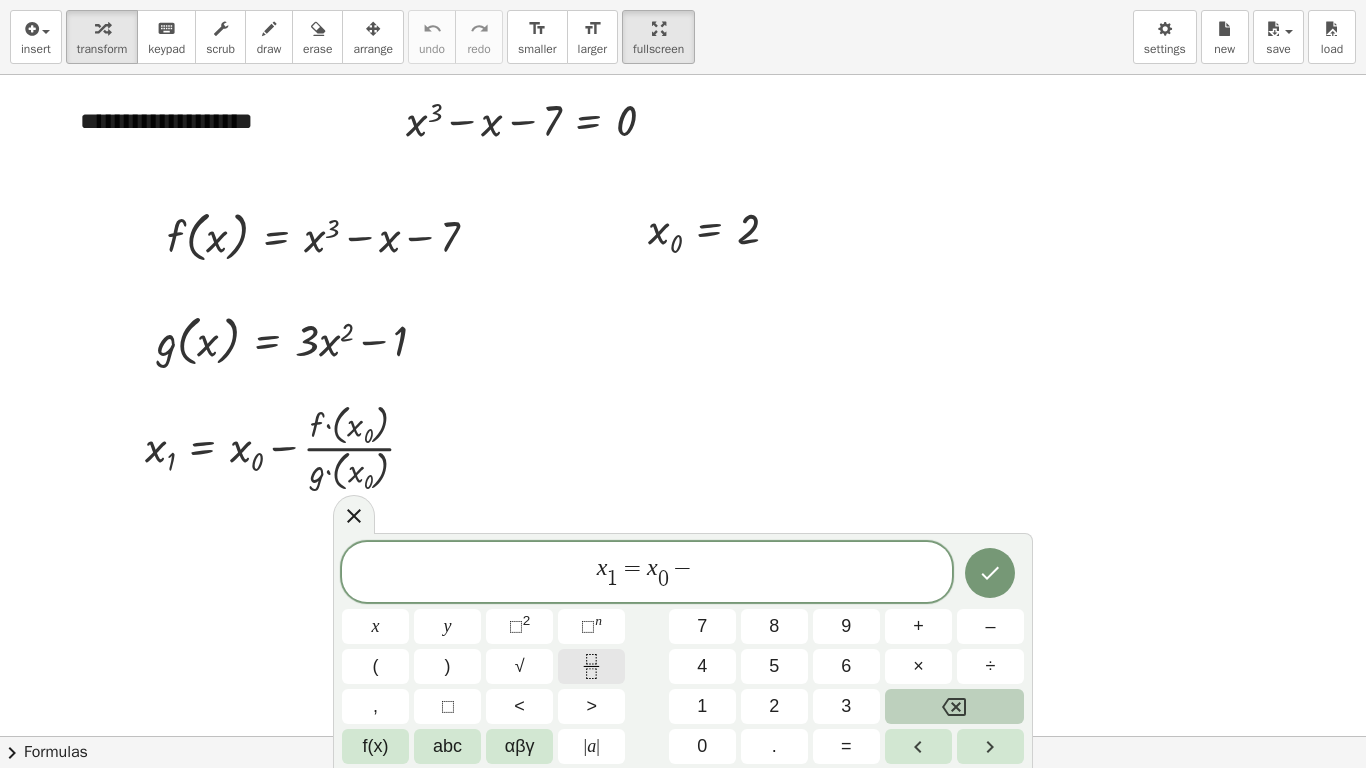 click 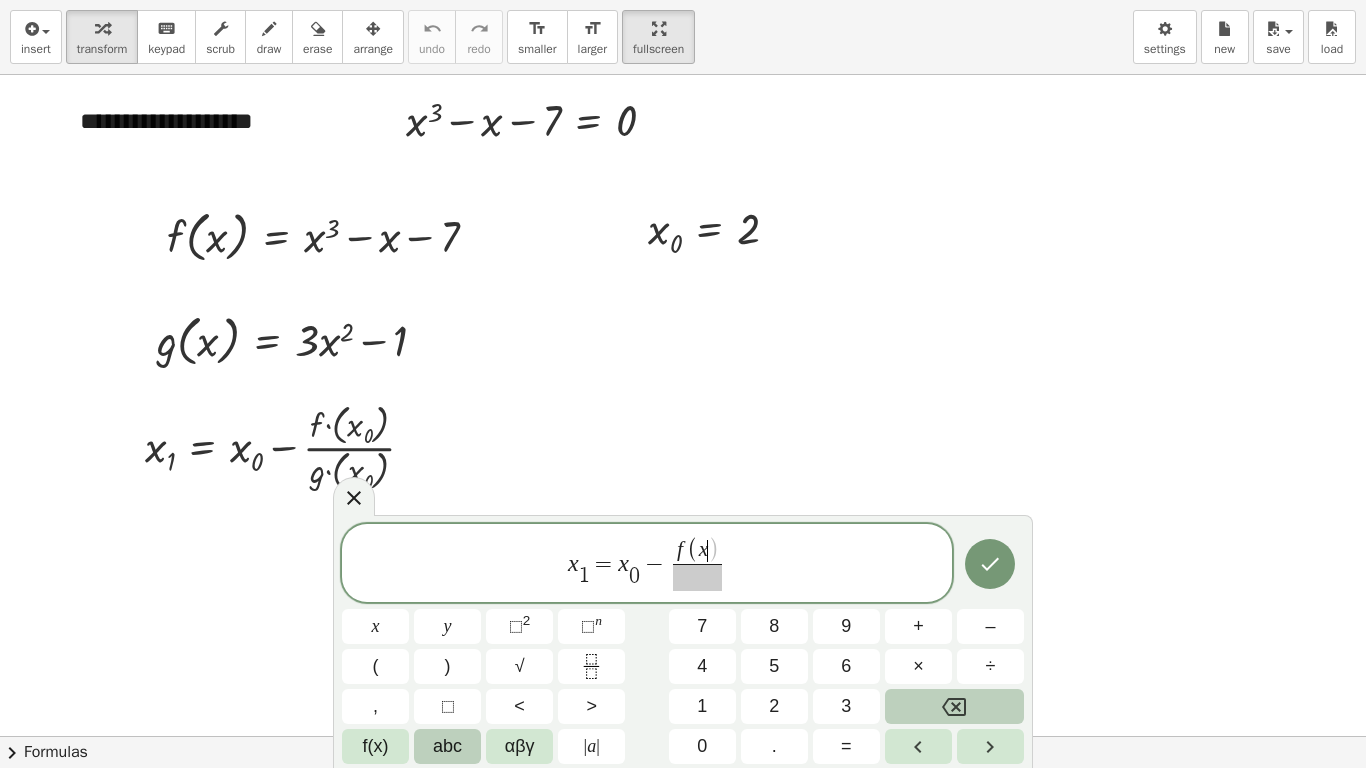 click on "abc" at bounding box center [447, 746] 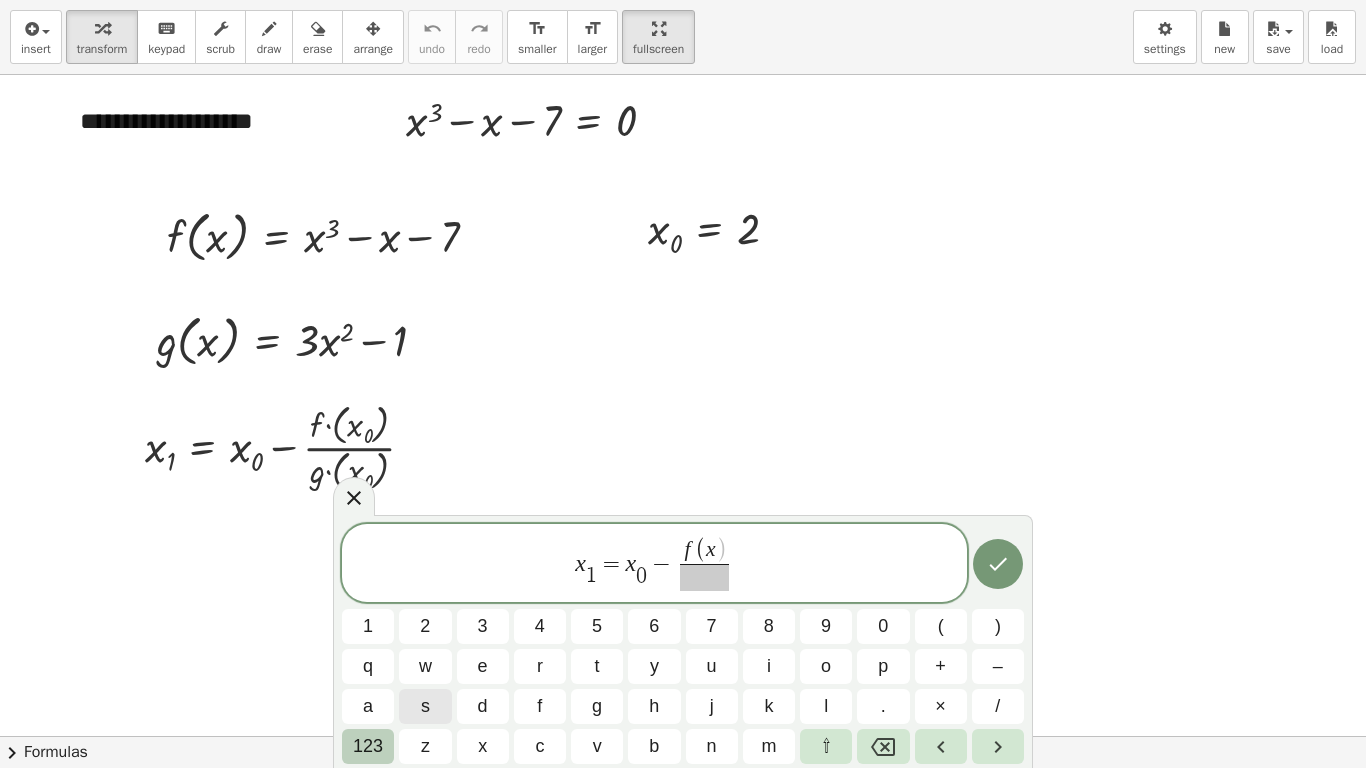 click on "123" at bounding box center (368, 746) 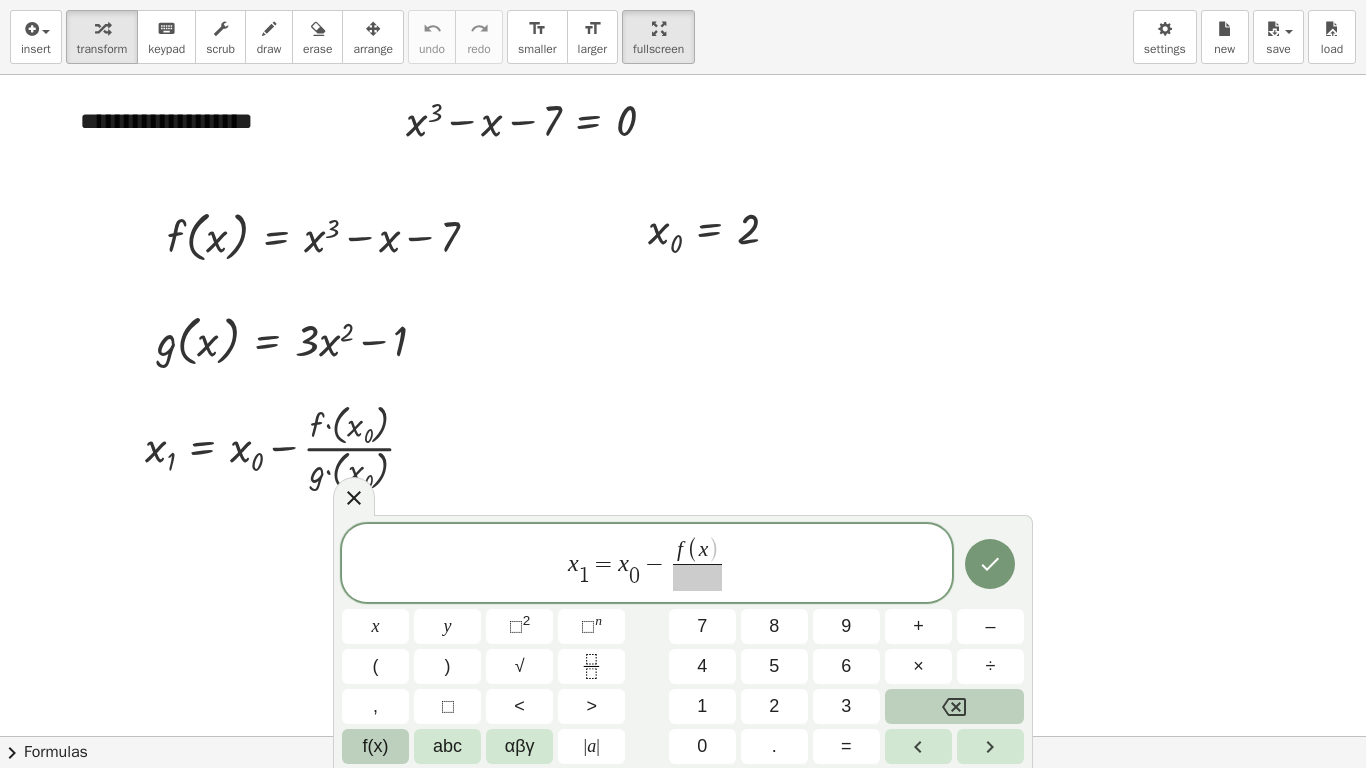 click on "f(x)" at bounding box center (376, 746) 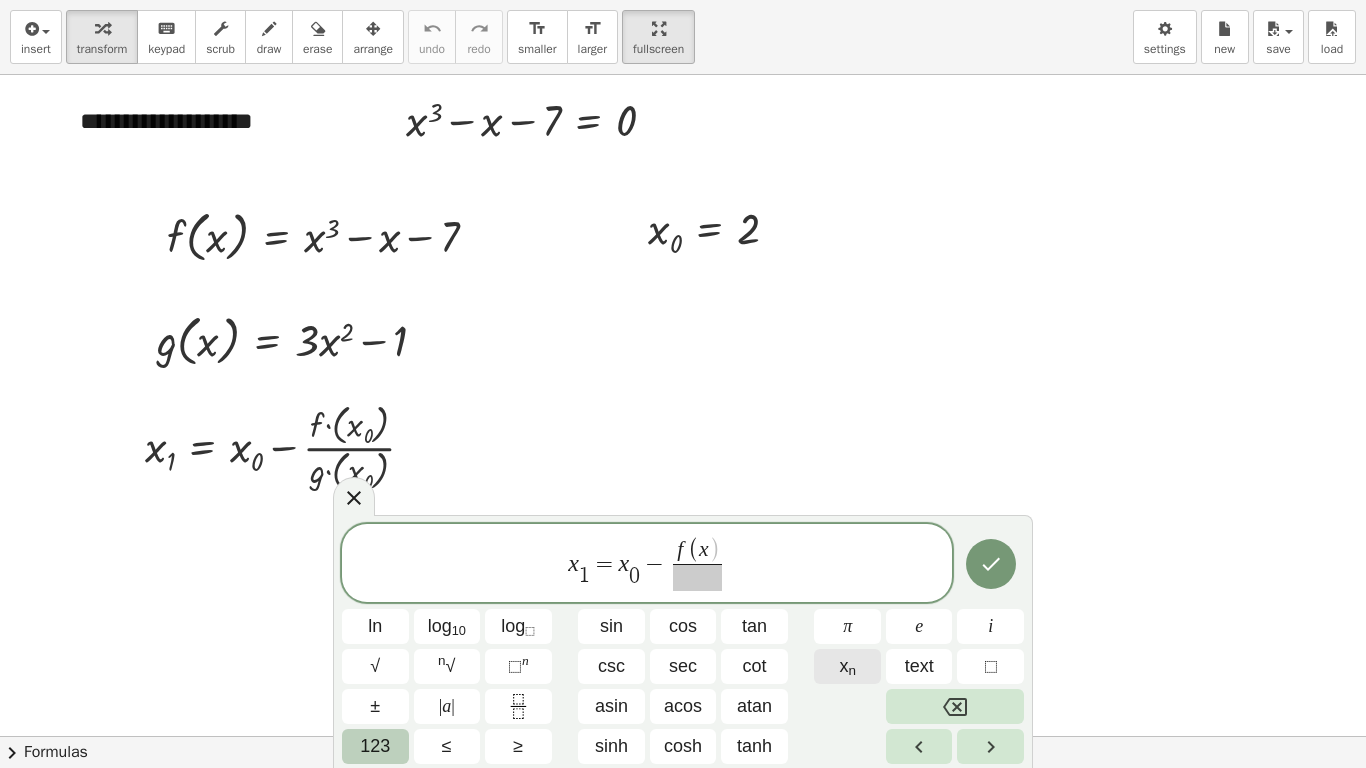 click on "n" at bounding box center [852, 670] 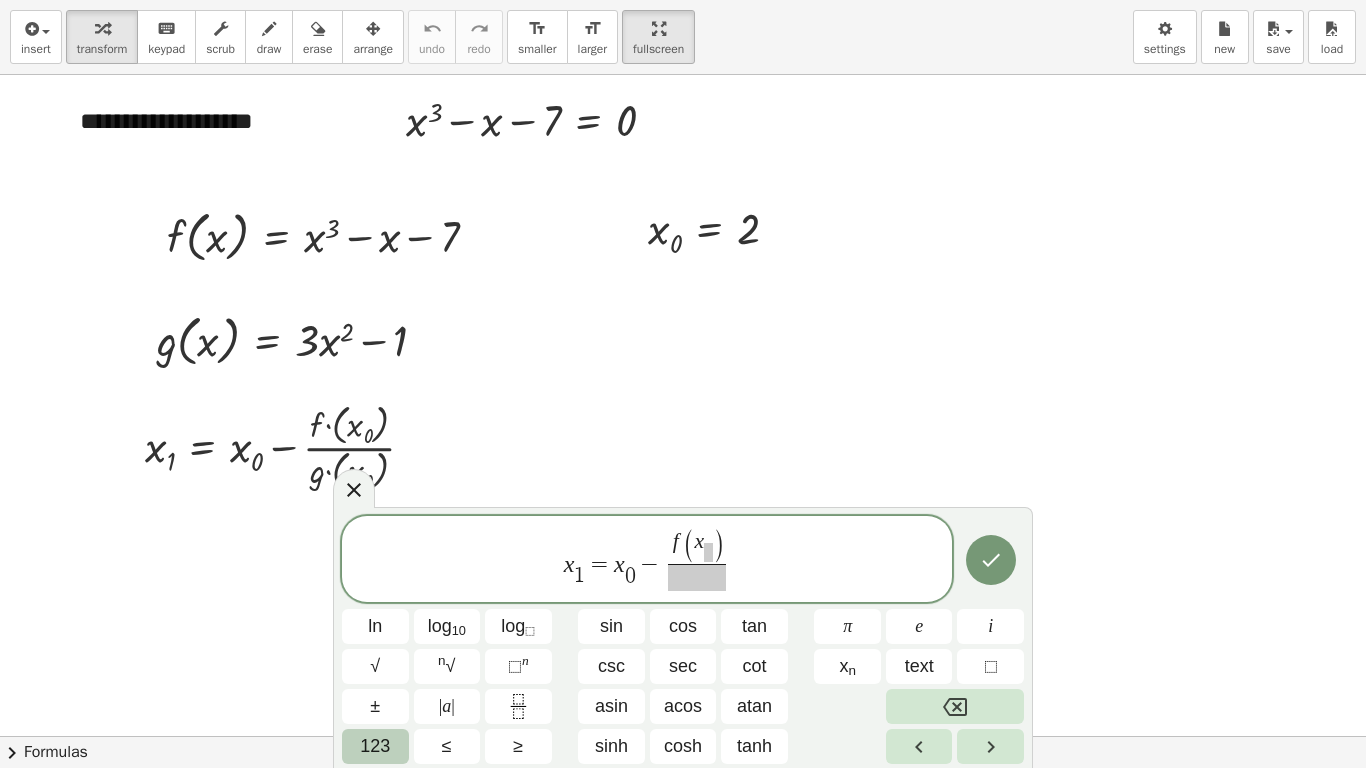 click at bounding box center [697, 577] 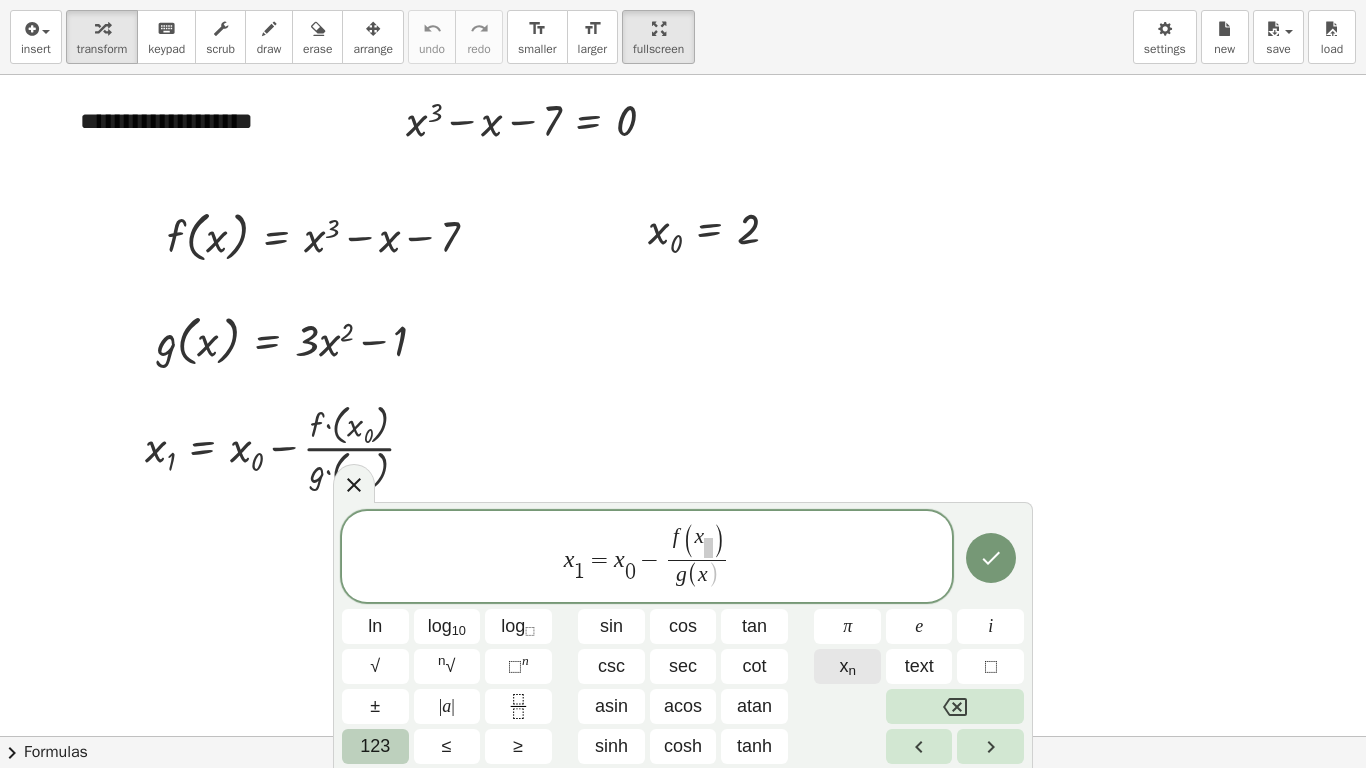 click on "x n" 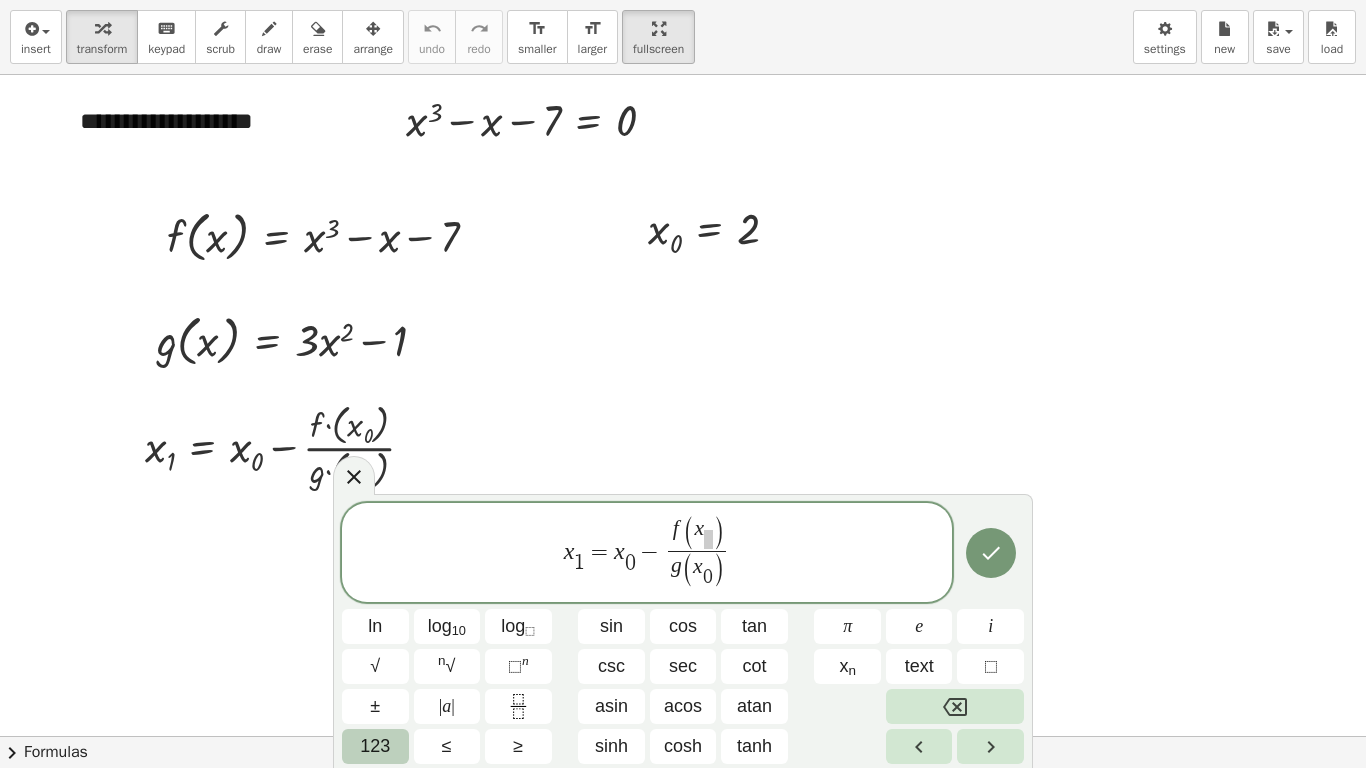 click at bounding box center [708, 539] 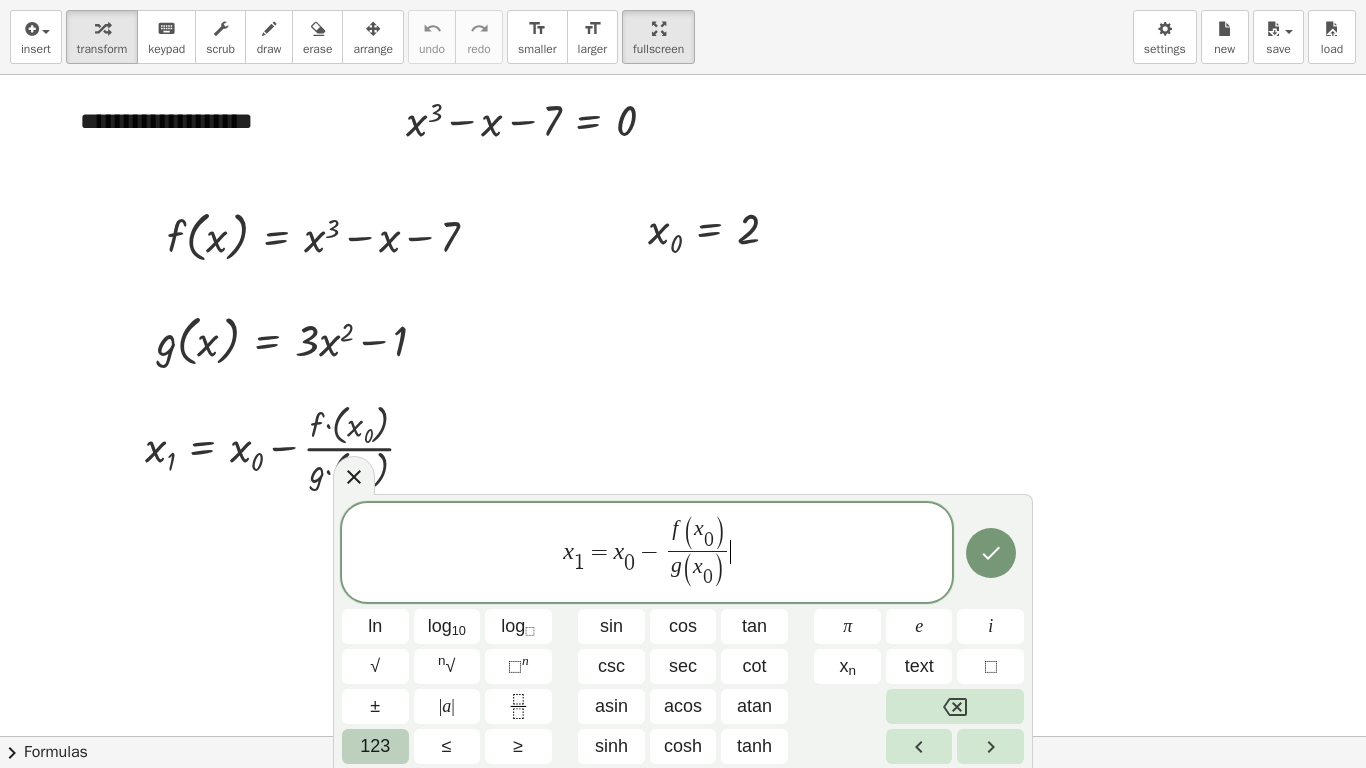 click on "x 1 = x 0 − f ( x 0 ) g ( x 0 )" at bounding box center [647, 554] 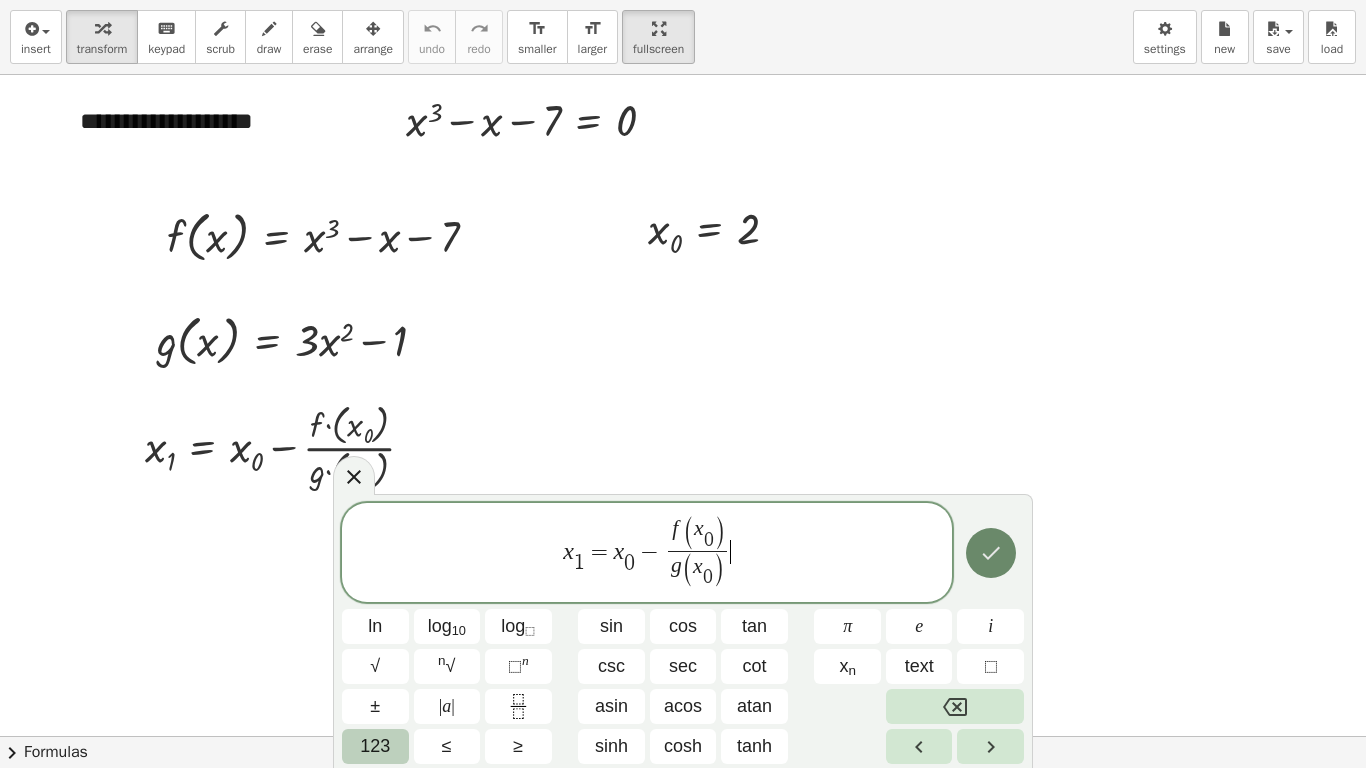 click 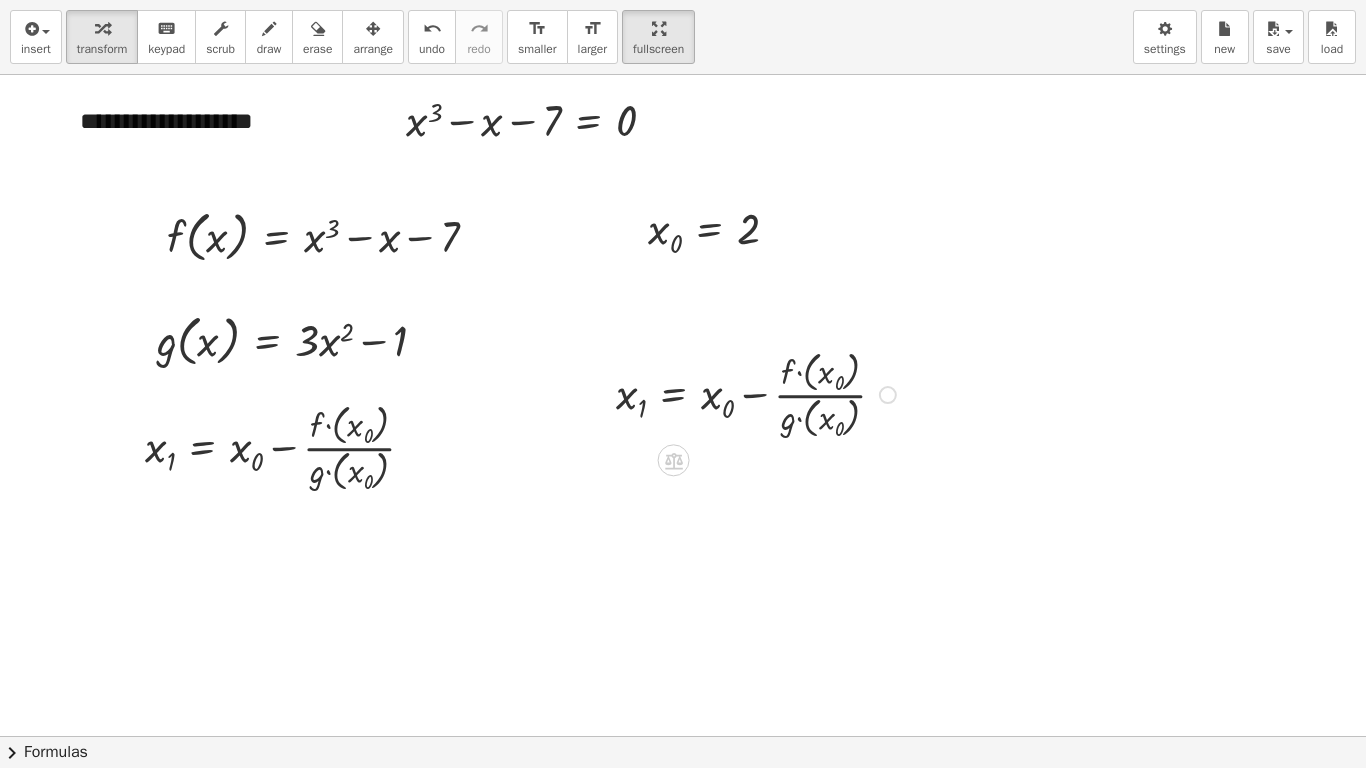 click at bounding box center [888, 395] 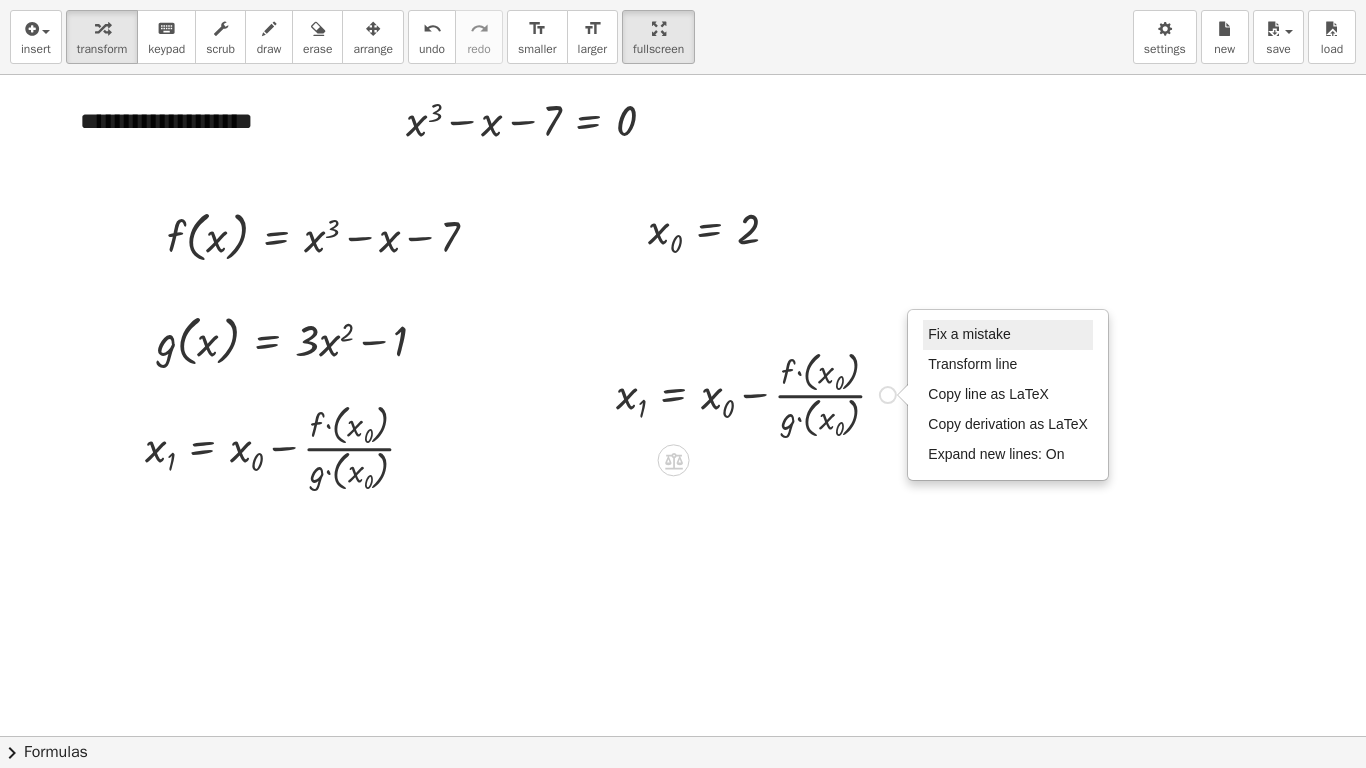 click on "Fix a mistake" at bounding box center [969, 334] 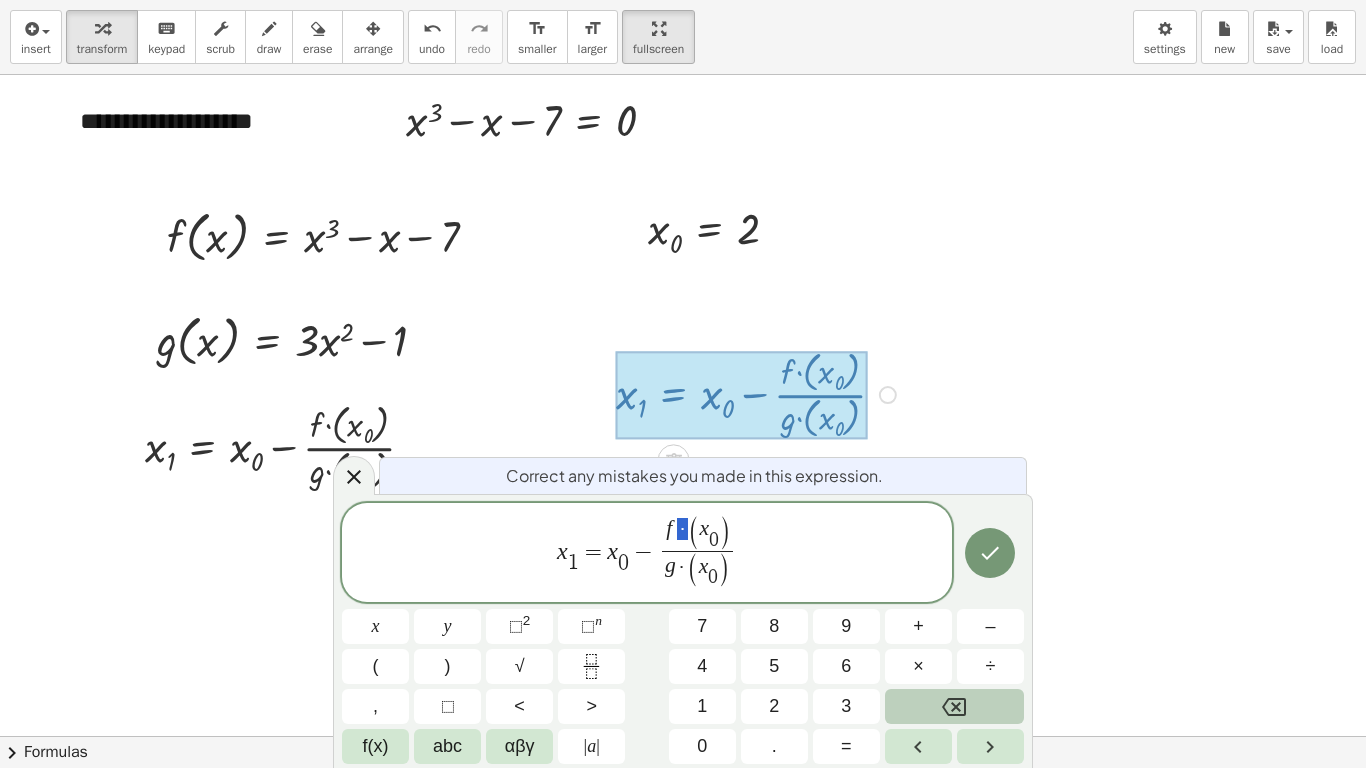 drag, startPoint x: 680, startPoint y: 533, endPoint x: 691, endPoint y: 530, distance: 11.401754 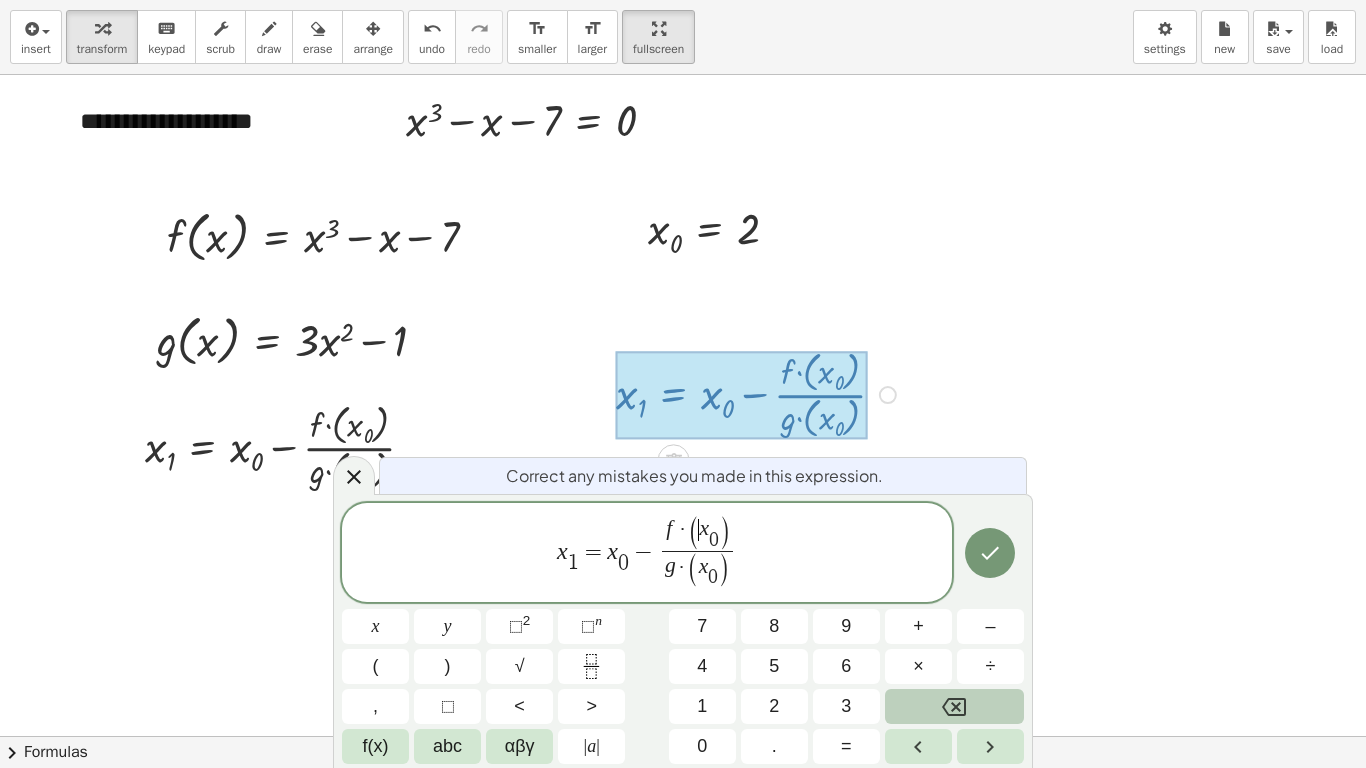 click on "(" at bounding box center (694, 534) 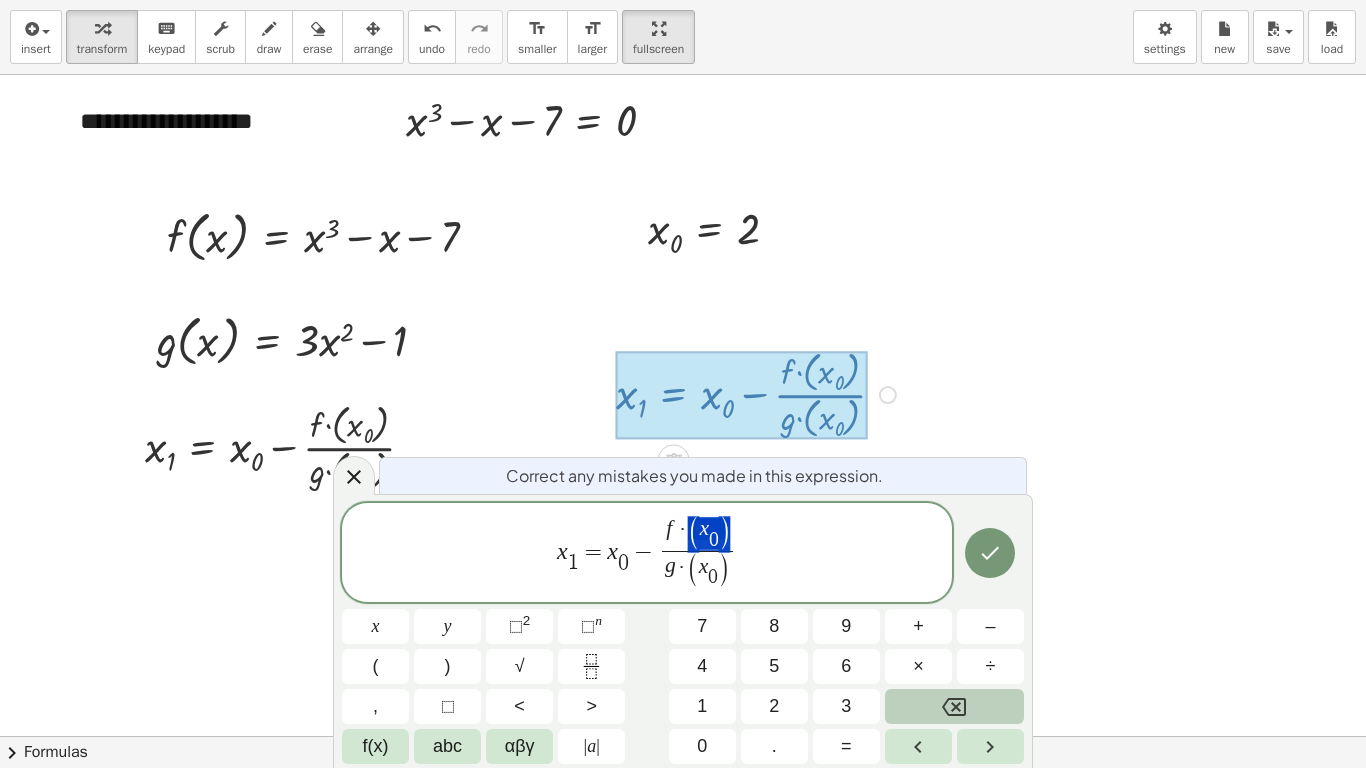 drag, startPoint x: 695, startPoint y: 530, endPoint x: 722, endPoint y: 530, distance: 27 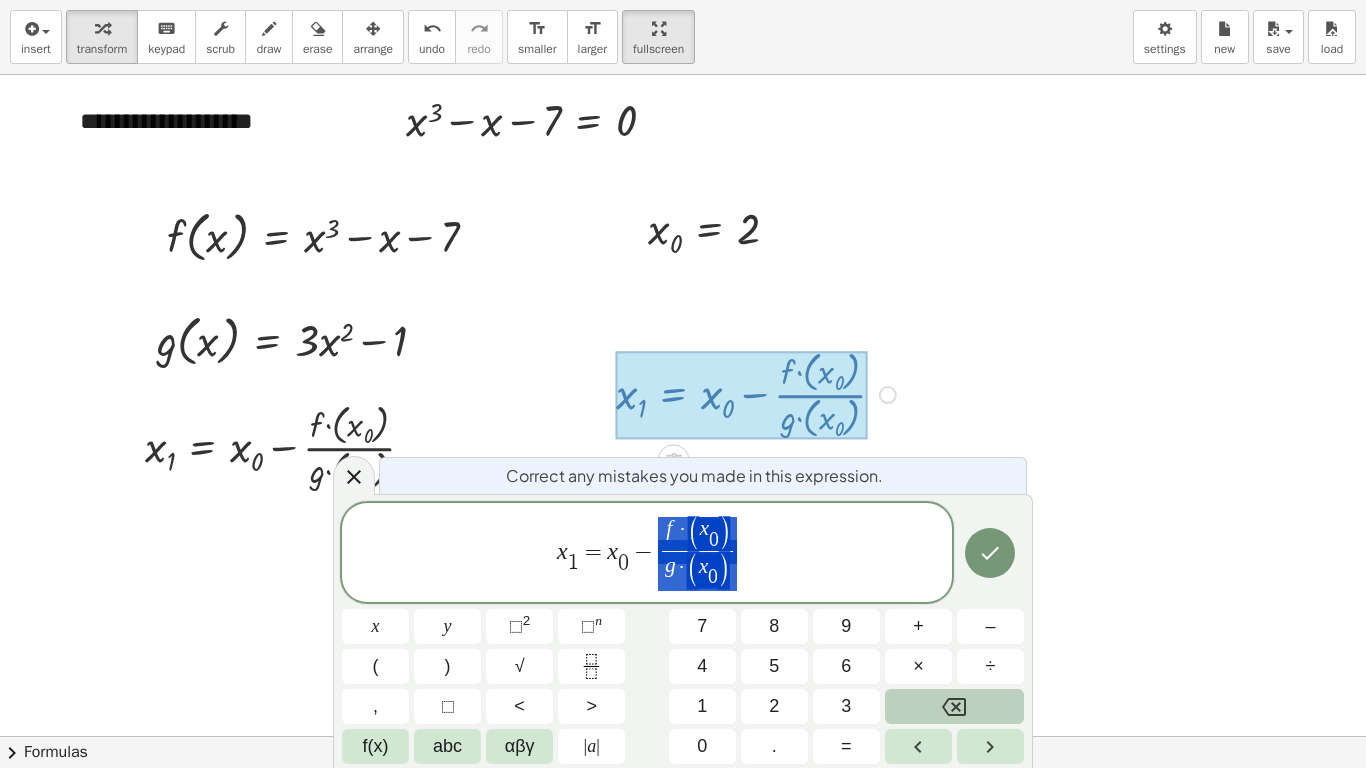 drag, startPoint x: 736, startPoint y: 525, endPoint x: 707, endPoint y: 534, distance: 30.364452 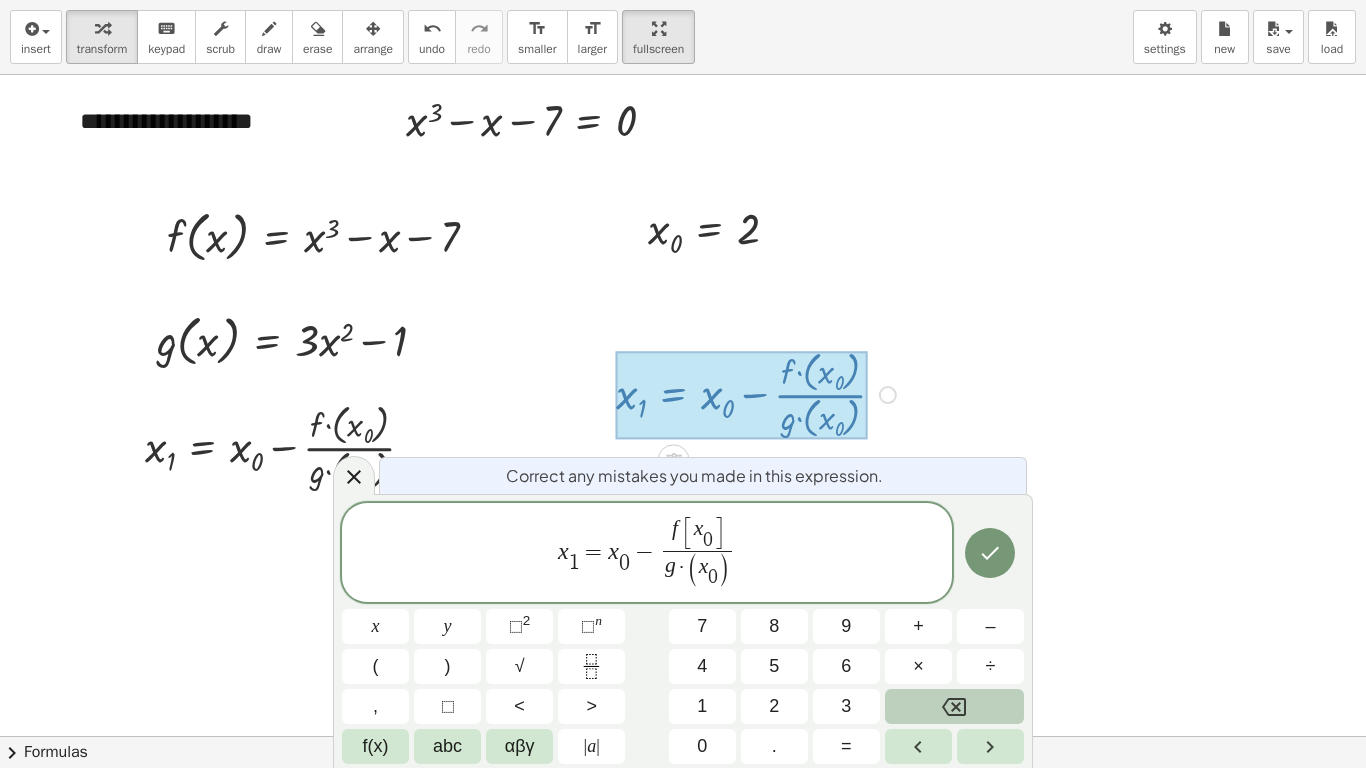 click on ")" at bounding box center [724, 572] 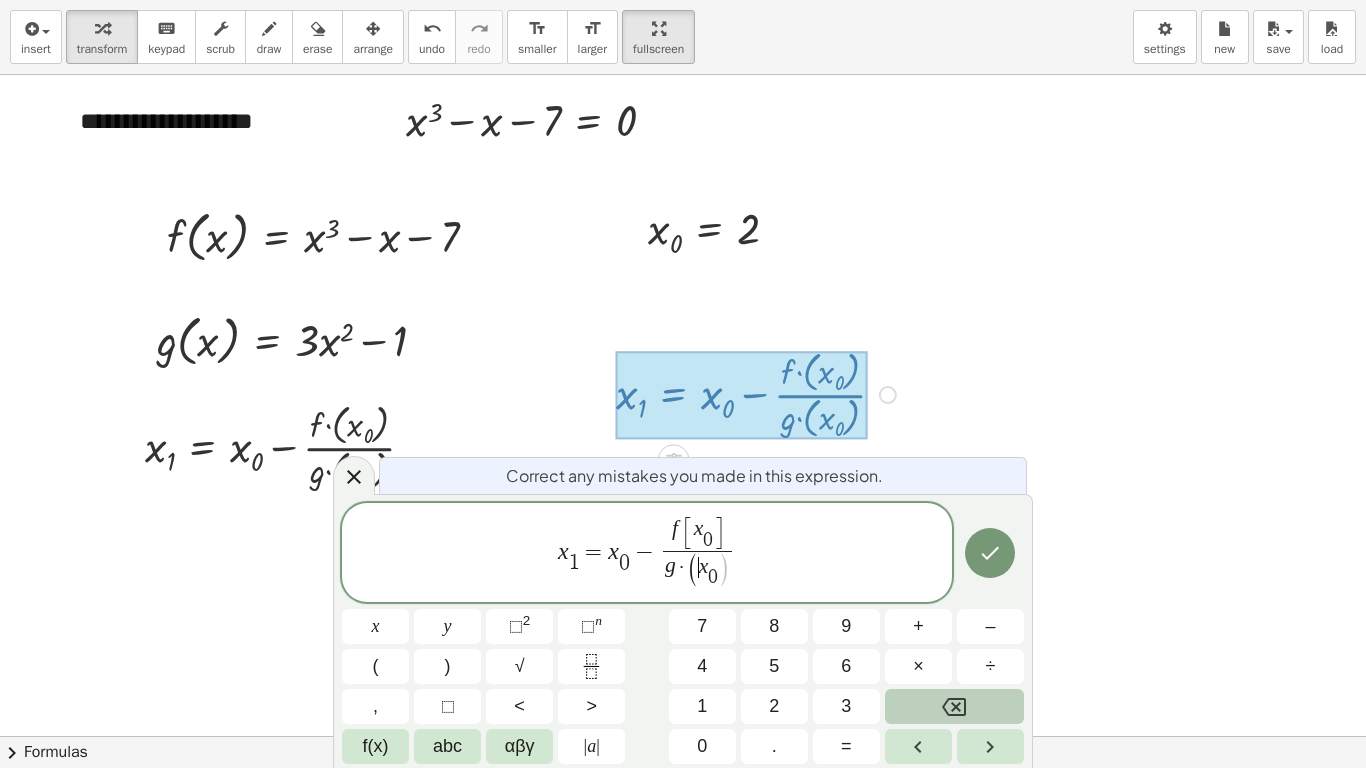 click on "(" at bounding box center [693, 572] 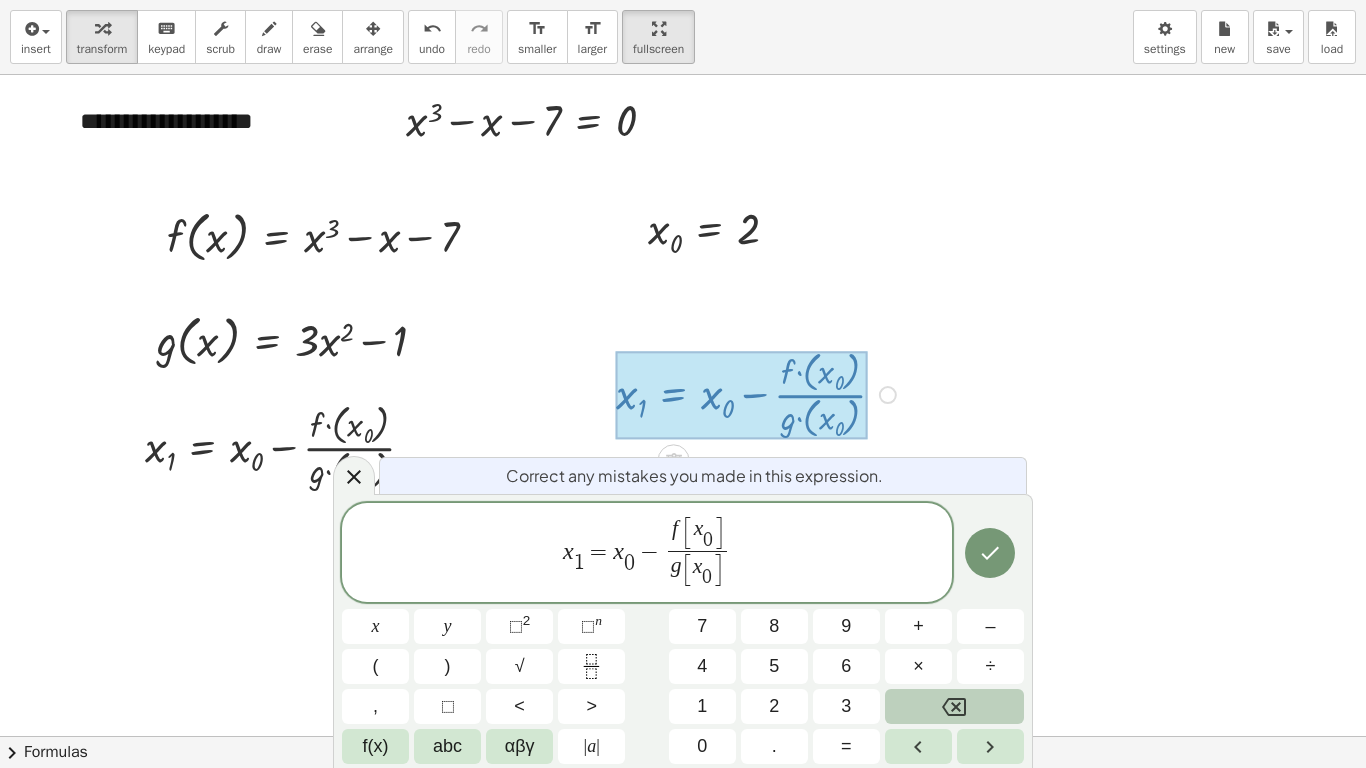 click on "x 1 = x 0 − f [ x 0 ] g [ x 0 ]" at bounding box center [647, 554] 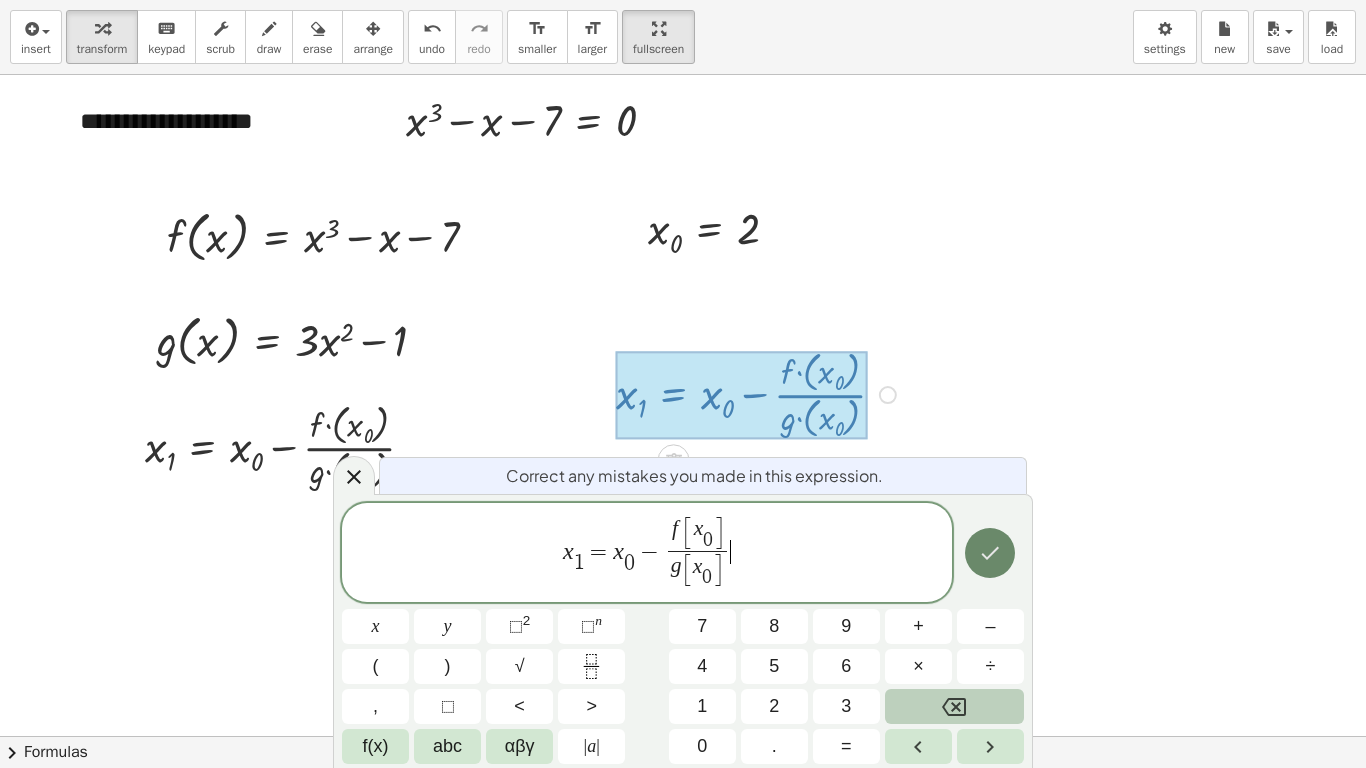 click 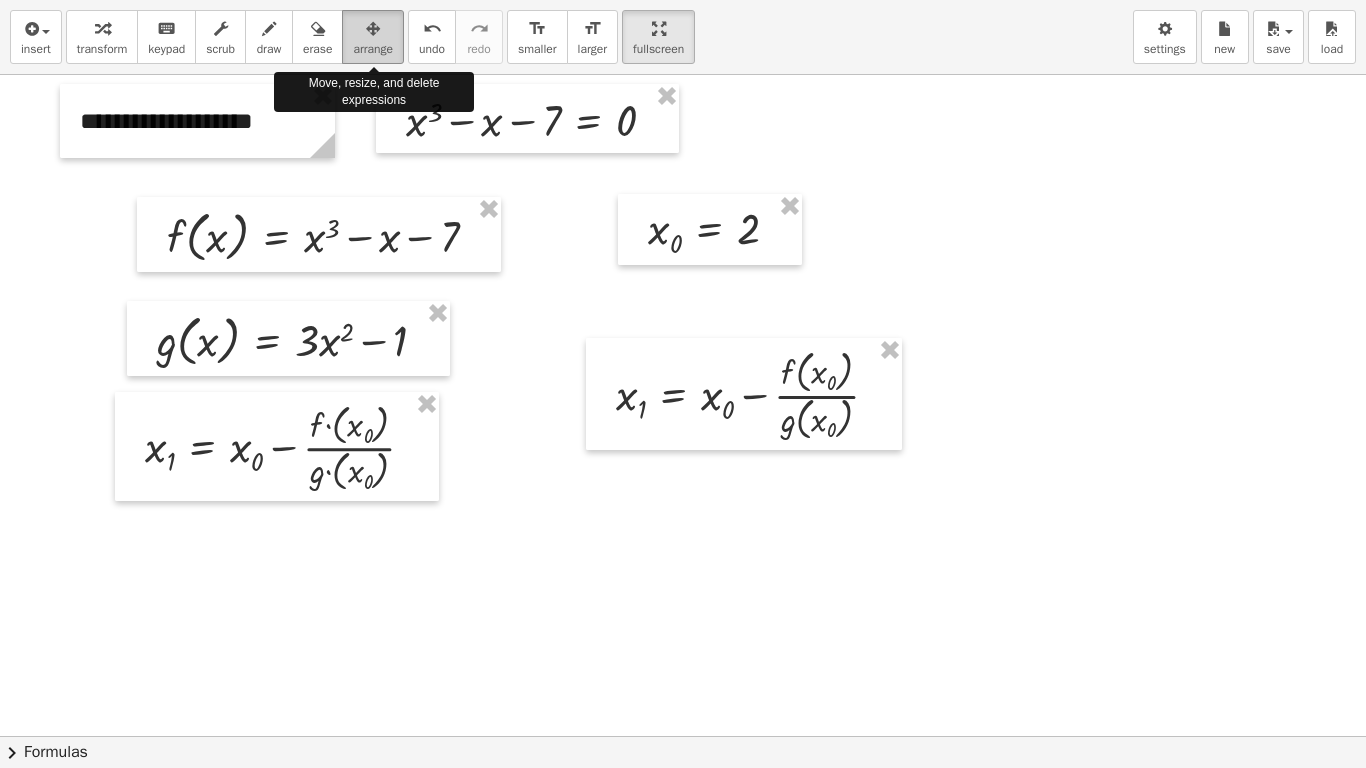click on "arrange" at bounding box center [373, 49] 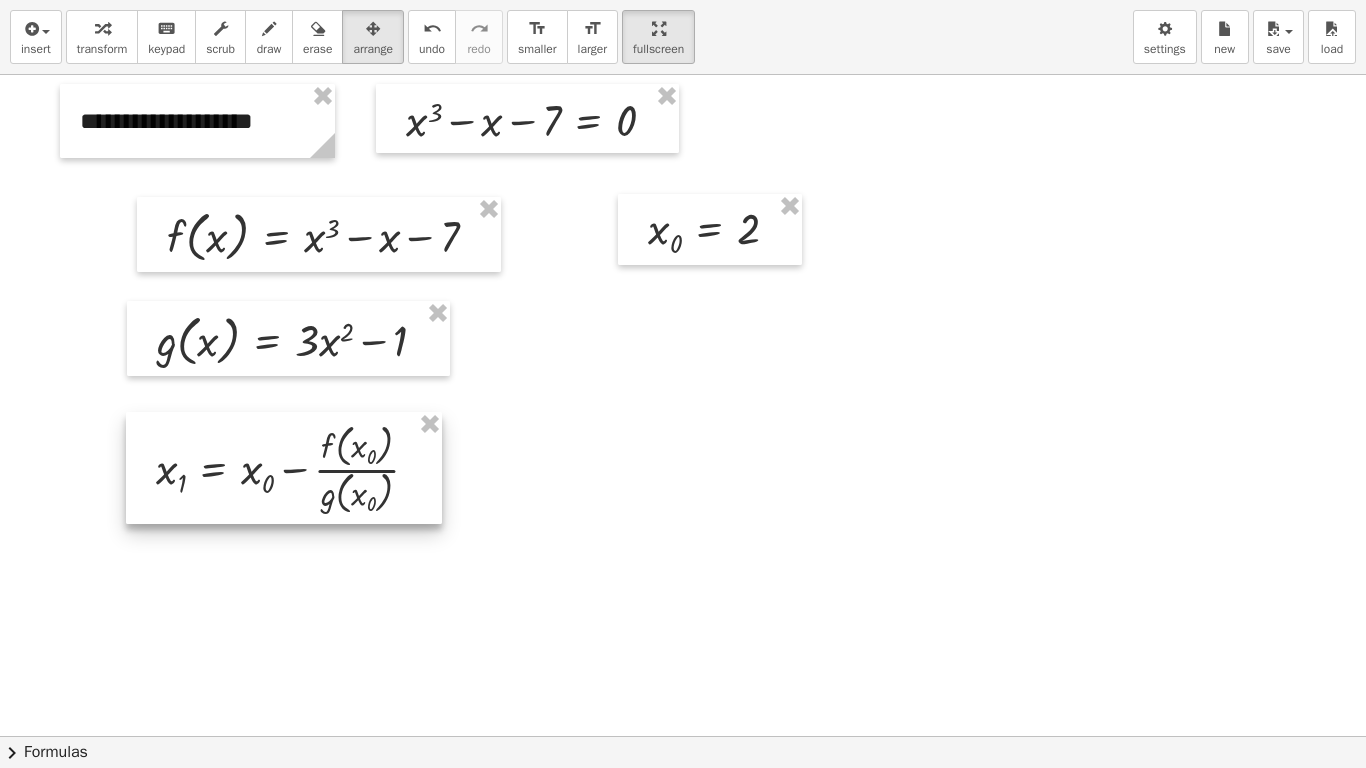 drag, startPoint x: 872, startPoint y: 410, endPoint x: 412, endPoint y: 484, distance: 465.91415 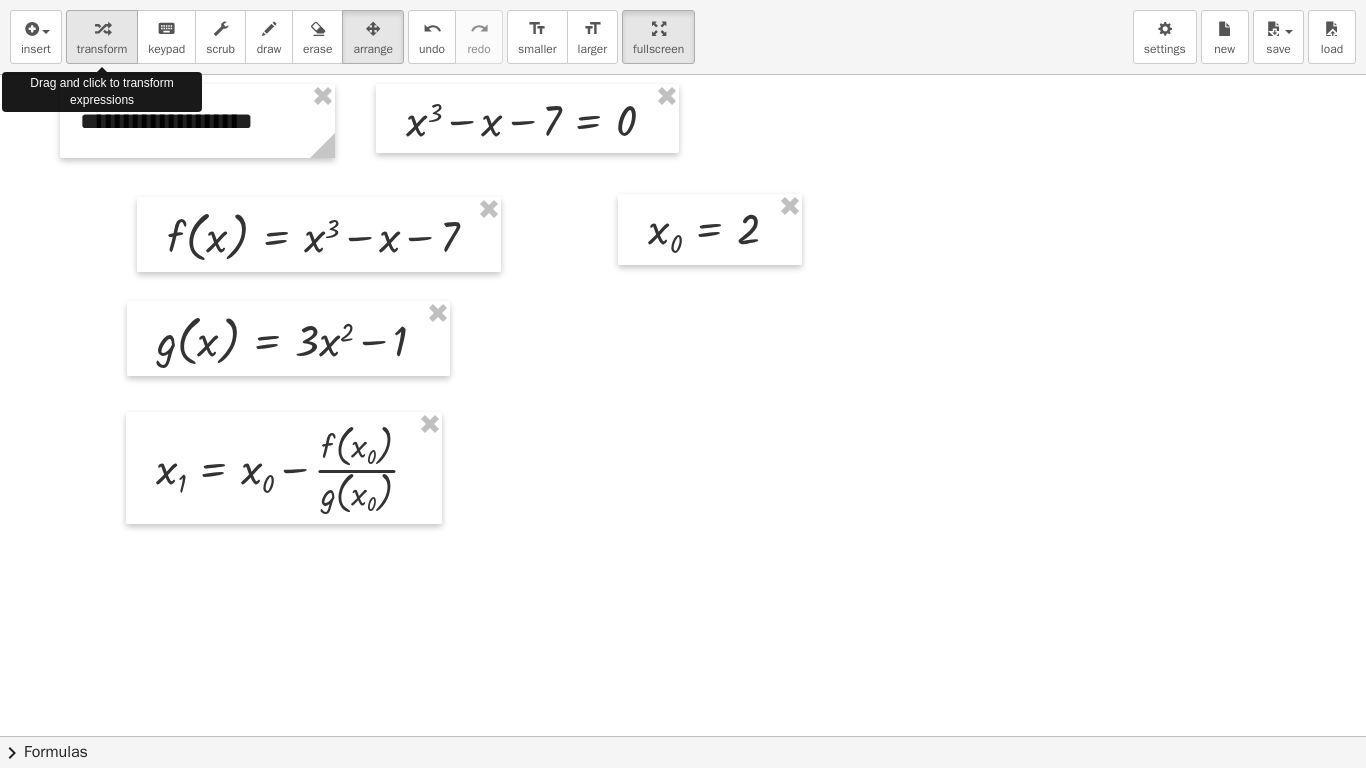 click on "transform" at bounding box center (102, 49) 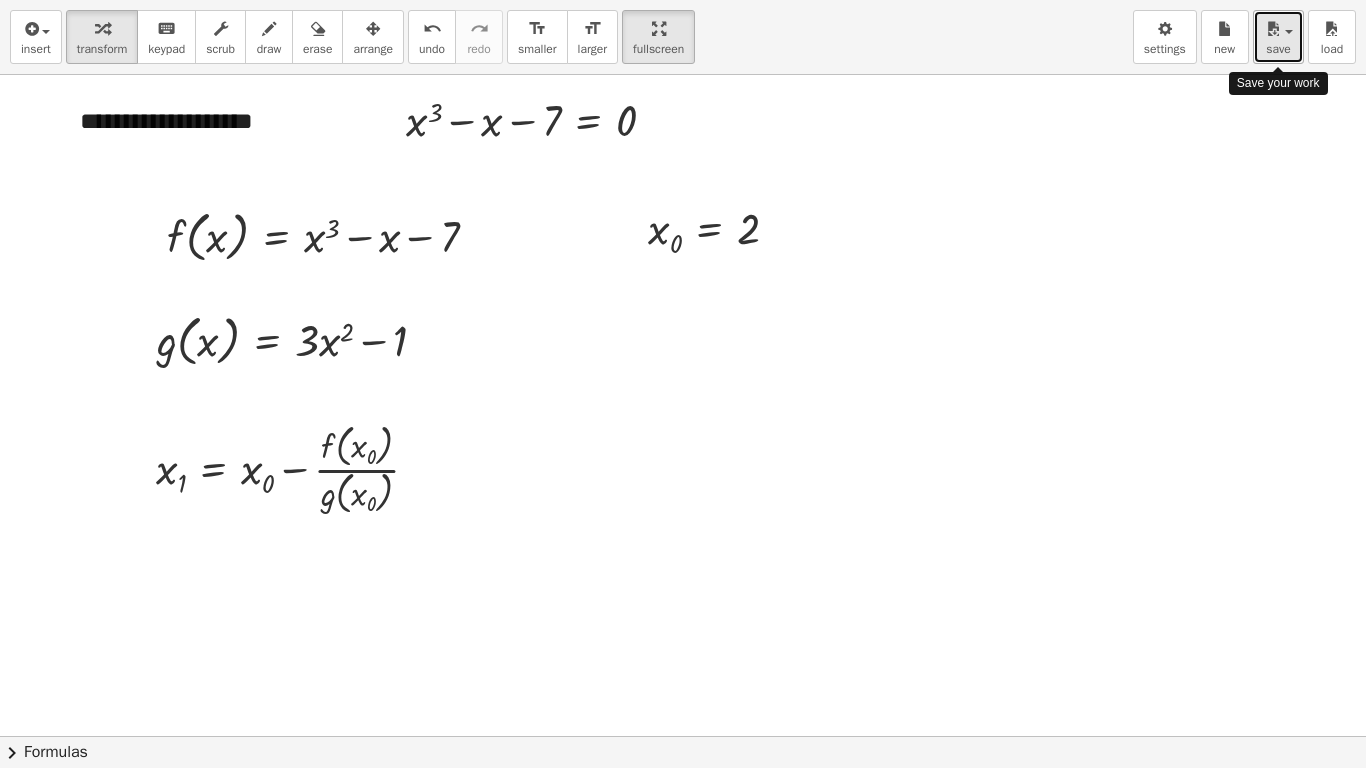 click on "save" at bounding box center [1278, 37] 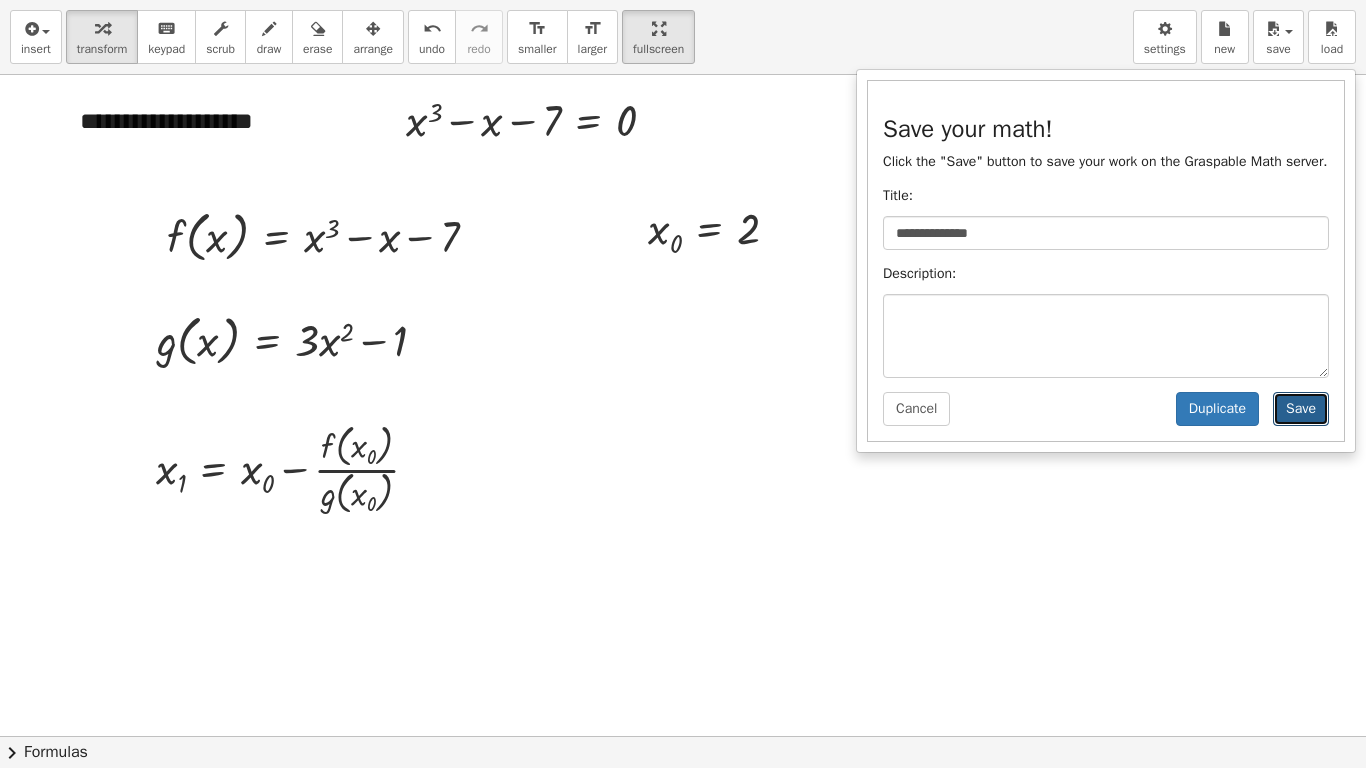 click on "Save" at bounding box center [1301, 409] 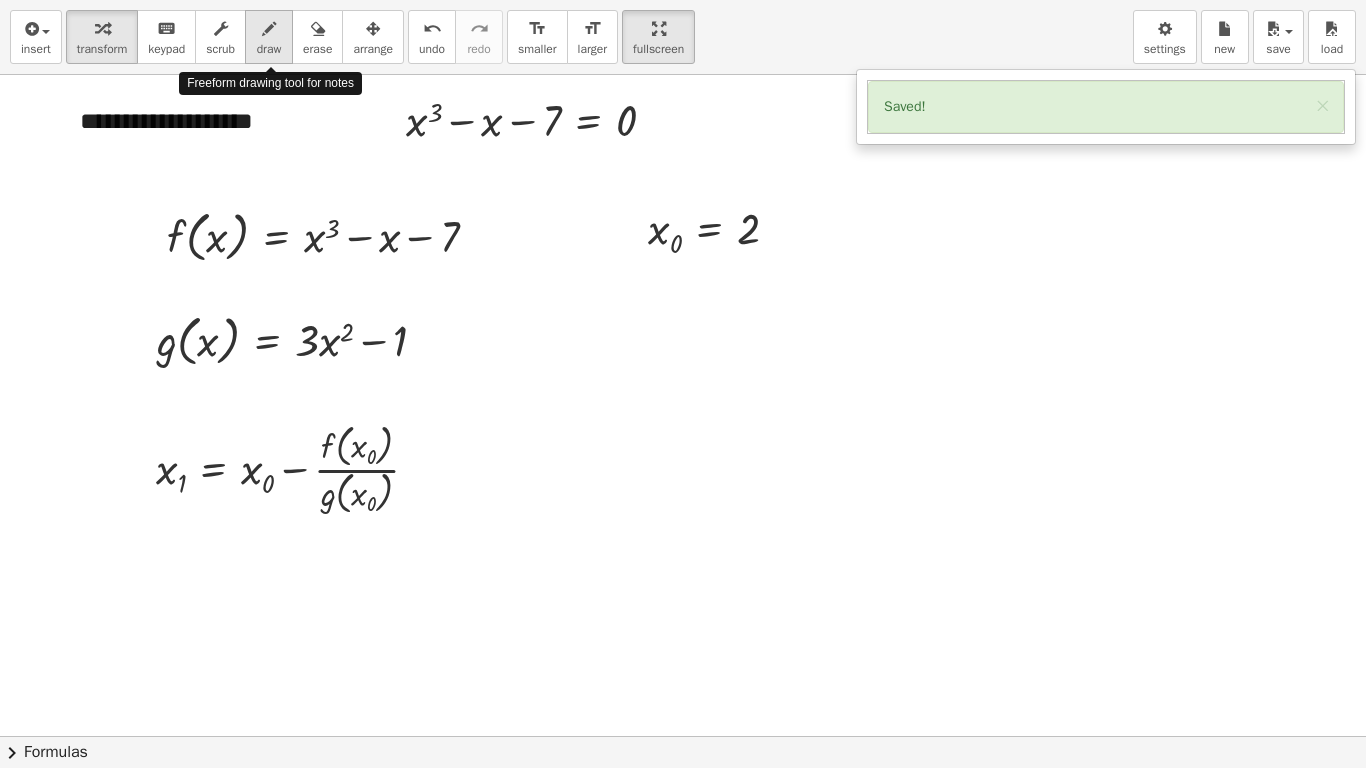 click on "draw" at bounding box center (269, 49) 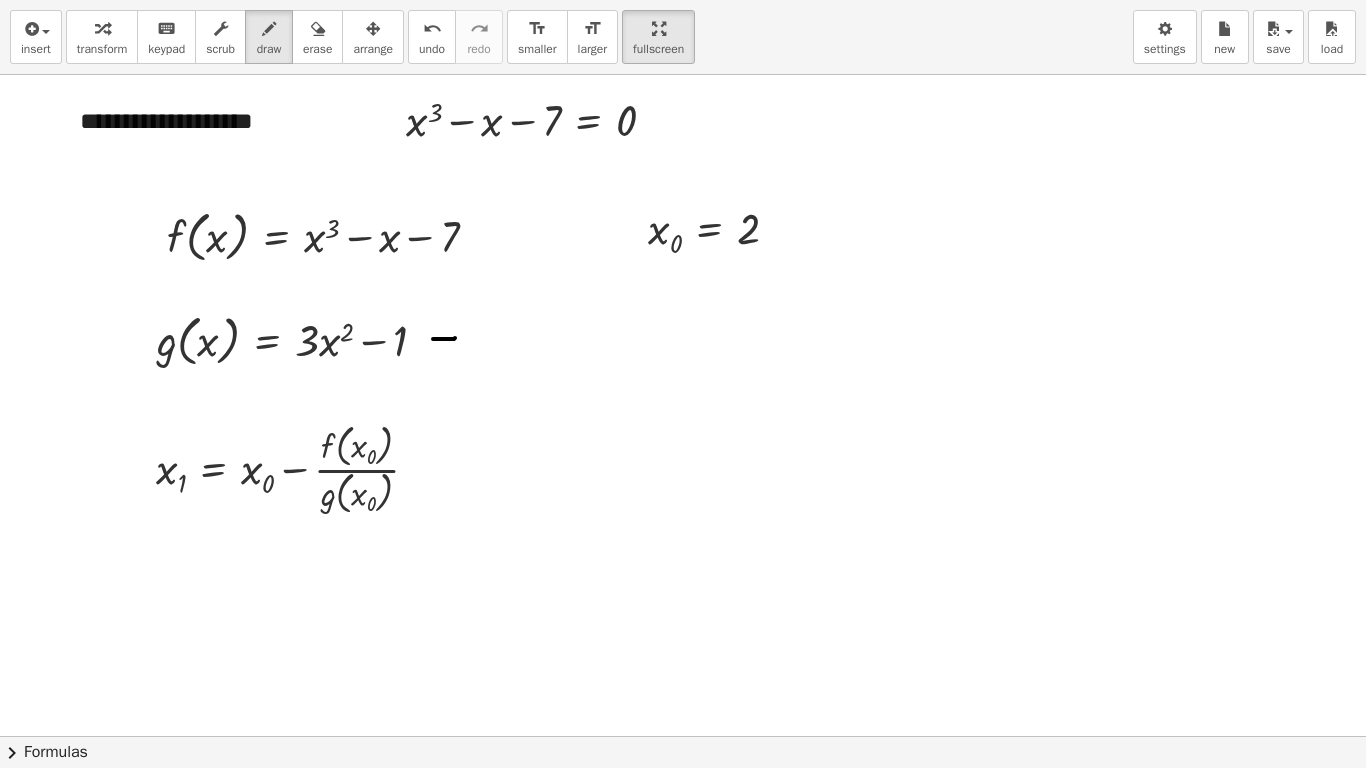 drag, startPoint x: 433, startPoint y: 339, endPoint x: 455, endPoint y: 338, distance: 22.022715 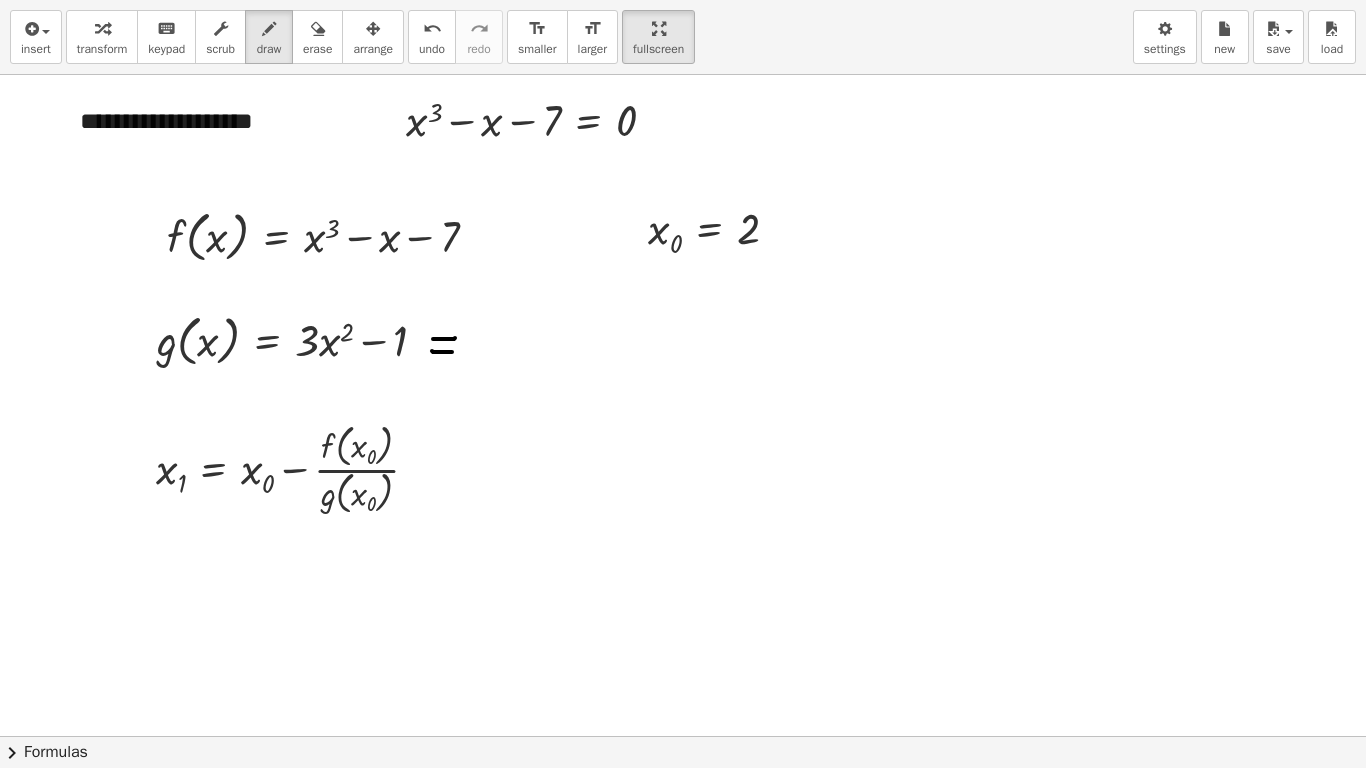 drag, startPoint x: 432, startPoint y: 351, endPoint x: 452, endPoint y: 352, distance: 20.024984 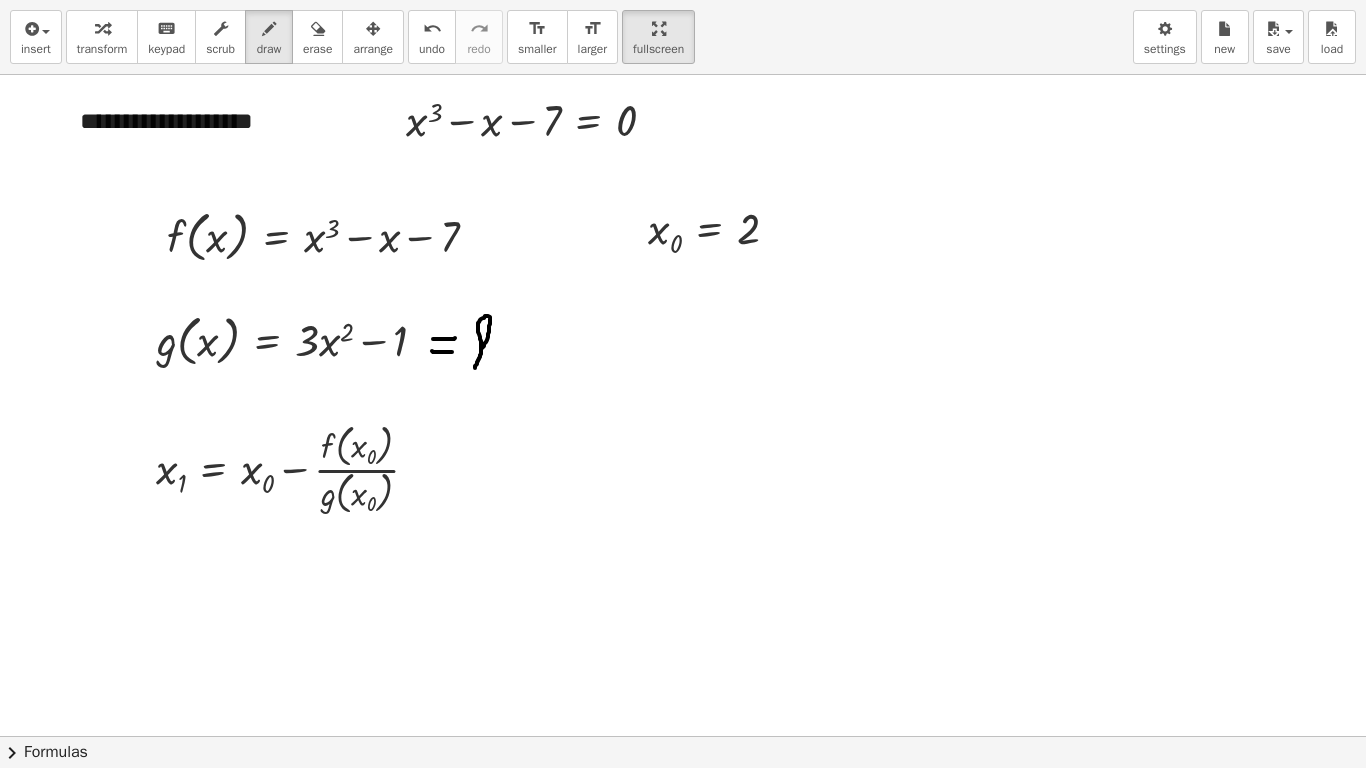 click at bounding box center (683, 736) 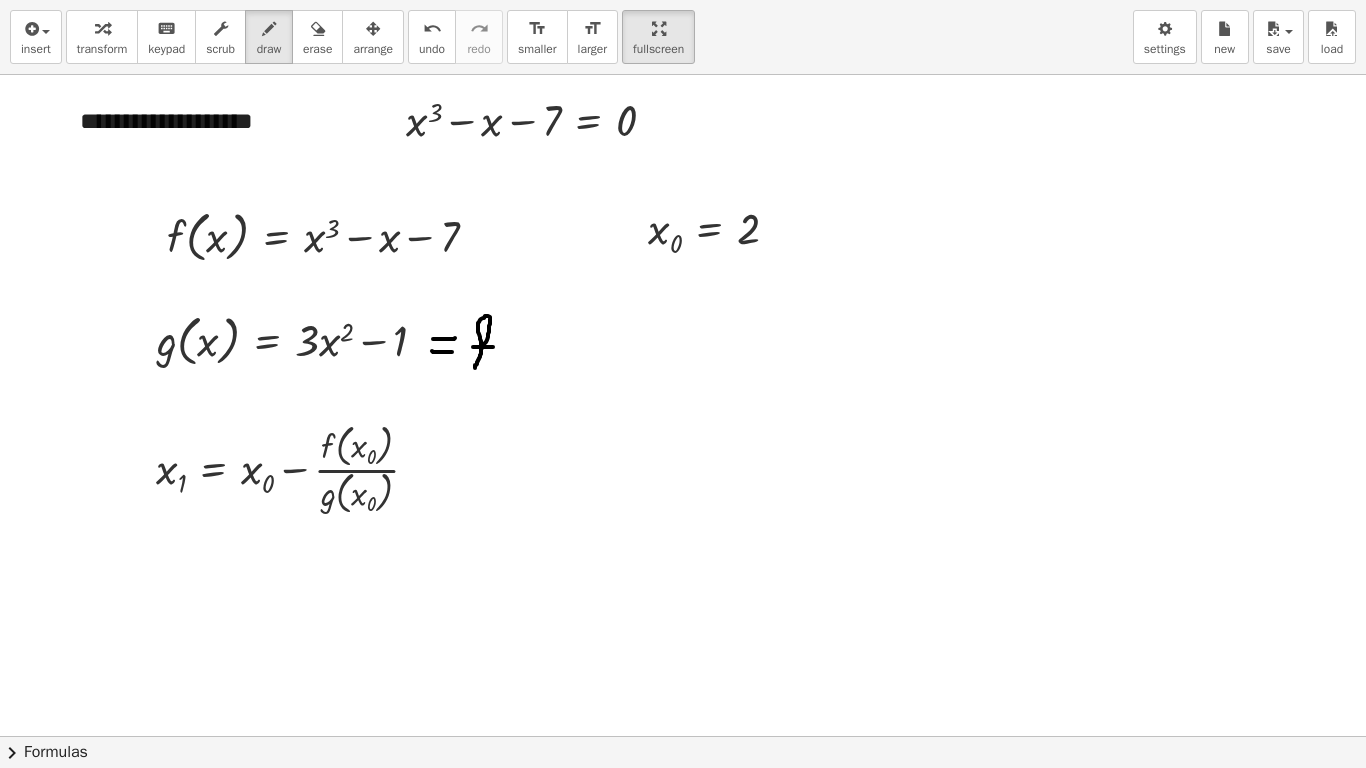drag, startPoint x: 473, startPoint y: 347, endPoint x: 493, endPoint y: 347, distance: 20 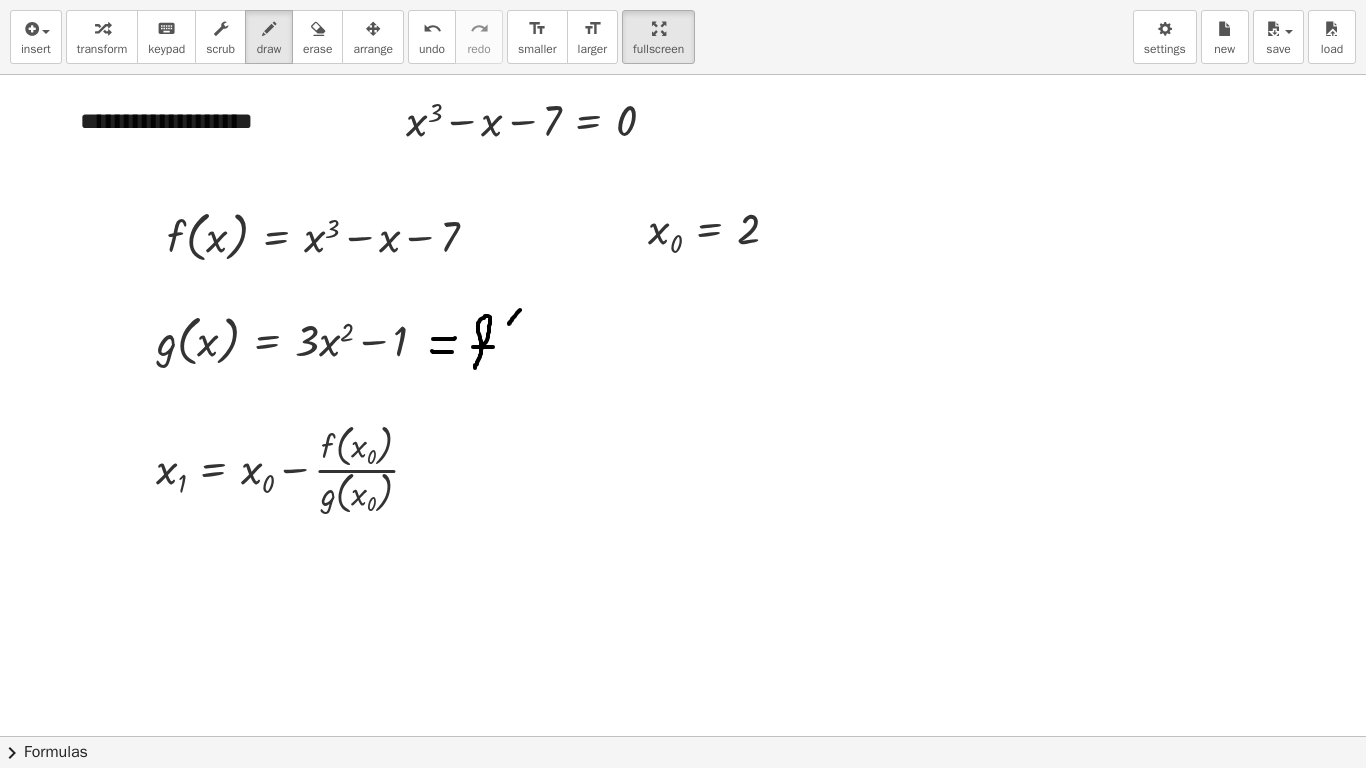 drag, startPoint x: 520, startPoint y: 310, endPoint x: 509, endPoint y: 324, distance: 17.804493 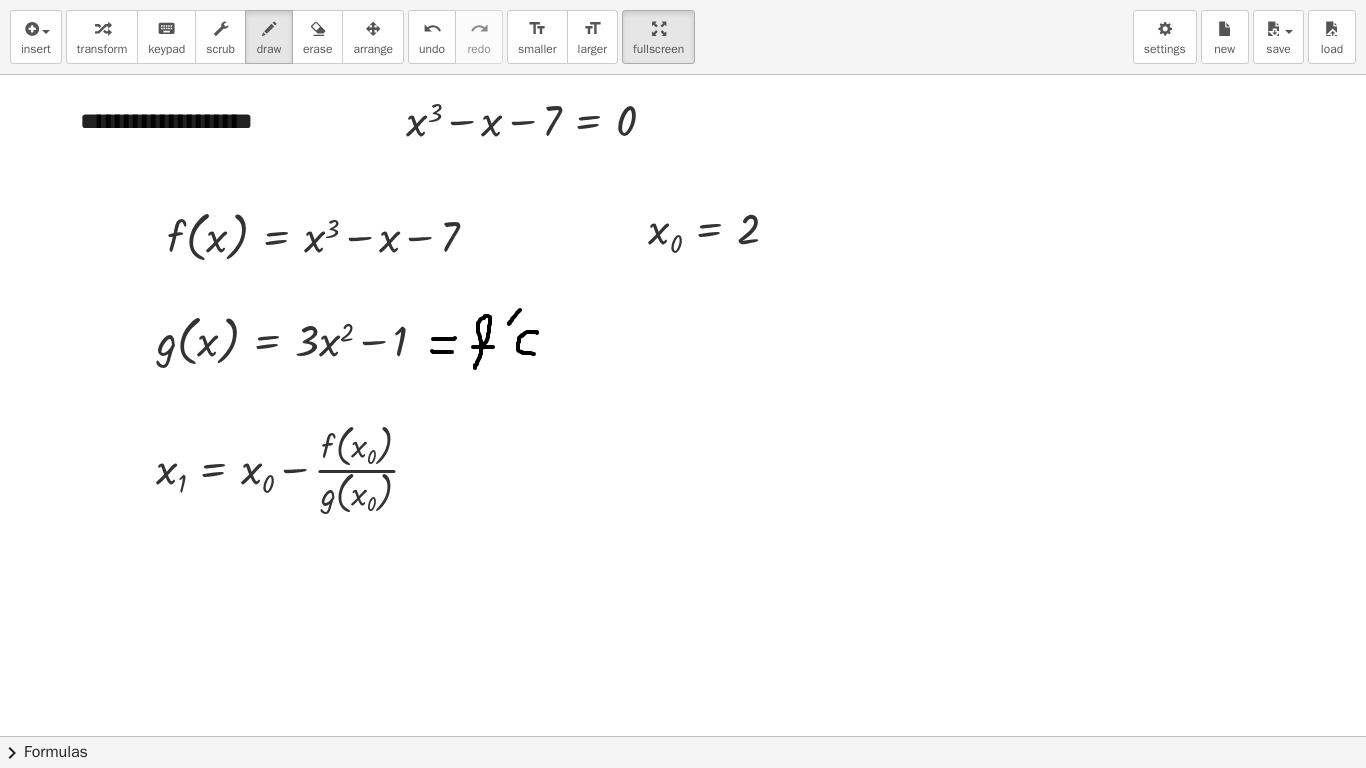 drag, startPoint x: 537, startPoint y: 333, endPoint x: 534, endPoint y: 354, distance: 21.213203 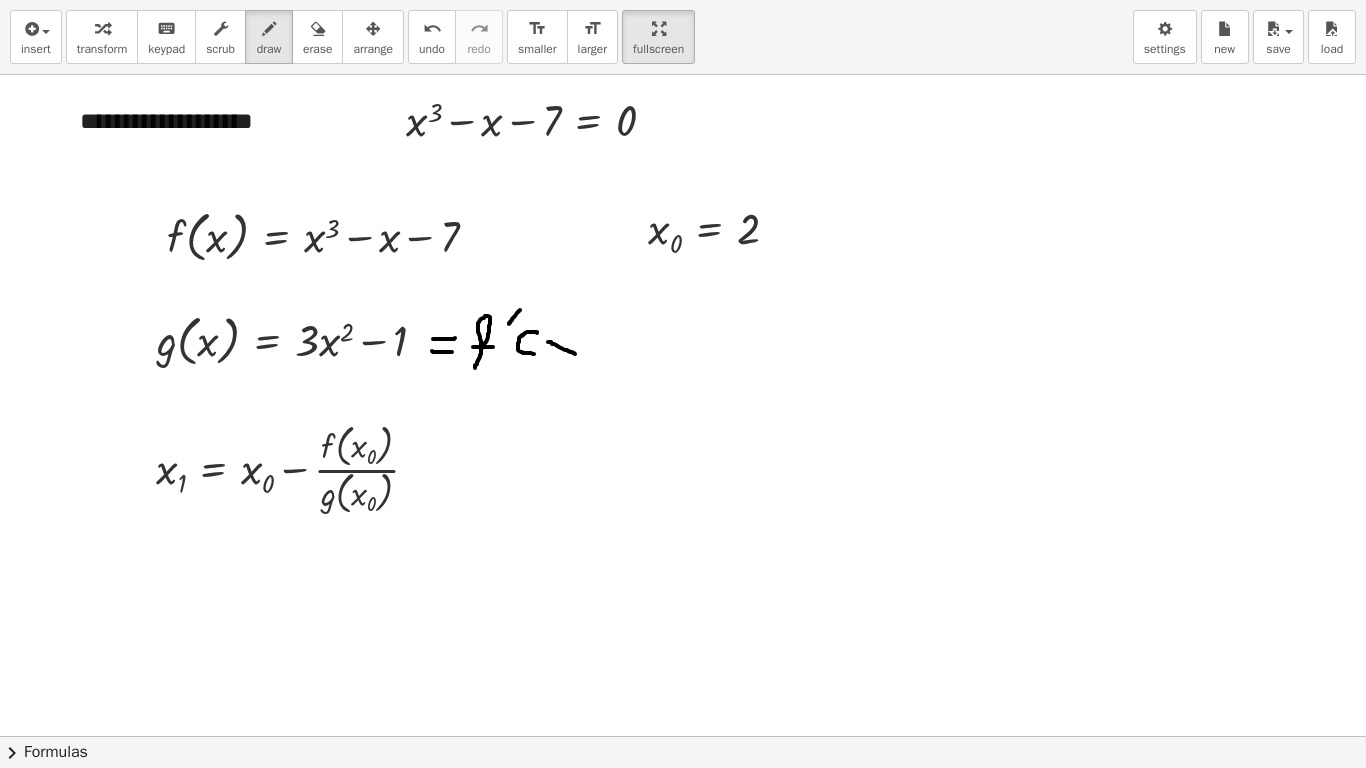 drag, startPoint x: 548, startPoint y: 342, endPoint x: 576, endPoint y: 354, distance: 30.463093 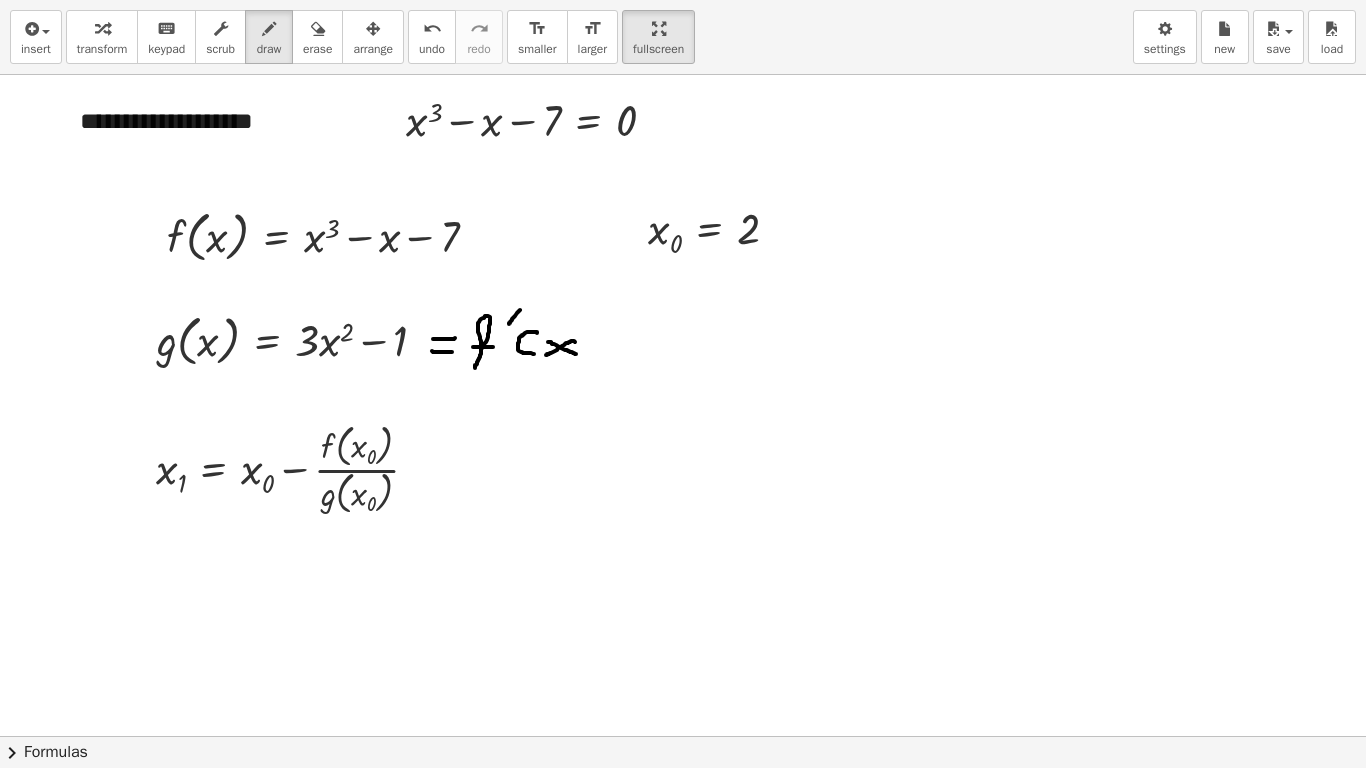 drag, startPoint x: 575, startPoint y: 342, endPoint x: 546, endPoint y: 355, distance: 31.780497 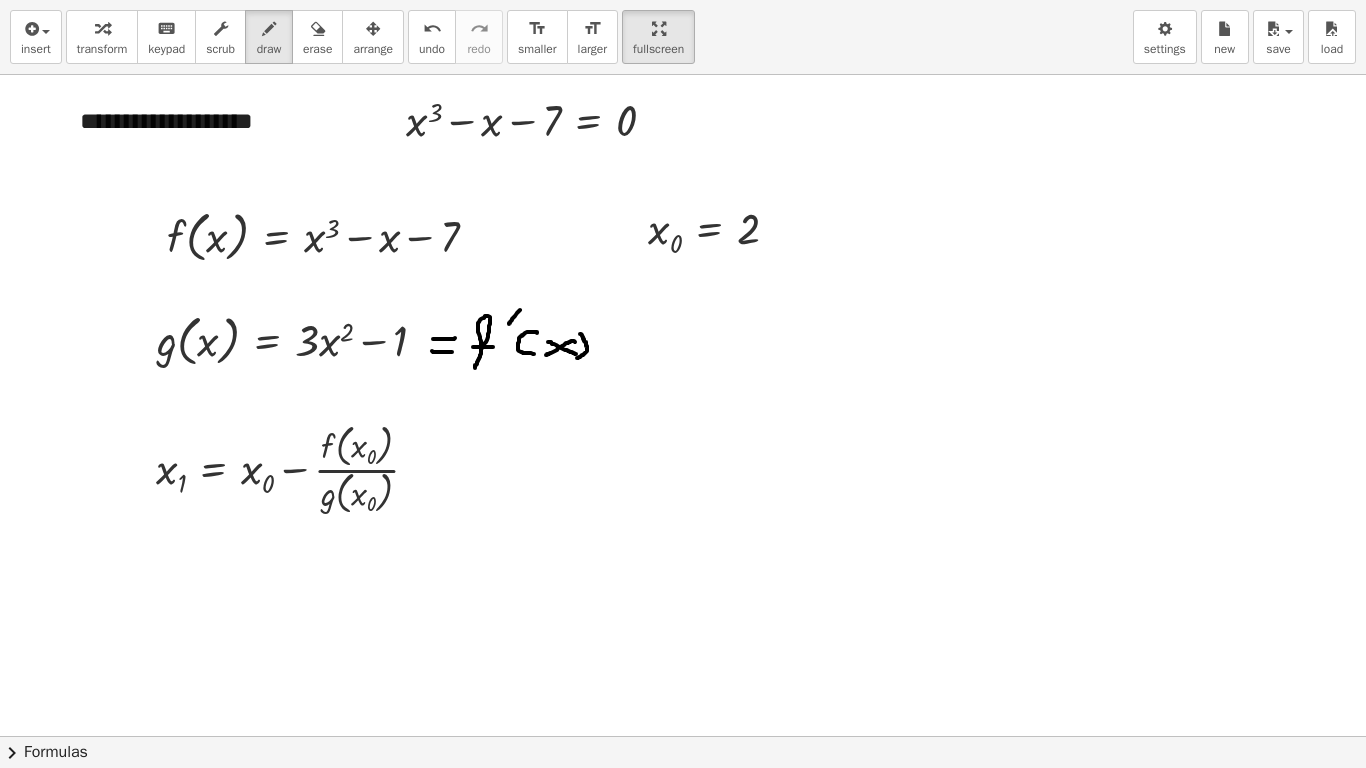 drag, startPoint x: 580, startPoint y: 334, endPoint x: 577, endPoint y: 358, distance: 24.186773 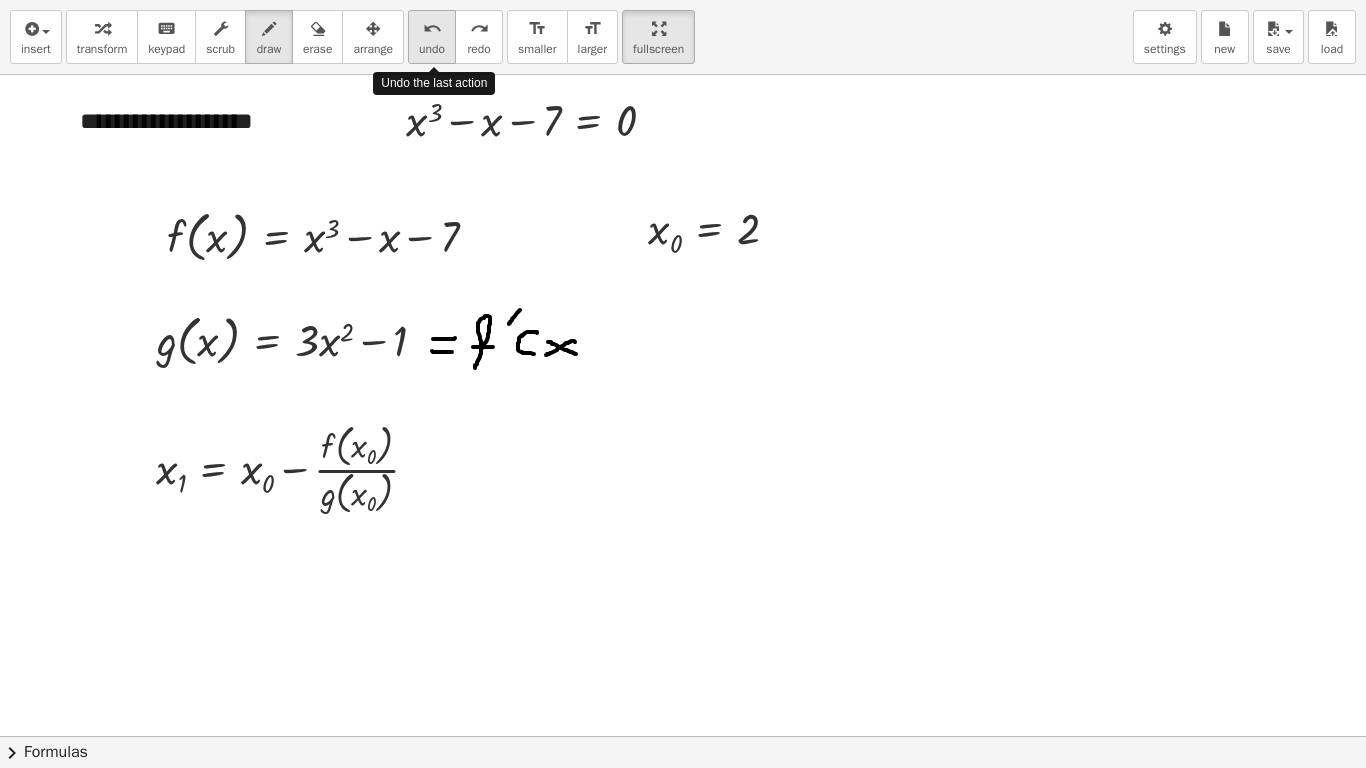 click on "undo" at bounding box center (432, 49) 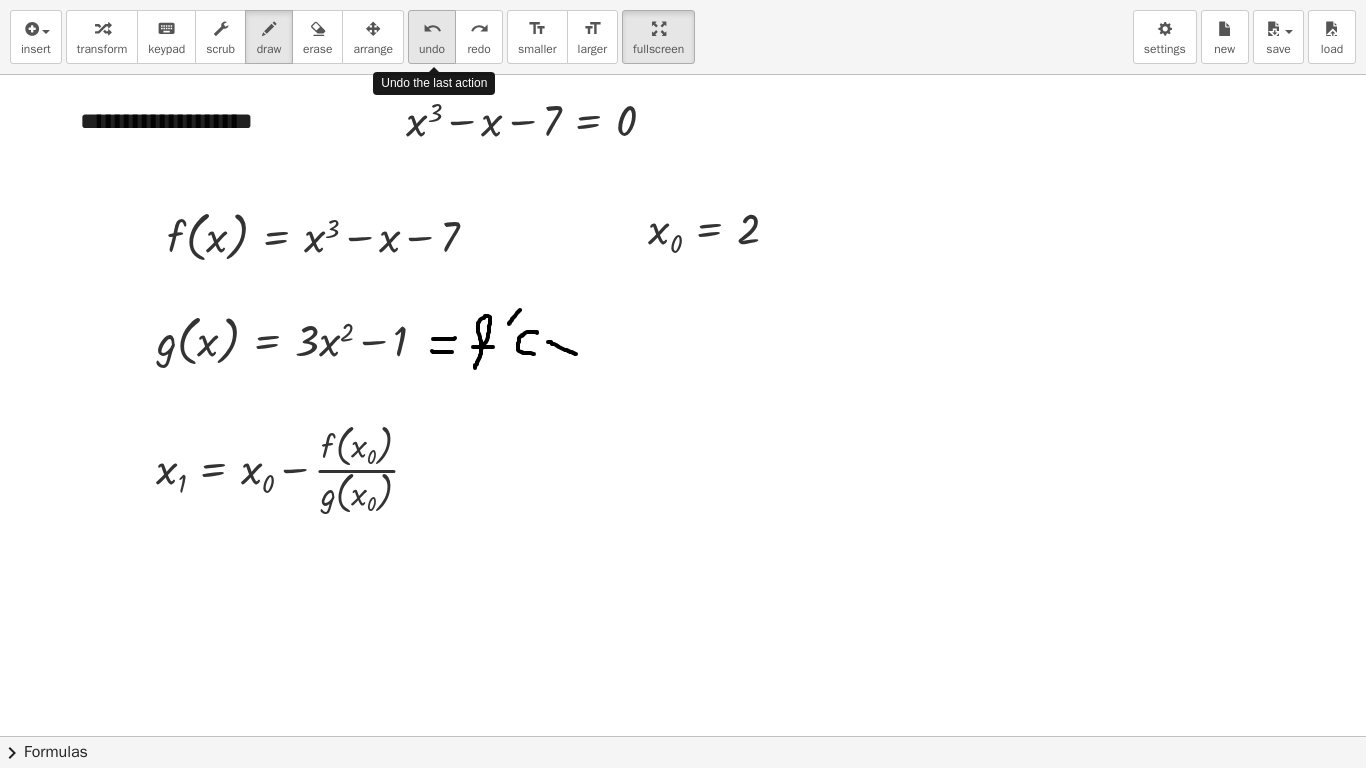 click on "undo" at bounding box center [432, 49] 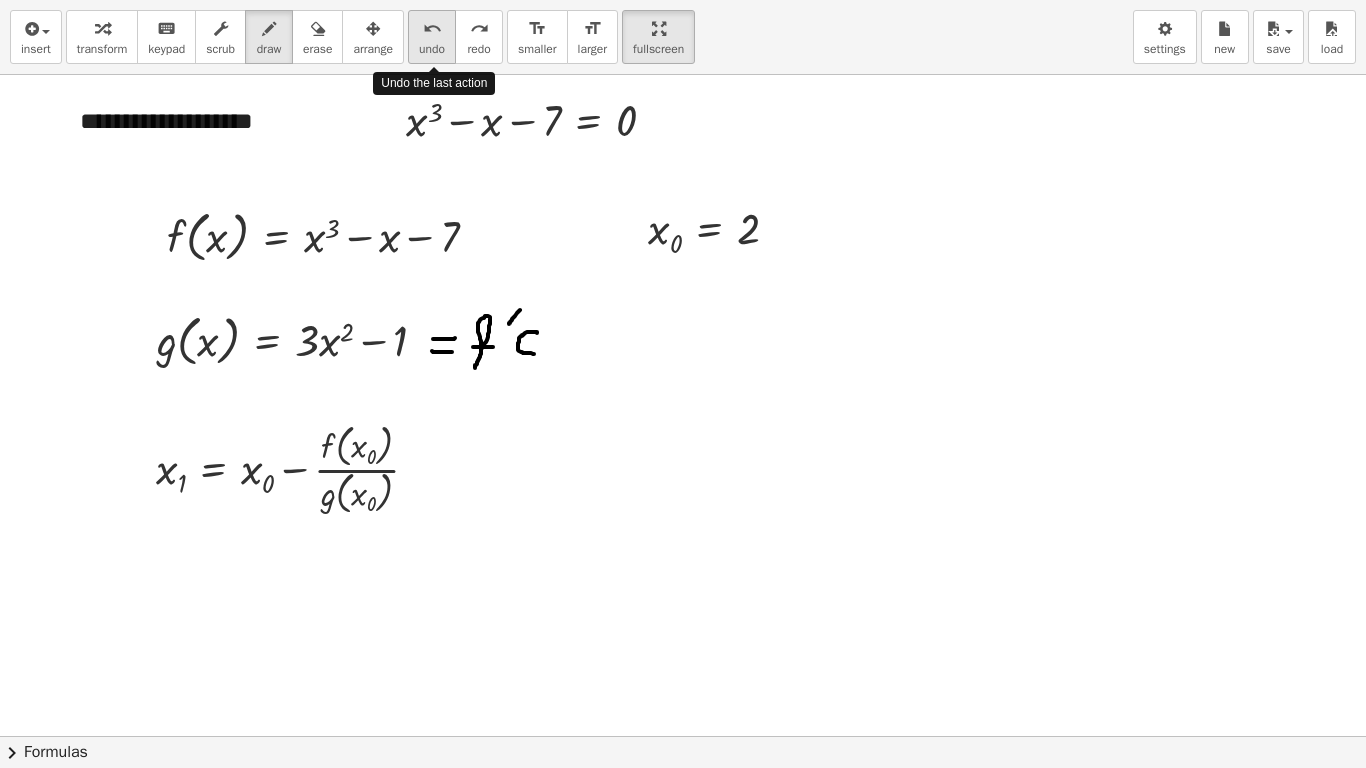 click on "undo" at bounding box center (432, 49) 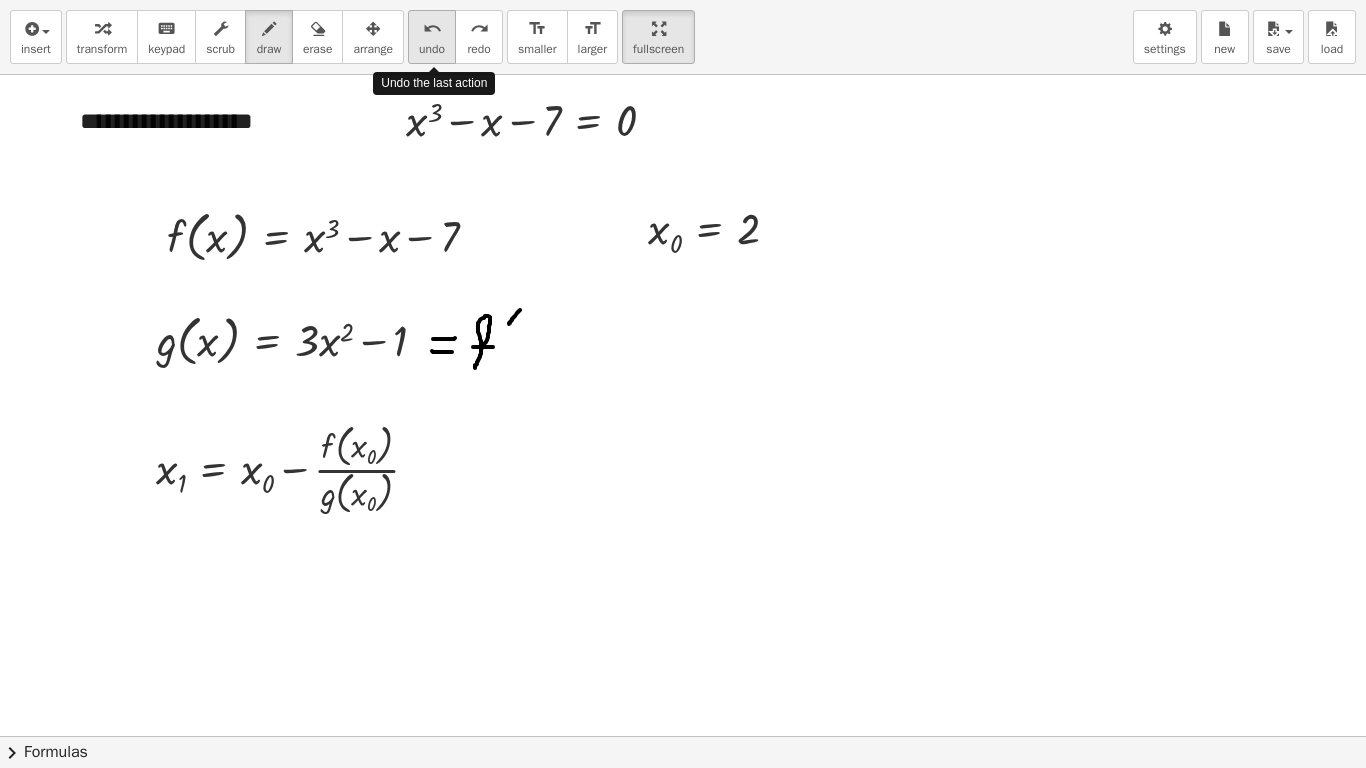 click on "undo" at bounding box center (432, 49) 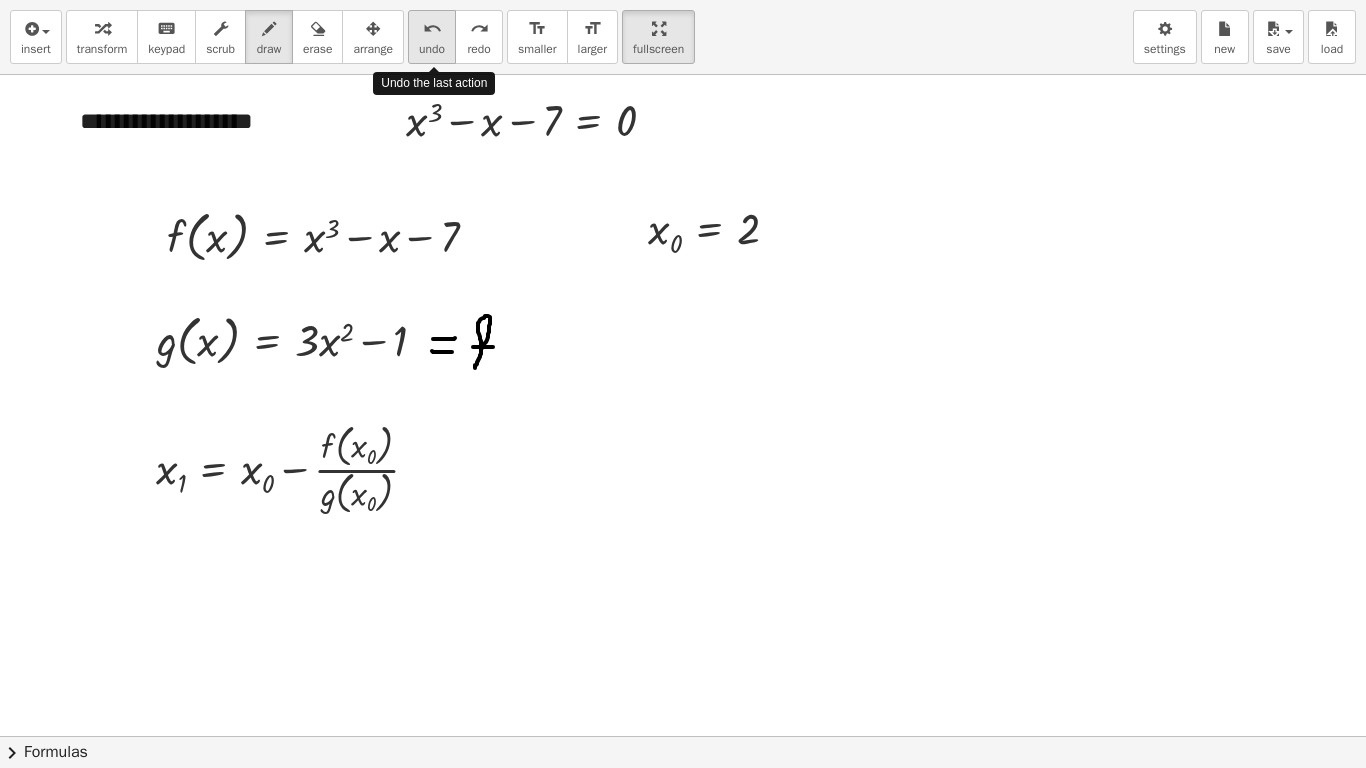 click on "undo" at bounding box center (432, 49) 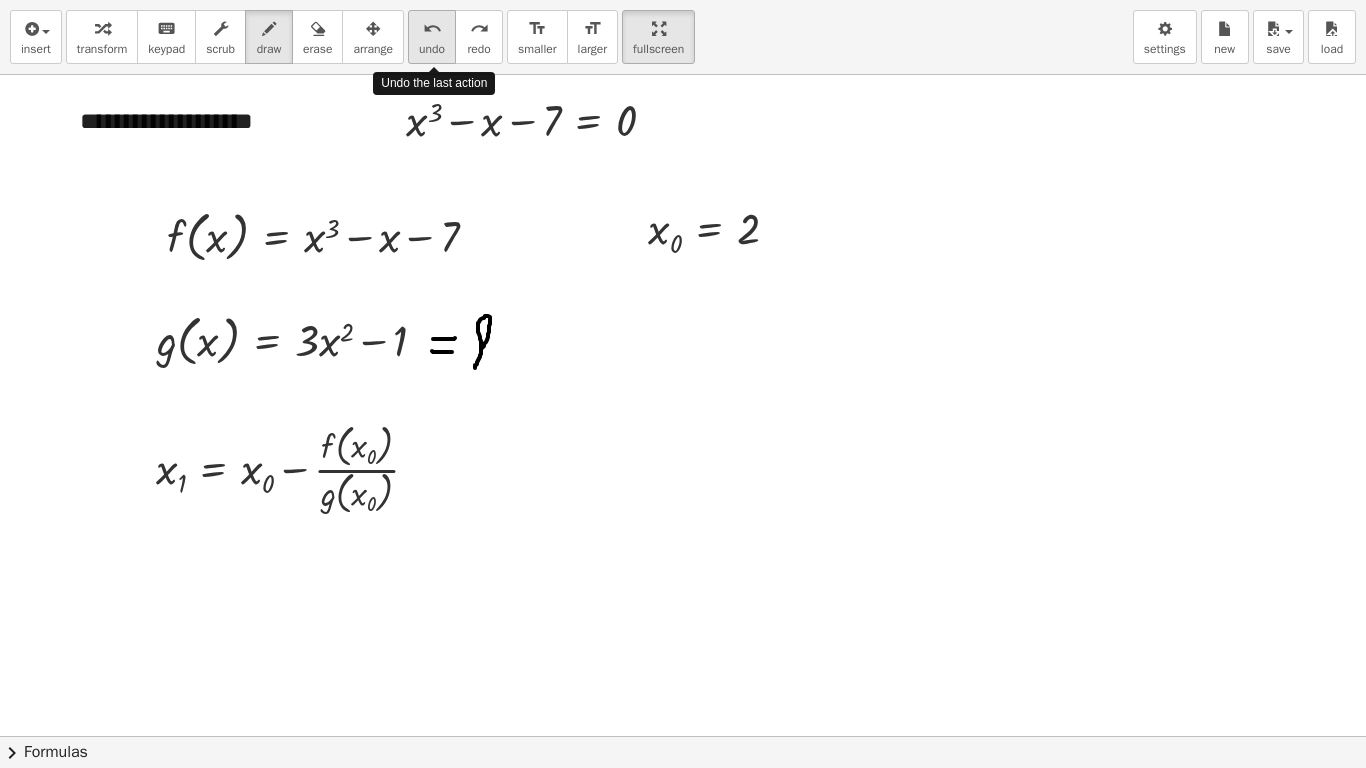 click on "undo" at bounding box center [432, 49] 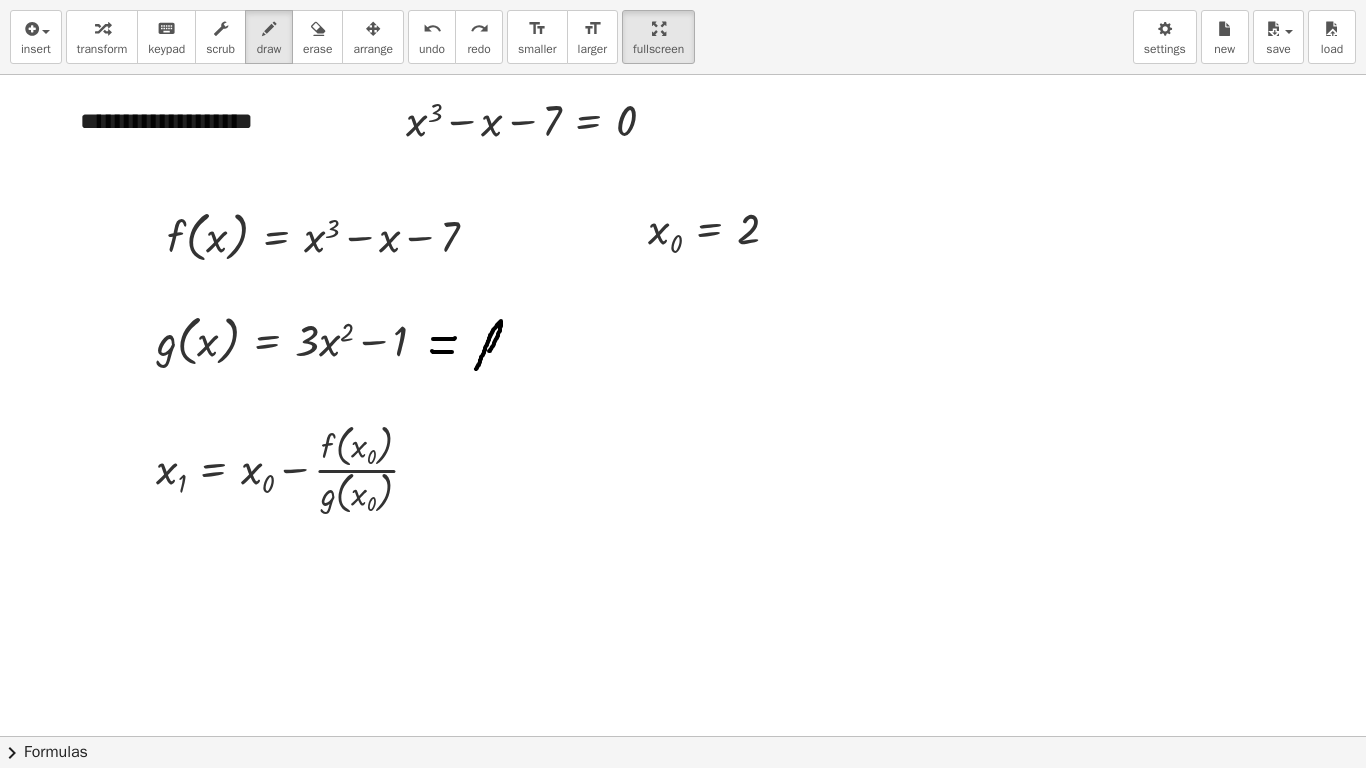 drag, startPoint x: 489, startPoint y: 351, endPoint x: 480, endPoint y: 367, distance: 18.35756 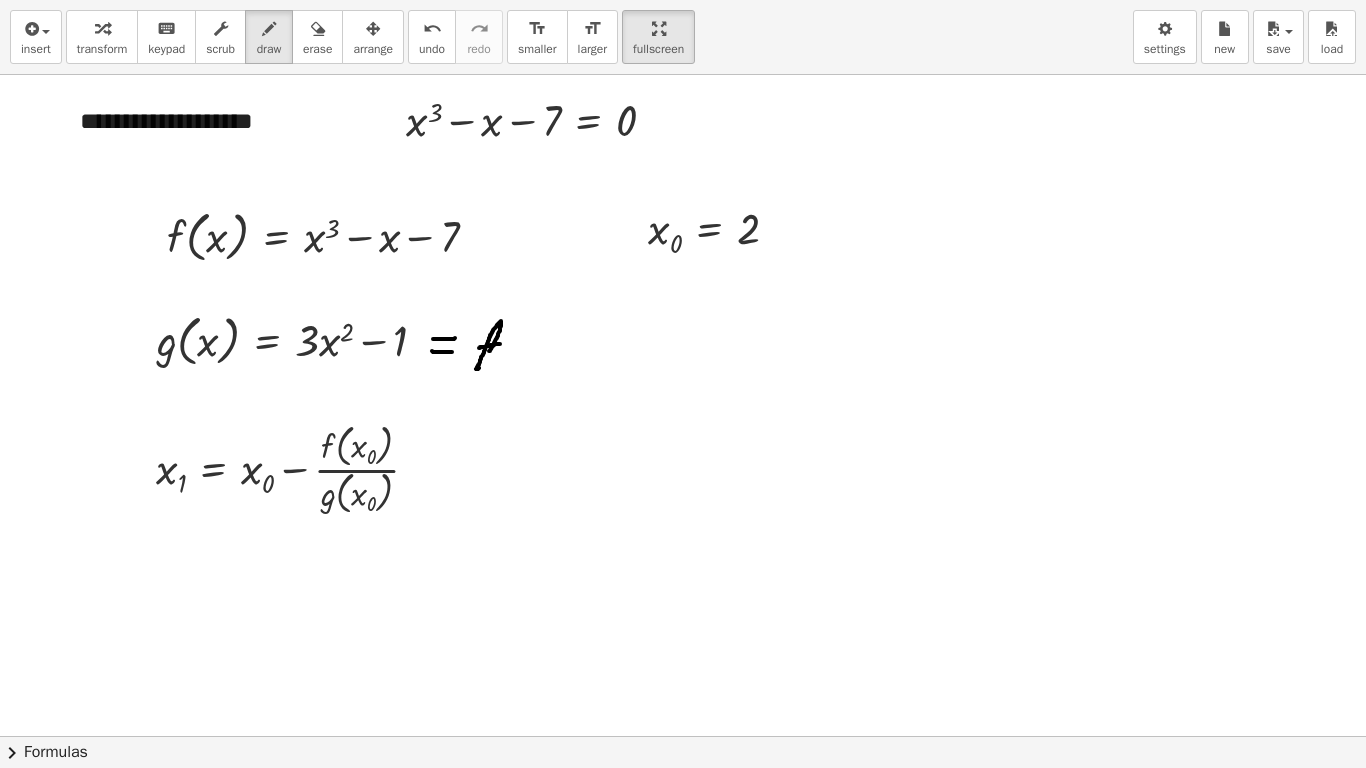drag, startPoint x: 479, startPoint y: 348, endPoint x: 500, endPoint y: 344, distance: 21.377558 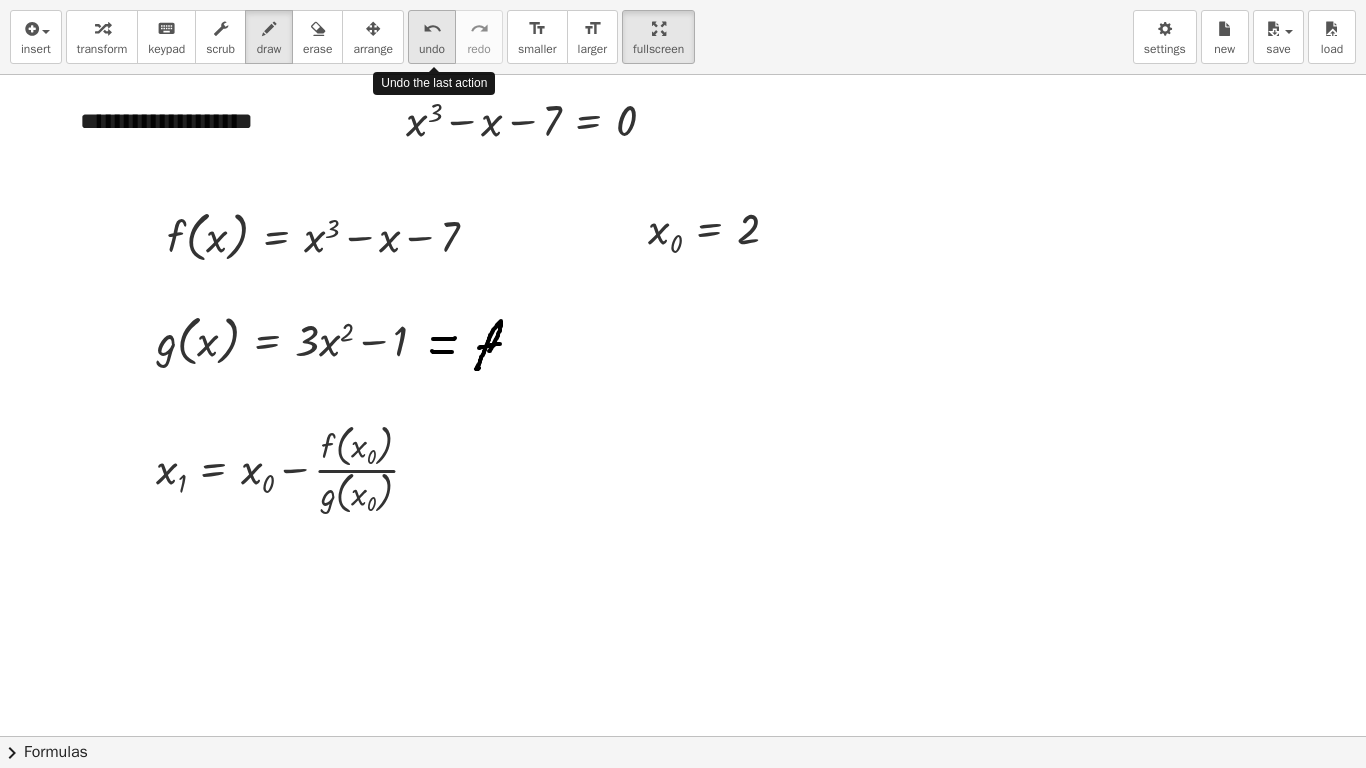click on "undo" at bounding box center (432, 49) 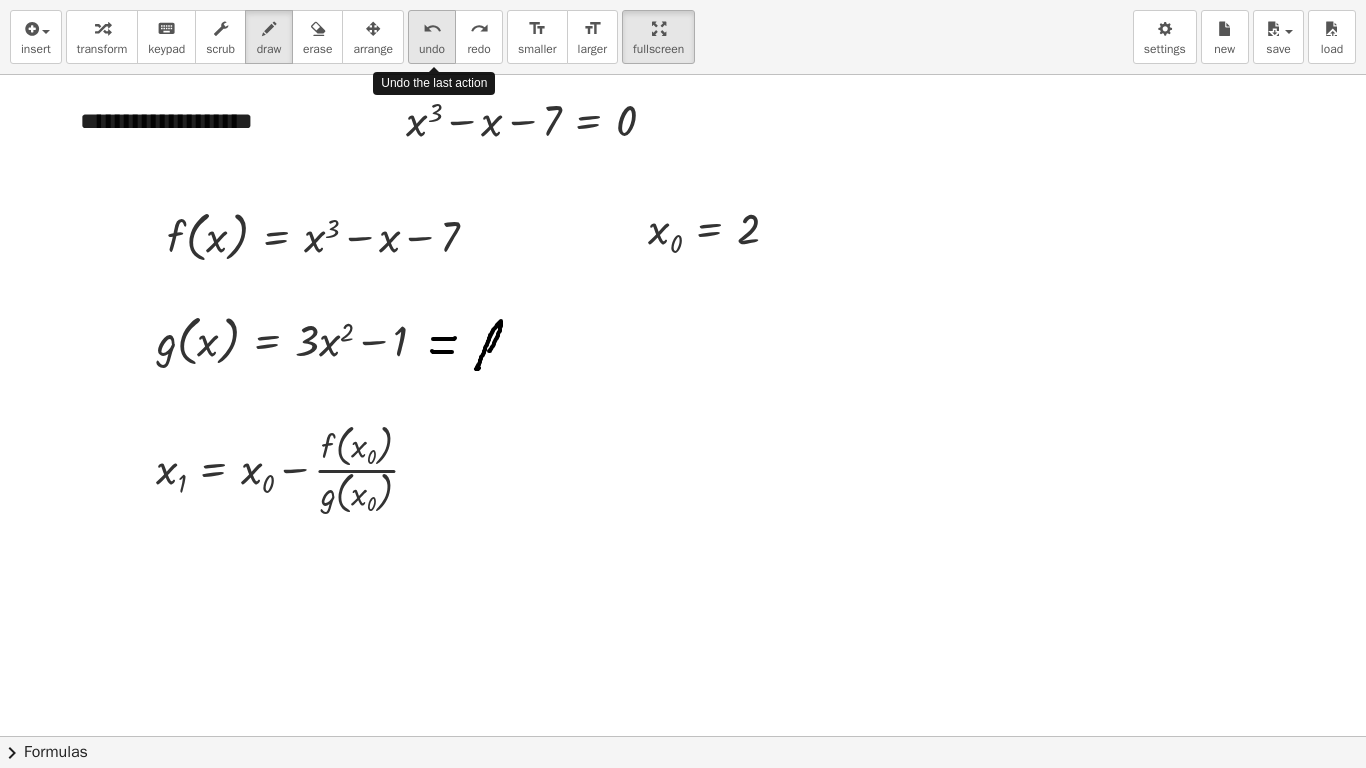 click on "undo" at bounding box center [432, 49] 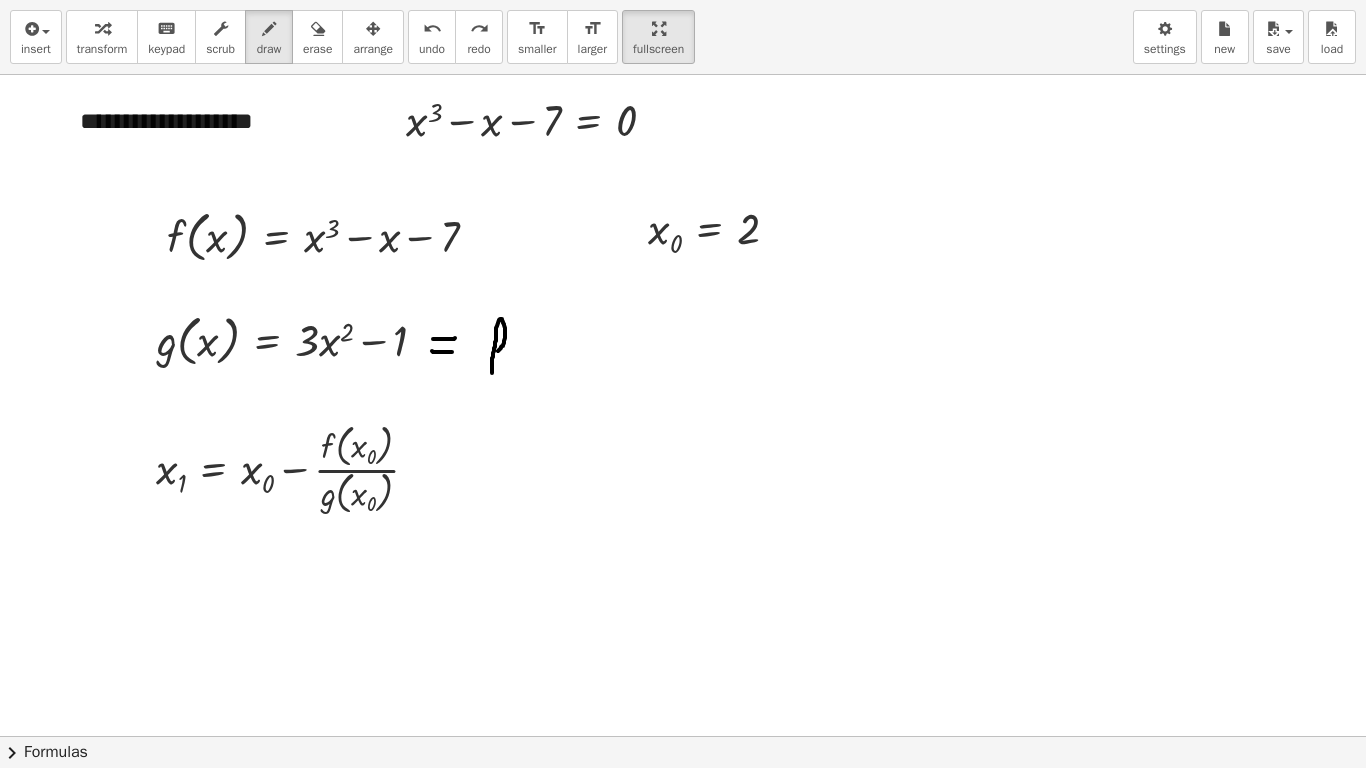 drag, startPoint x: 498, startPoint y: 351, endPoint x: 492, endPoint y: 373, distance: 22.803509 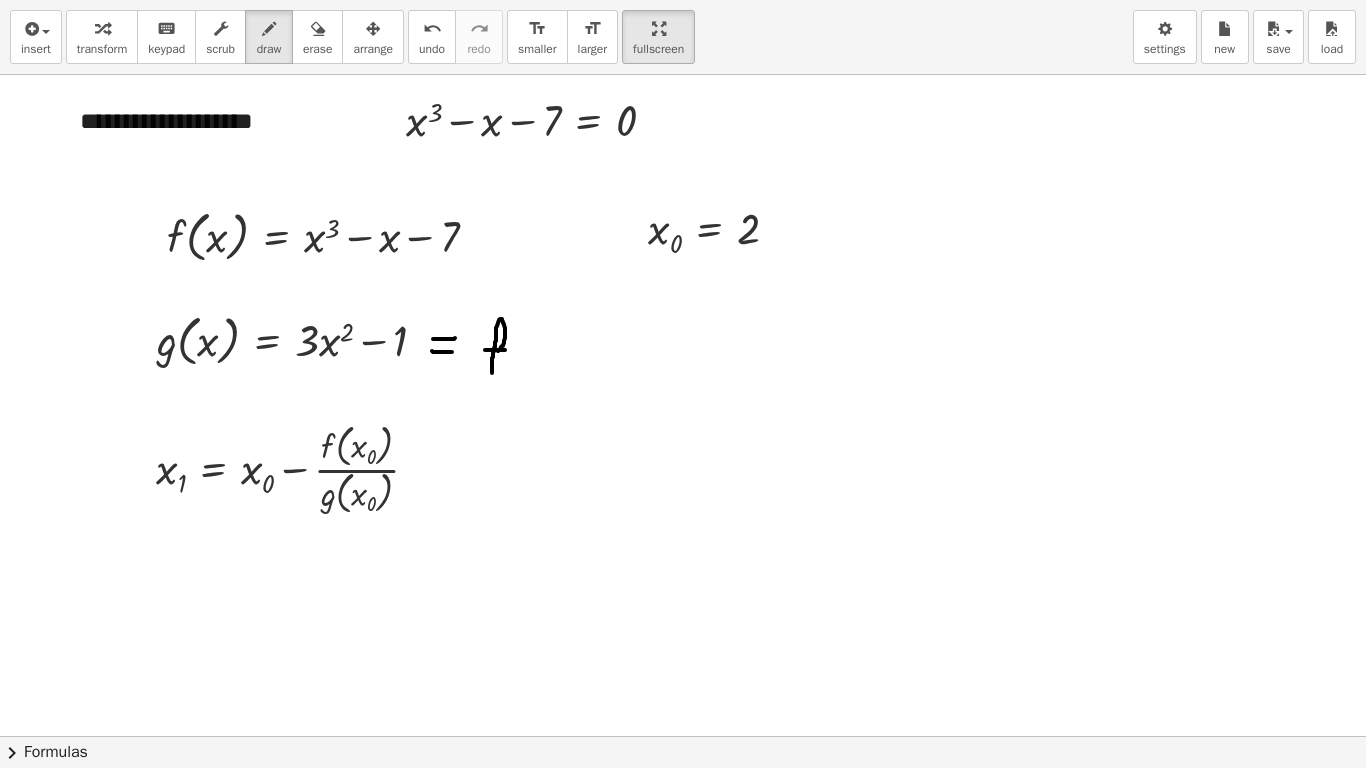 drag, startPoint x: 485, startPoint y: 350, endPoint x: 505, endPoint y: 350, distance: 20 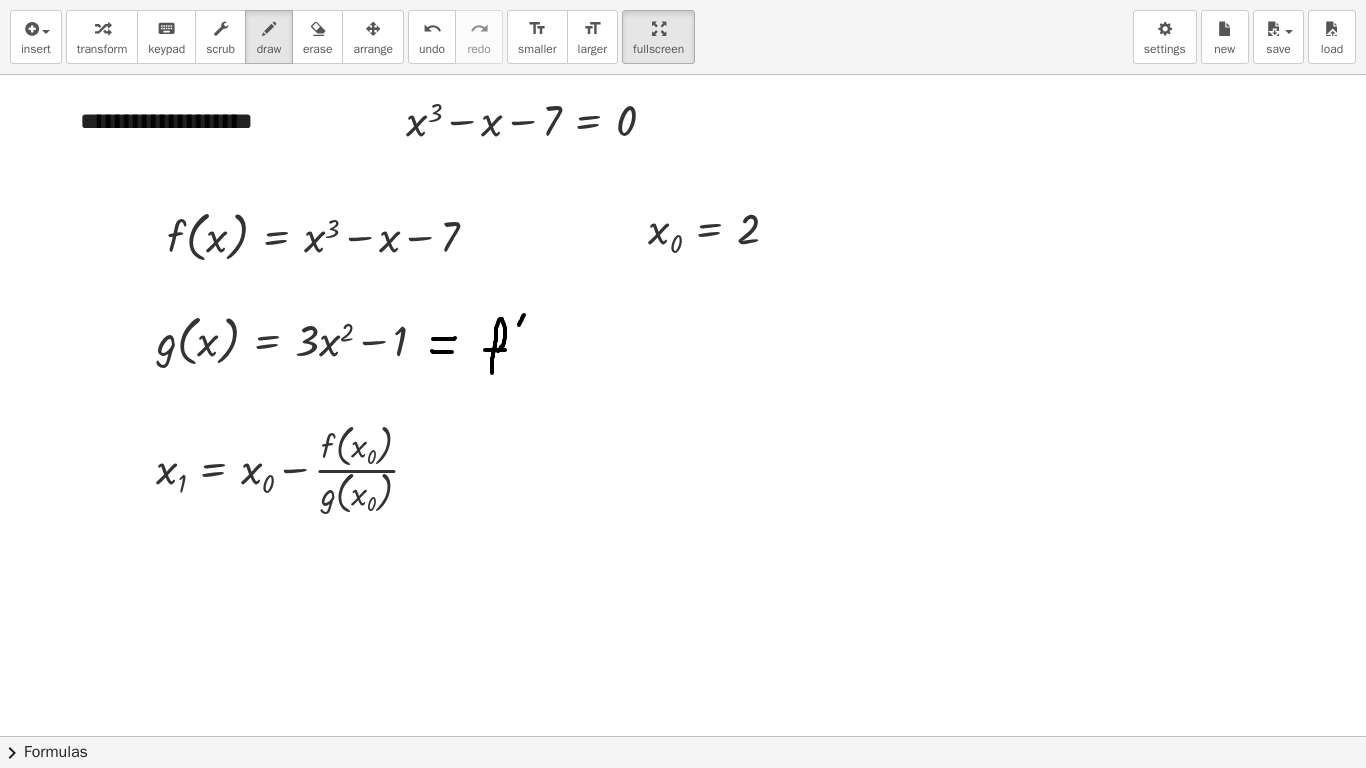drag, startPoint x: 524, startPoint y: 315, endPoint x: 519, endPoint y: 325, distance: 11.18034 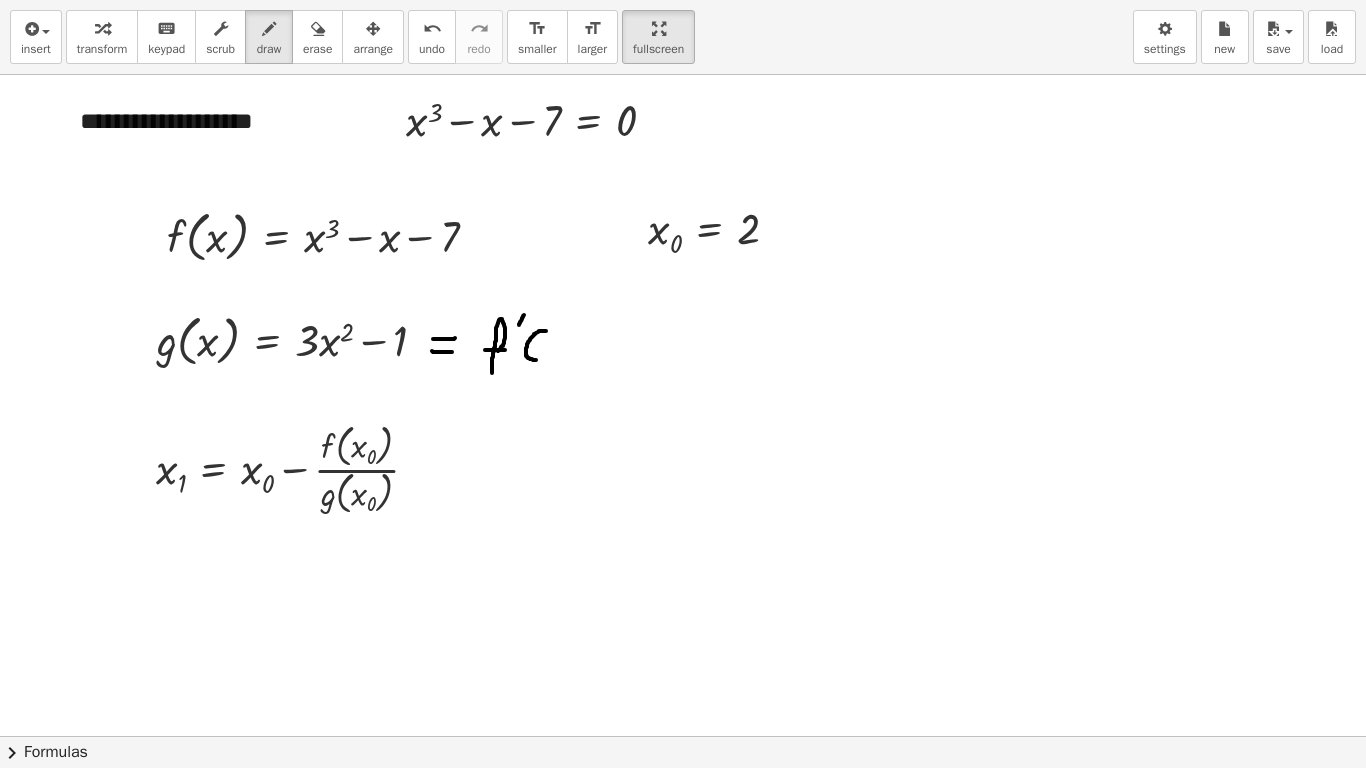 drag, startPoint x: 546, startPoint y: 331, endPoint x: 536, endPoint y: 360, distance: 30.675724 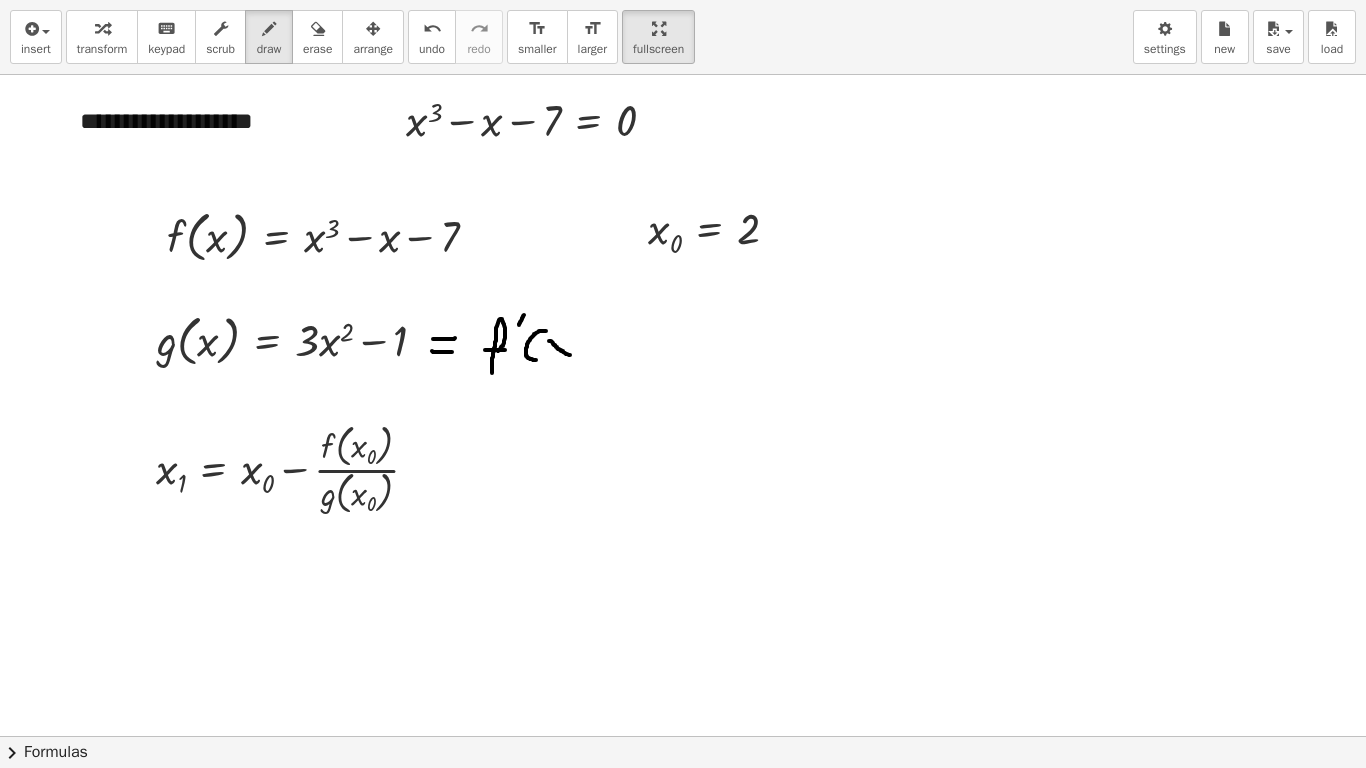 drag, startPoint x: 549, startPoint y: 341, endPoint x: 570, endPoint y: 355, distance: 25.23886 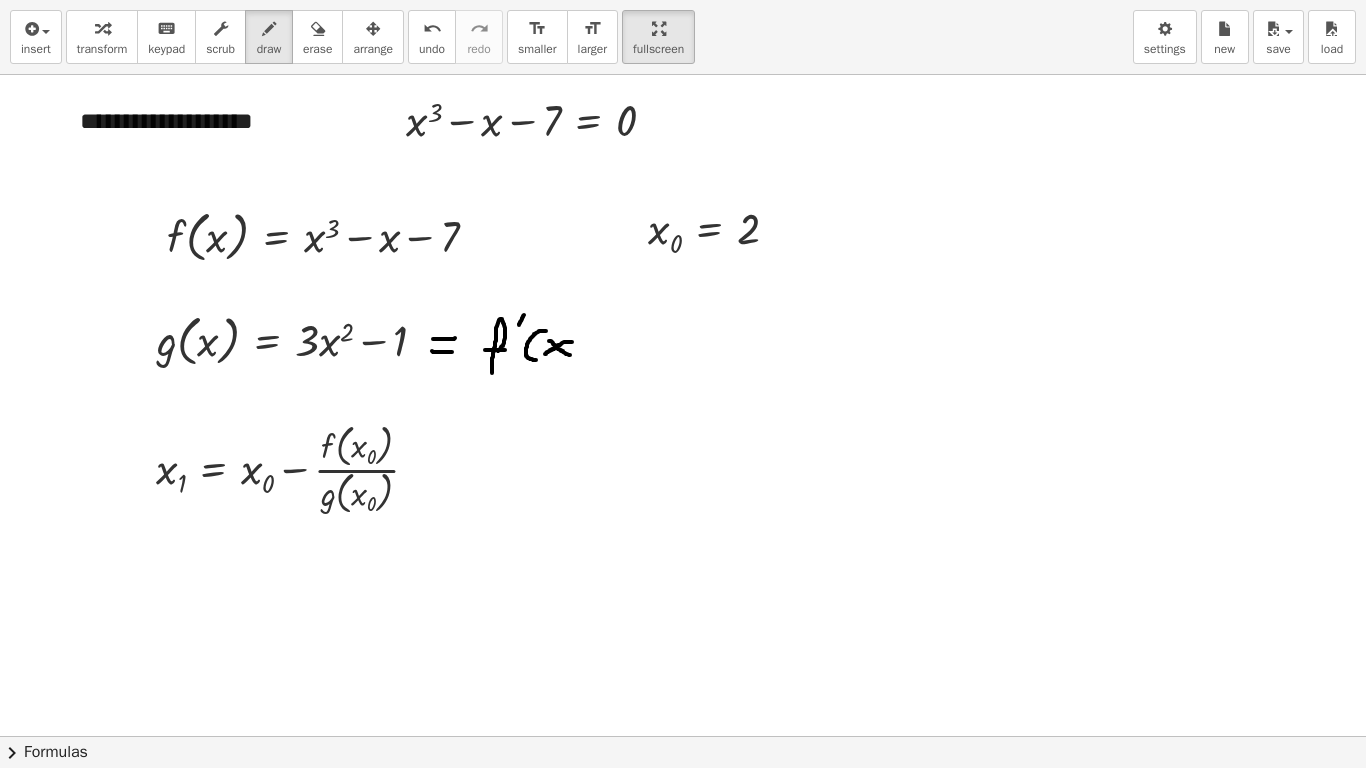 drag, startPoint x: 572, startPoint y: 342, endPoint x: 544, endPoint y: 354, distance: 30.463093 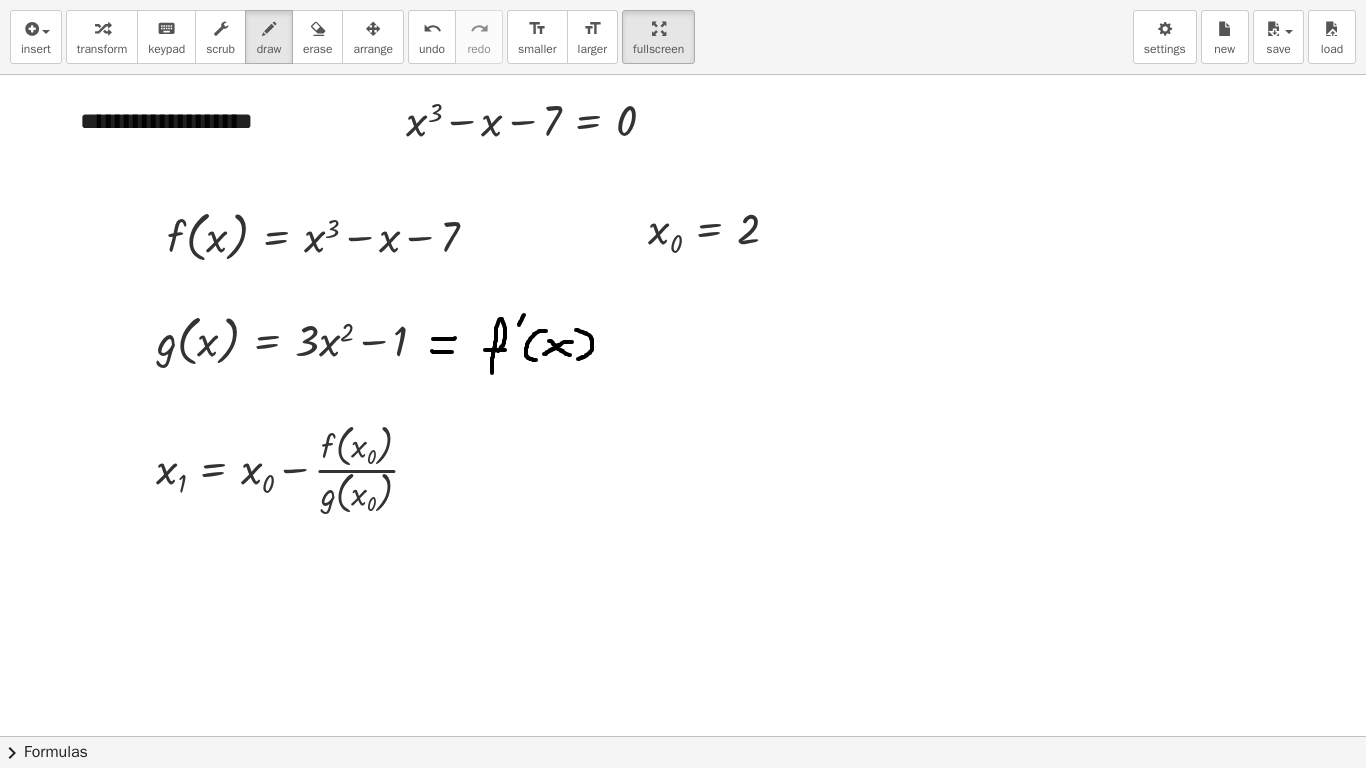 drag, startPoint x: 576, startPoint y: 330, endPoint x: 578, endPoint y: 359, distance: 29.068884 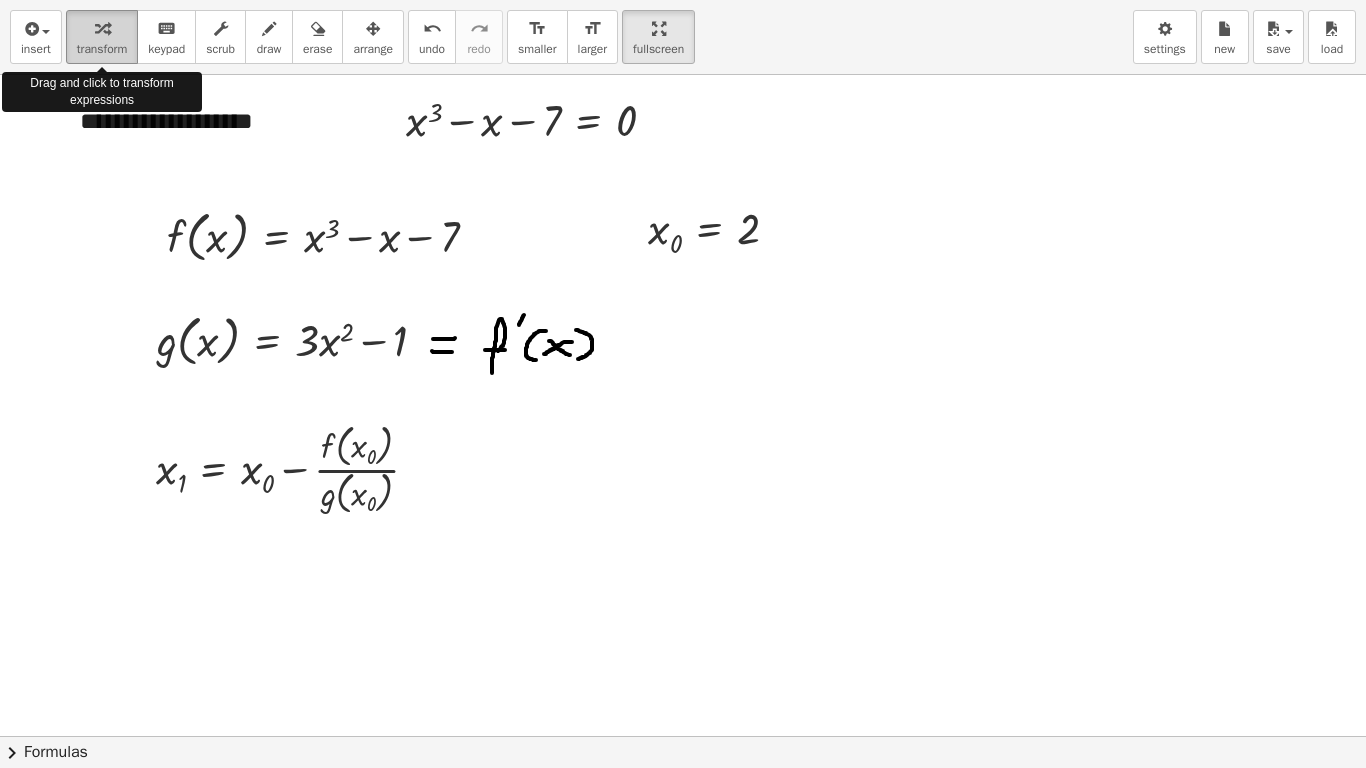 click on "transform" at bounding box center (102, 49) 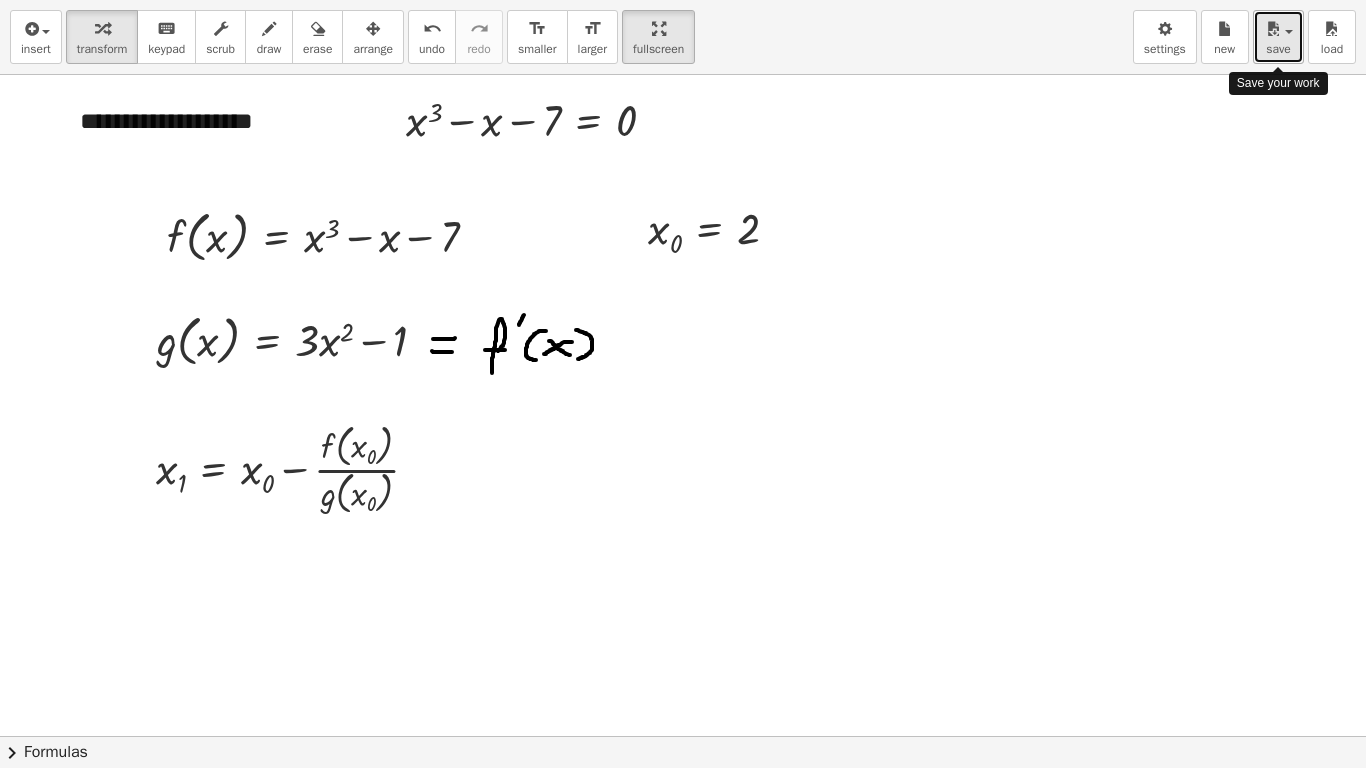click at bounding box center [1278, 28] 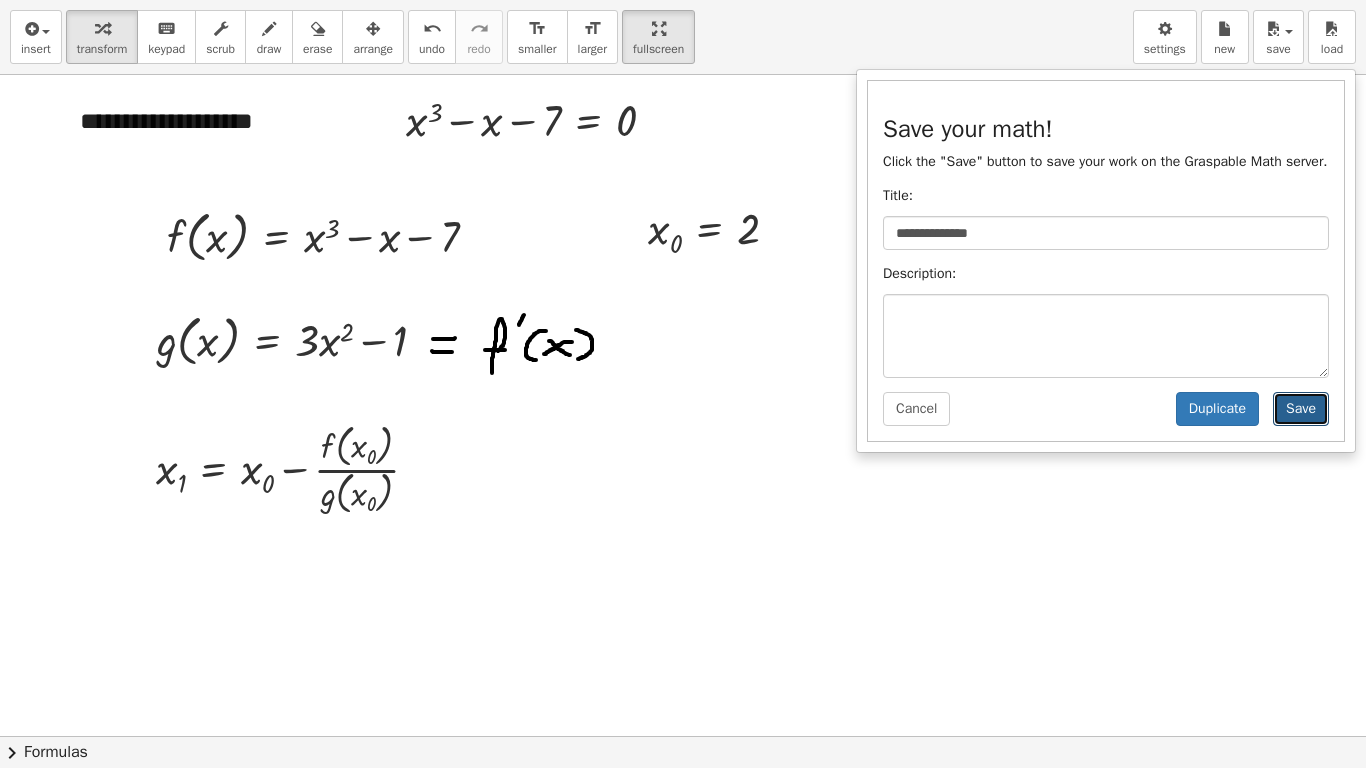 click on "Save" at bounding box center (1301, 409) 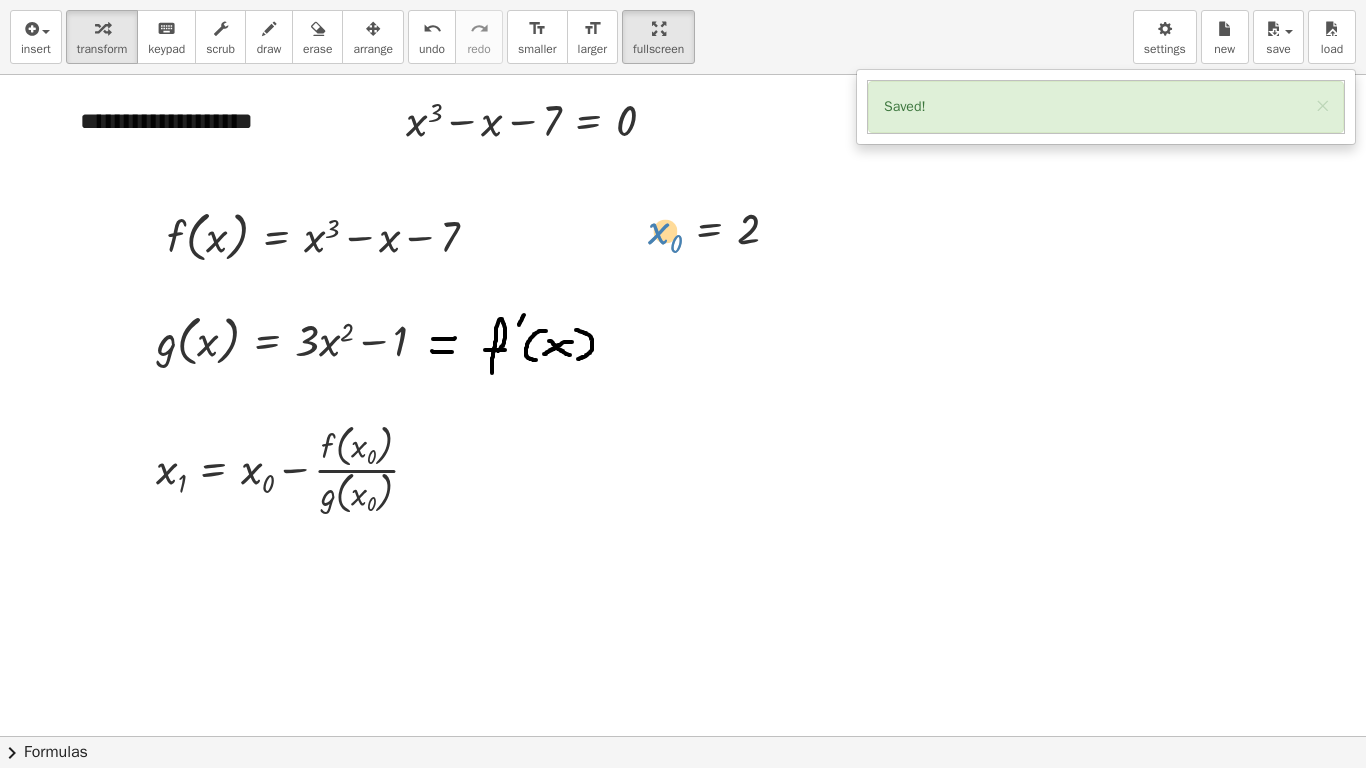 click at bounding box center [721, 229] 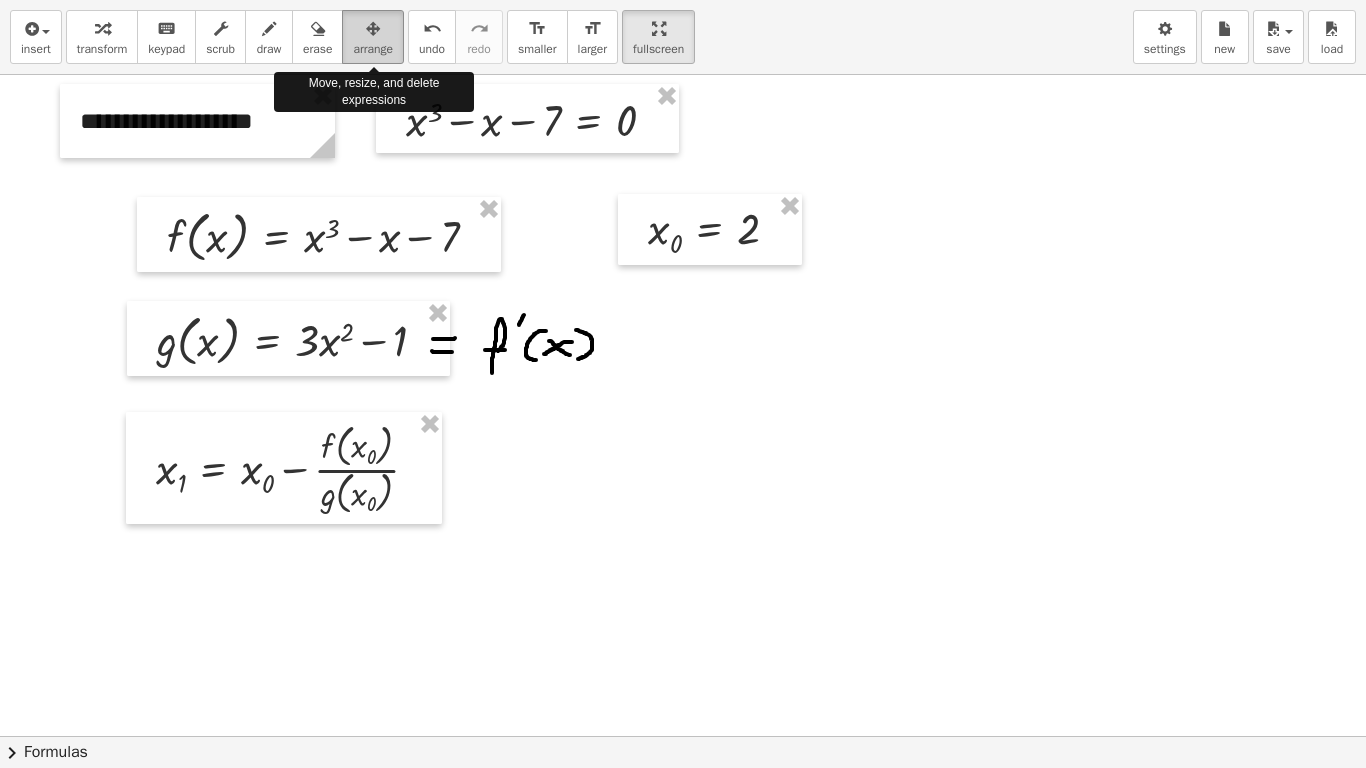 click on "arrange" at bounding box center [373, 49] 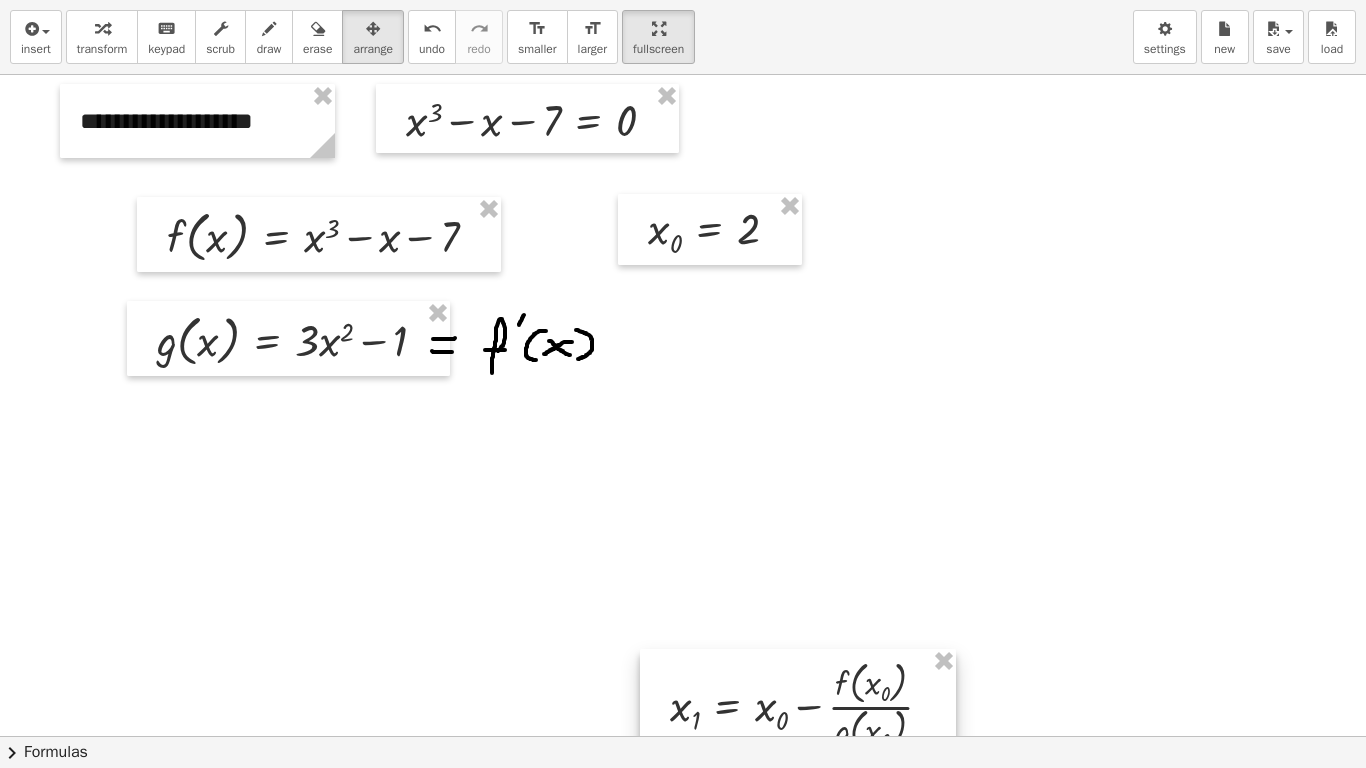 drag, startPoint x: 367, startPoint y: 476, endPoint x: 881, endPoint y: 713, distance: 566.00793 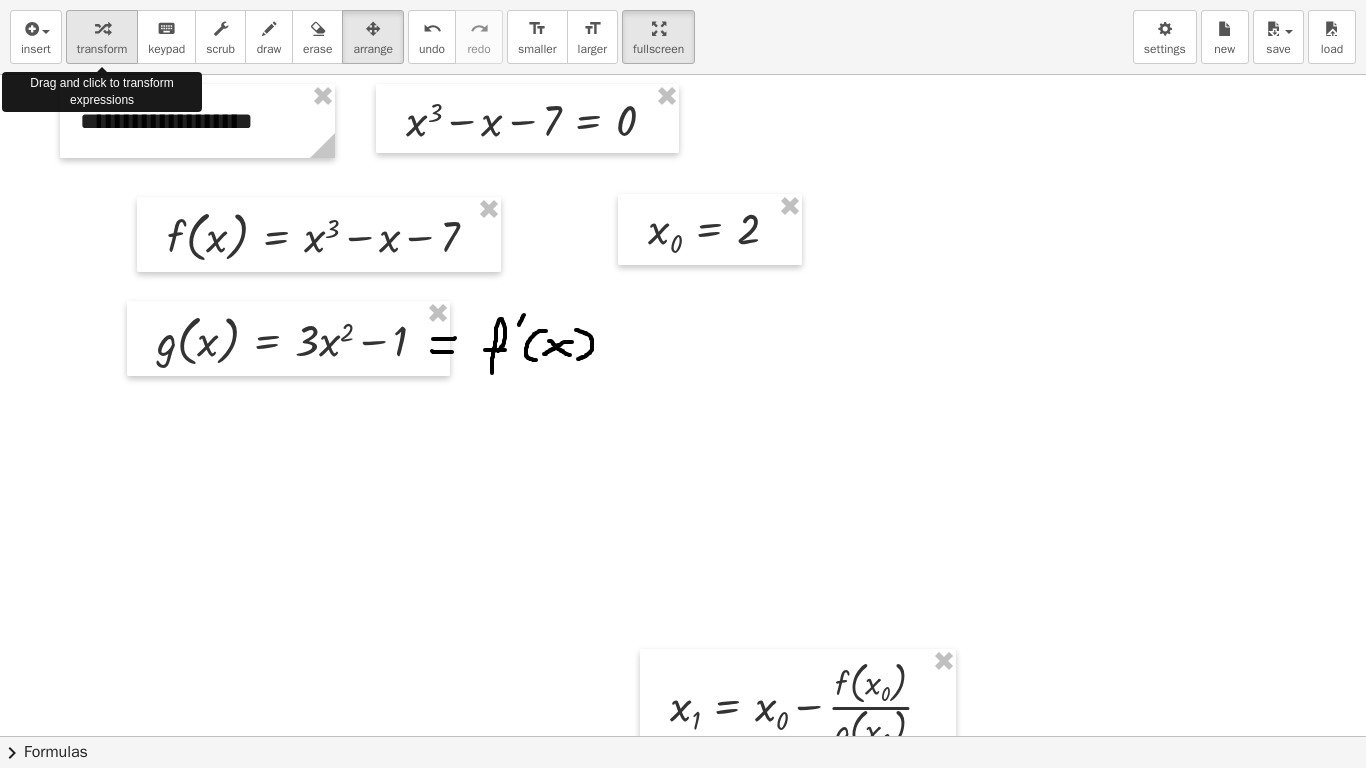 click on "transform" at bounding box center (102, 49) 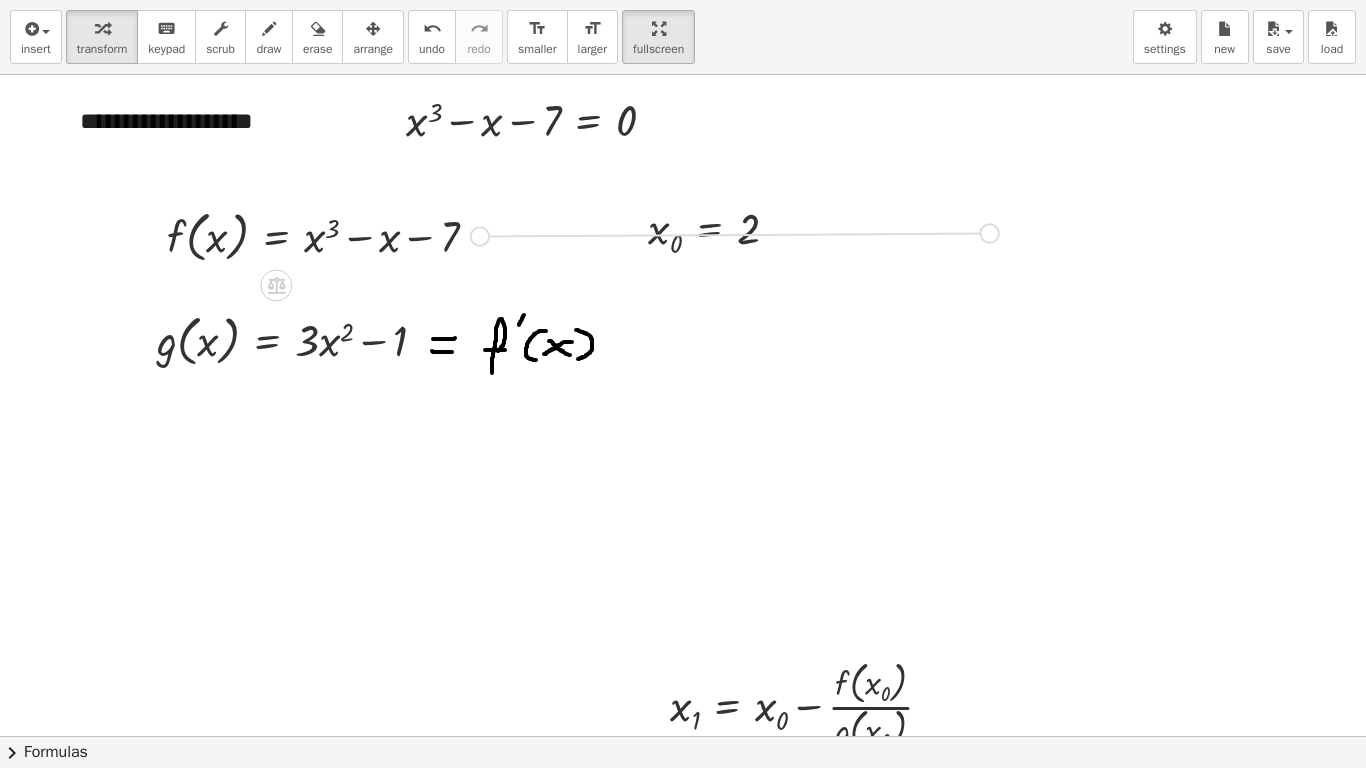 drag, startPoint x: 485, startPoint y: 236, endPoint x: 1018, endPoint y: 231, distance: 533.02344 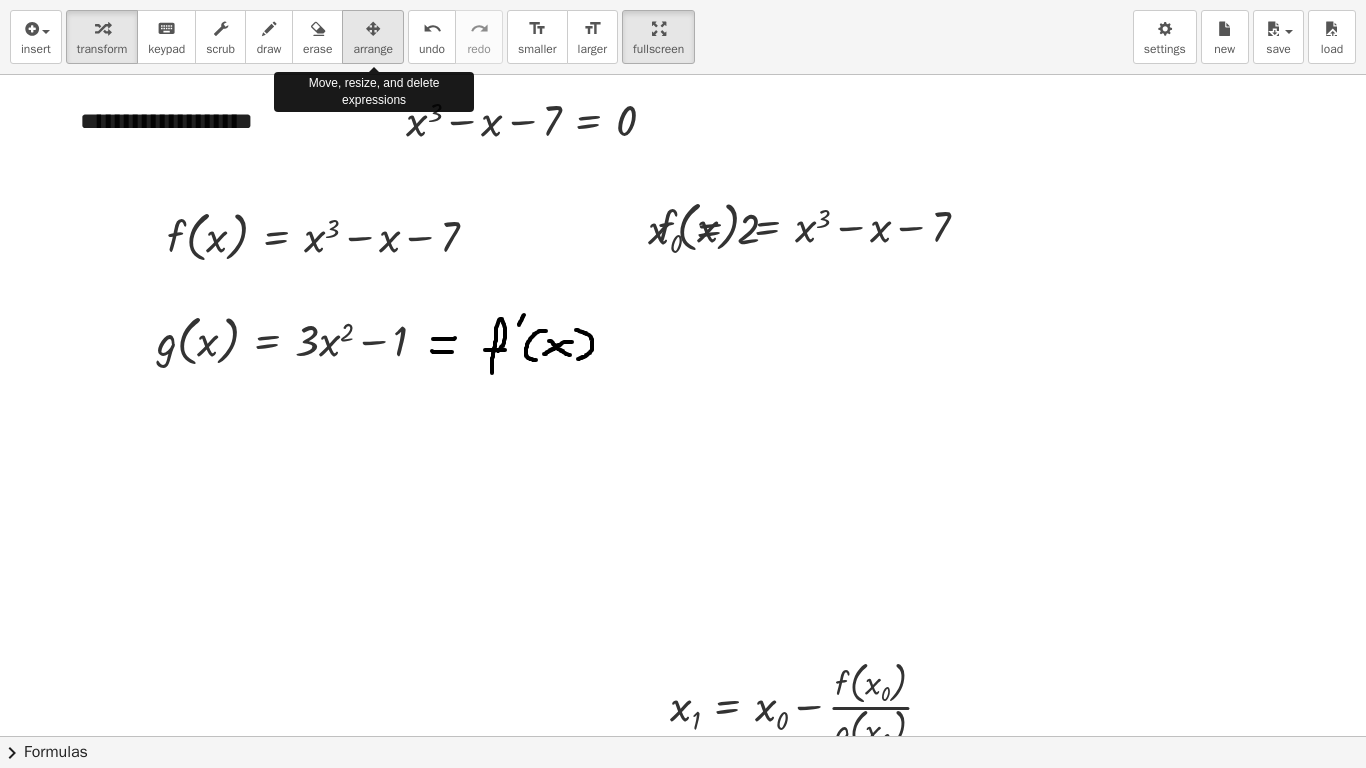 drag, startPoint x: 365, startPoint y: 38, endPoint x: 404, endPoint y: 59, distance: 44.294468 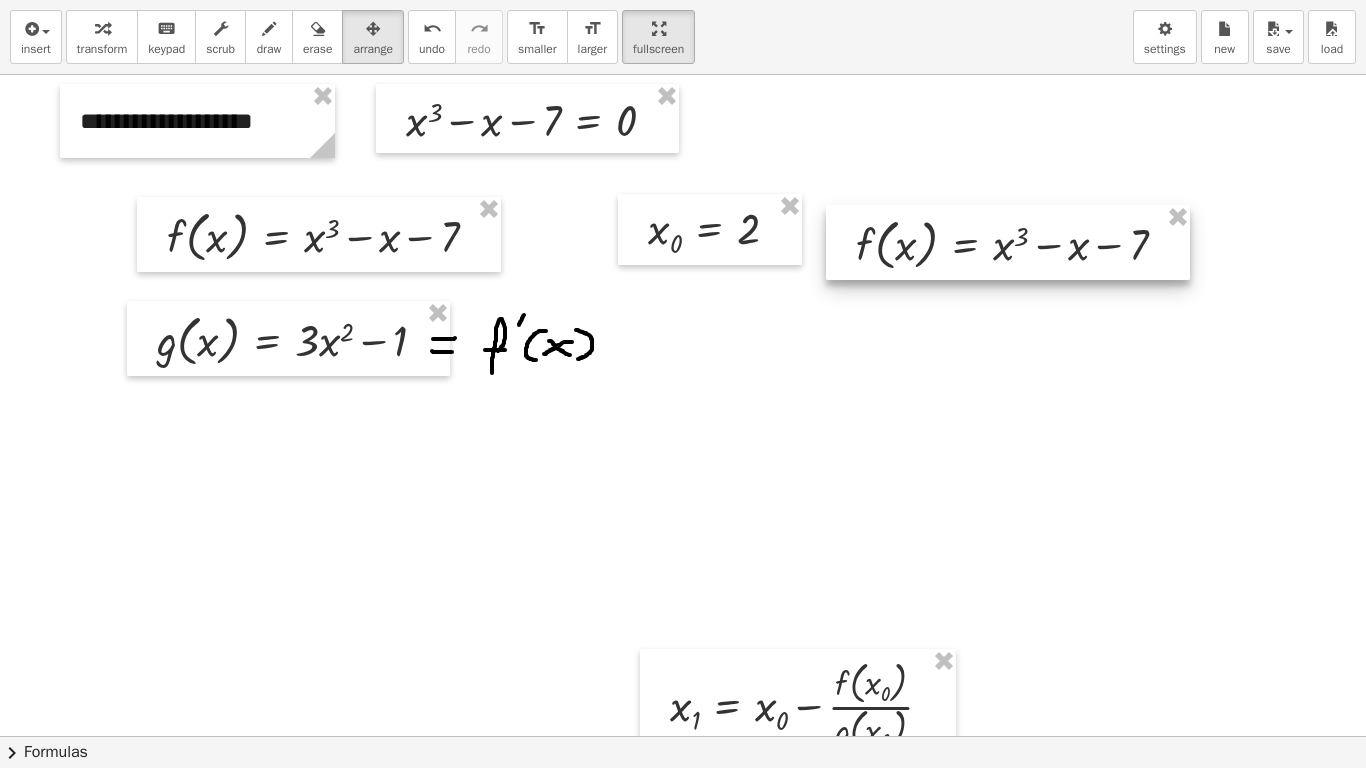 drag, startPoint x: 847, startPoint y: 240, endPoint x: 1045, endPoint y: 258, distance: 198.8165 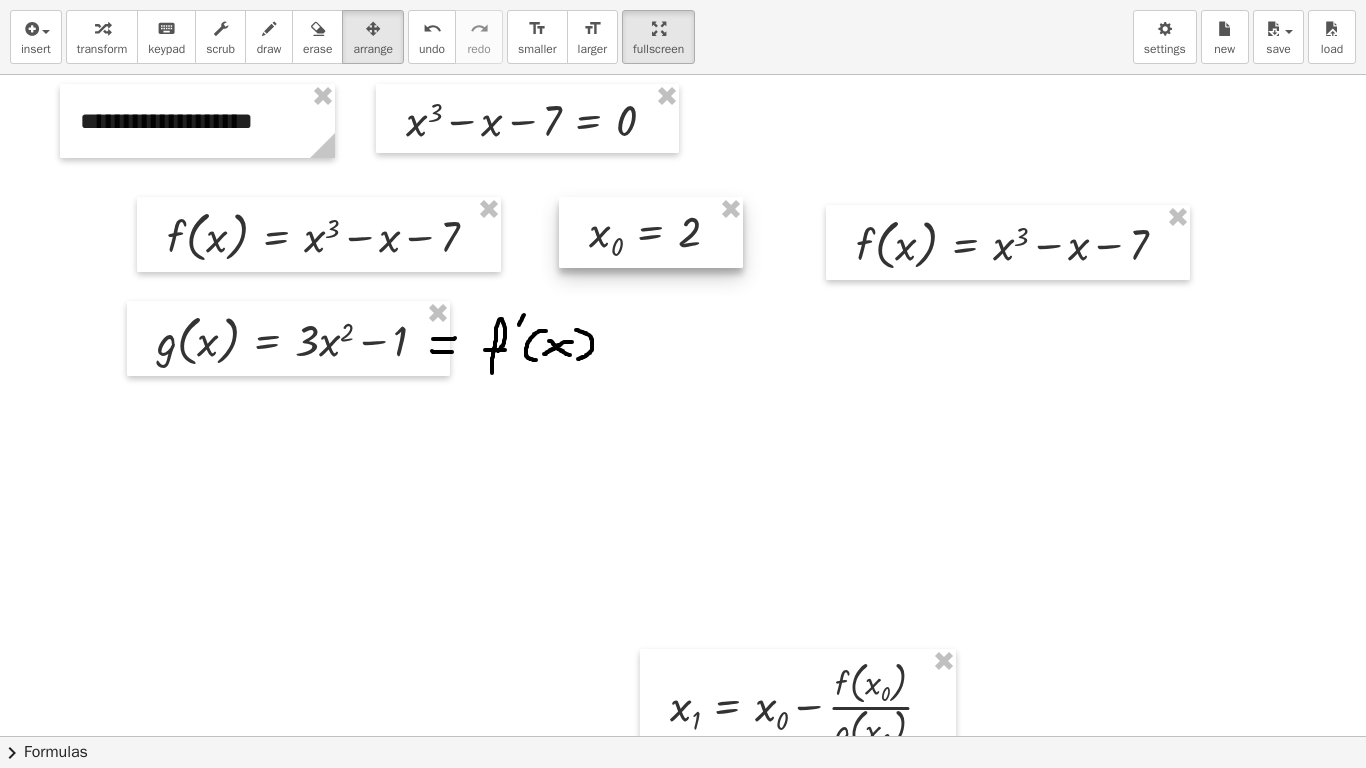 drag, startPoint x: 726, startPoint y: 242, endPoint x: 667, endPoint y: 245, distance: 59.07622 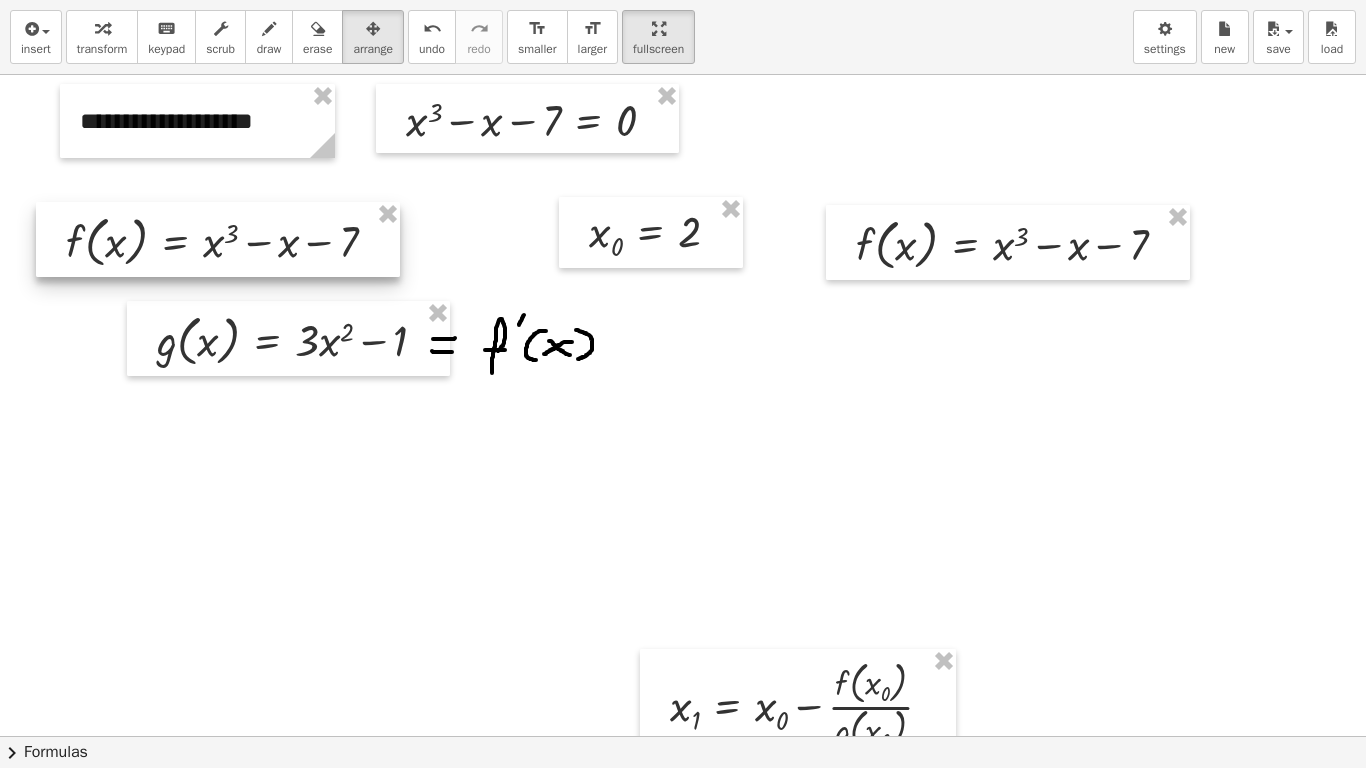 drag, startPoint x: 335, startPoint y: 262, endPoint x: 233, endPoint y: 267, distance: 102.122475 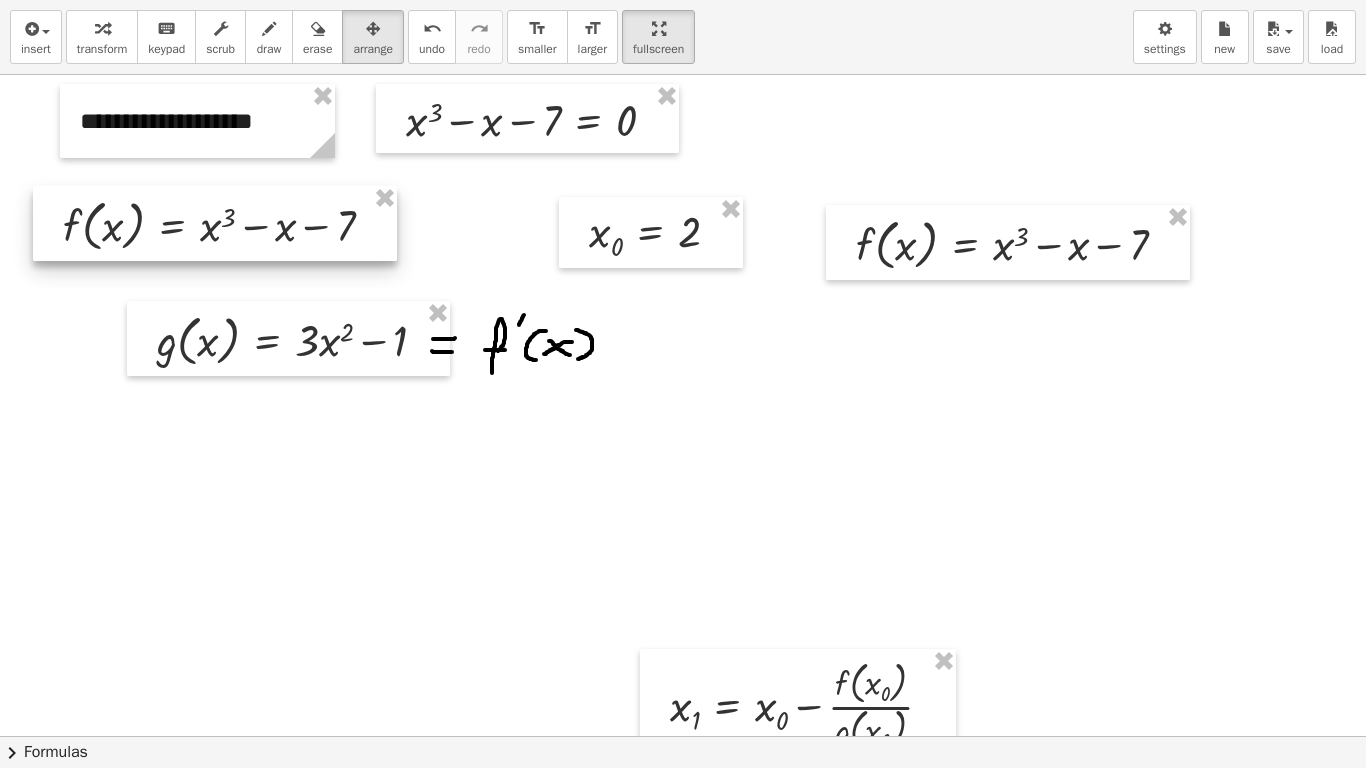 drag, startPoint x: 241, startPoint y: 258, endPoint x: 238, endPoint y: 242, distance: 16.27882 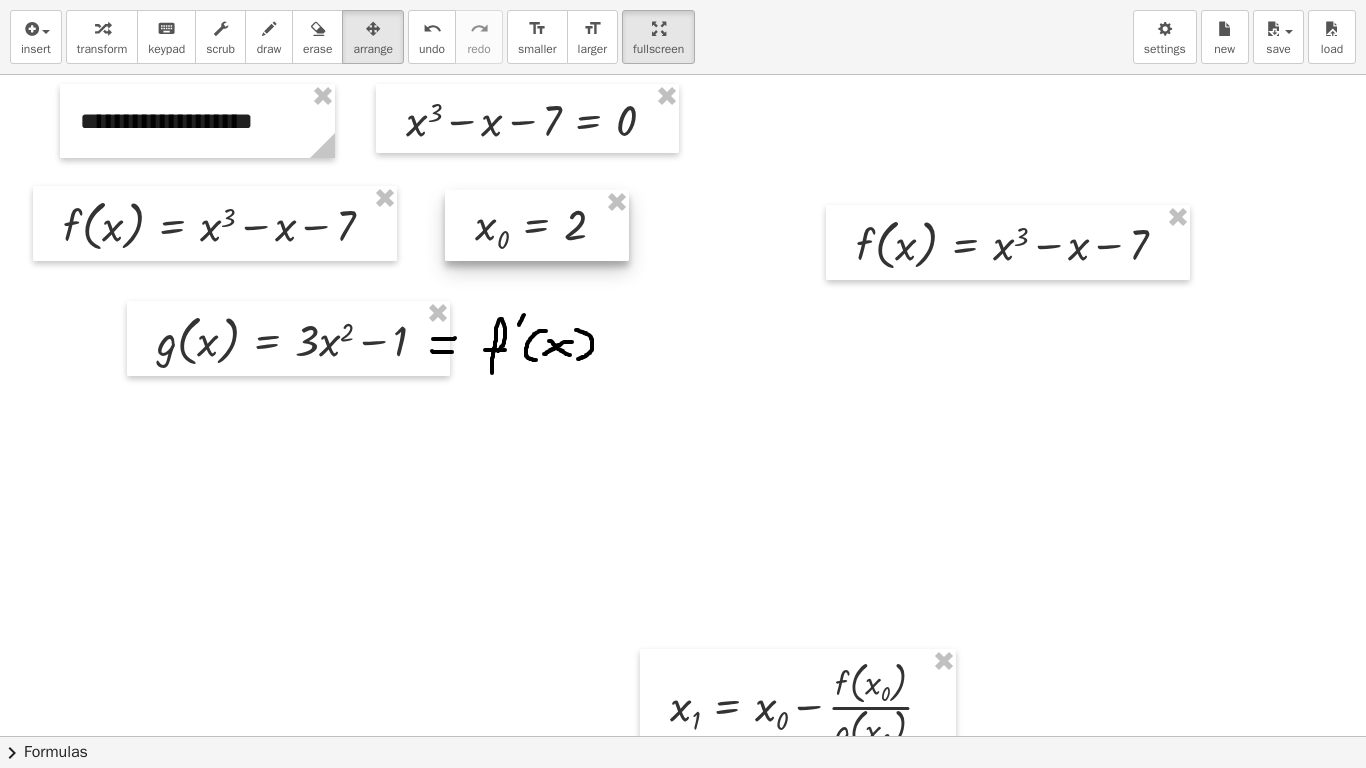 drag, startPoint x: 645, startPoint y: 240, endPoint x: 531, endPoint y: 233, distance: 114.21471 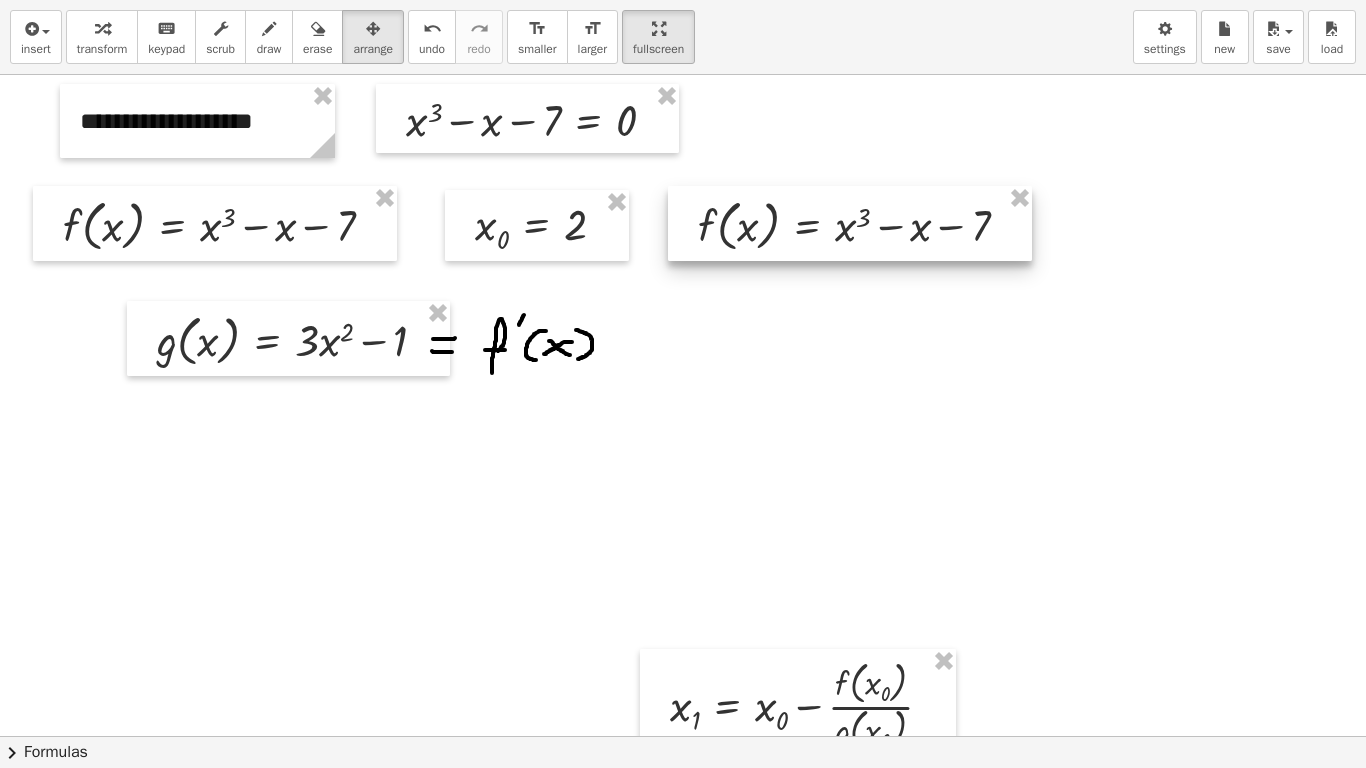drag, startPoint x: 976, startPoint y: 258, endPoint x: 817, endPoint y: 240, distance: 160.01562 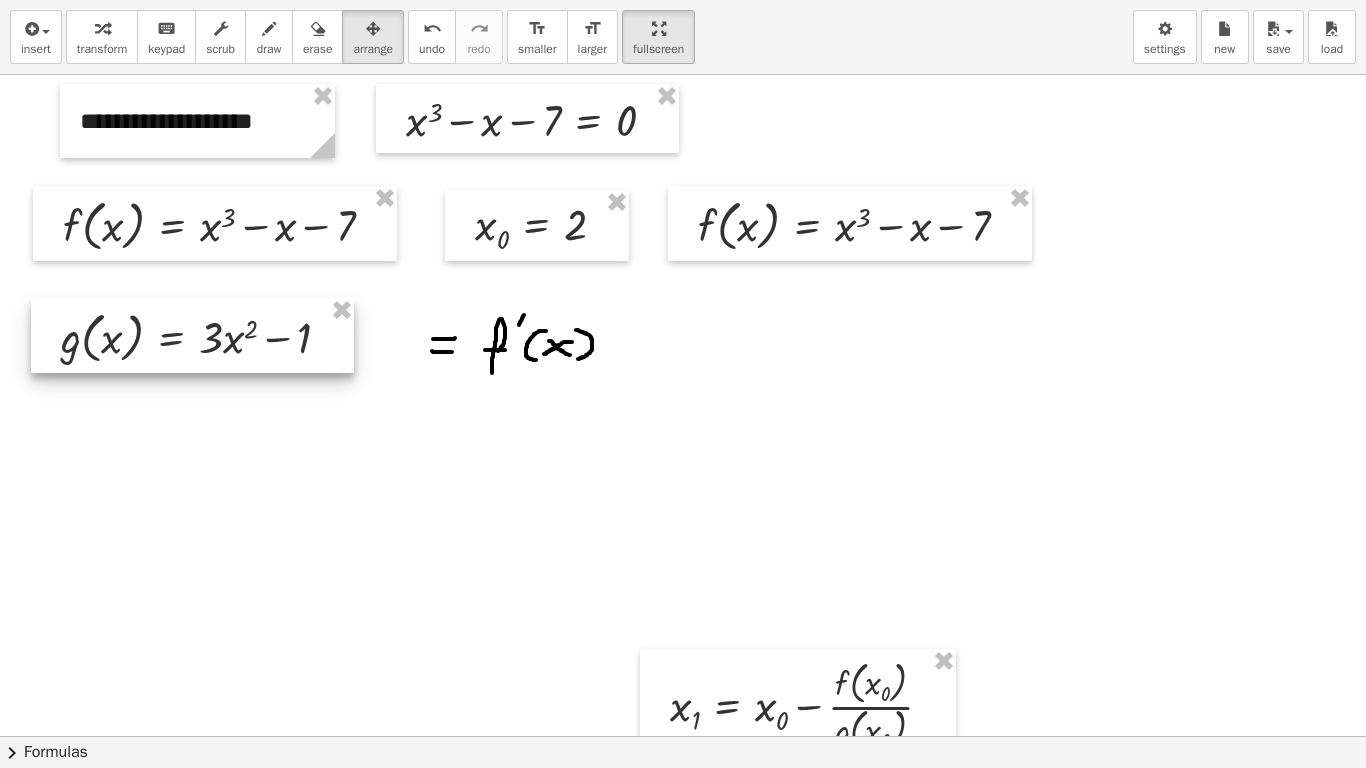drag, startPoint x: 301, startPoint y: 357, endPoint x: 205, endPoint y: 354, distance: 96.04687 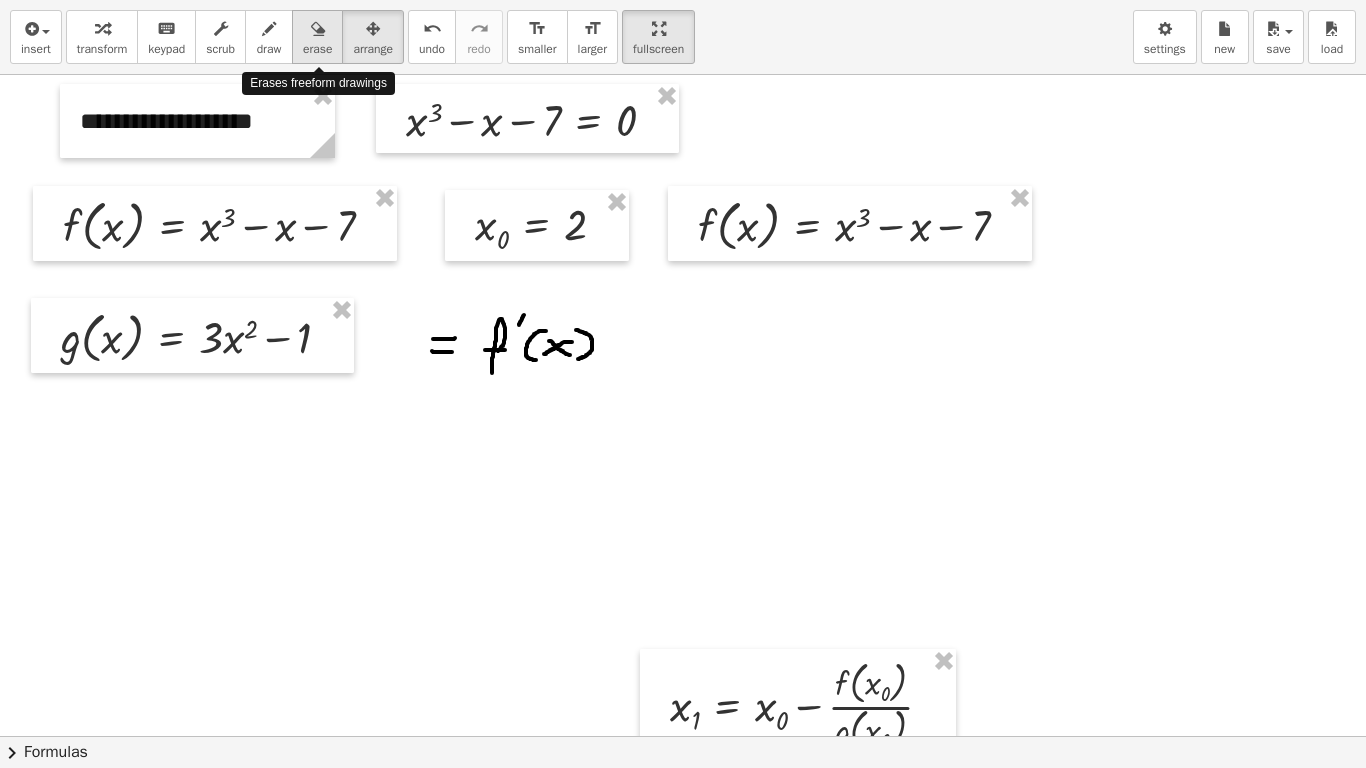 click on "erase" at bounding box center [317, 49] 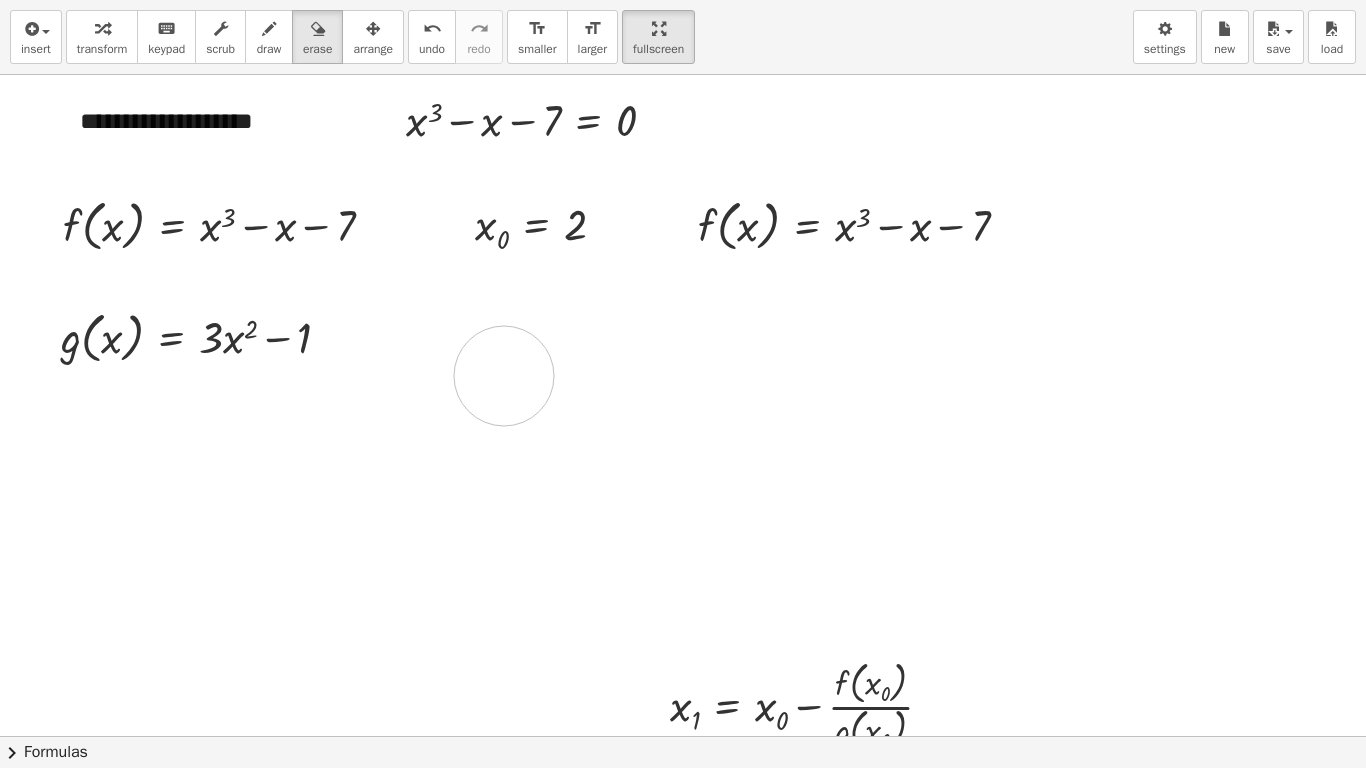 drag, startPoint x: 608, startPoint y: 347, endPoint x: 545, endPoint y: 361, distance: 64.53681 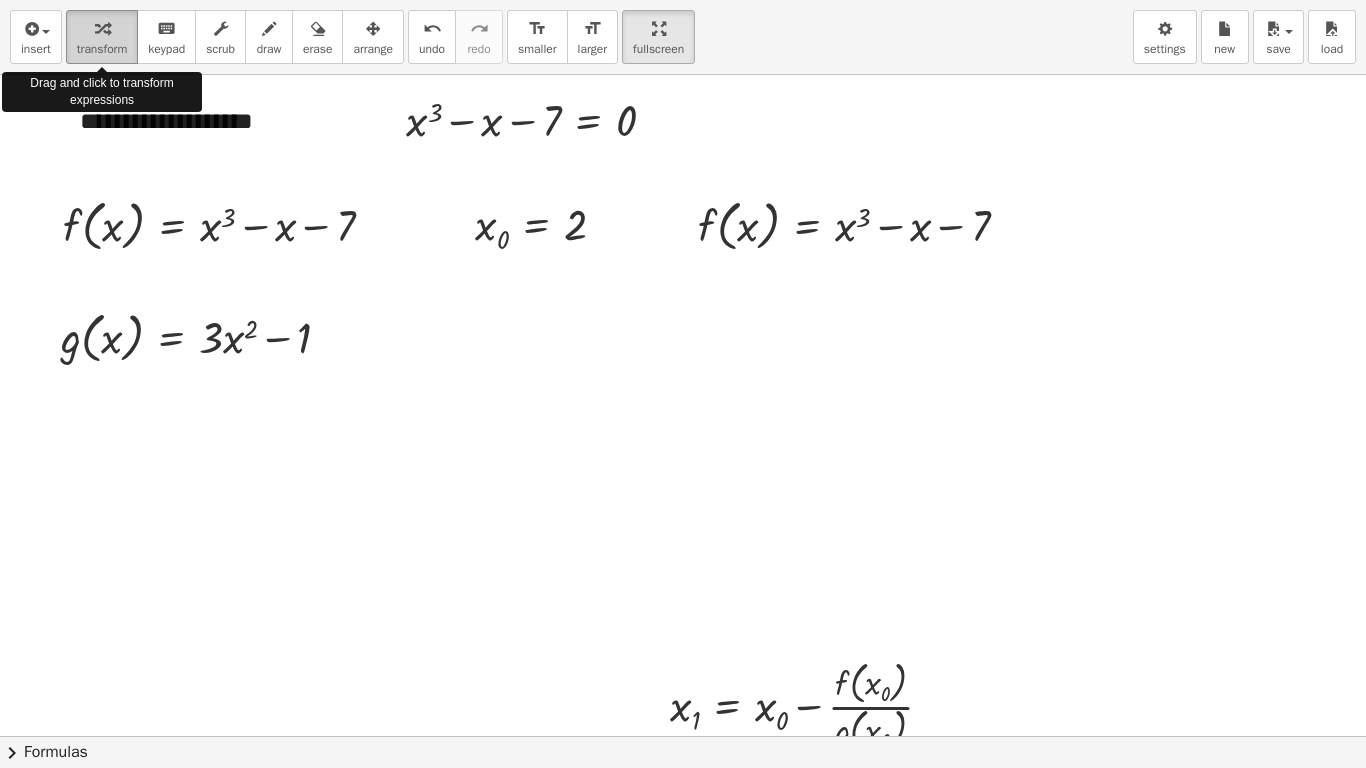 click at bounding box center (102, 29) 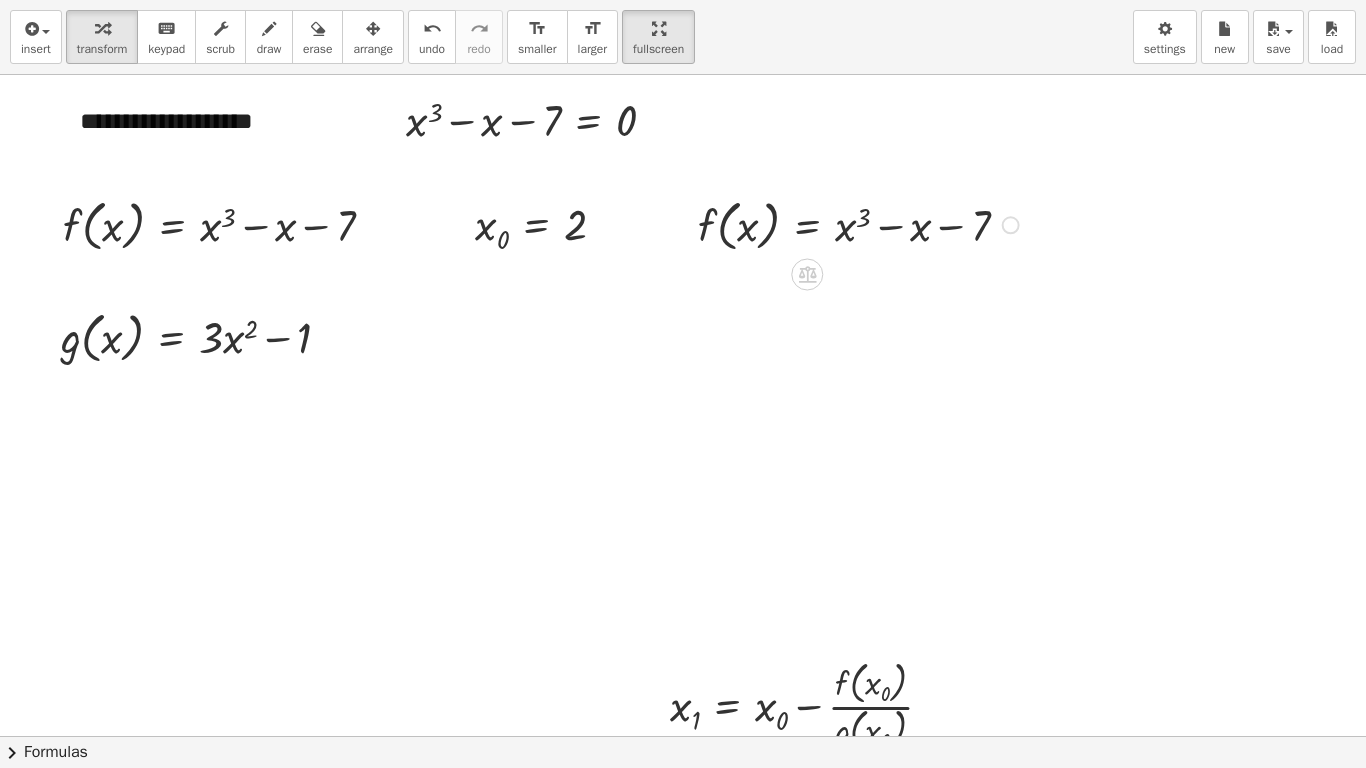 click at bounding box center (1011, 225) 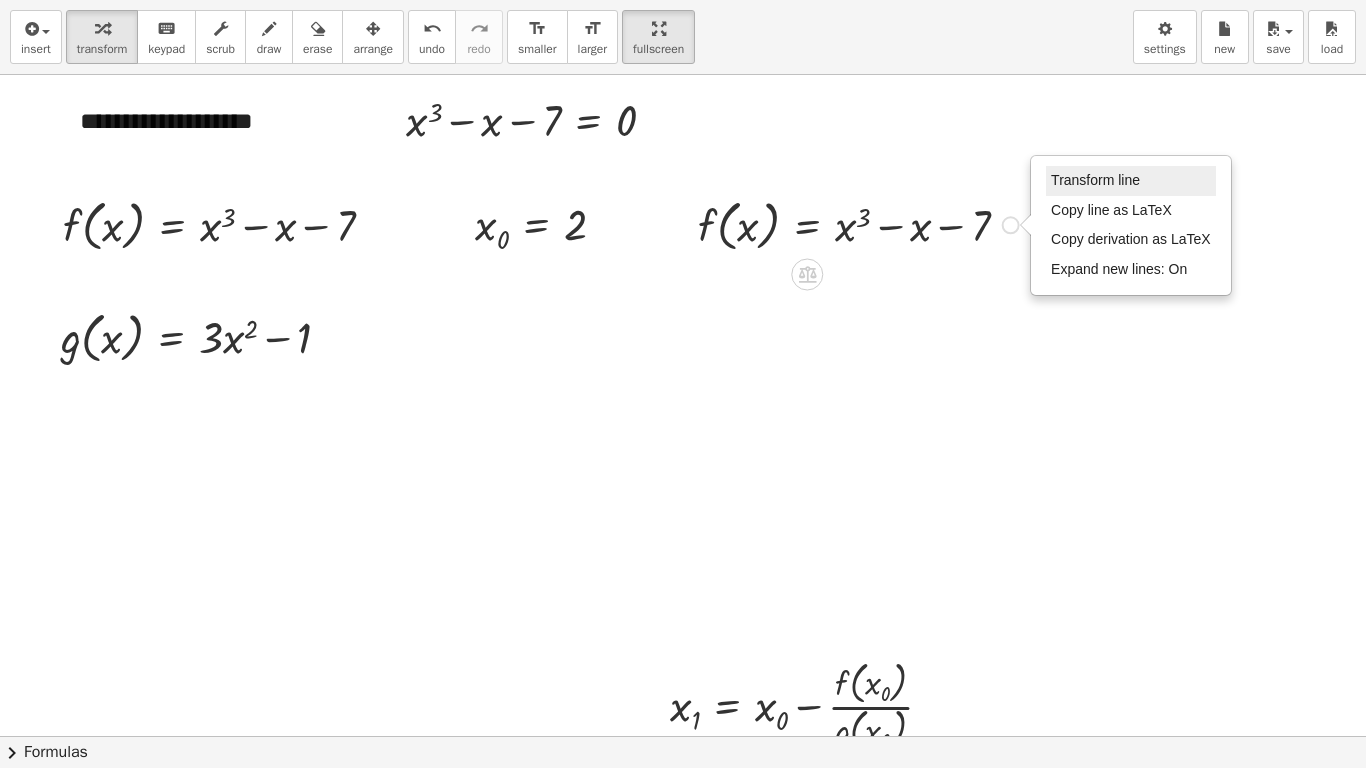 click on "Transform line" at bounding box center [1095, 180] 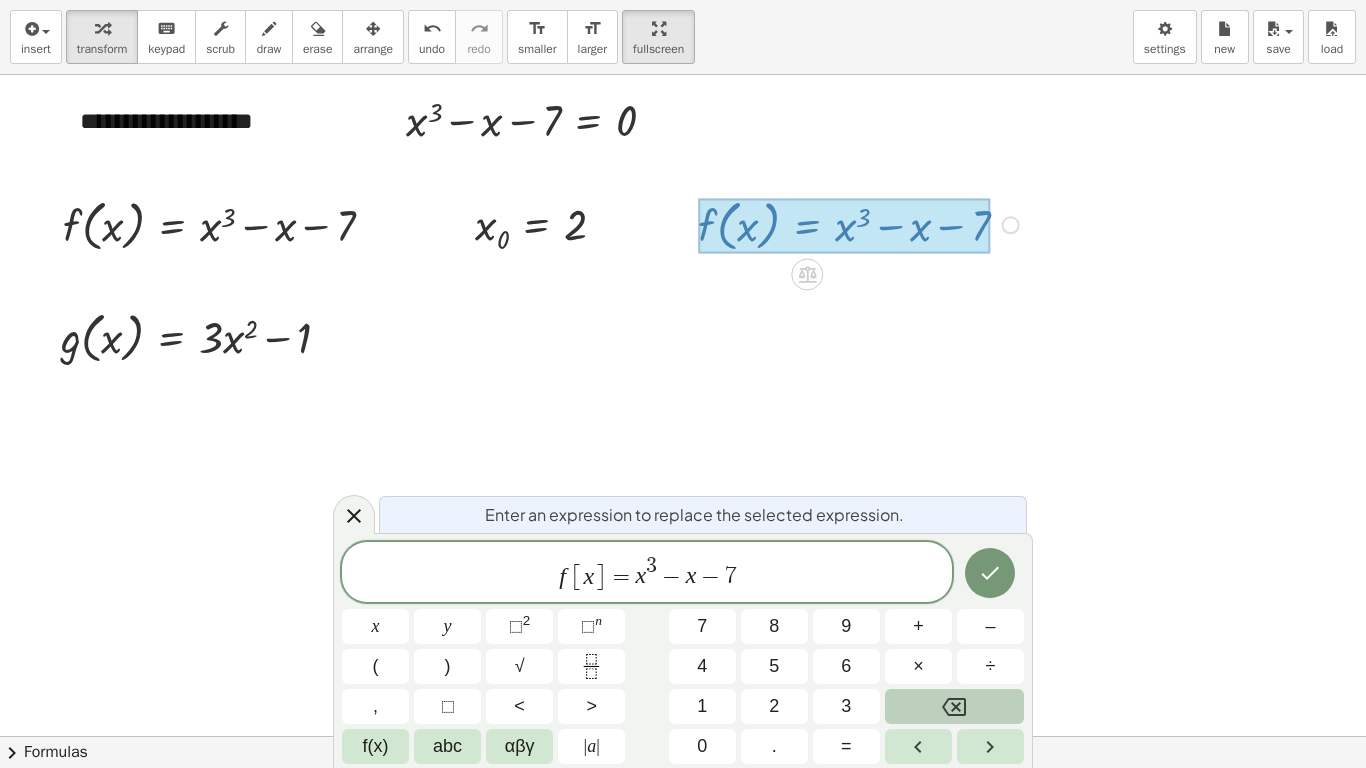 click on "[ x ]" at bounding box center [589, 576] 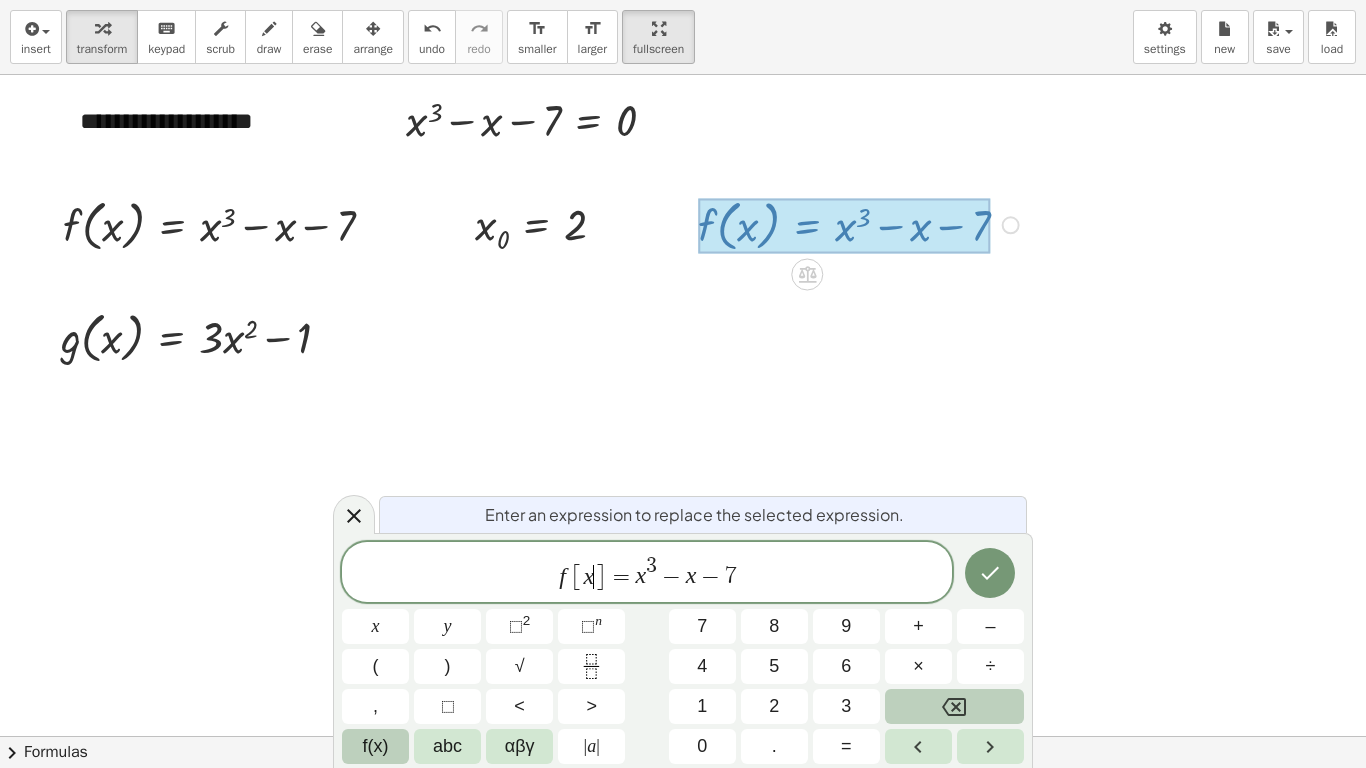 click on "f(x)" at bounding box center (376, 746) 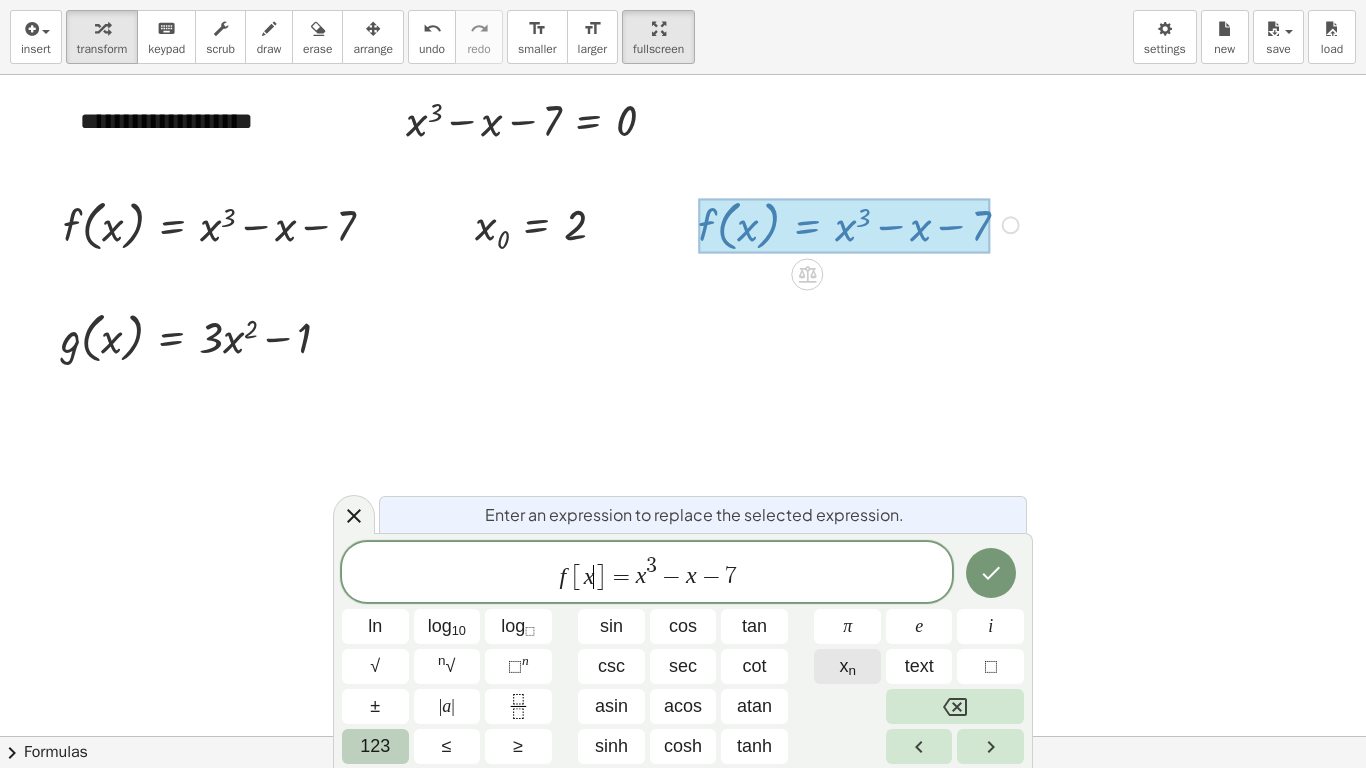click on "n" at bounding box center [852, 670] 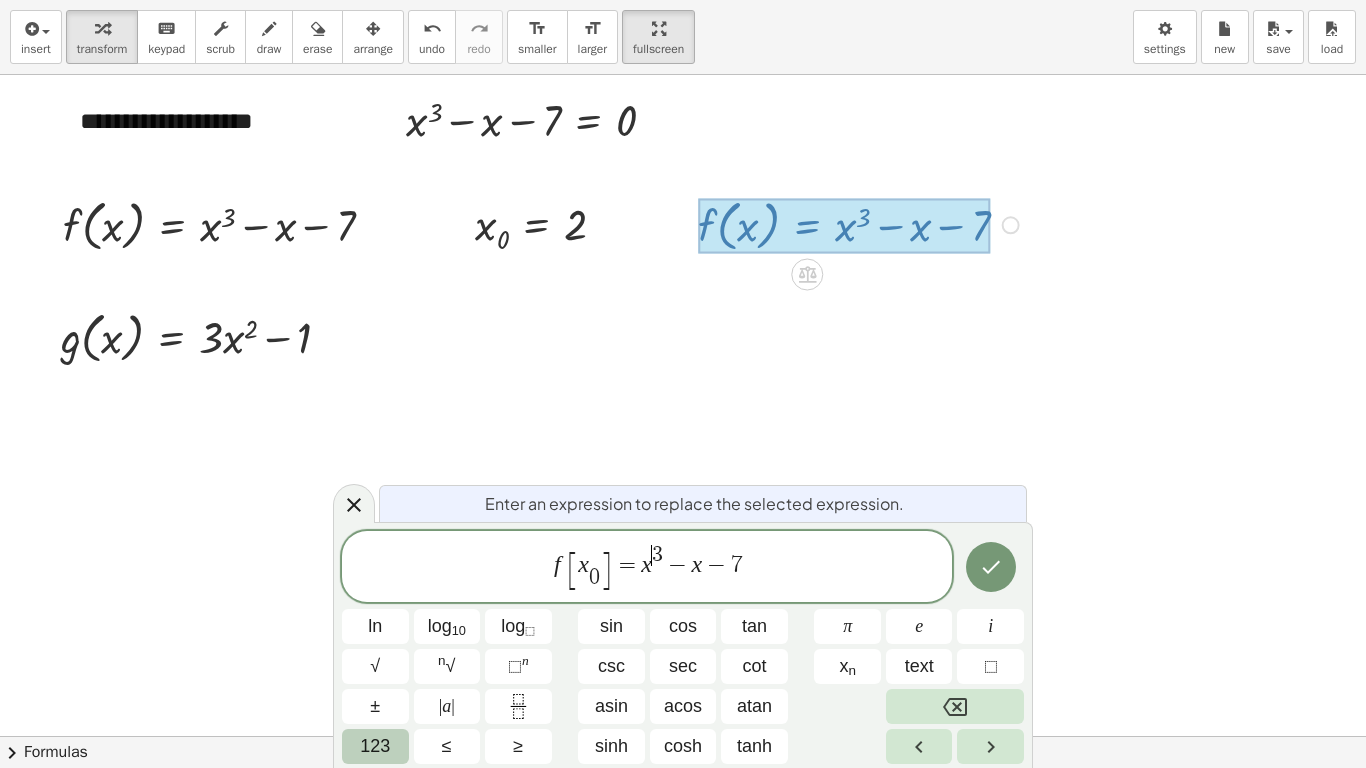 click on "f [ x 0 ] = x 3 − x − 7" at bounding box center (647, 568) 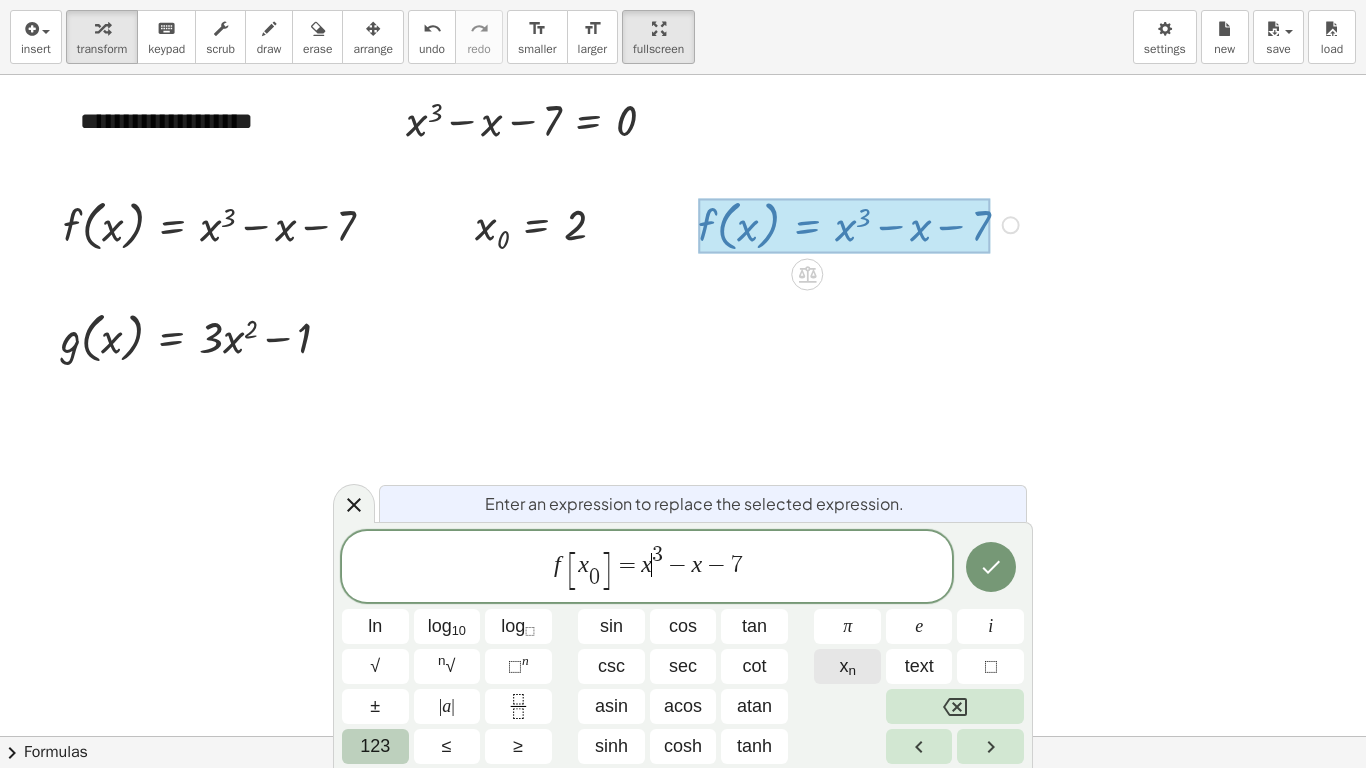 click on "n" at bounding box center (852, 670) 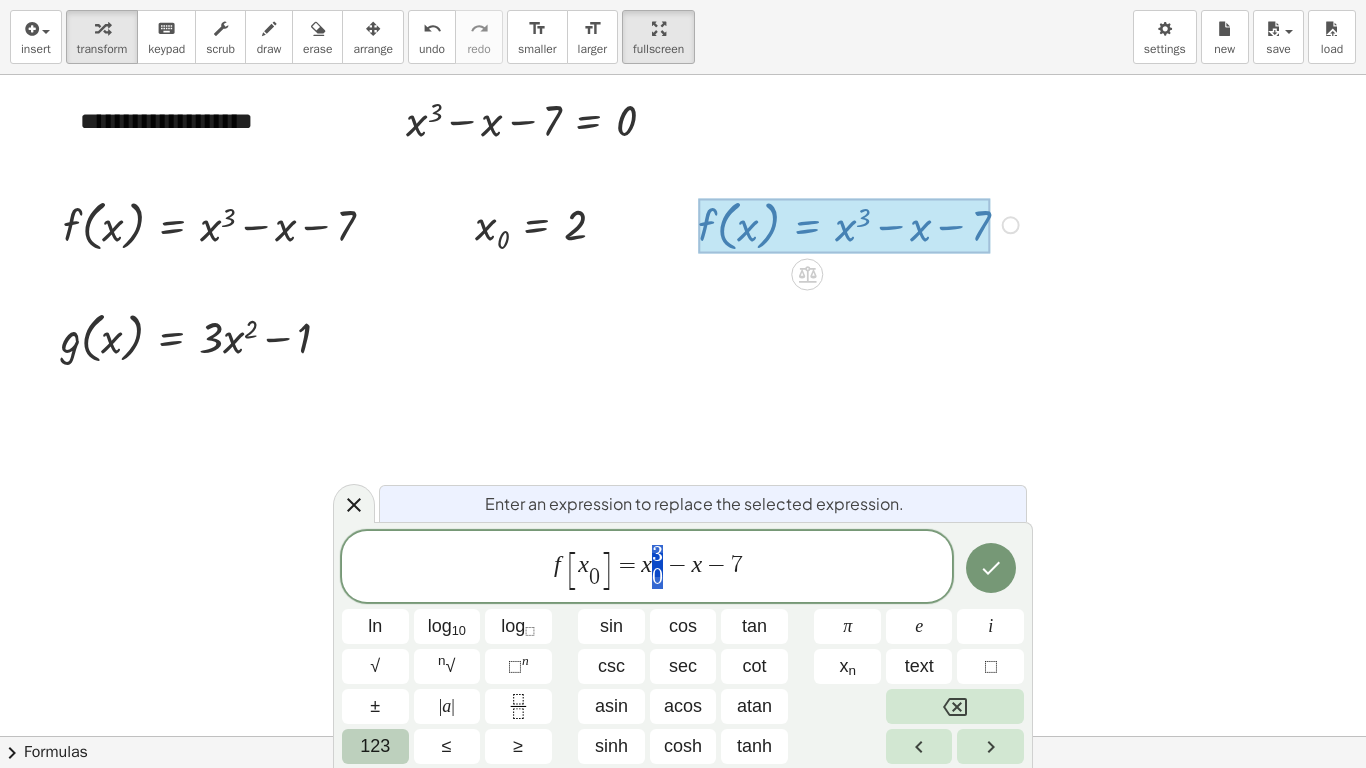 click on "f [ x 0 ] = x 3 0 − x − 7" at bounding box center (647, 568) 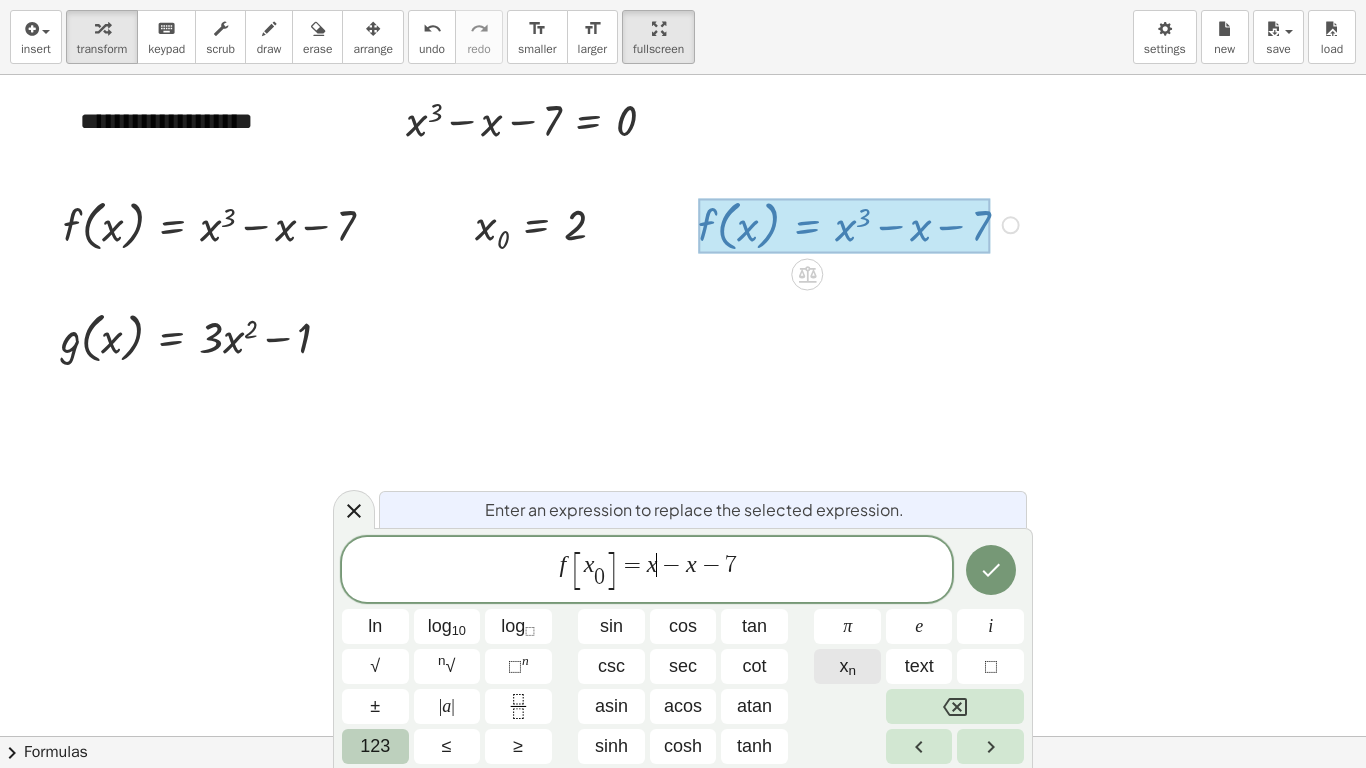 click on "n" at bounding box center [852, 670] 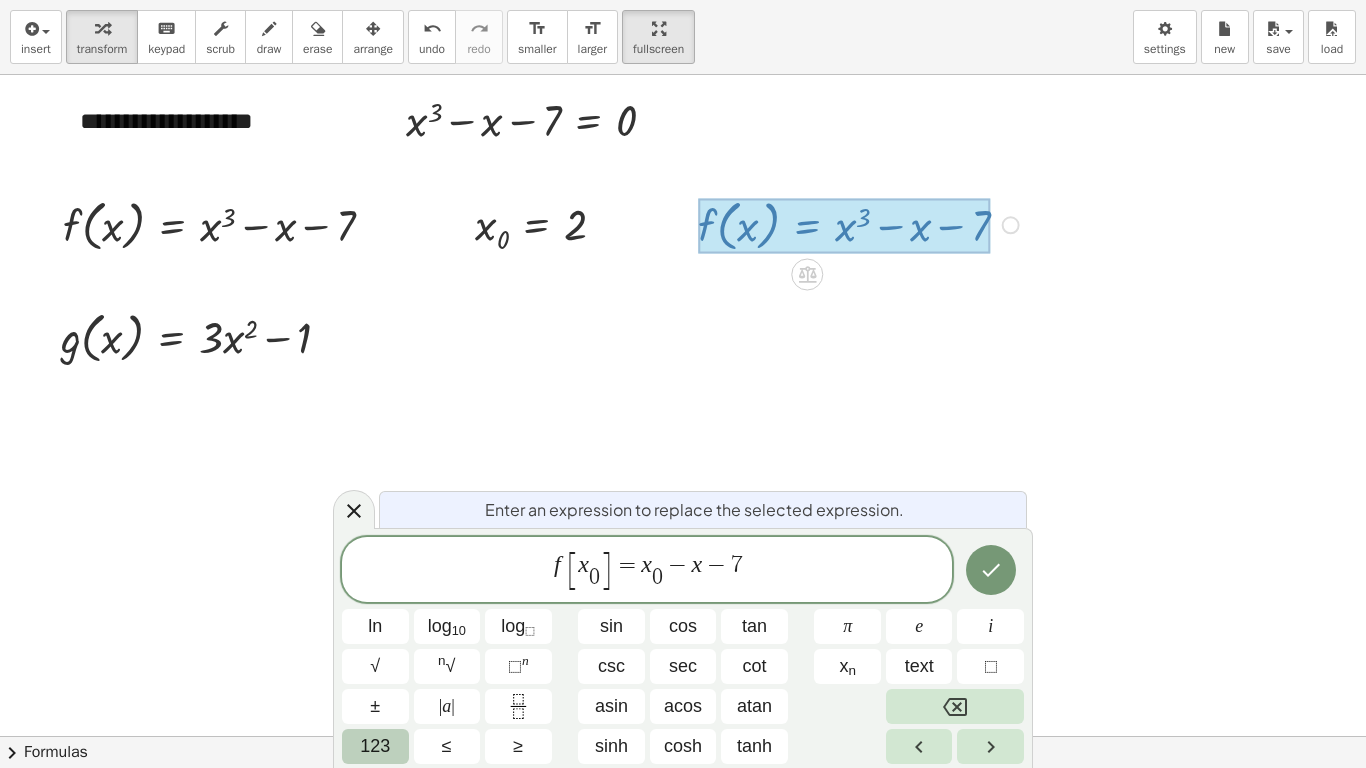 click on "f [ x 0 ] = x 0 − x − 7" at bounding box center [647, 571] 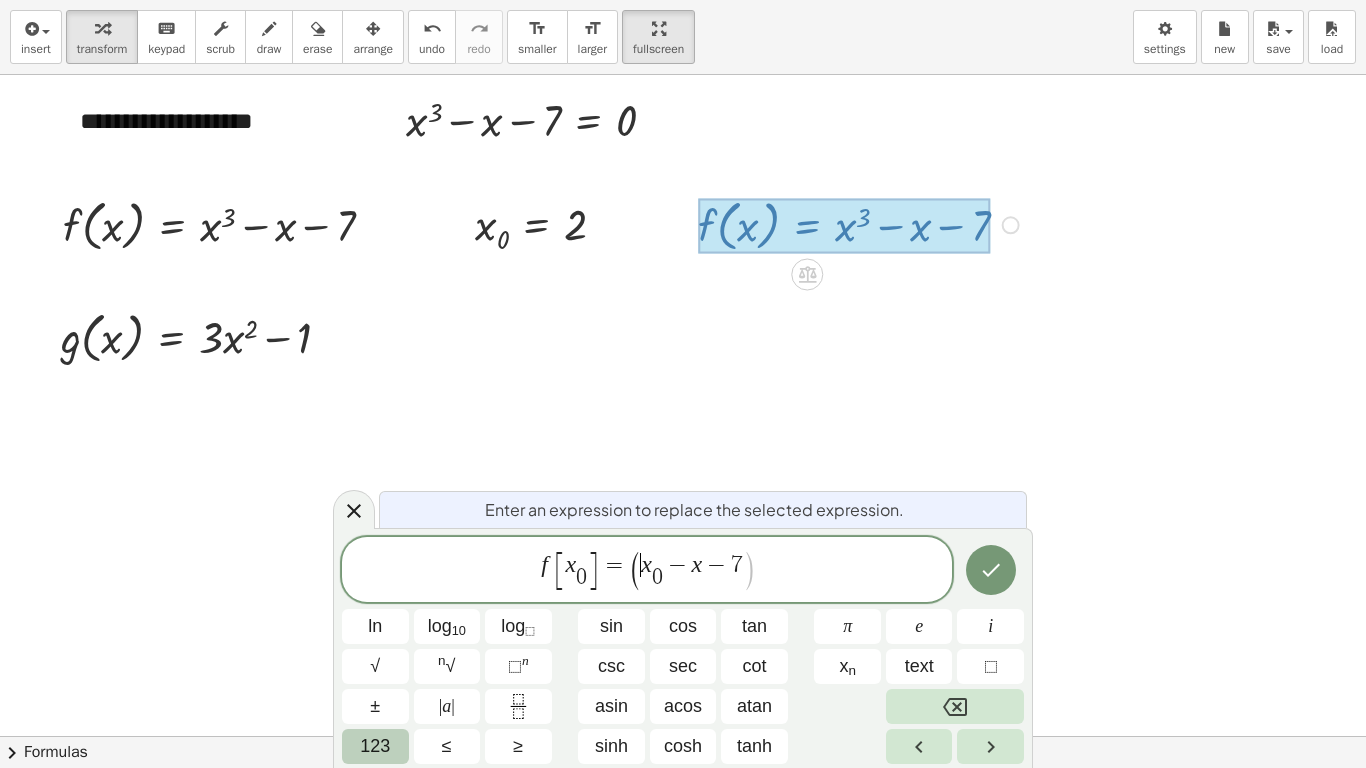click on "0" at bounding box center (657, 577) 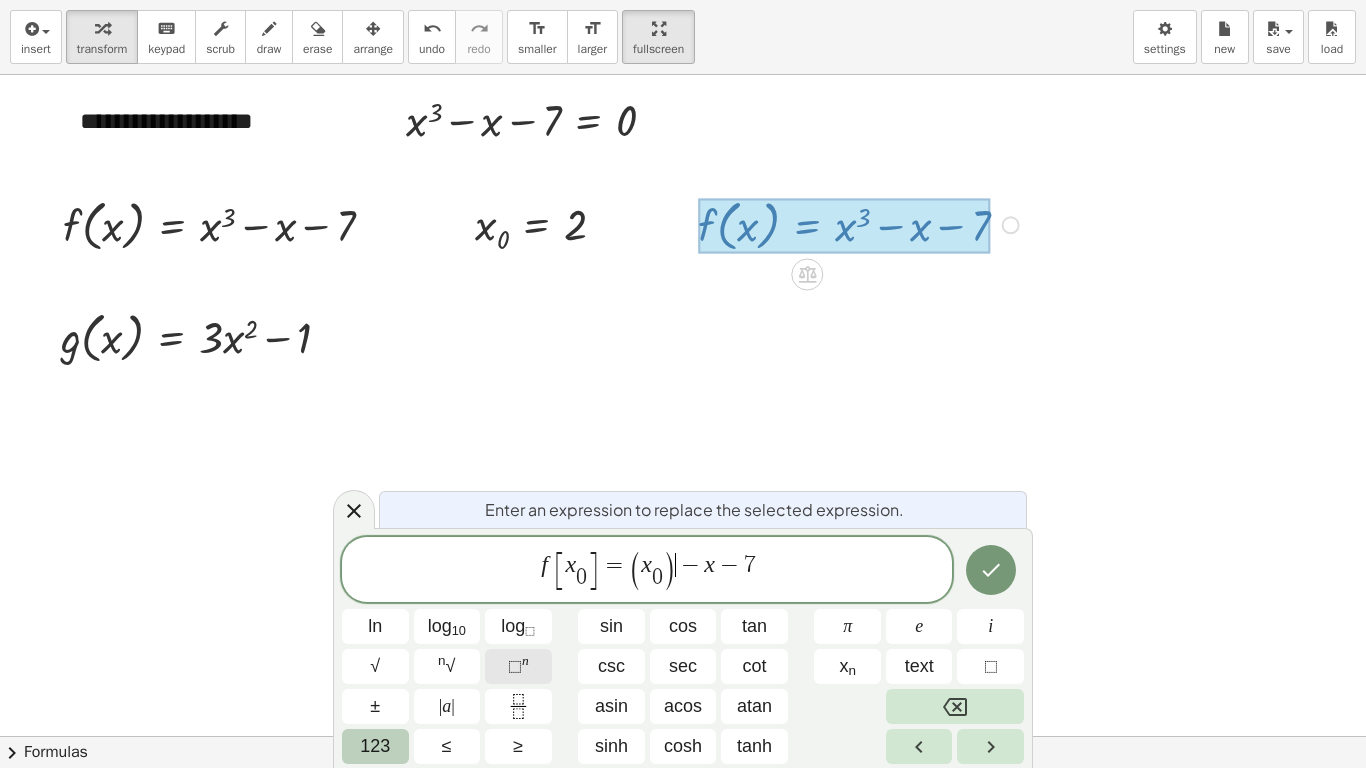 click on "⬚" at bounding box center (515, 666) 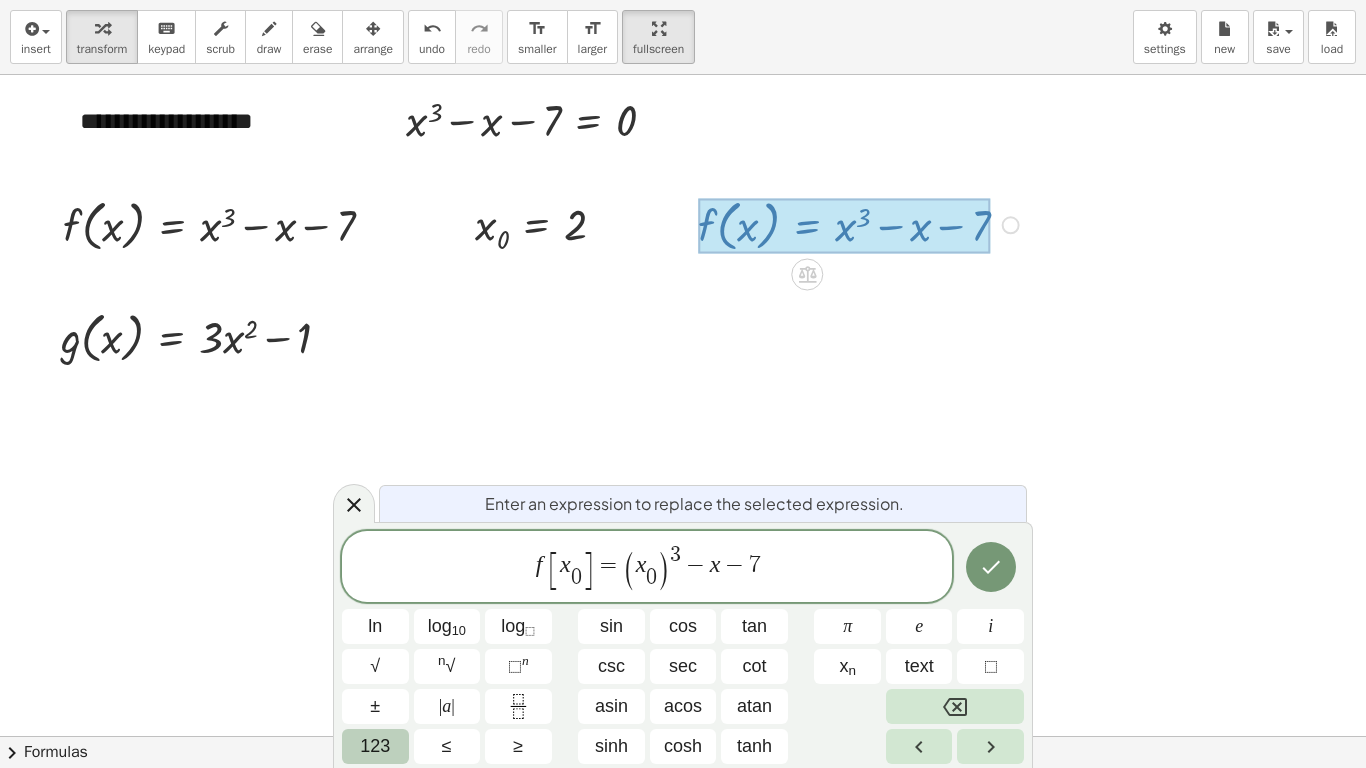 click on "x" at bounding box center (715, 564) 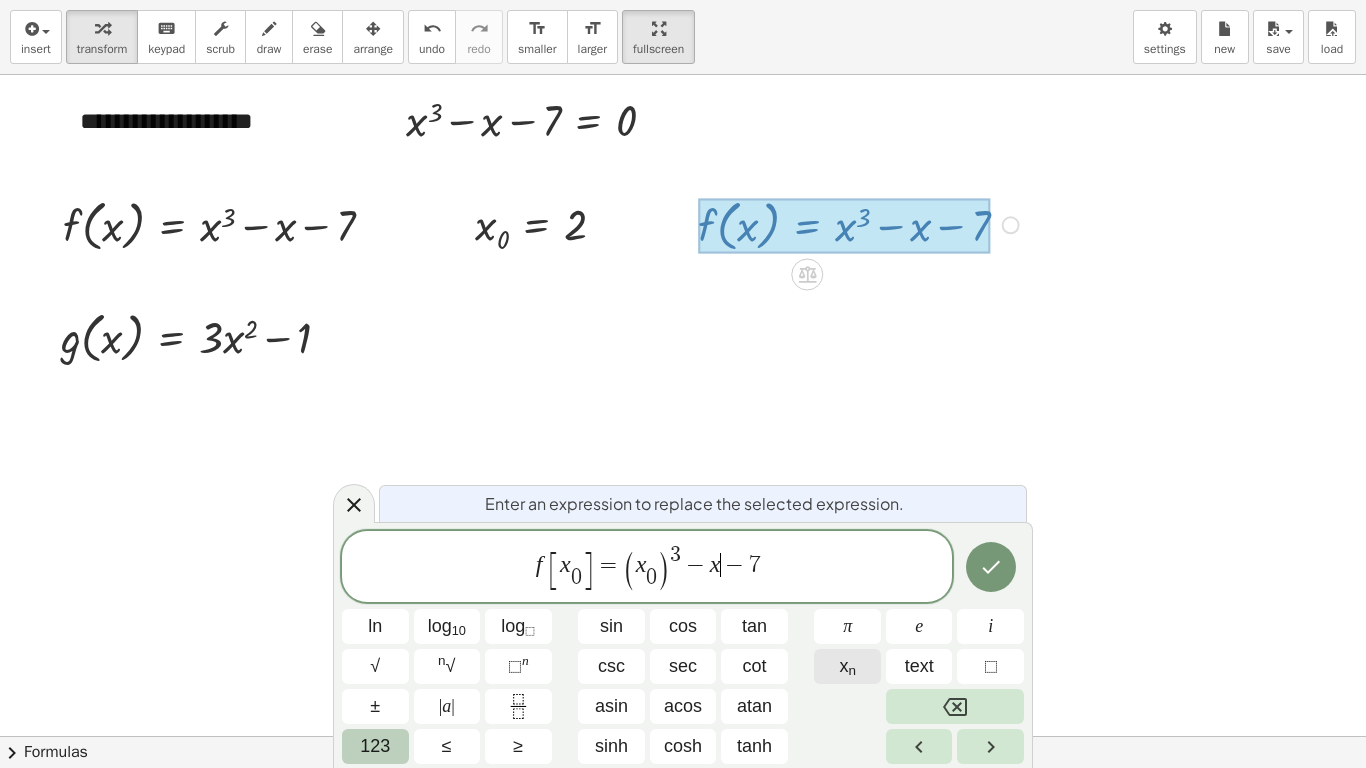 click on "x n" 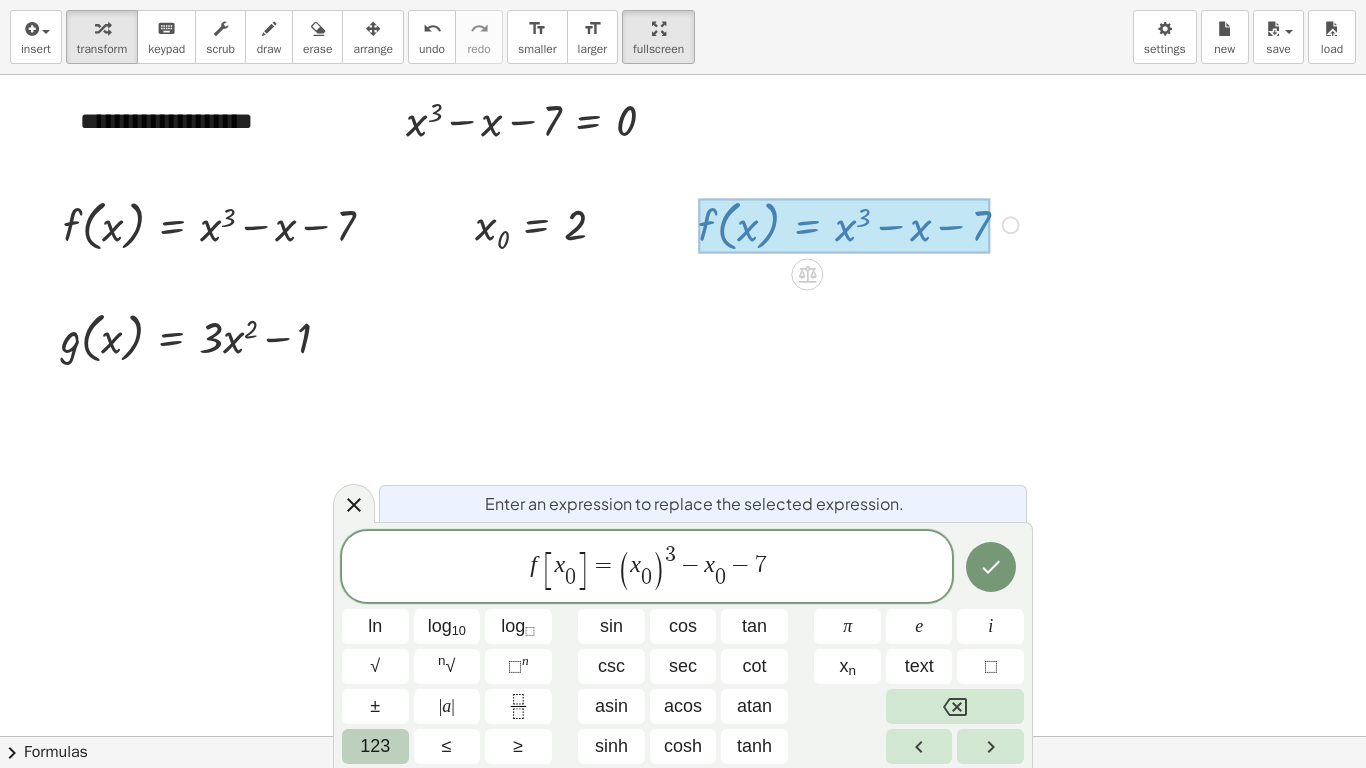 click on "f [ x 0 ​ ] = ( x 0 ​ ) 3 − x 0 ​ ​ − 7" at bounding box center (647, 568) 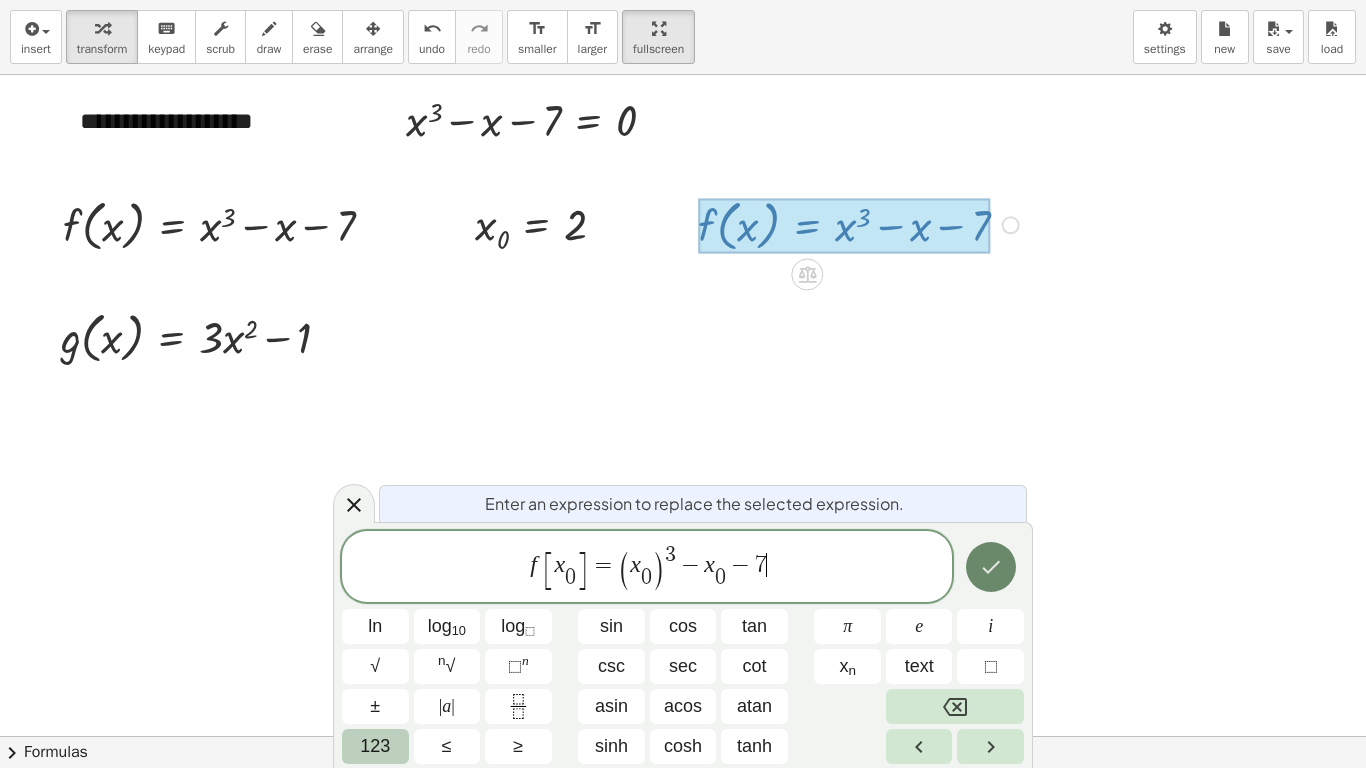 click 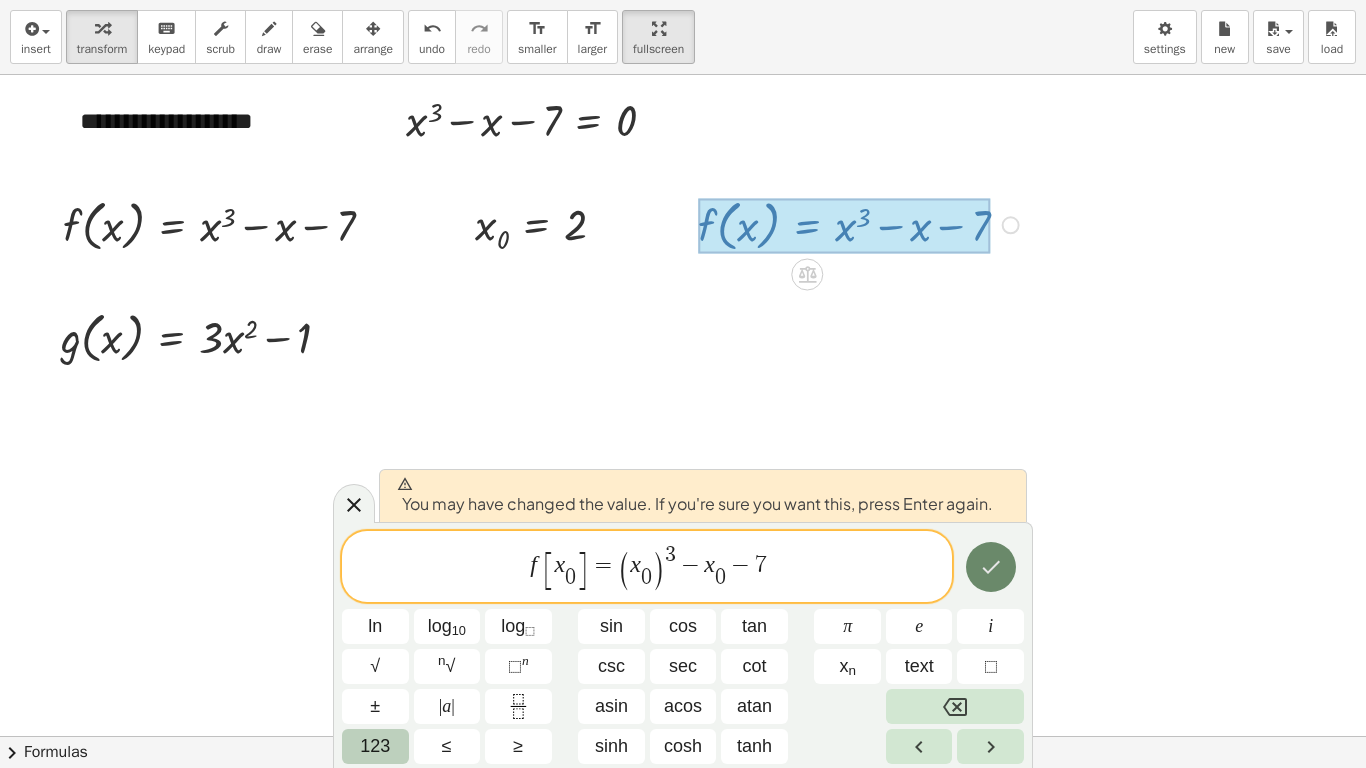 click 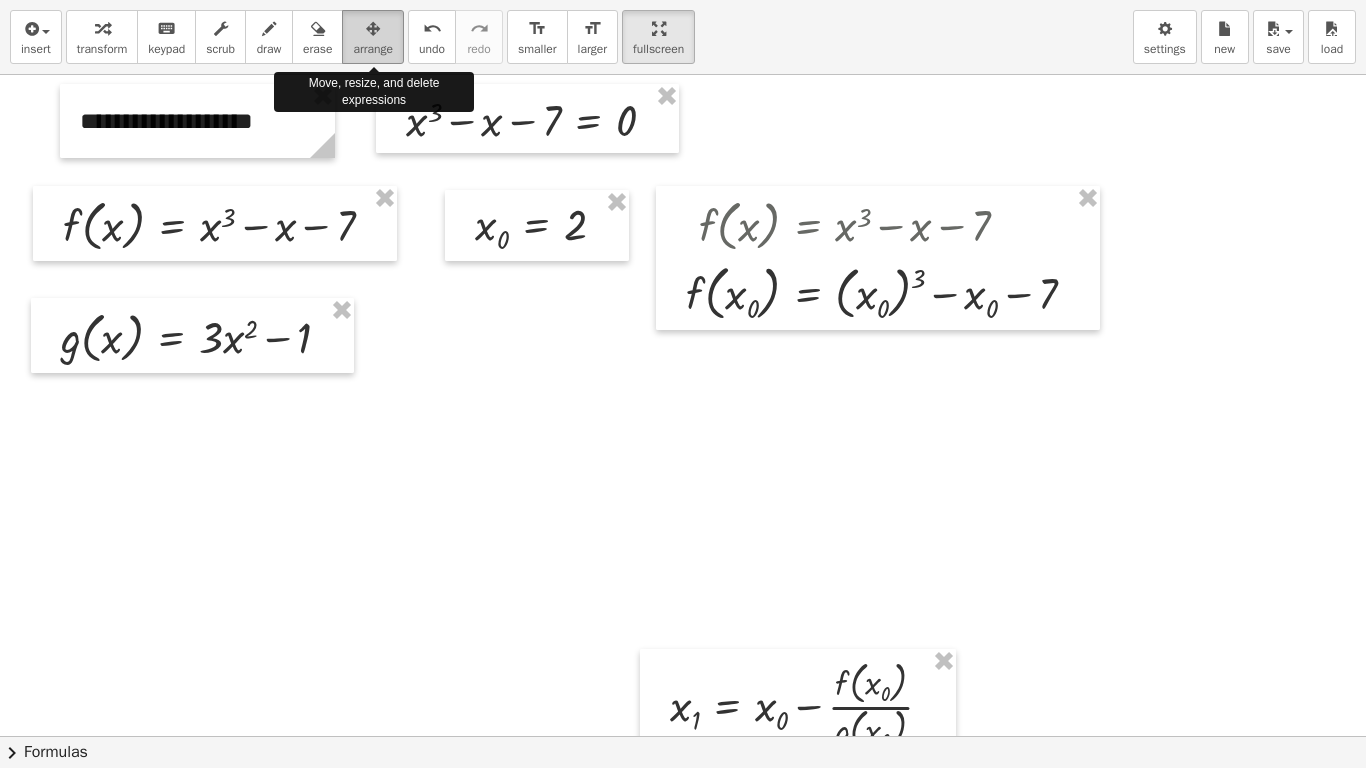 click on "arrange" at bounding box center [373, 49] 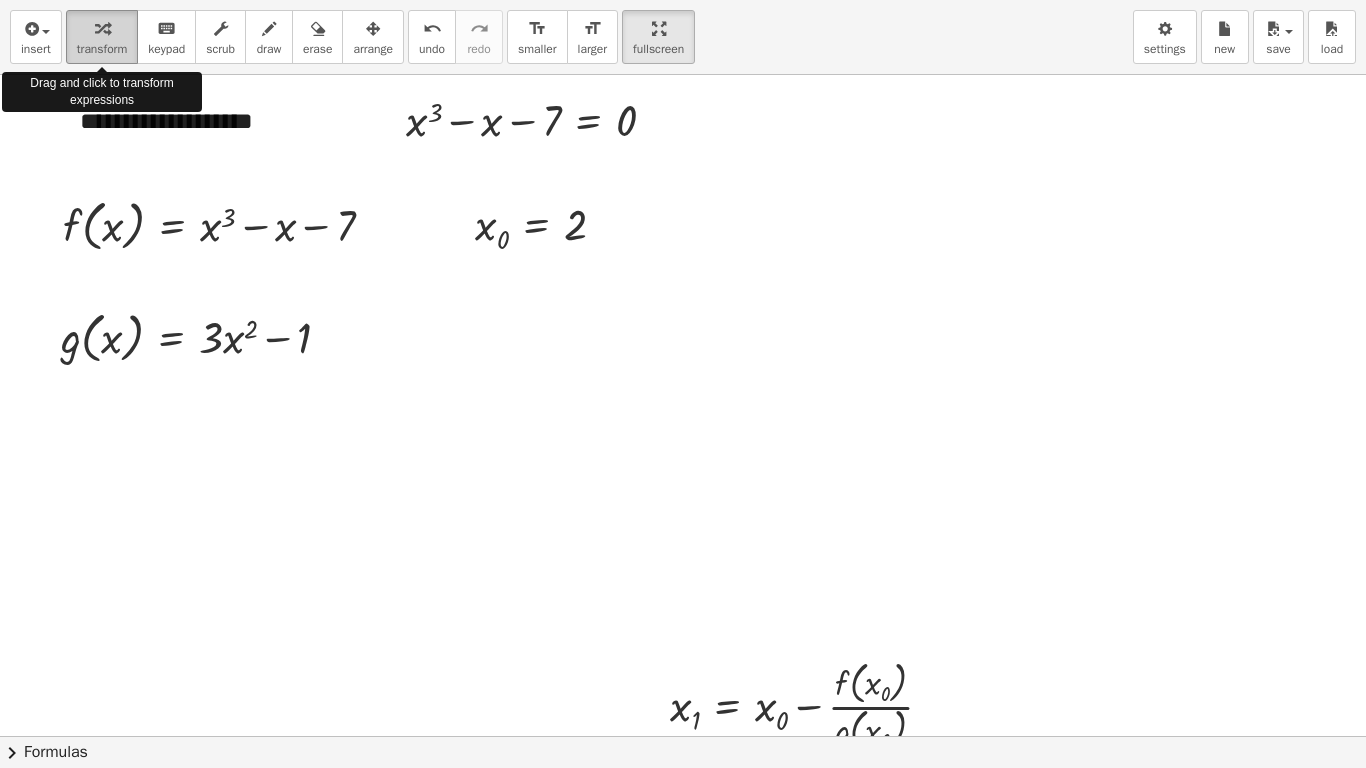 click on "transform" at bounding box center (102, 49) 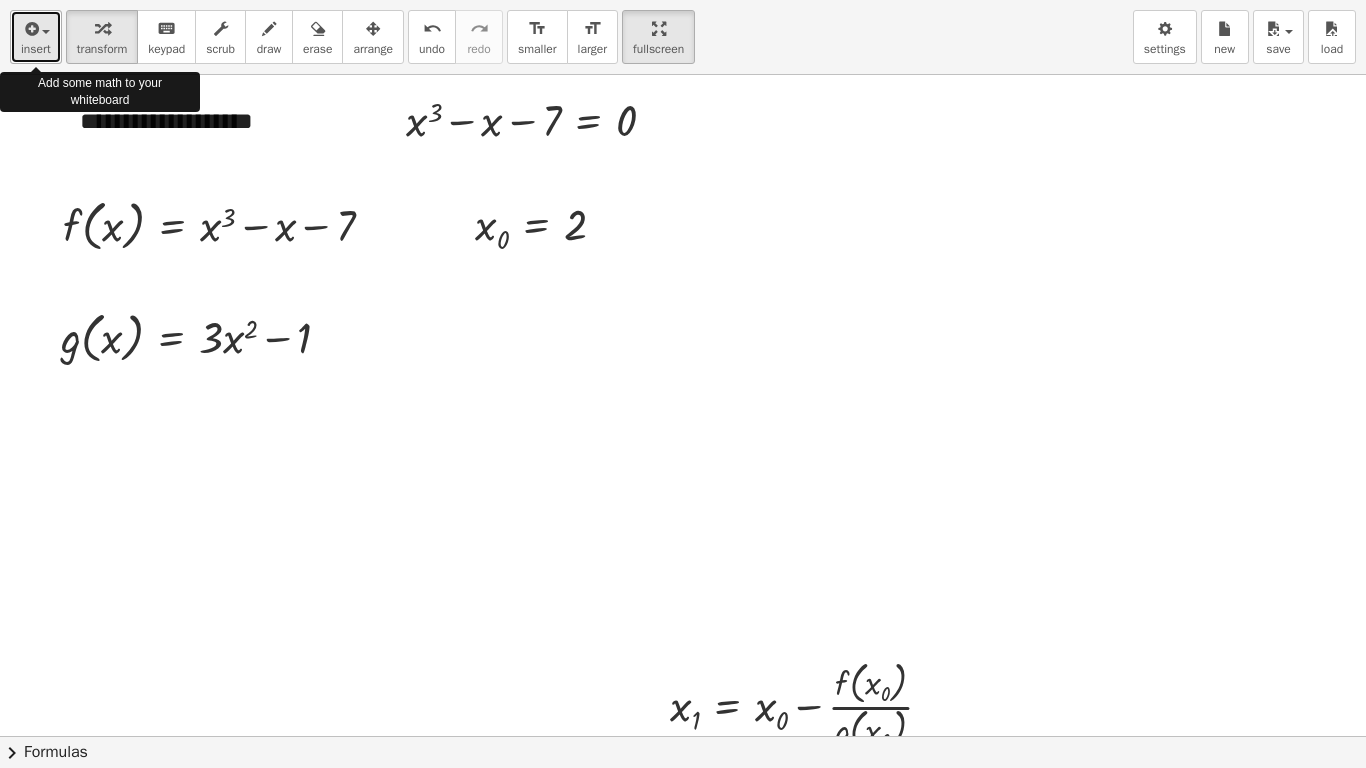 click at bounding box center (46, 32) 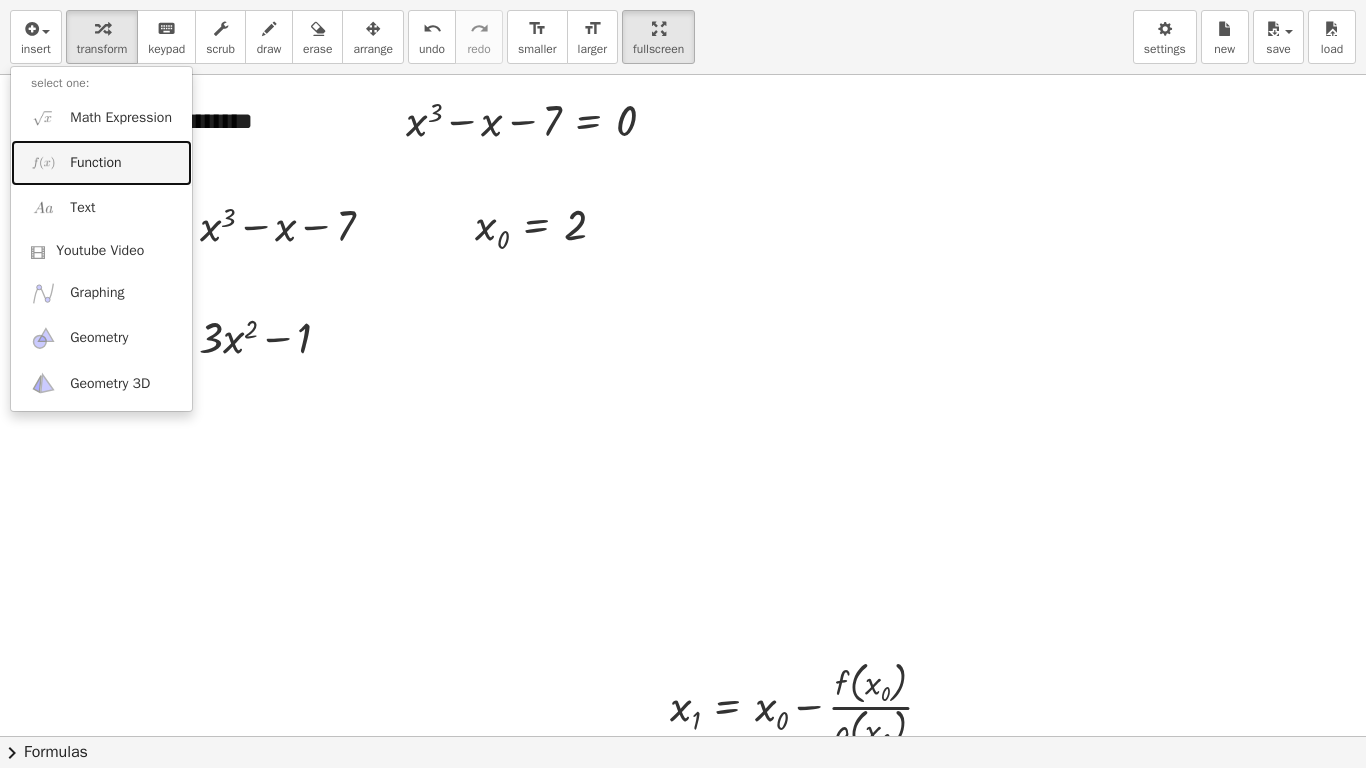 click on "Function" at bounding box center (95, 163) 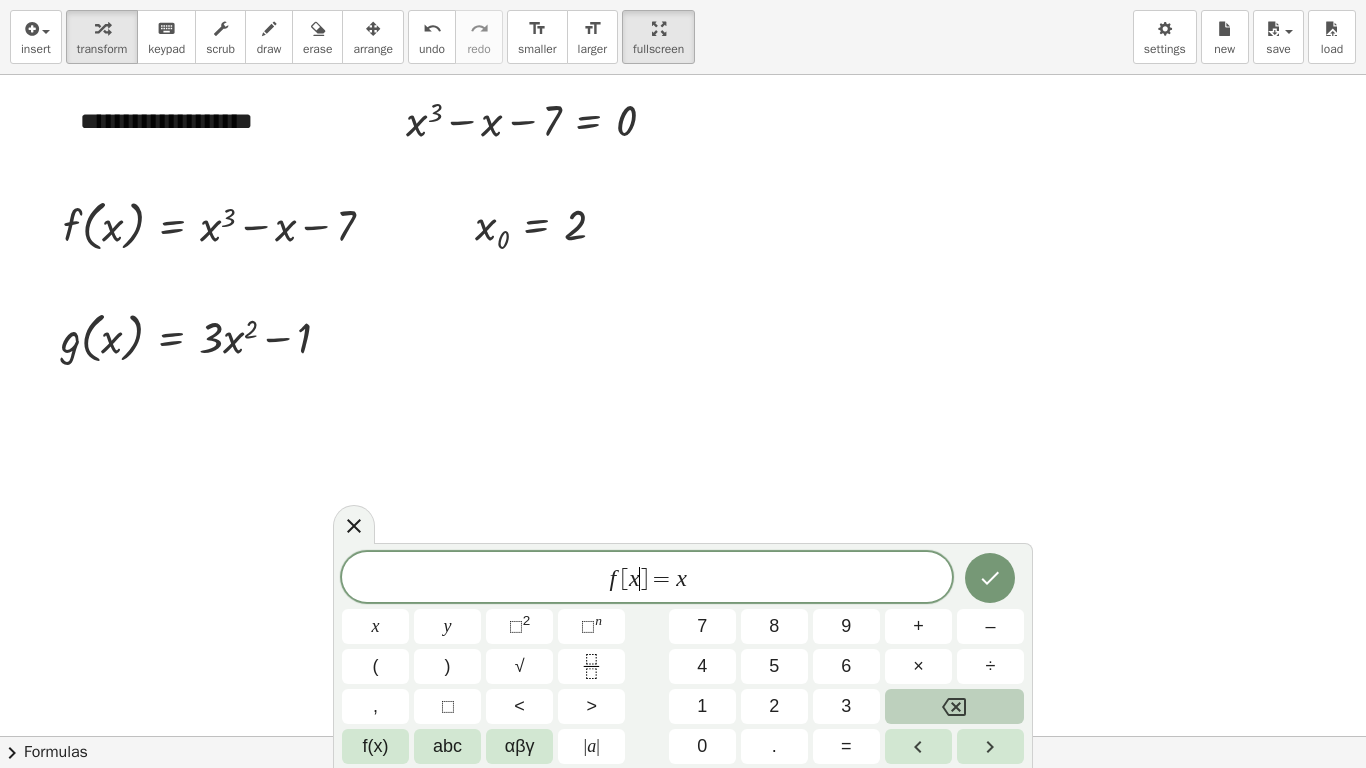 click on "f [ x ​ ] = x" at bounding box center [647, 579] 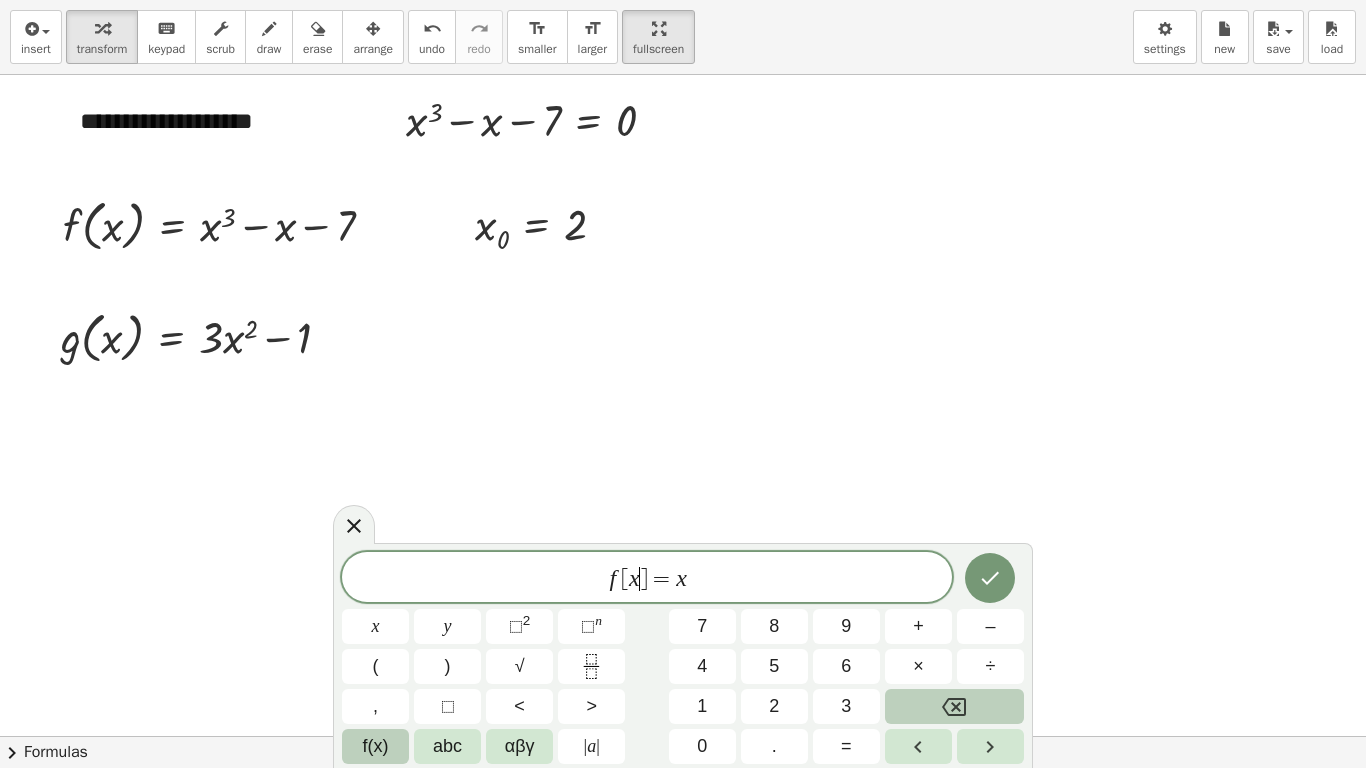 click on "f(x)" at bounding box center (376, 746) 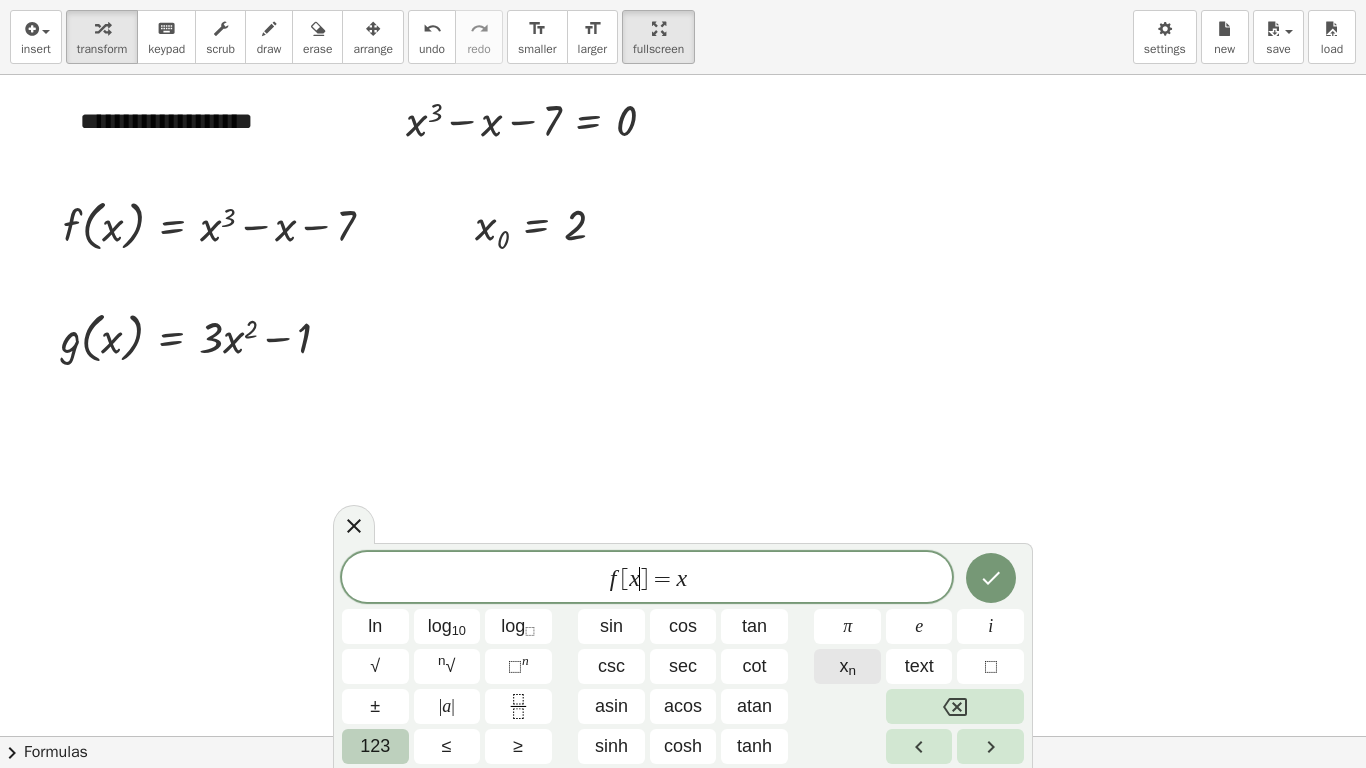 click on "x n" 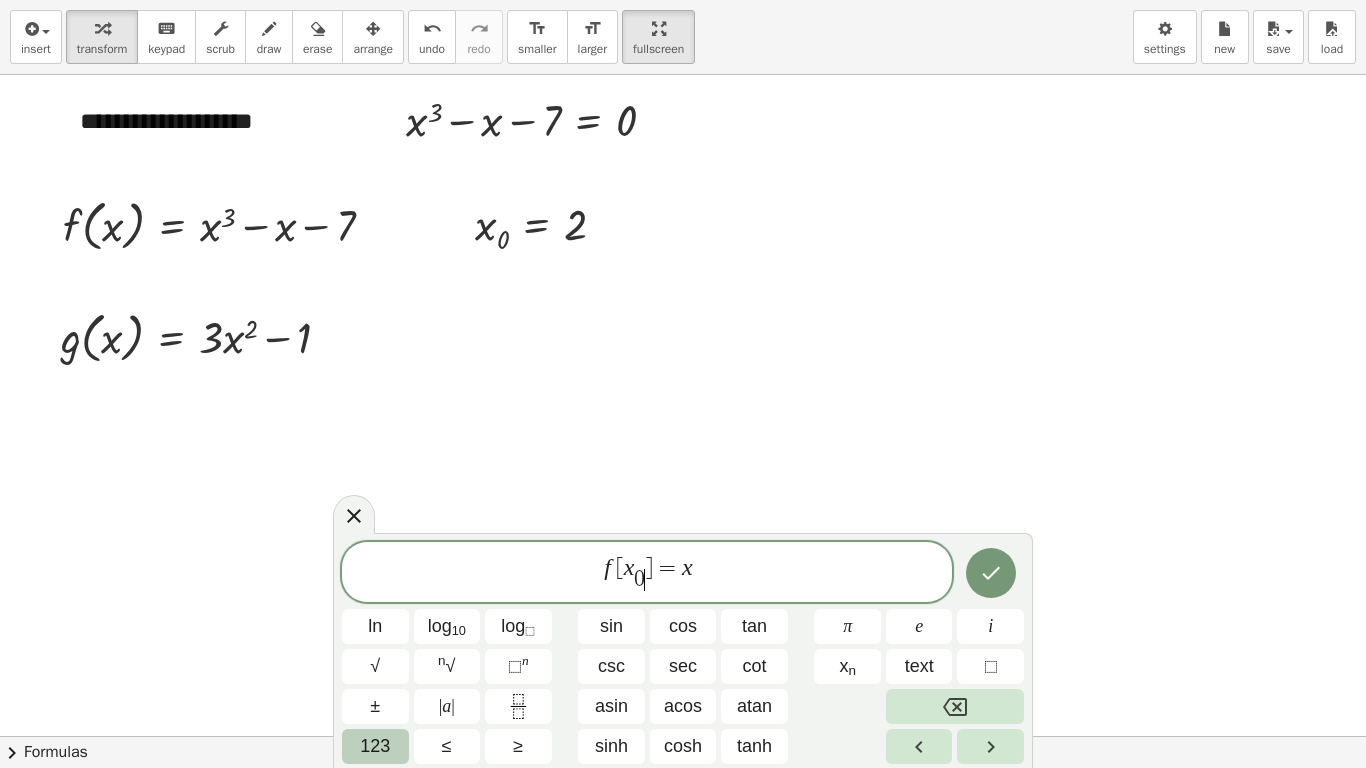 click on "=" at bounding box center (667, 568) 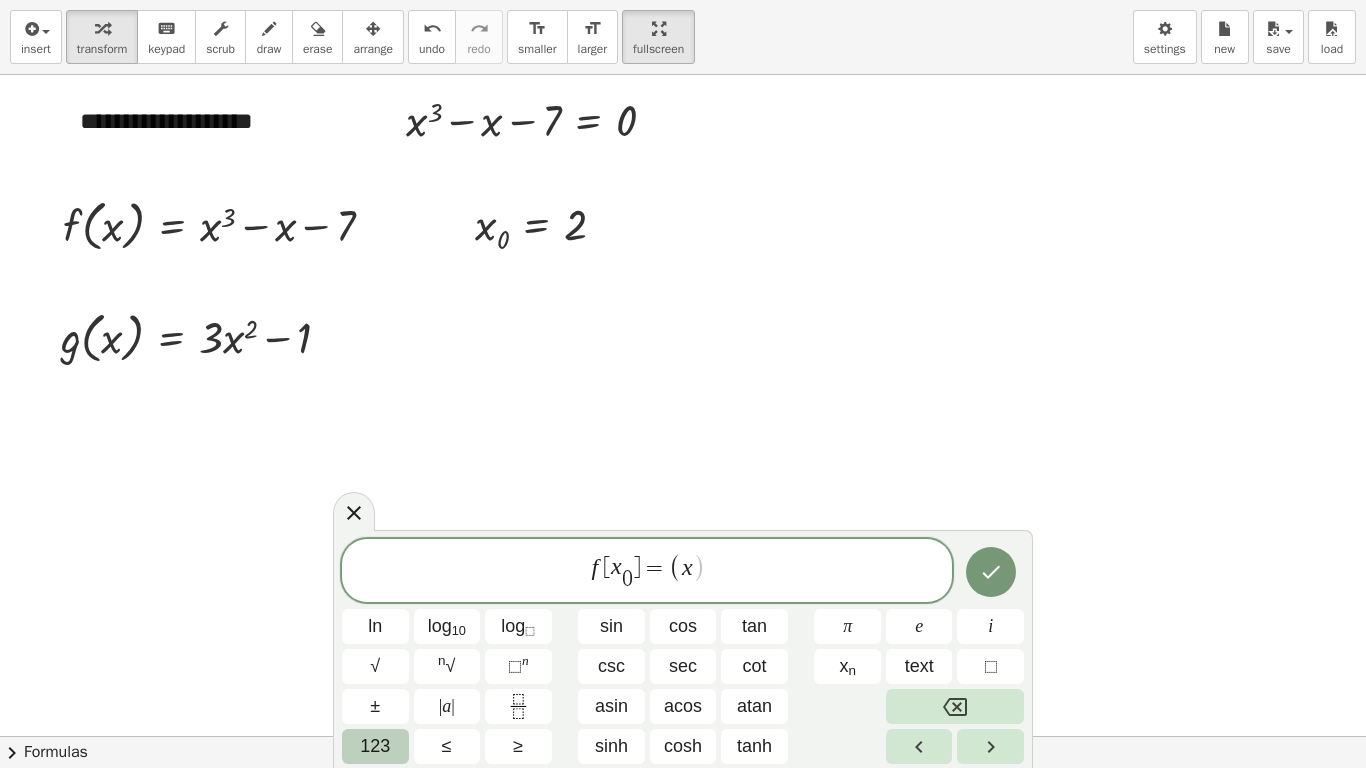 click on "x" at bounding box center (687, 567) 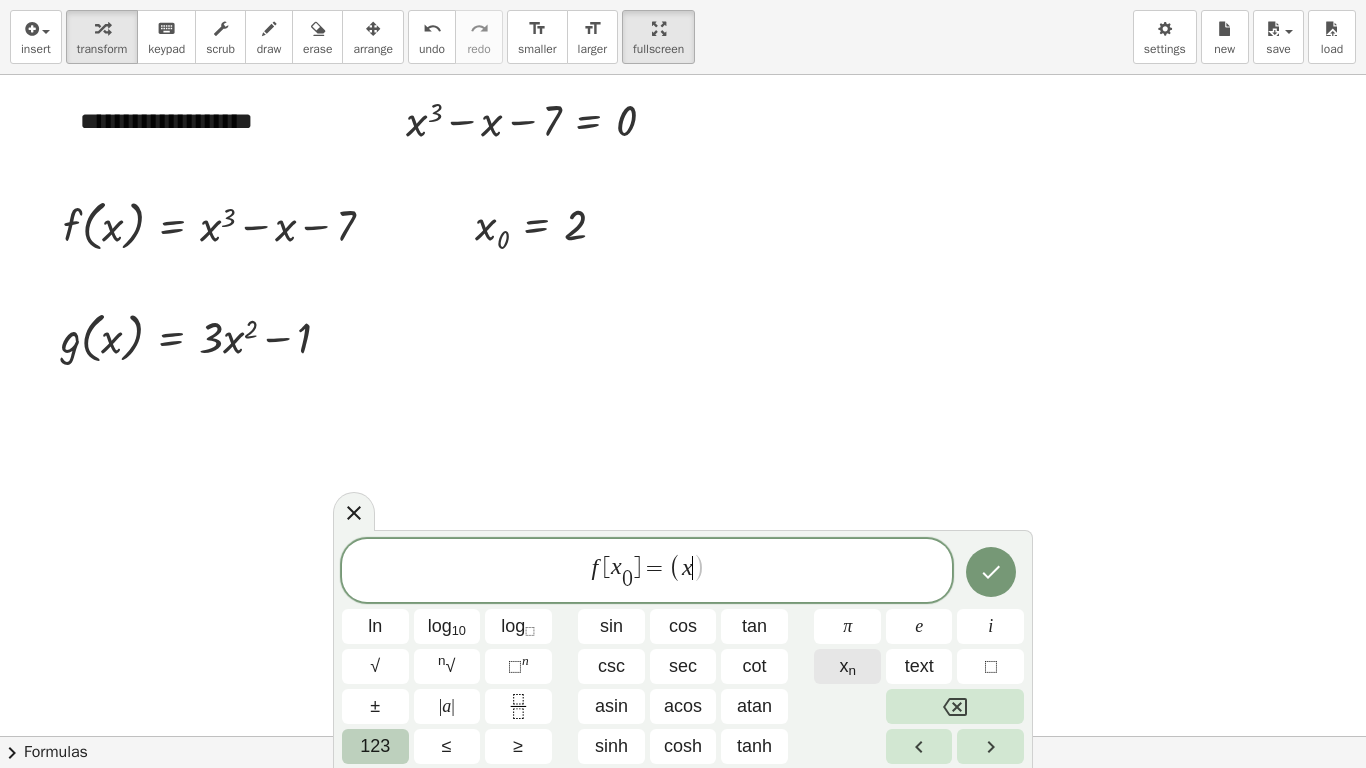 click on "n" at bounding box center [852, 670] 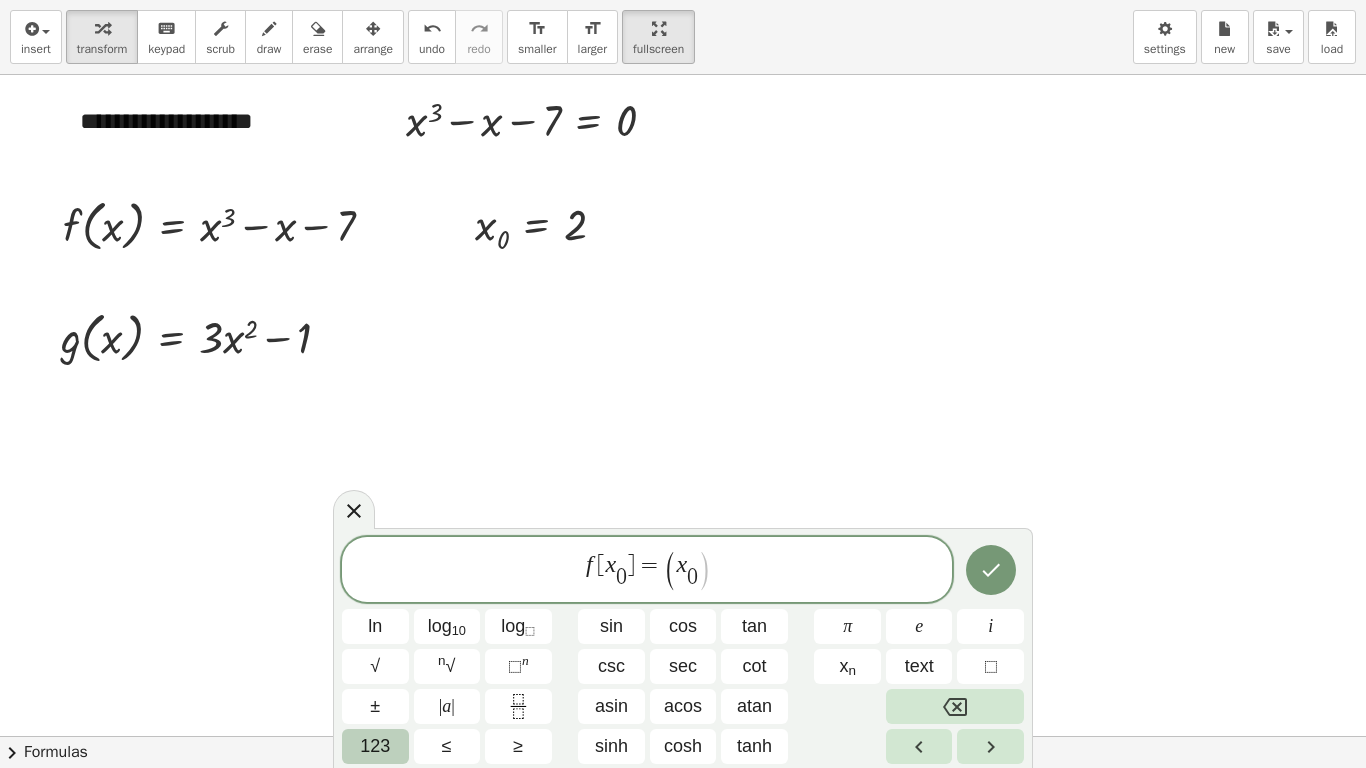 click on "f [ x 0 ] = ( x 0 )" at bounding box center (647, 571) 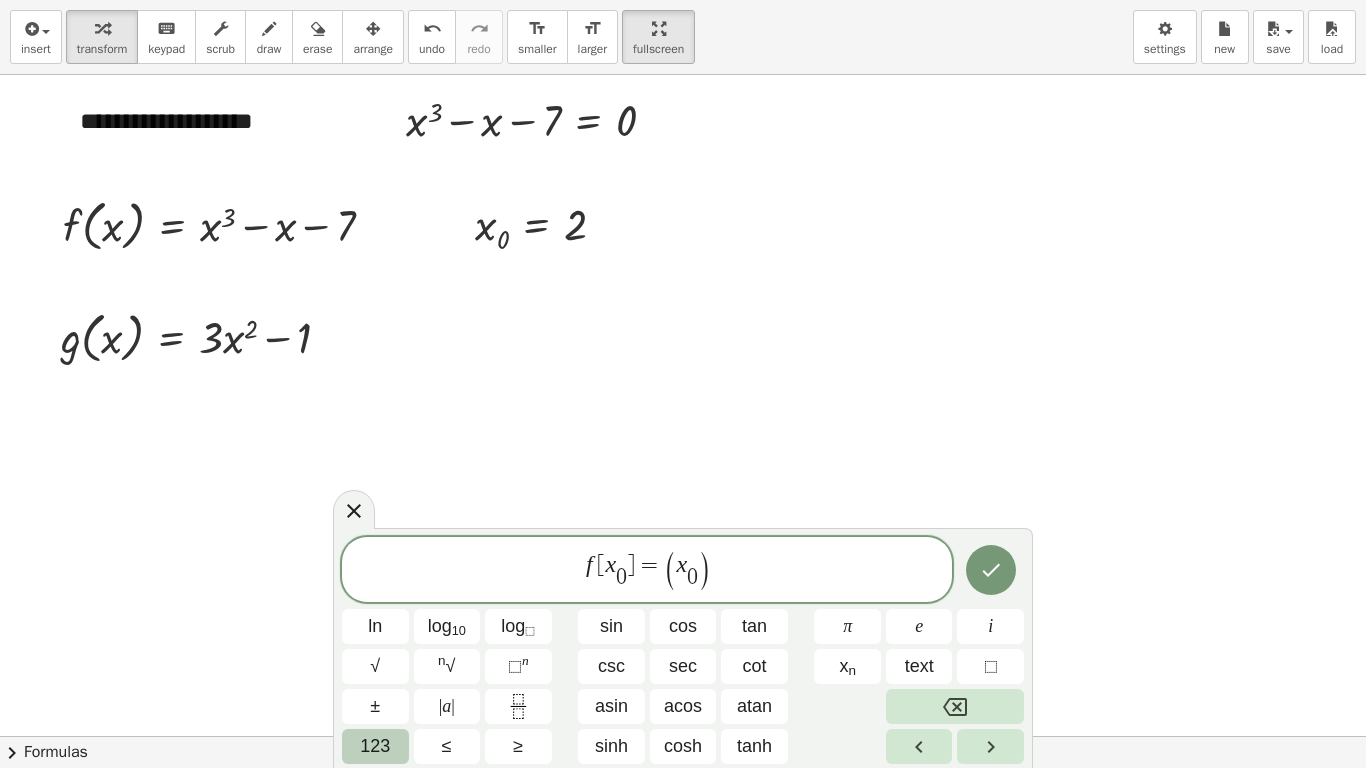 click on "123" at bounding box center (375, 746) 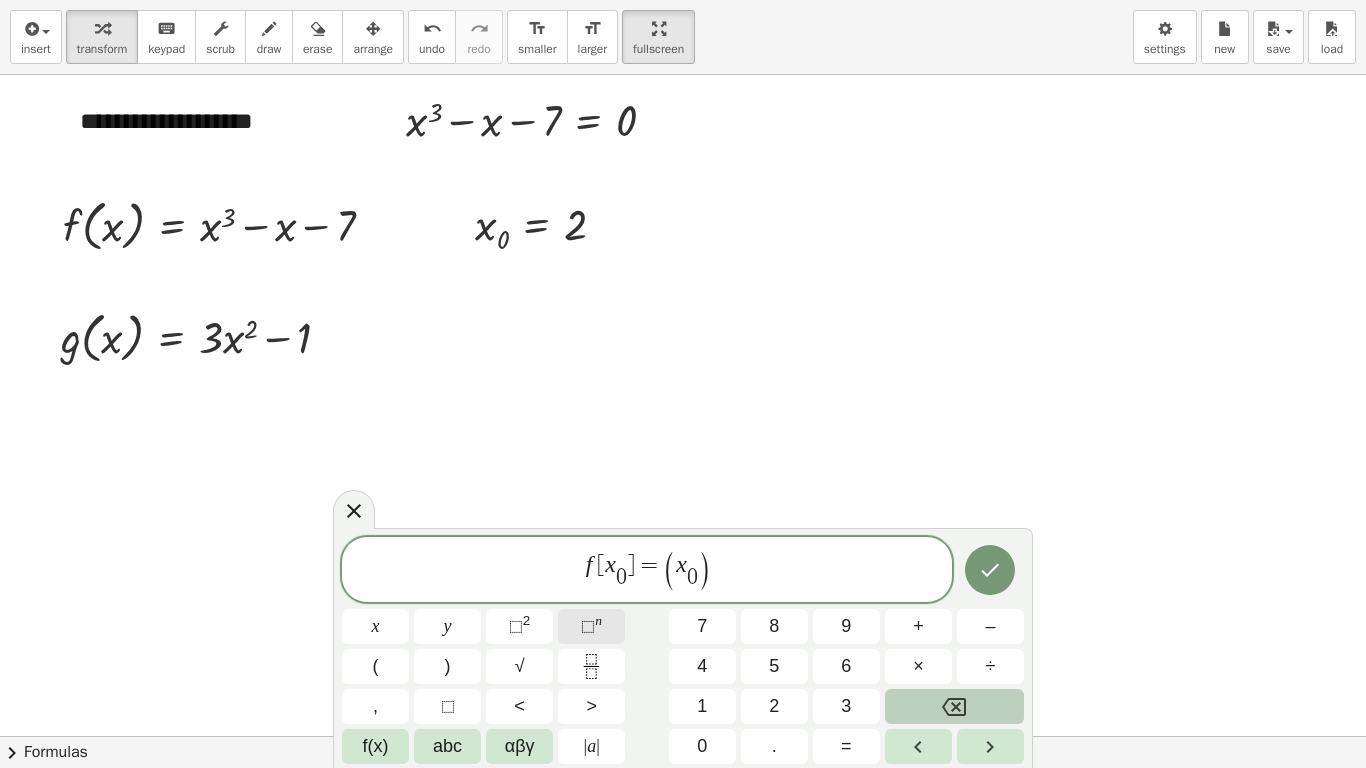 click on "⬚" at bounding box center [588, 626] 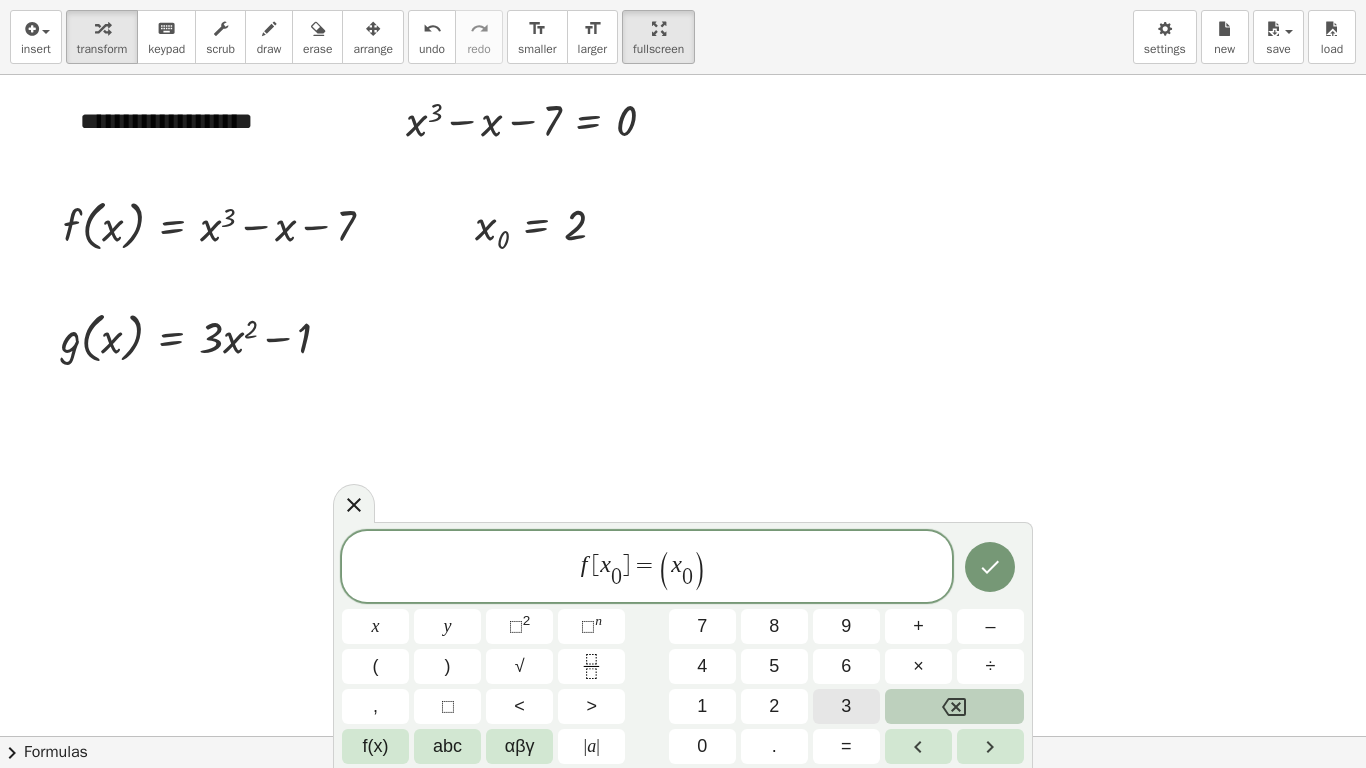 click on "3" at bounding box center (846, 706) 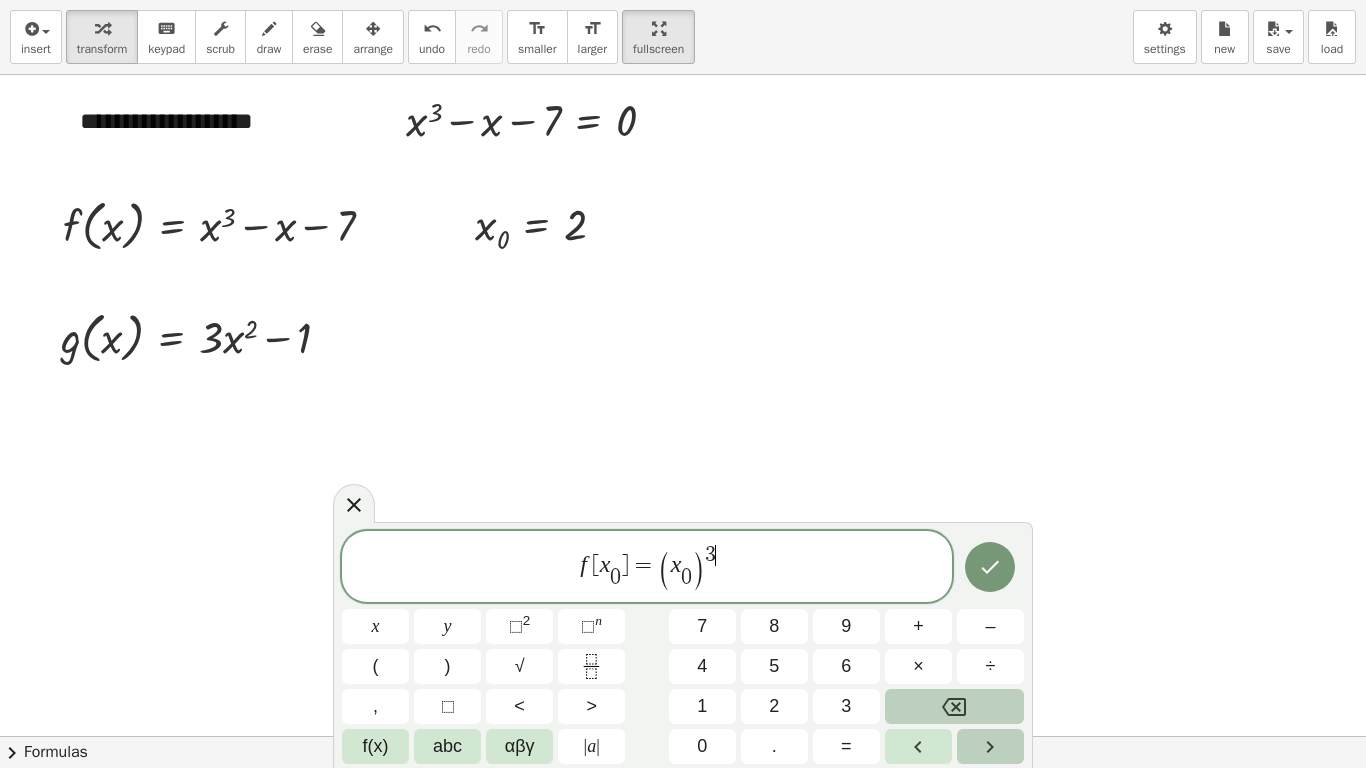 click 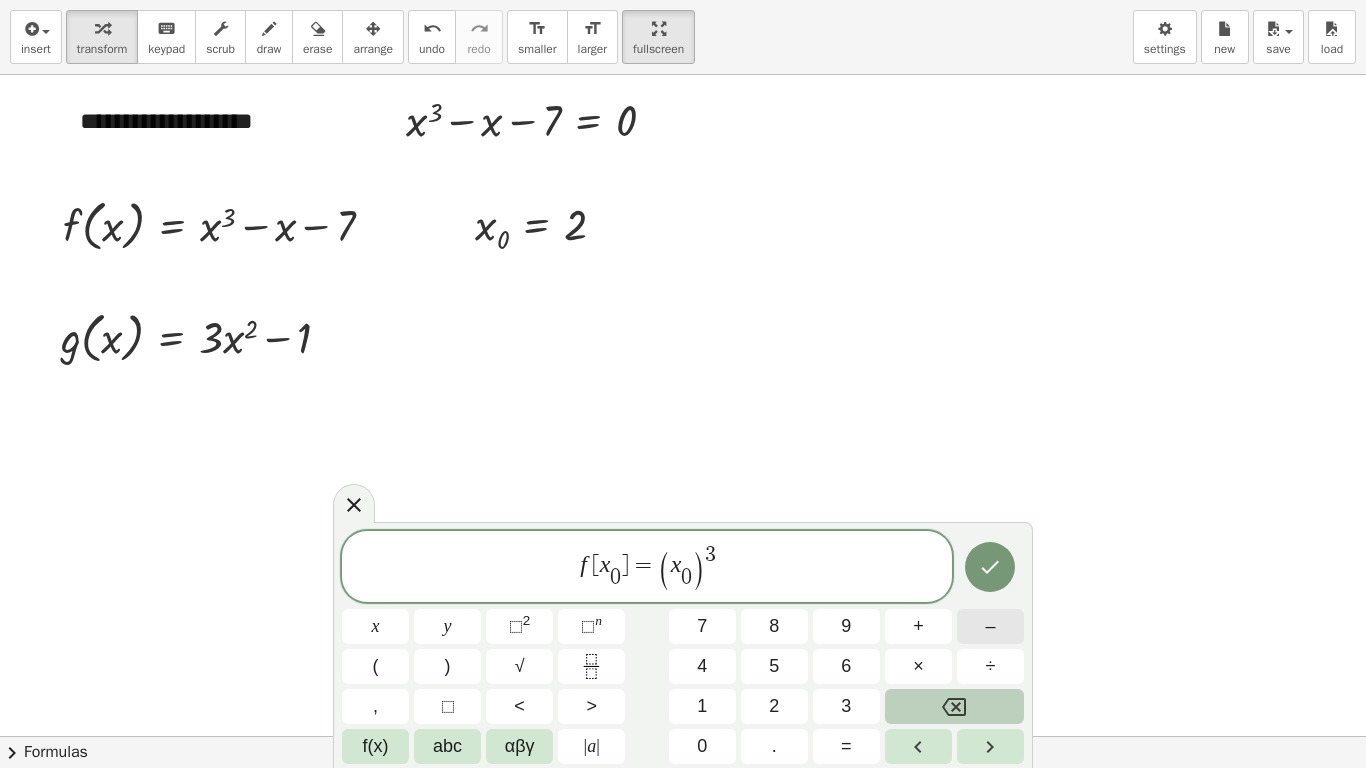 click on "–" at bounding box center (990, 626) 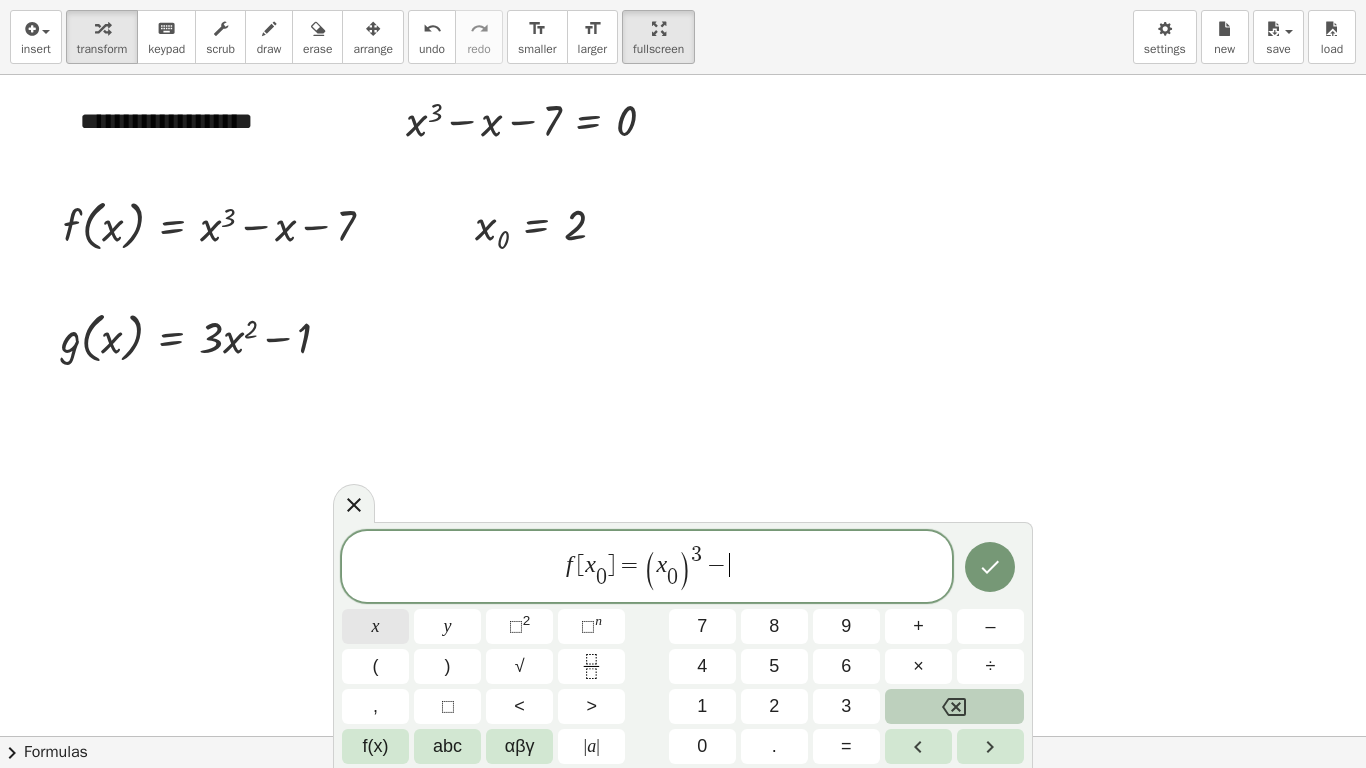 click on "x" at bounding box center [375, 626] 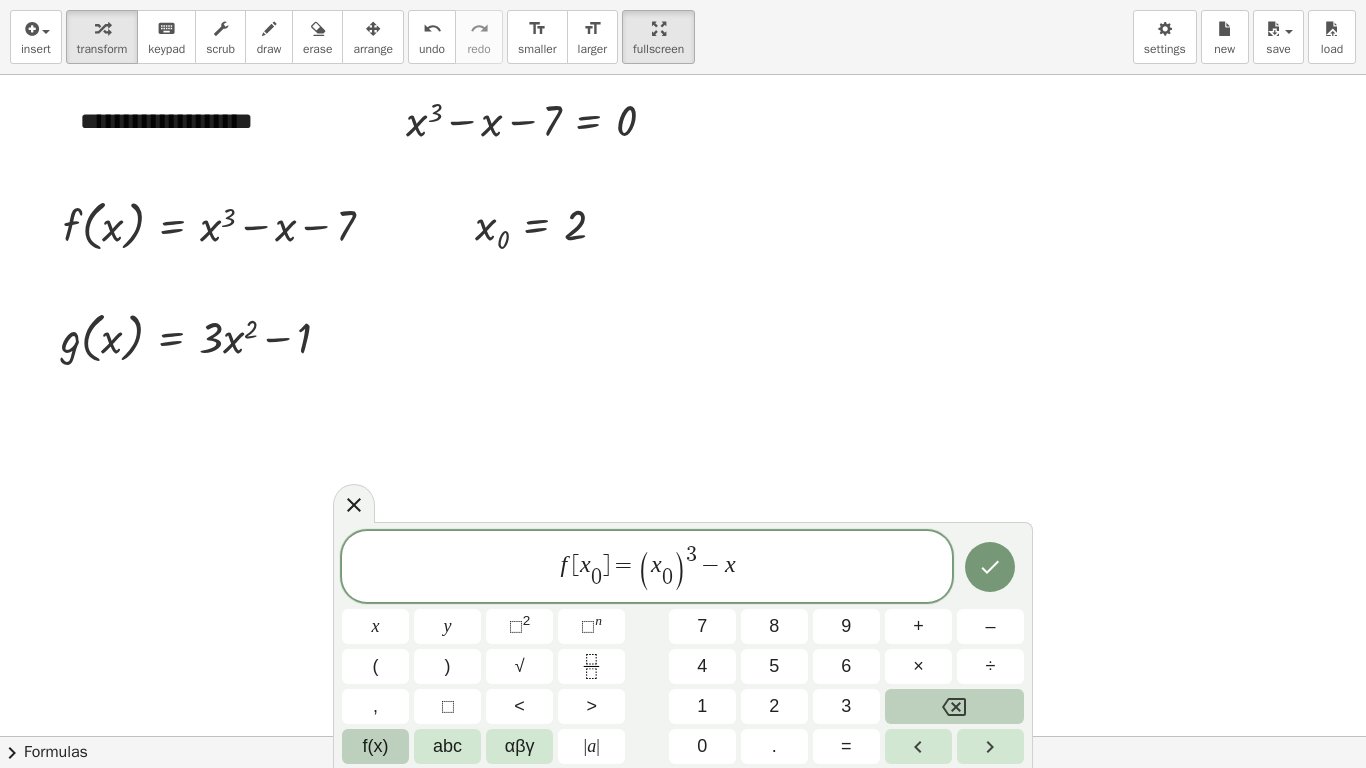 click on "f(x)" at bounding box center (376, 746) 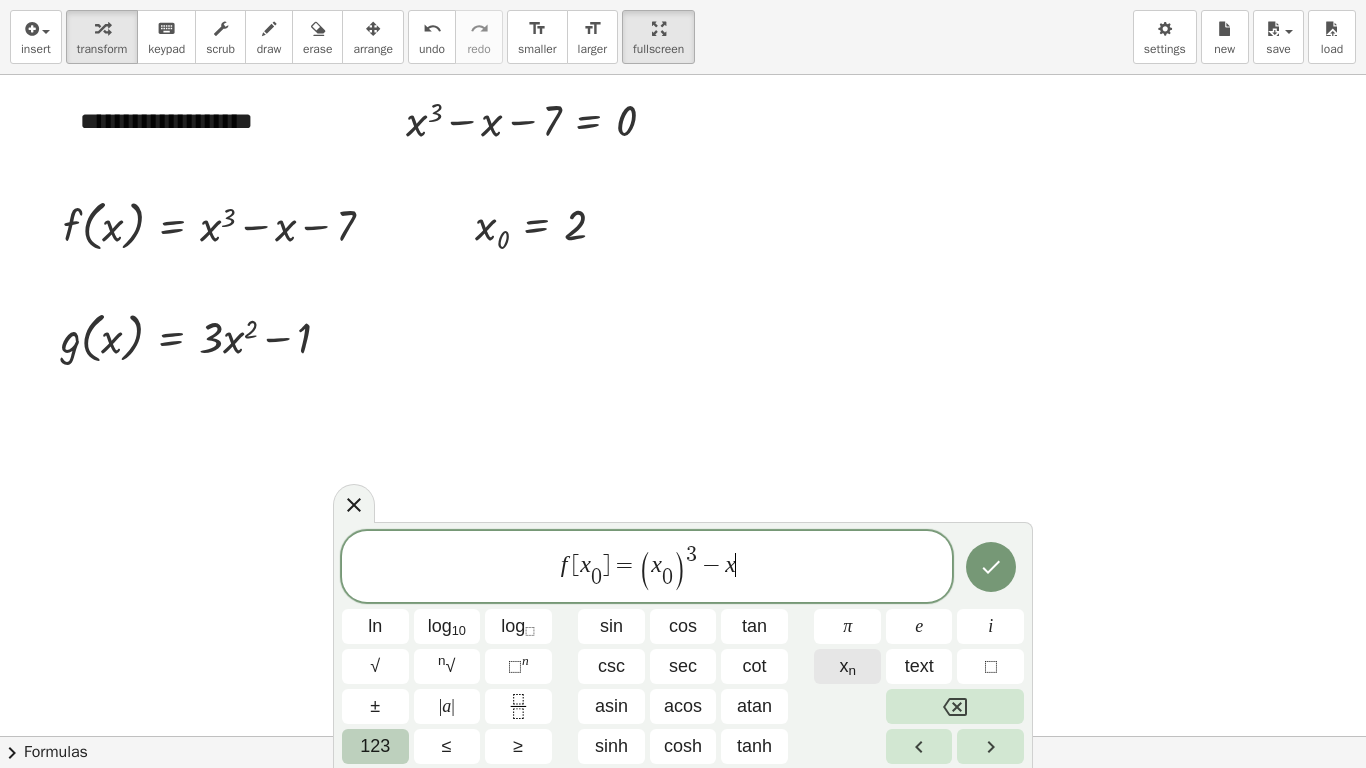 click on "x n" at bounding box center [847, 666] 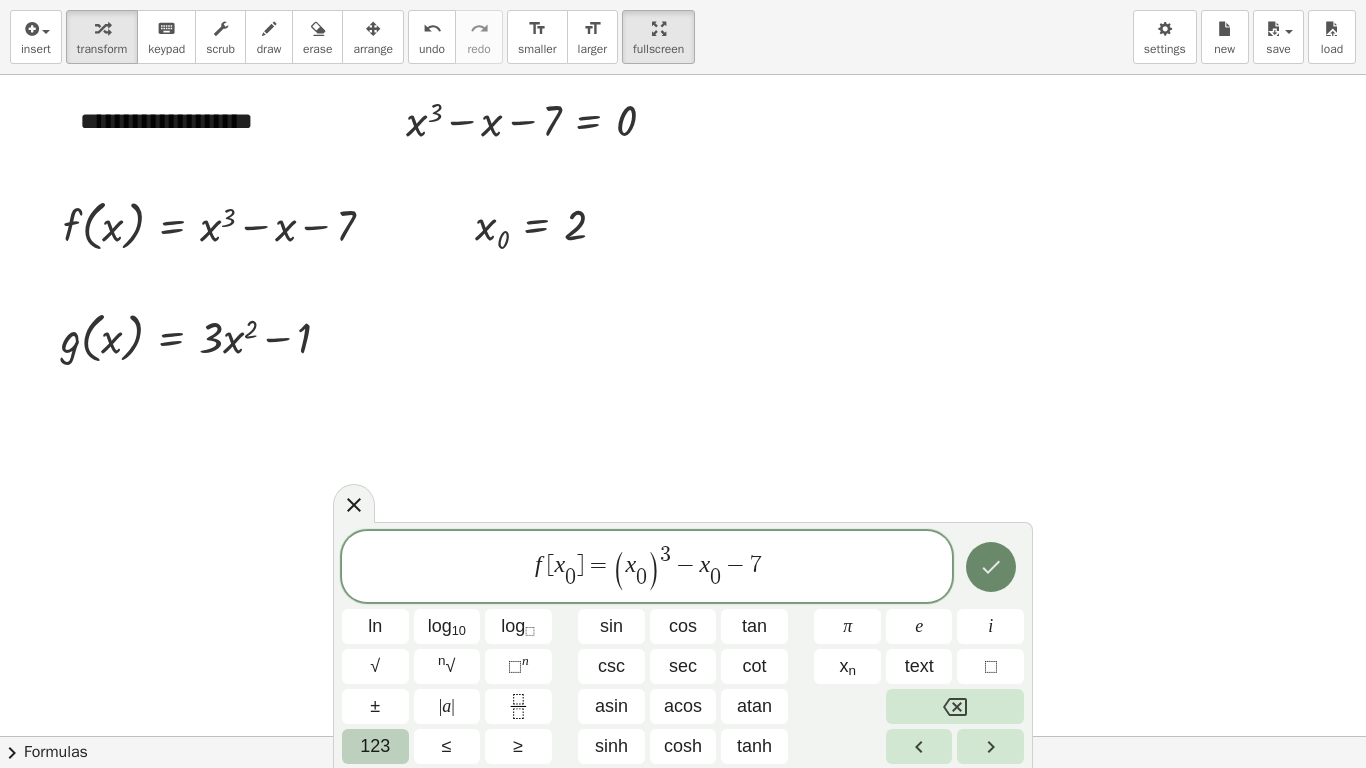 click 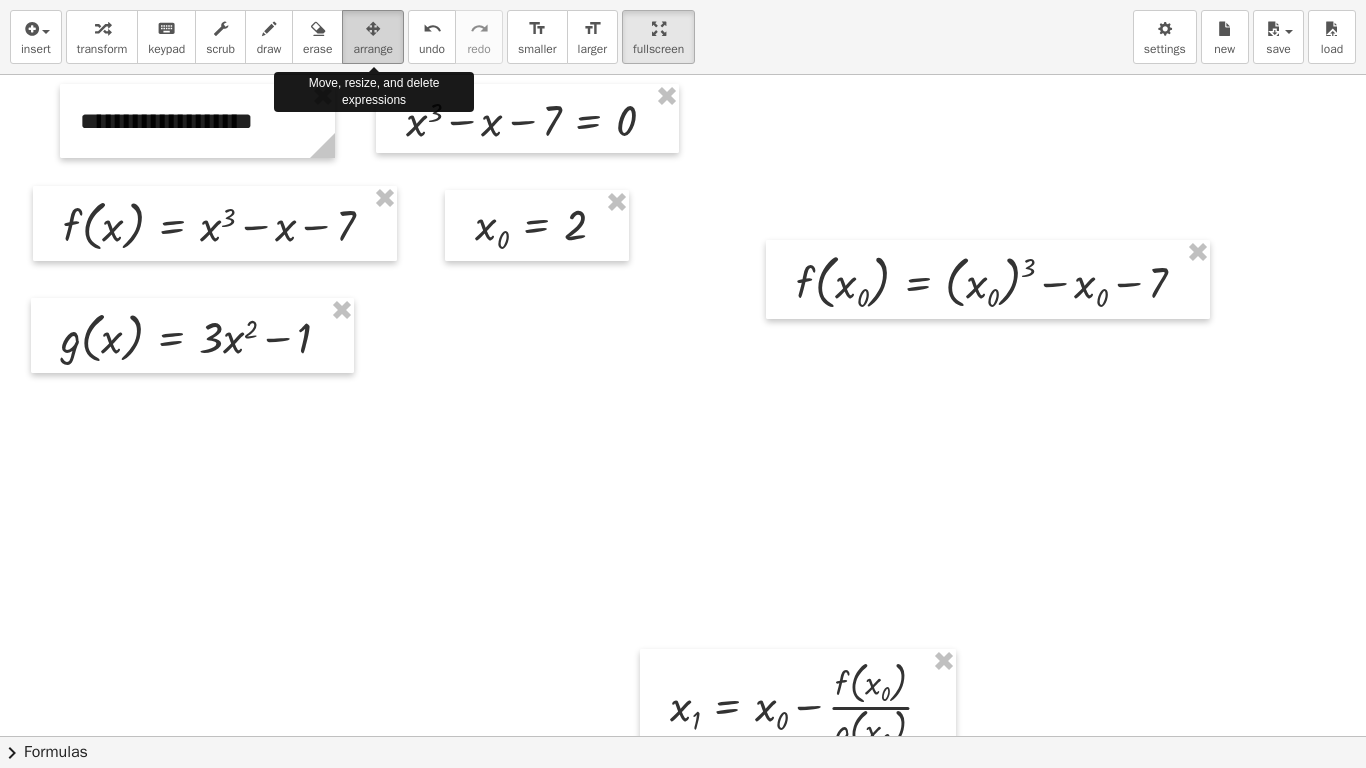 click on "arrange" at bounding box center (373, 49) 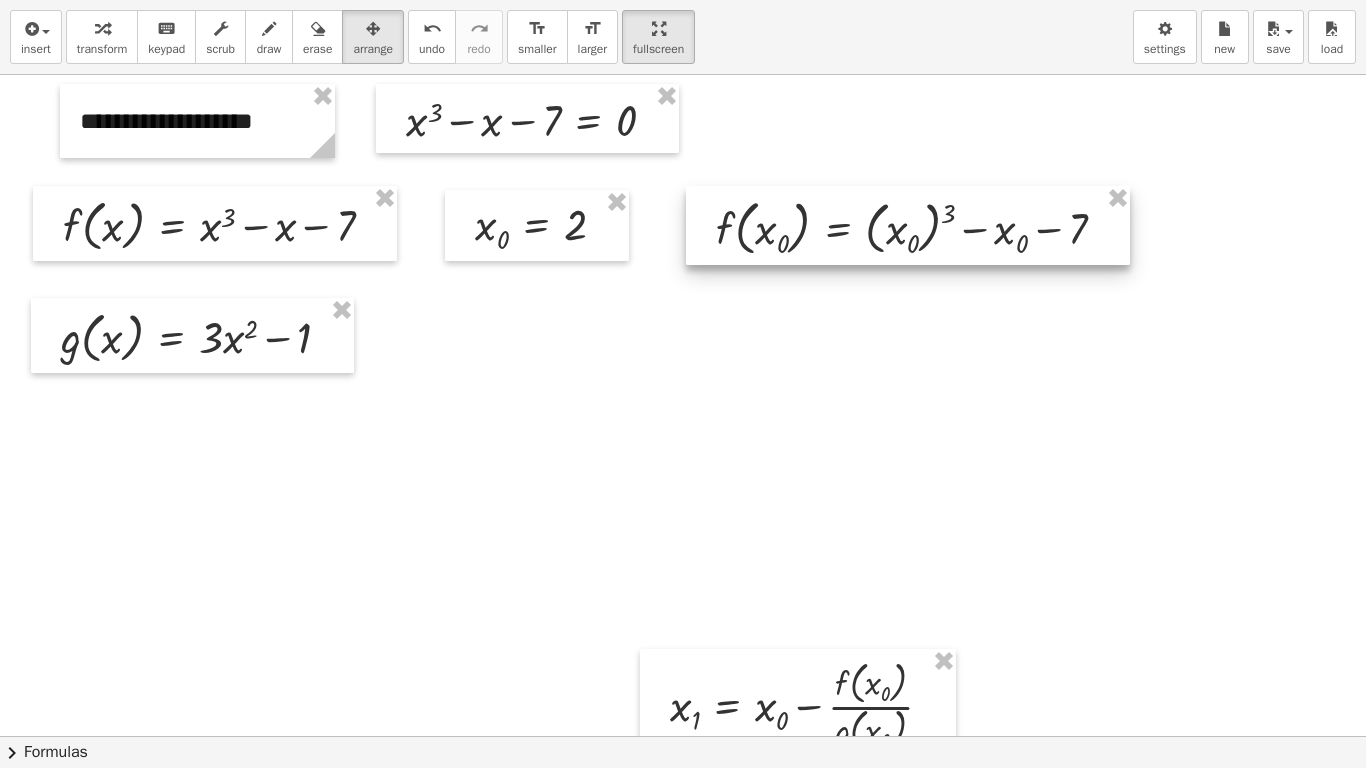 drag, startPoint x: 953, startPoint y: 292, endPoint x: 876, endPoint y: 257, distance: 84.58132 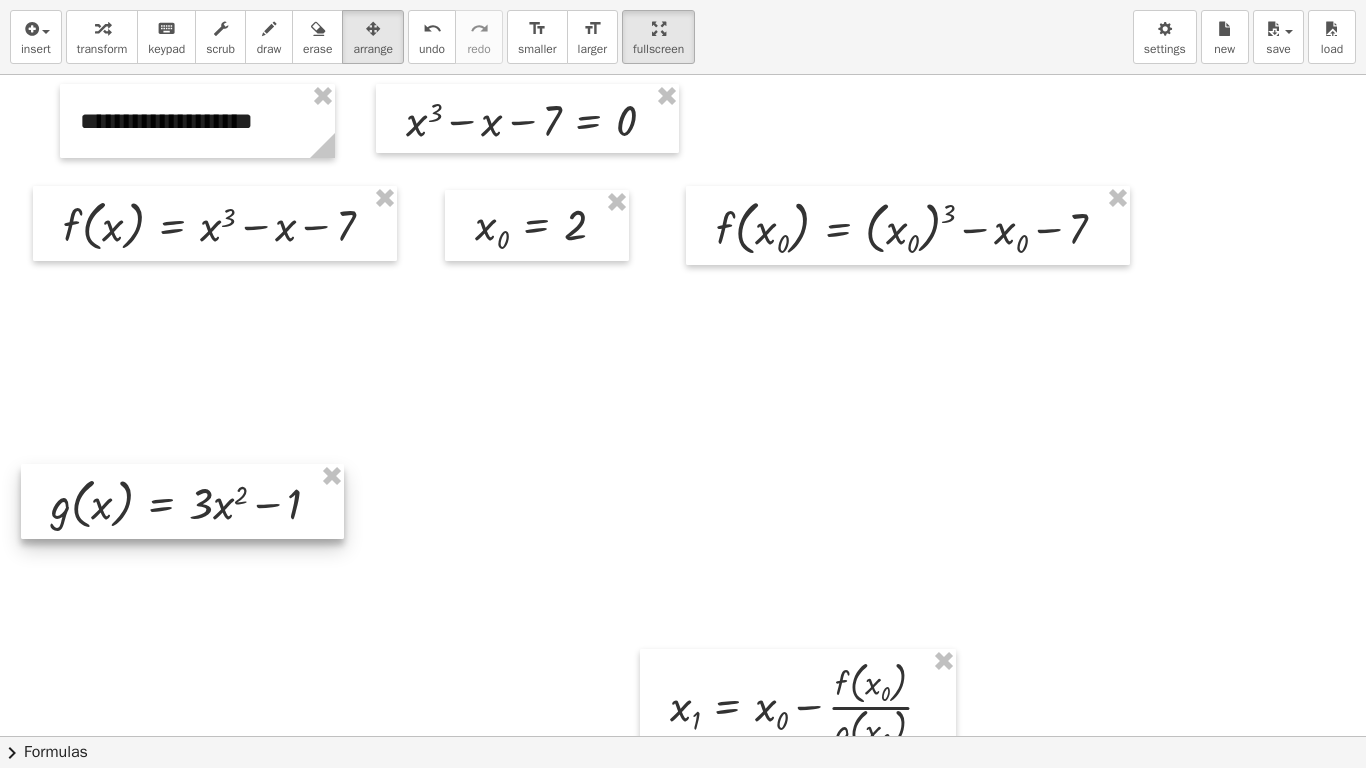 drag, startPoint x: 193, startPoint y: 350, endPoint x: 183, endPoint y: 516, distance: 166.30093 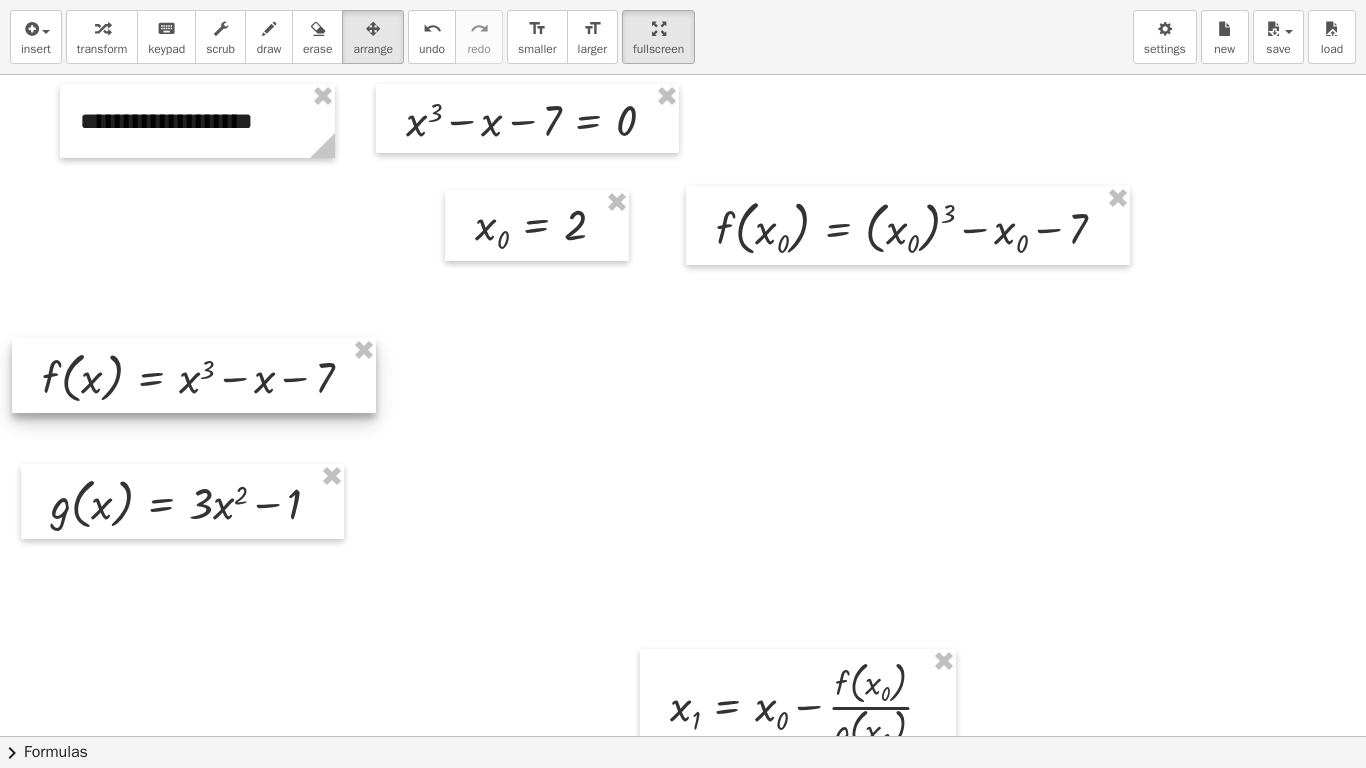 drag, startPoint x: 234, startPoint y: 241, endPoint x: 261, endPoint y: 338, distance: 100.68764 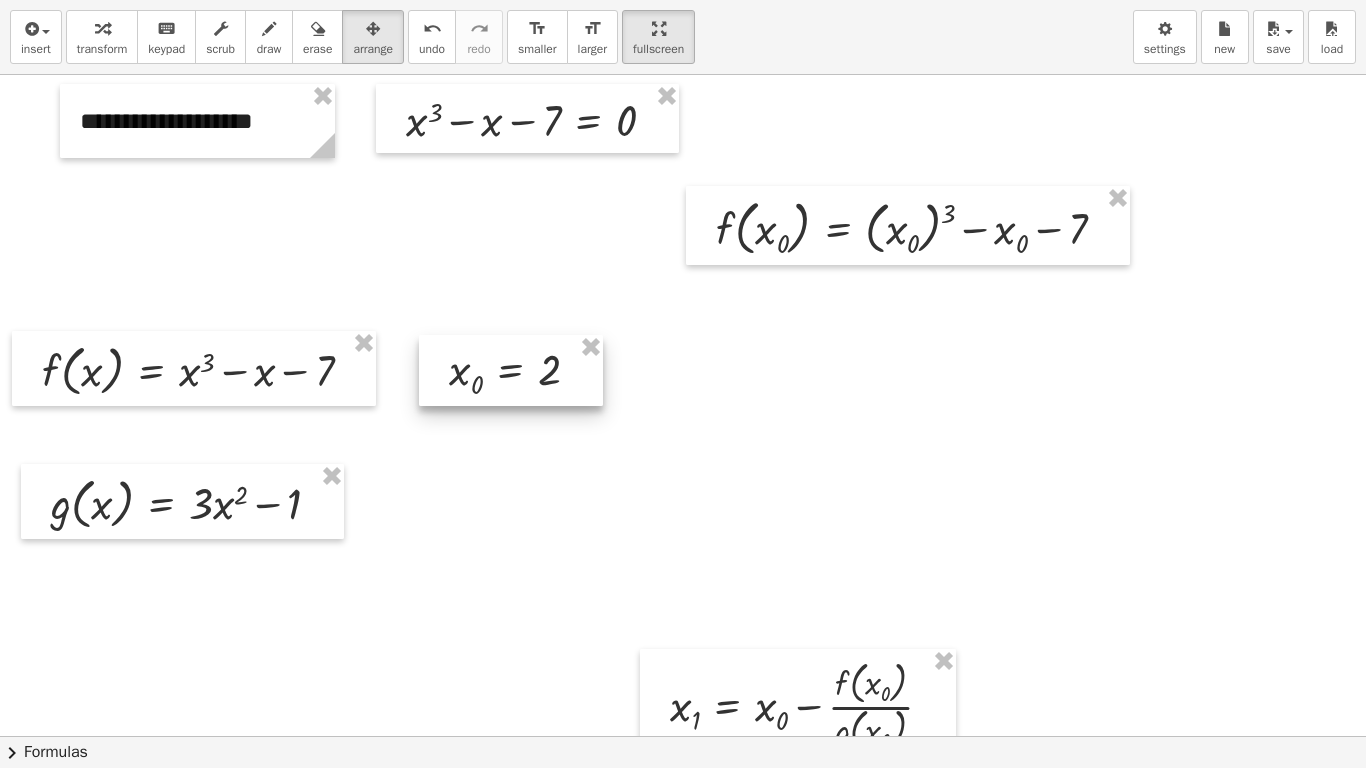 drag, startPoint x: 527, startPoint y: 238, endPoint x: 501, endPoint y: 383, distance: 147.31259 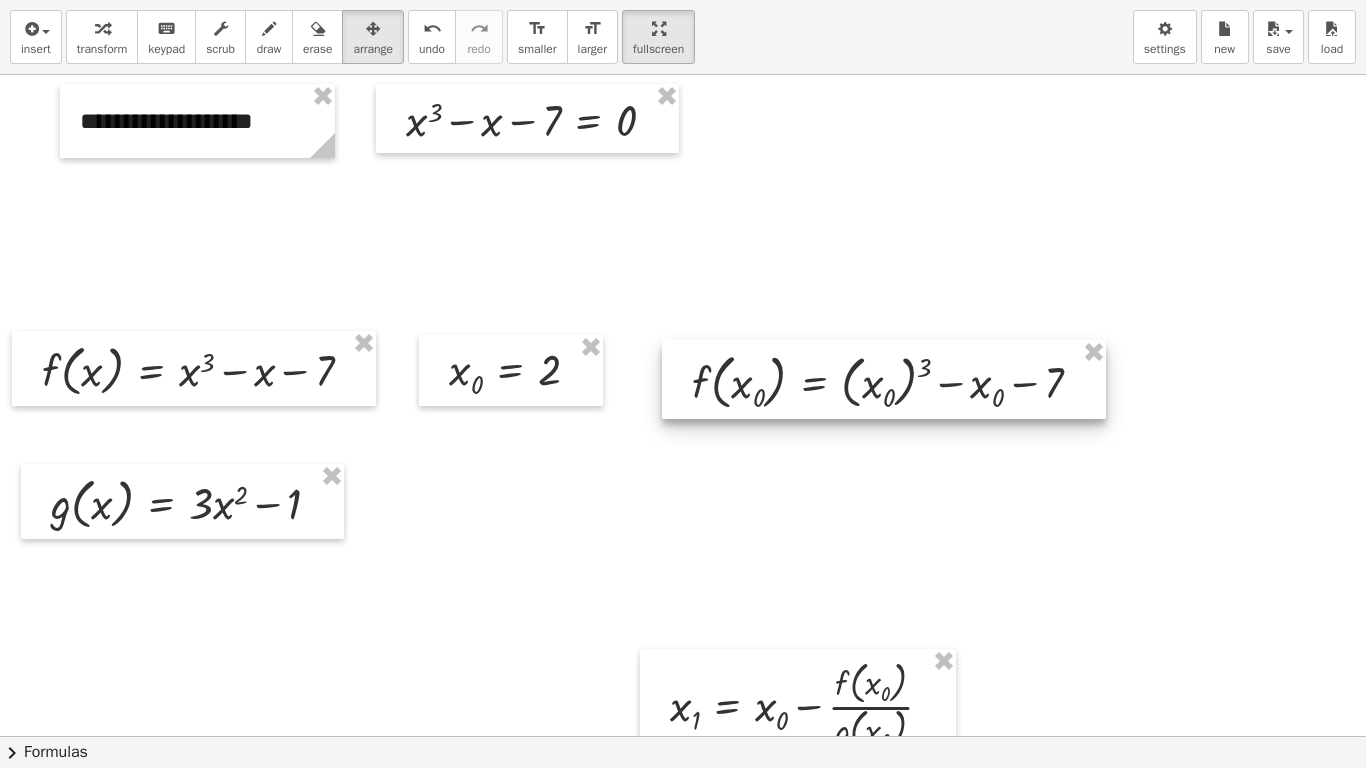 drag, startPoint x: 933, startPoint y: 245, endPoint x: 917, endPoint y: 394, distance: 149.8566 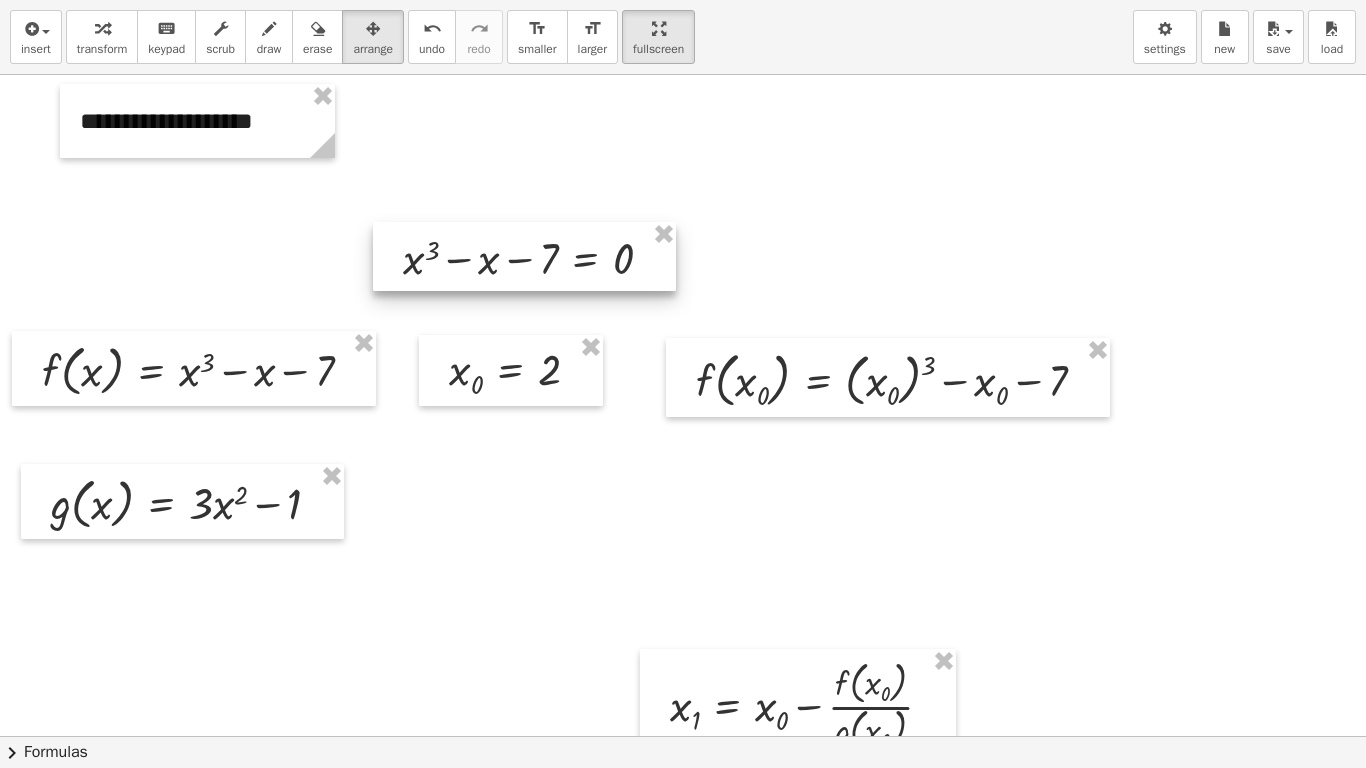 drag, startPoint x: 587, startPoint y: 131, endPoint x: 551, endPoint y: 243, distance: 117.64353 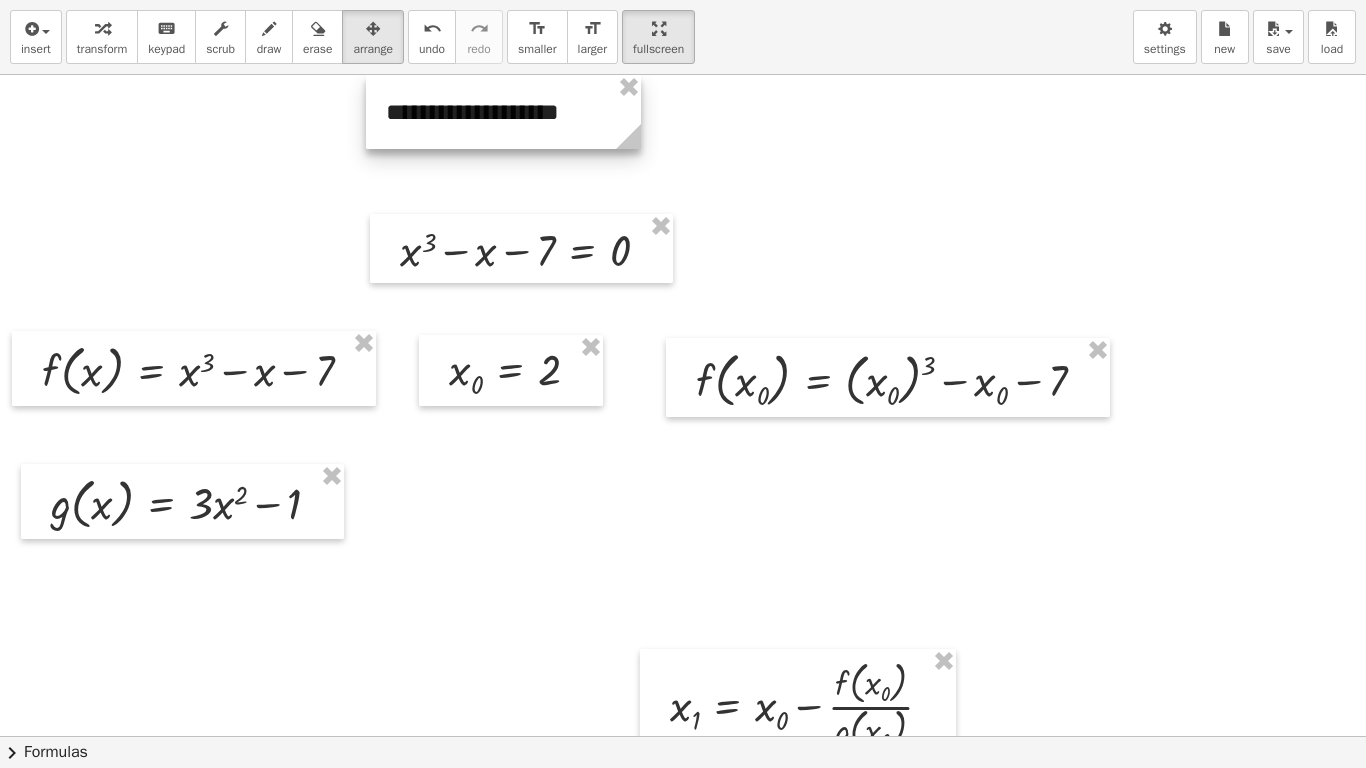 drag, startPoint x: 295, startPoint y: 119, endPoint x: 601, endPoint y: 94, distance: 307.01953 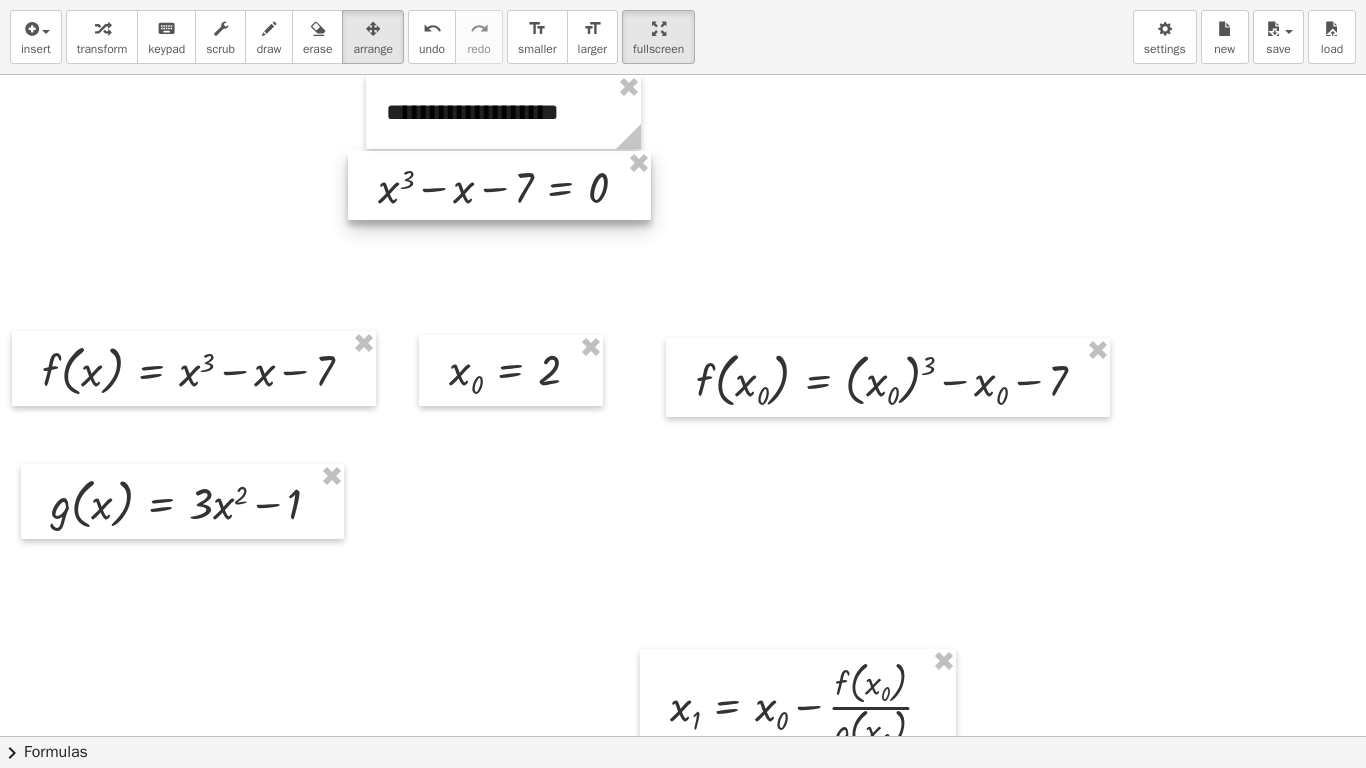 drag, startPoint x: 539, startPoint y: 259, endPoint x: 517, endPoint y: 196, distance: 66.730804 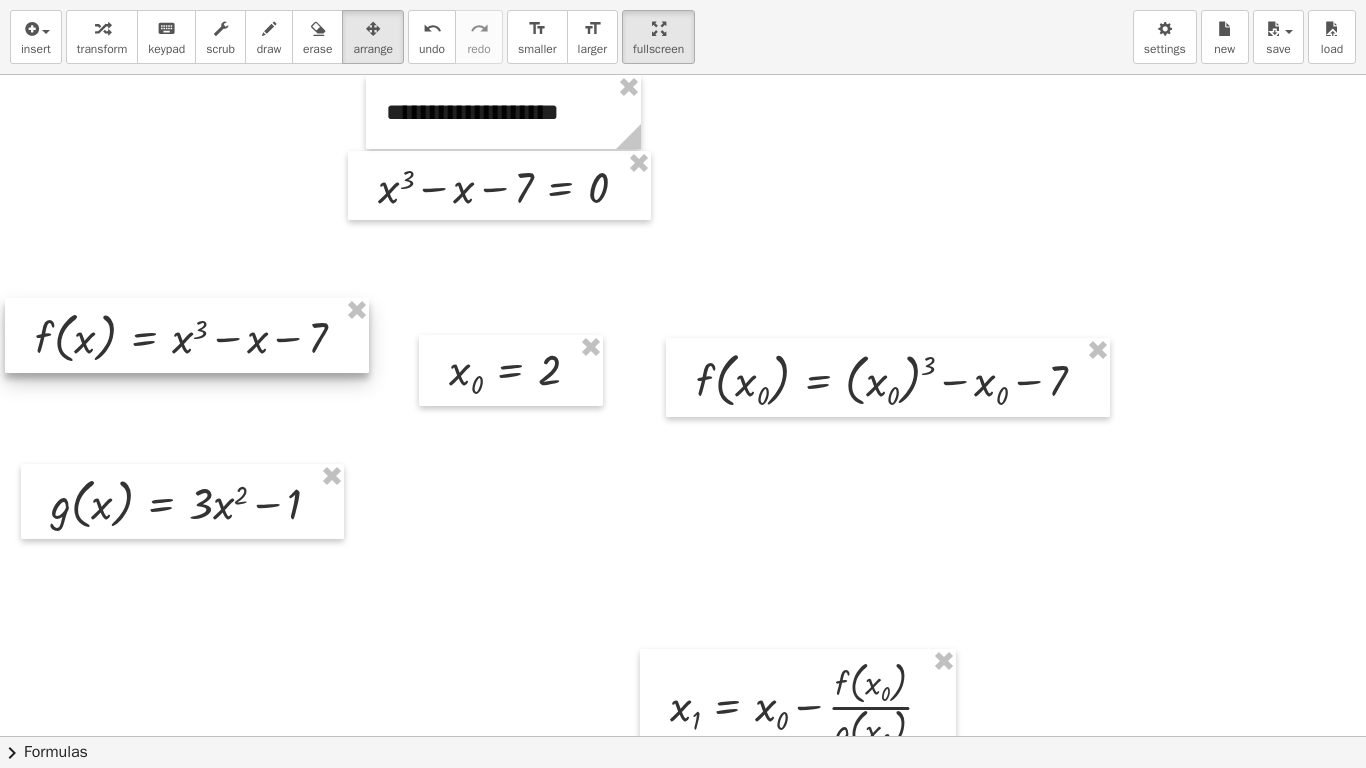 drag, startPoint x: 241, startPoint y: 376, endPoint x: 234, endPoint y: 343, distance: 33.734257 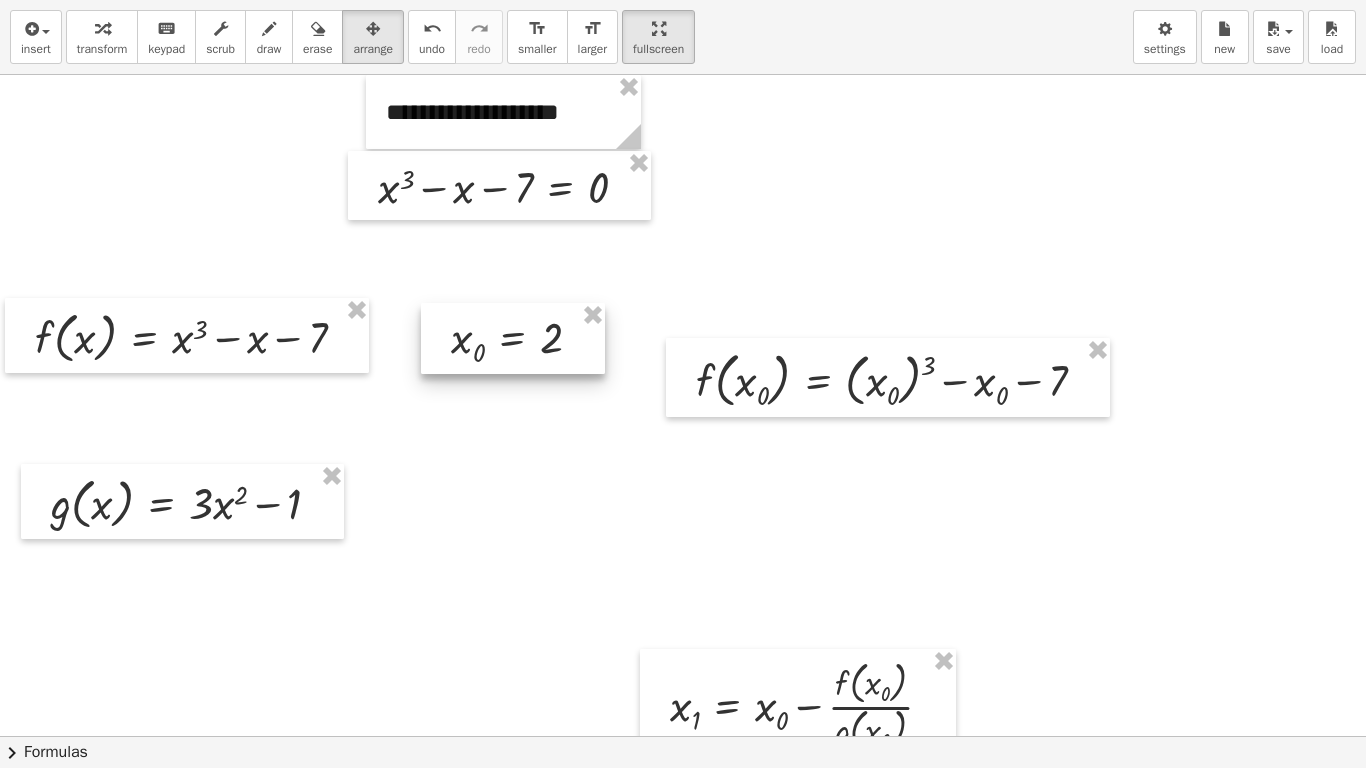 drag, startPoint x: 487, startPoint y: 375, endPoint x: 489, endPoint y: 343, distance: 32.06244 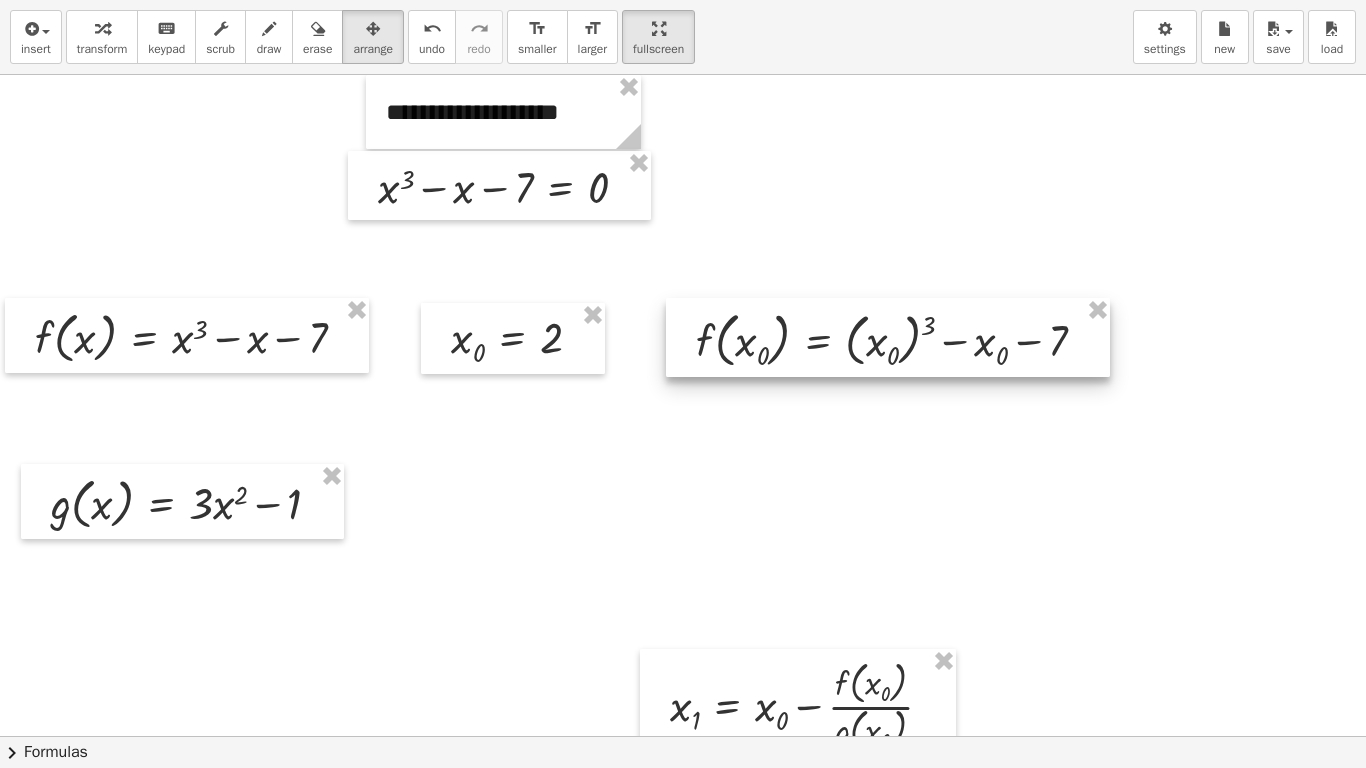 drag, startPoint x: 801, startPoint y: 391, endPoint x: 801, endPoint y: 351, distance: 40 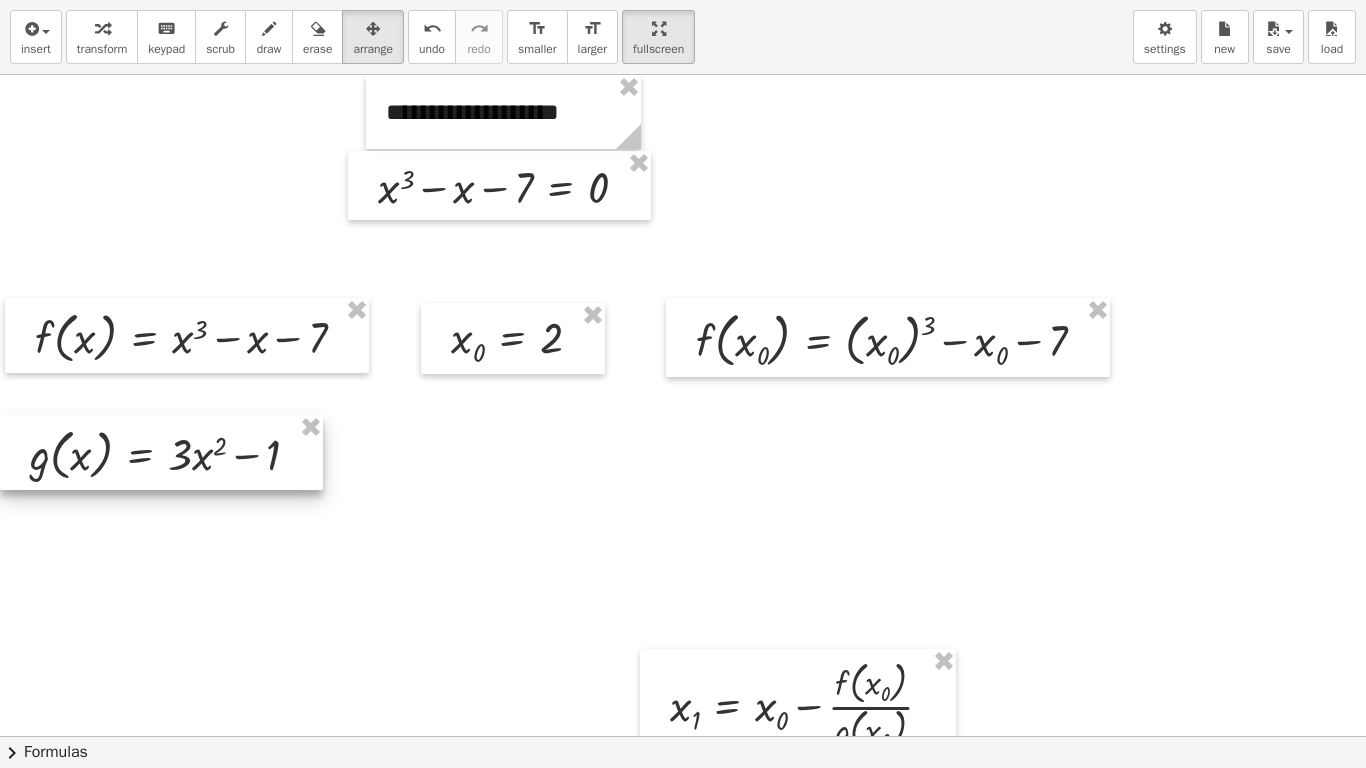 drag, startPoint x: 144, startPoint y: 521, endPoint x: 122, endPoint y: 472, distance: 53.712196 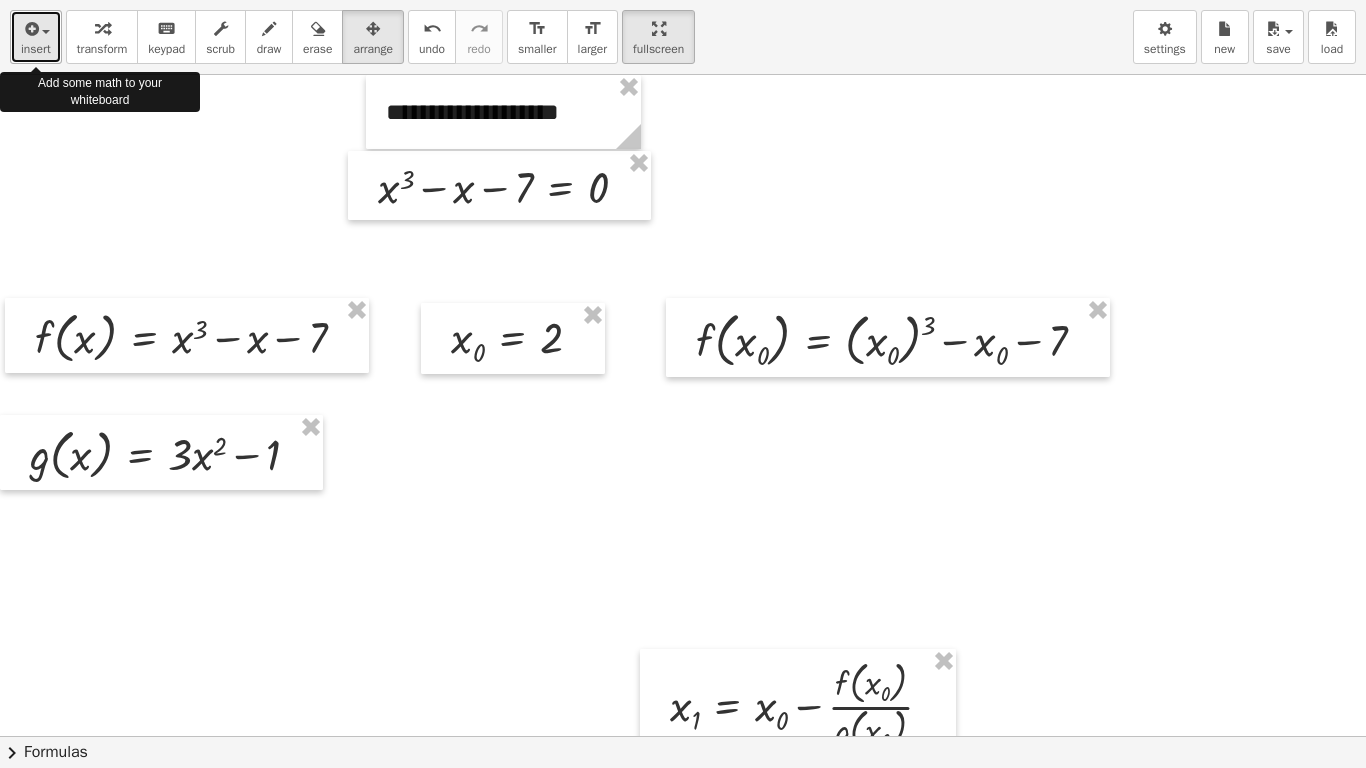click at bounding box center (36, 28) 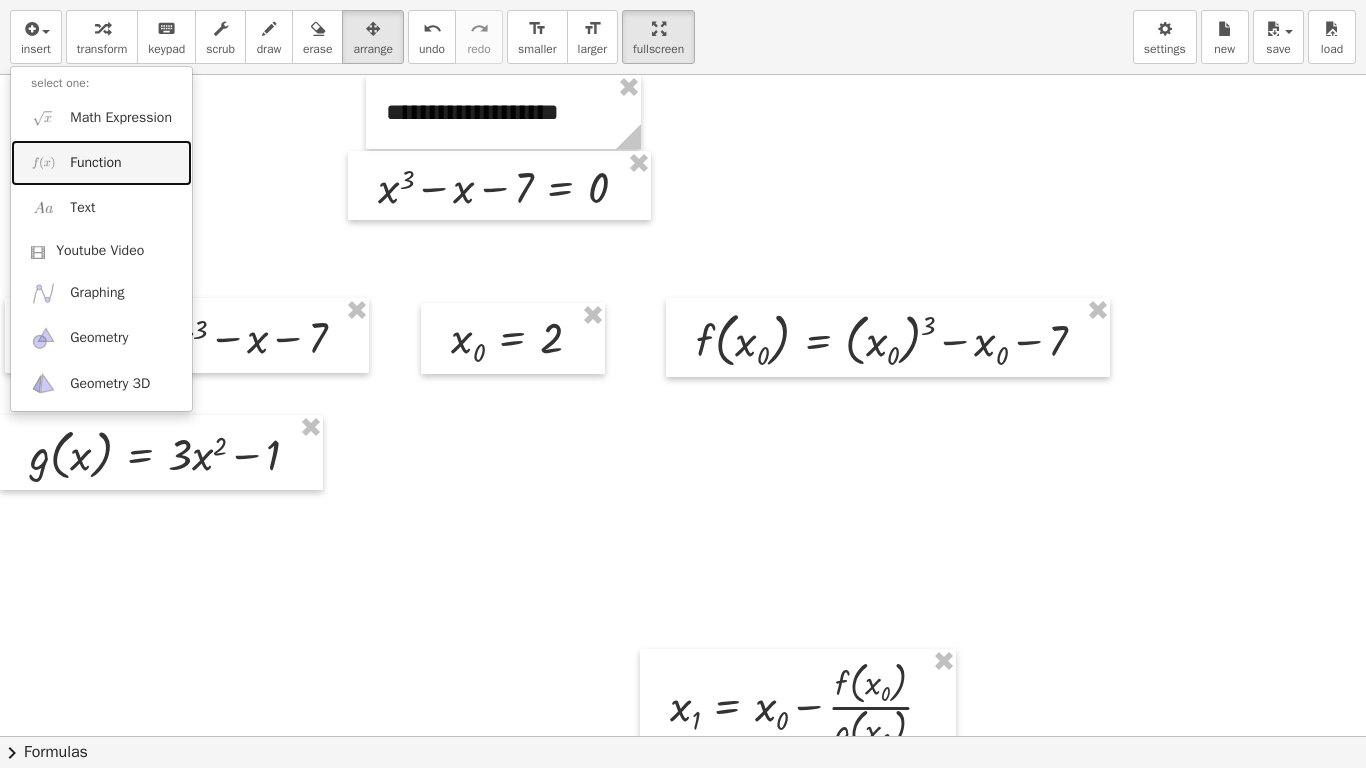 click on "Function" at bounding box center [95, 163] 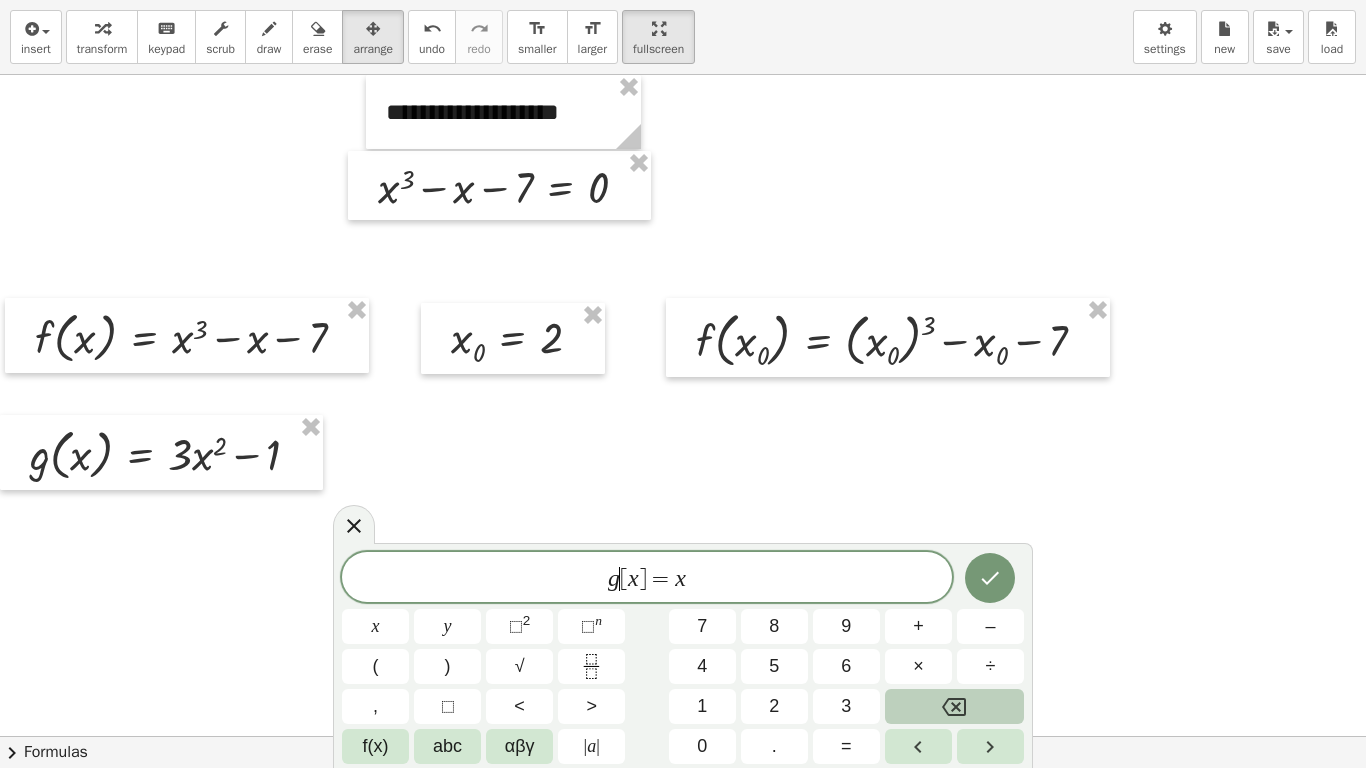 click on "g ​ [ x ] = x" at bounding box center (647, 579) 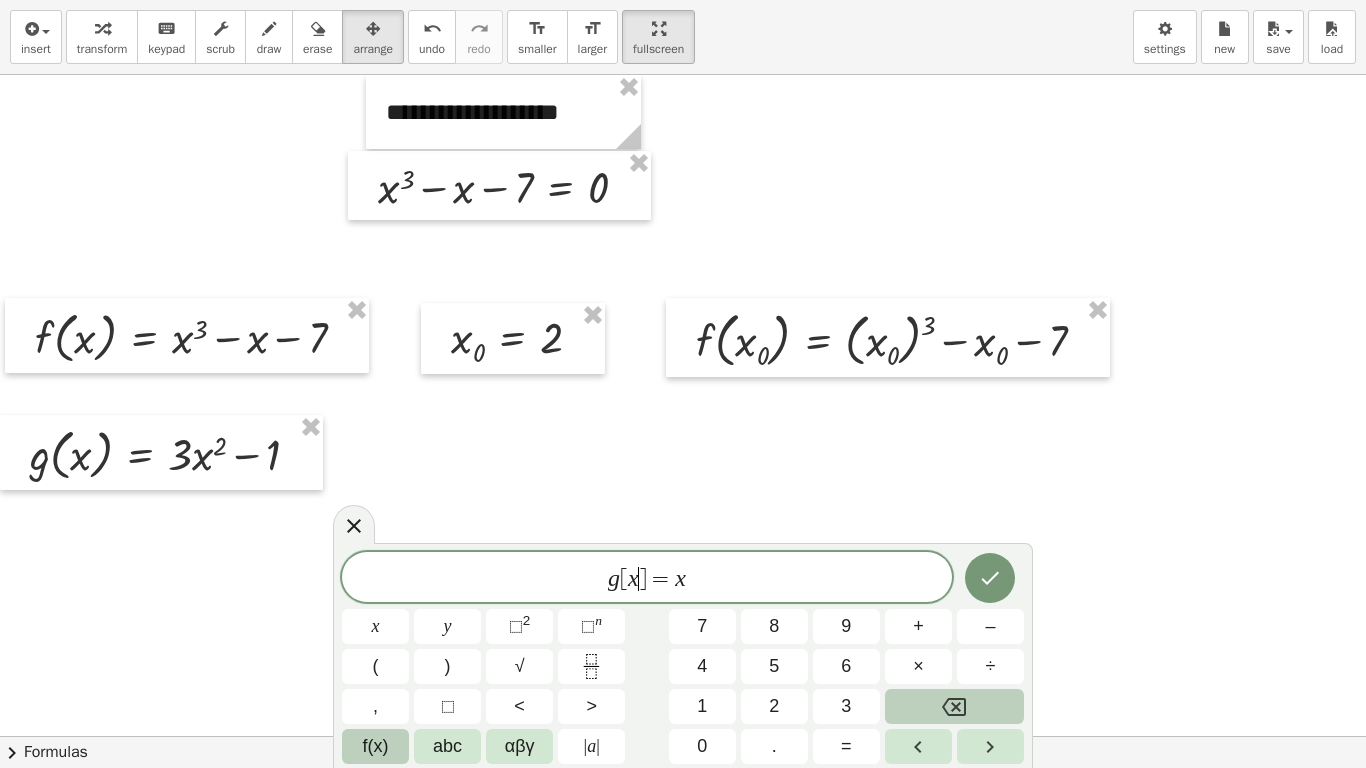 click on "f(x)" at bounding box center (375, 746) 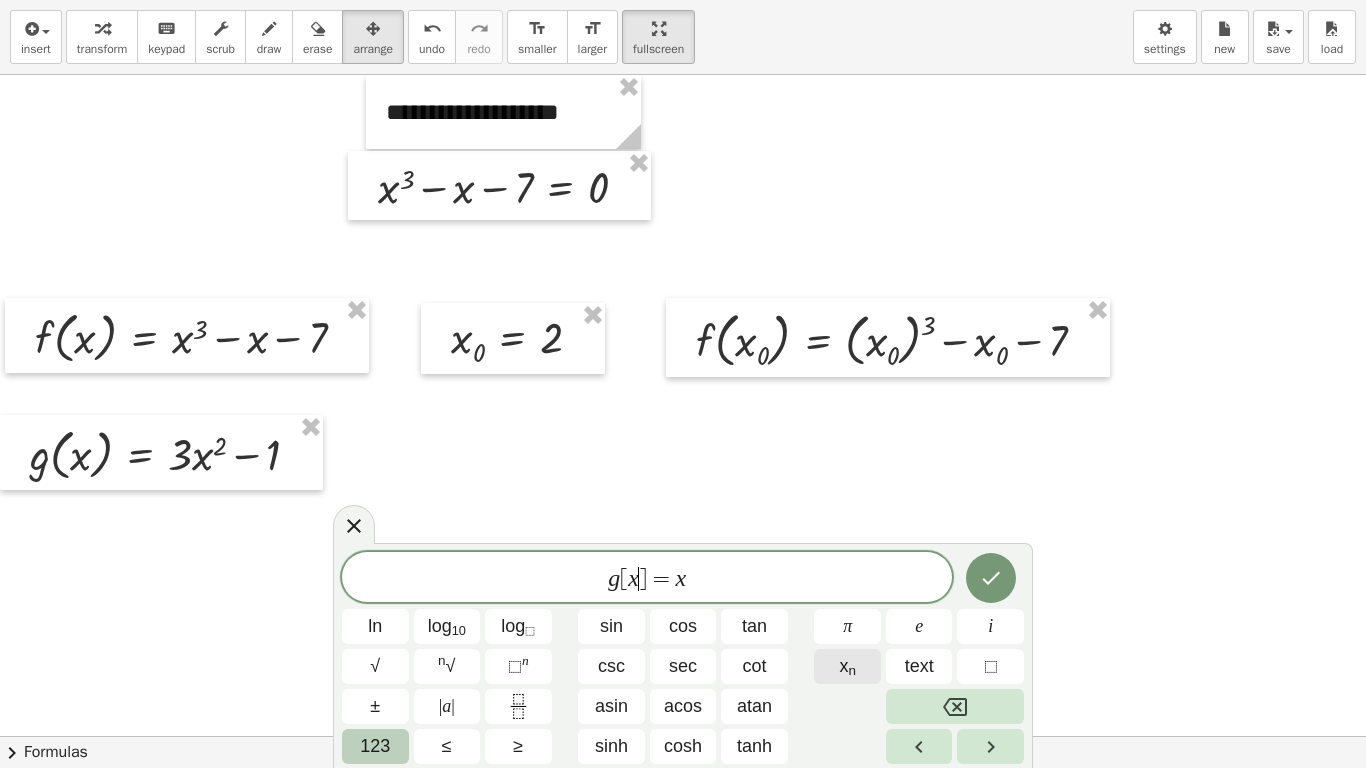 click on "n" at bounding box center (852, 670) 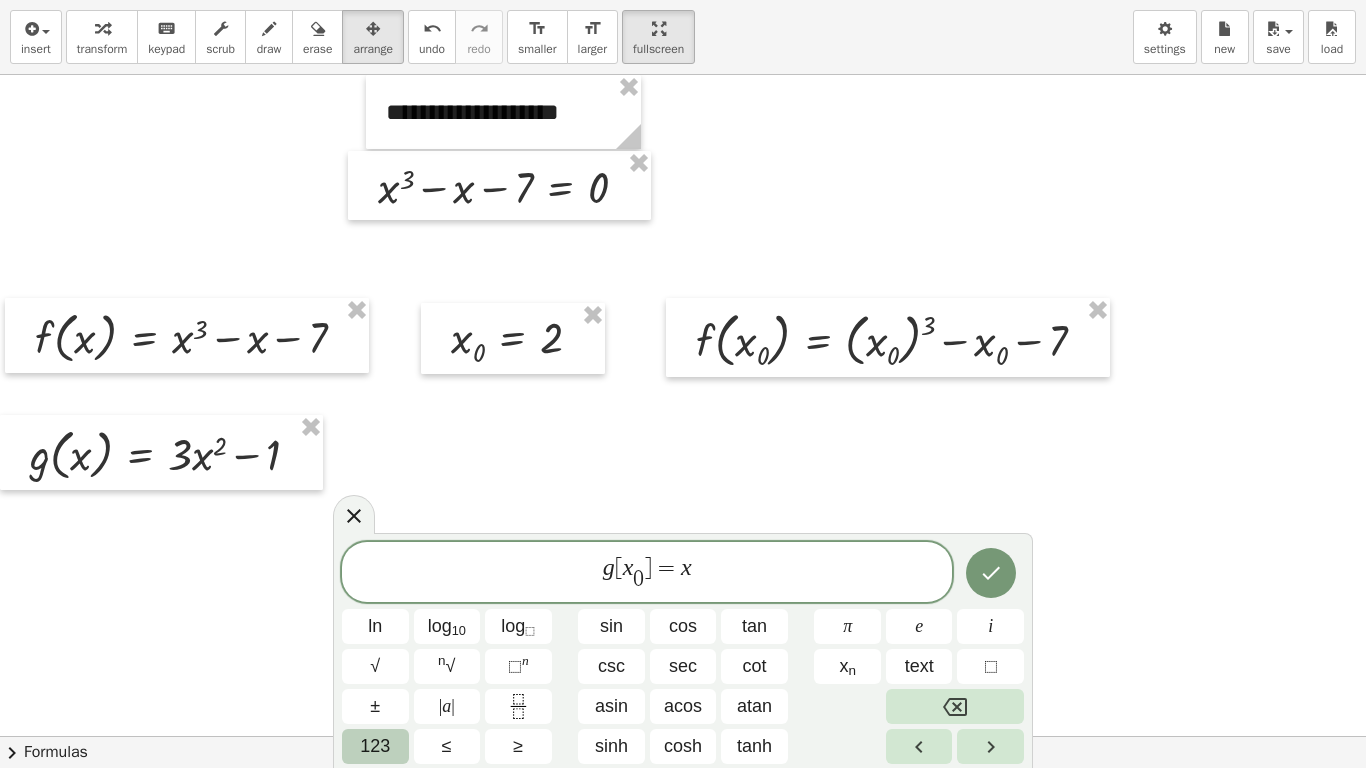 click on "x" at bounding box center (686, 567) 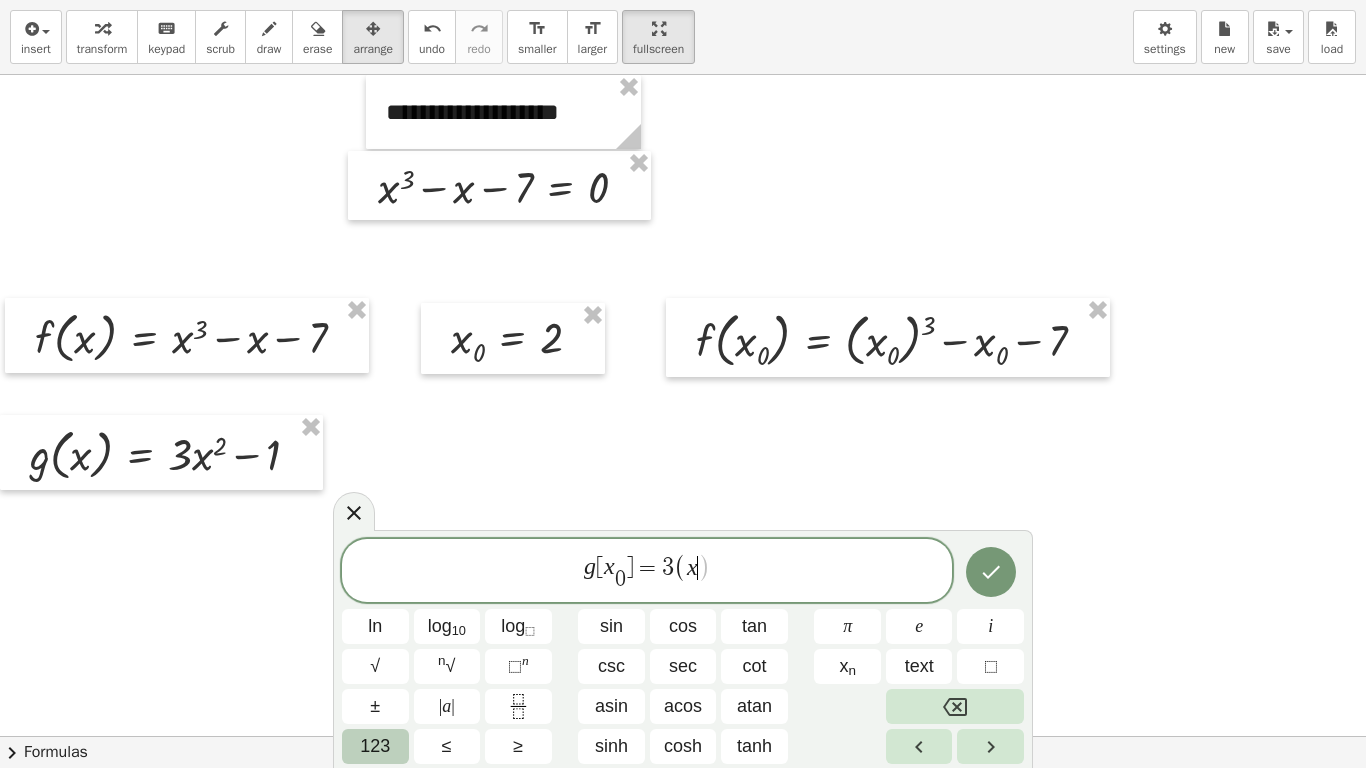click on "x" at bounding box center (692, 567) 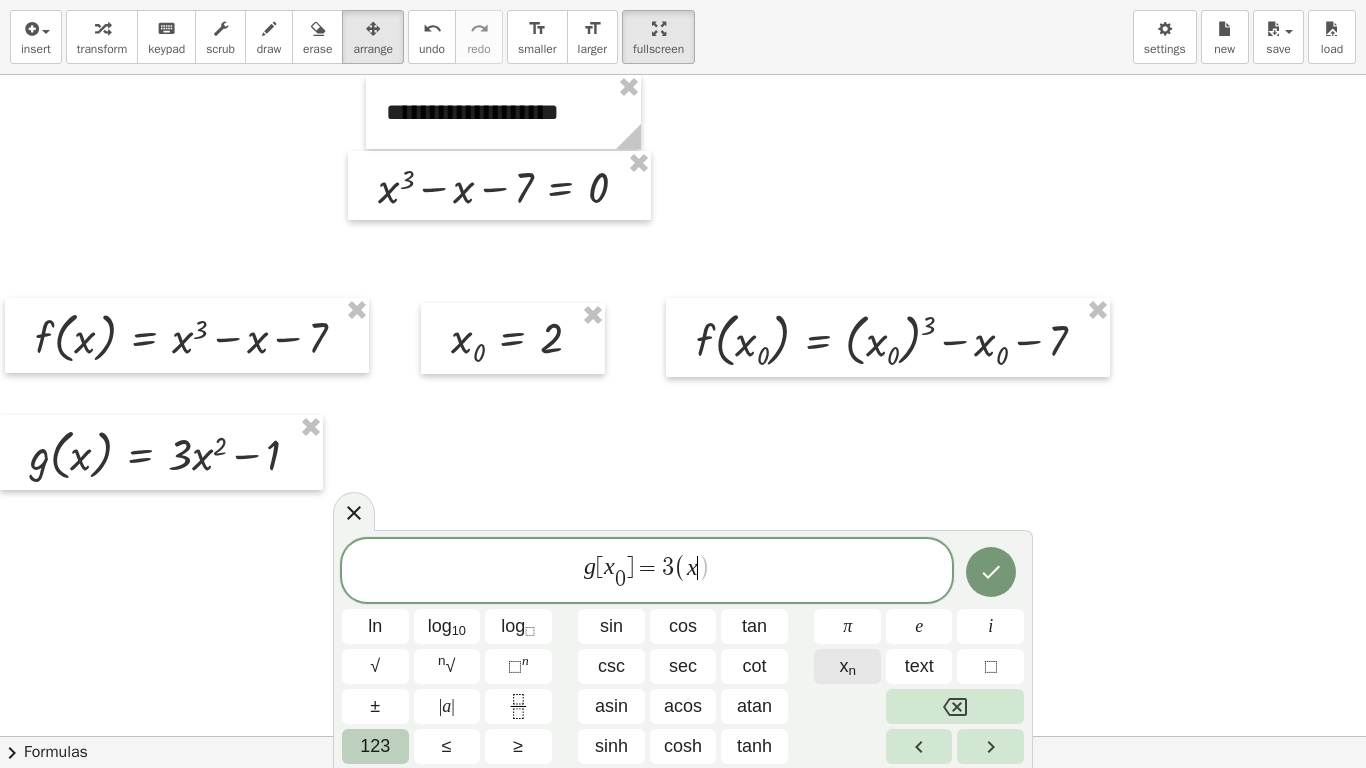 click on "n" at bounding box center [852, 670] 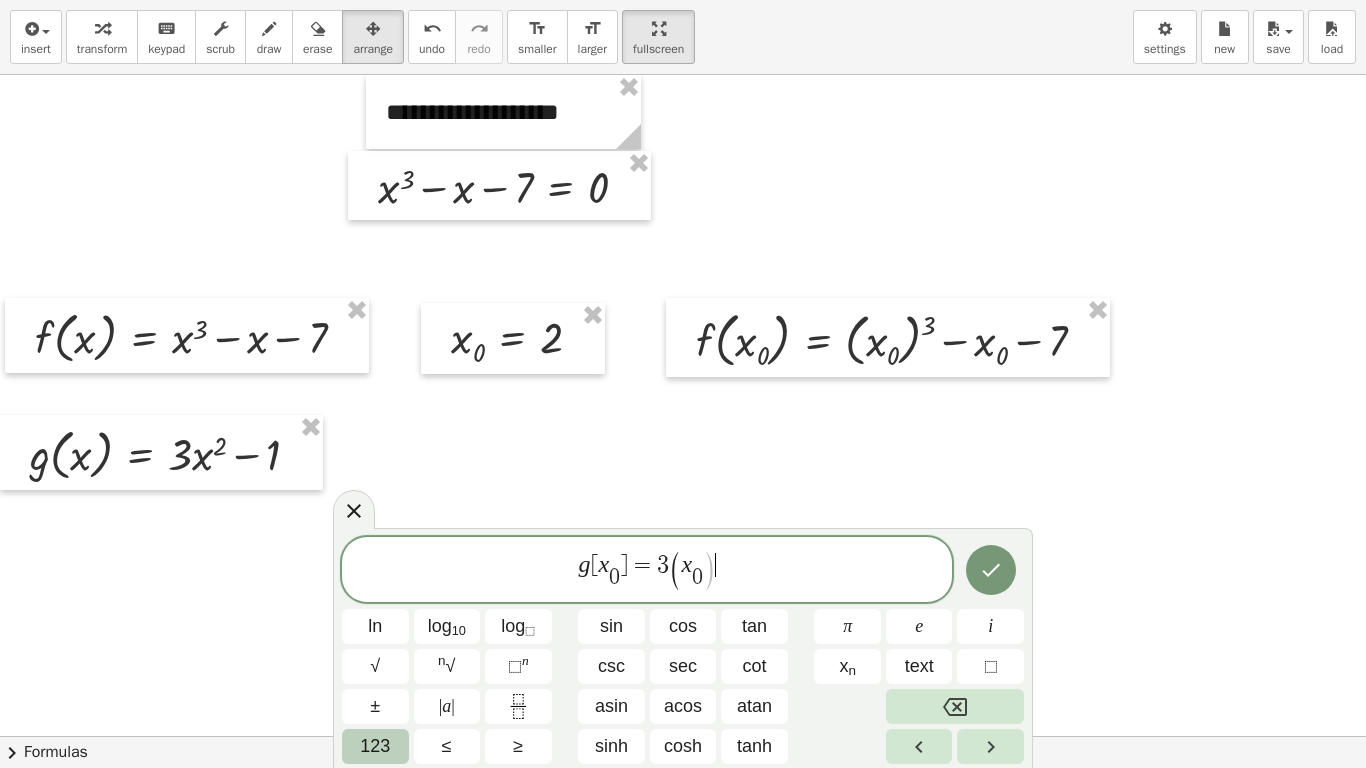 click on "123" at bounding box center [375, 746] 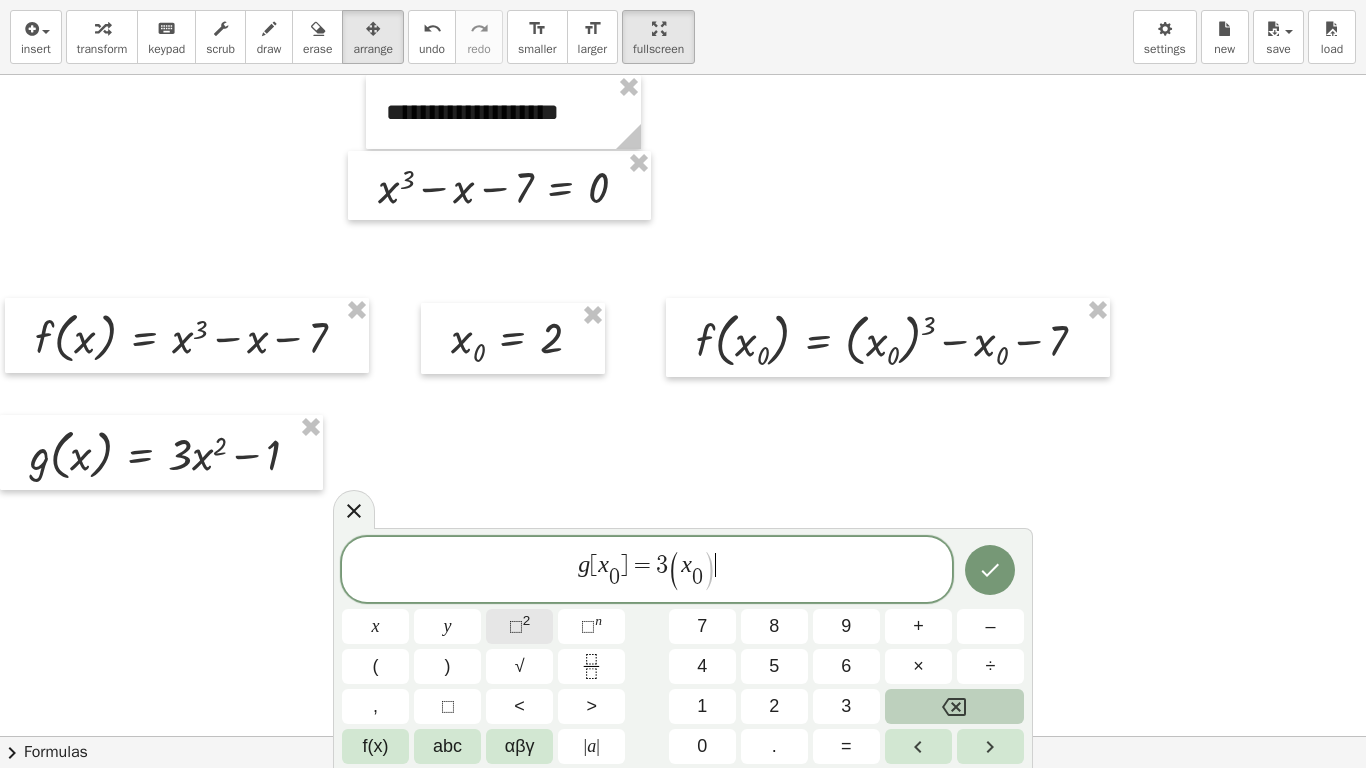 click on "⬚" at bounding box center (516, 626) 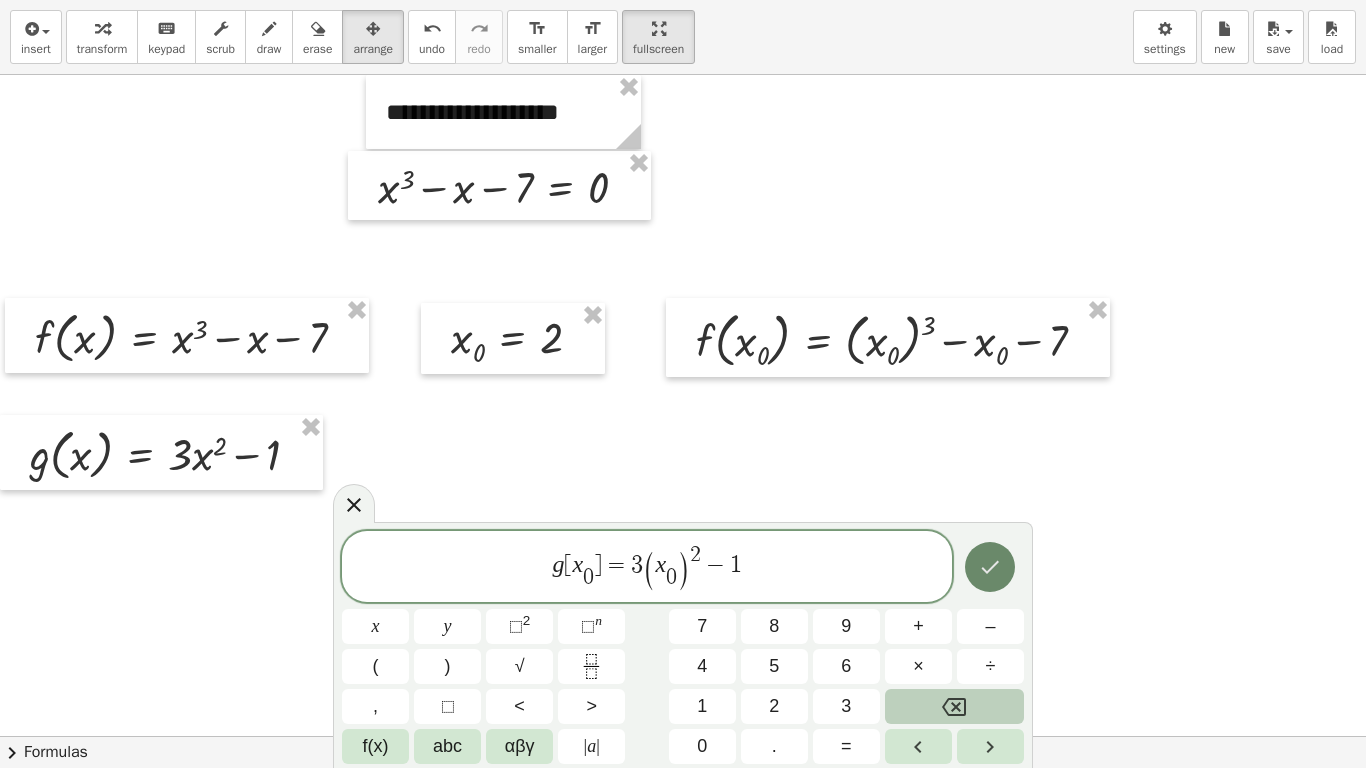 click 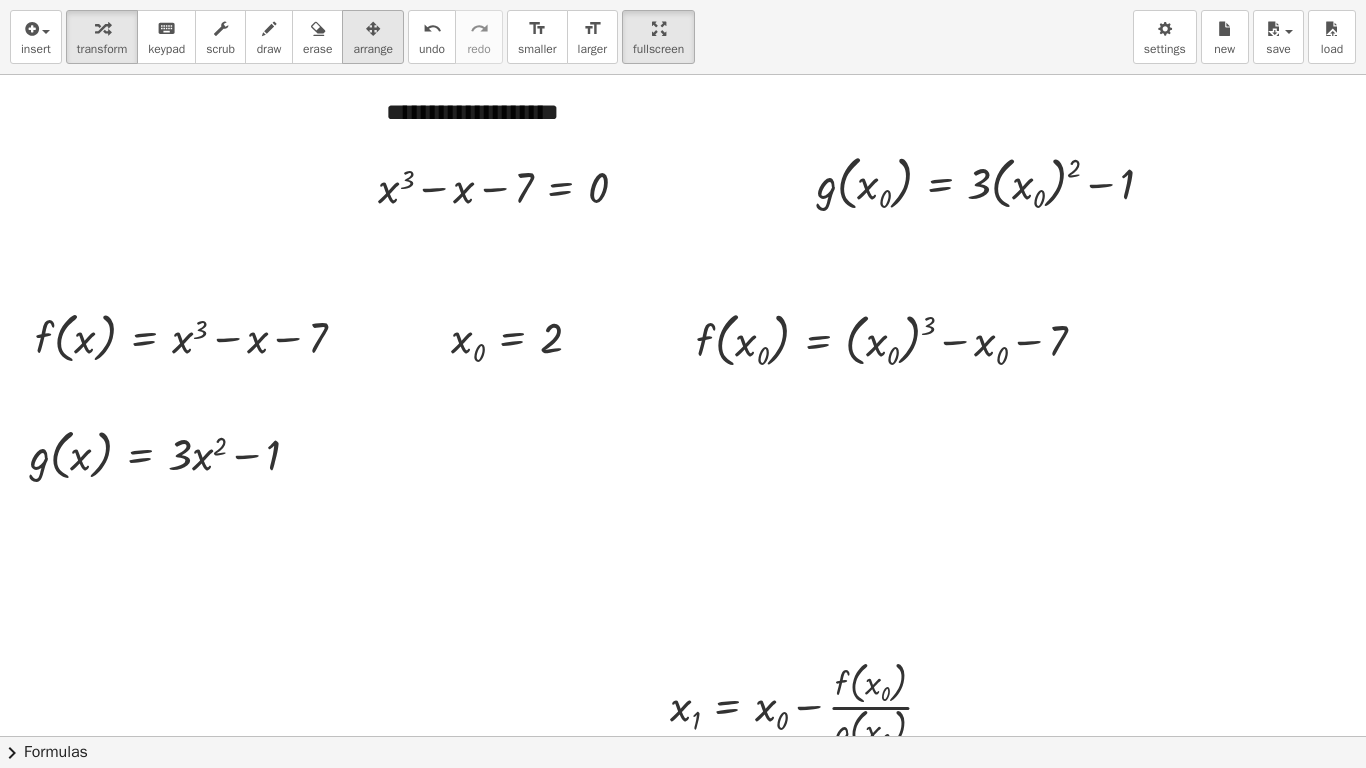click on "arrange" at bounding box center (373, 49) 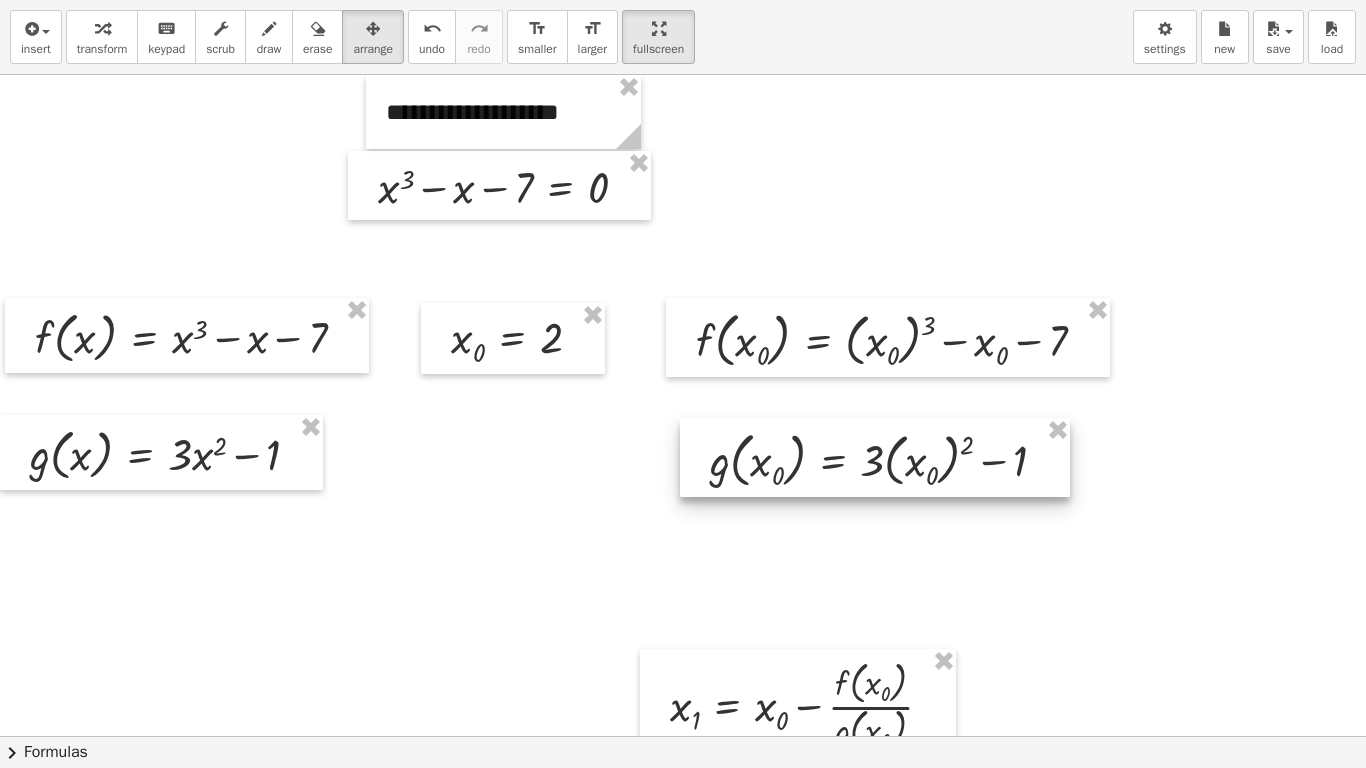drag, startPoint x: 1018, startPoint y: 189, endPoint x: 911, endPoint y: 466, distance: 296.9478 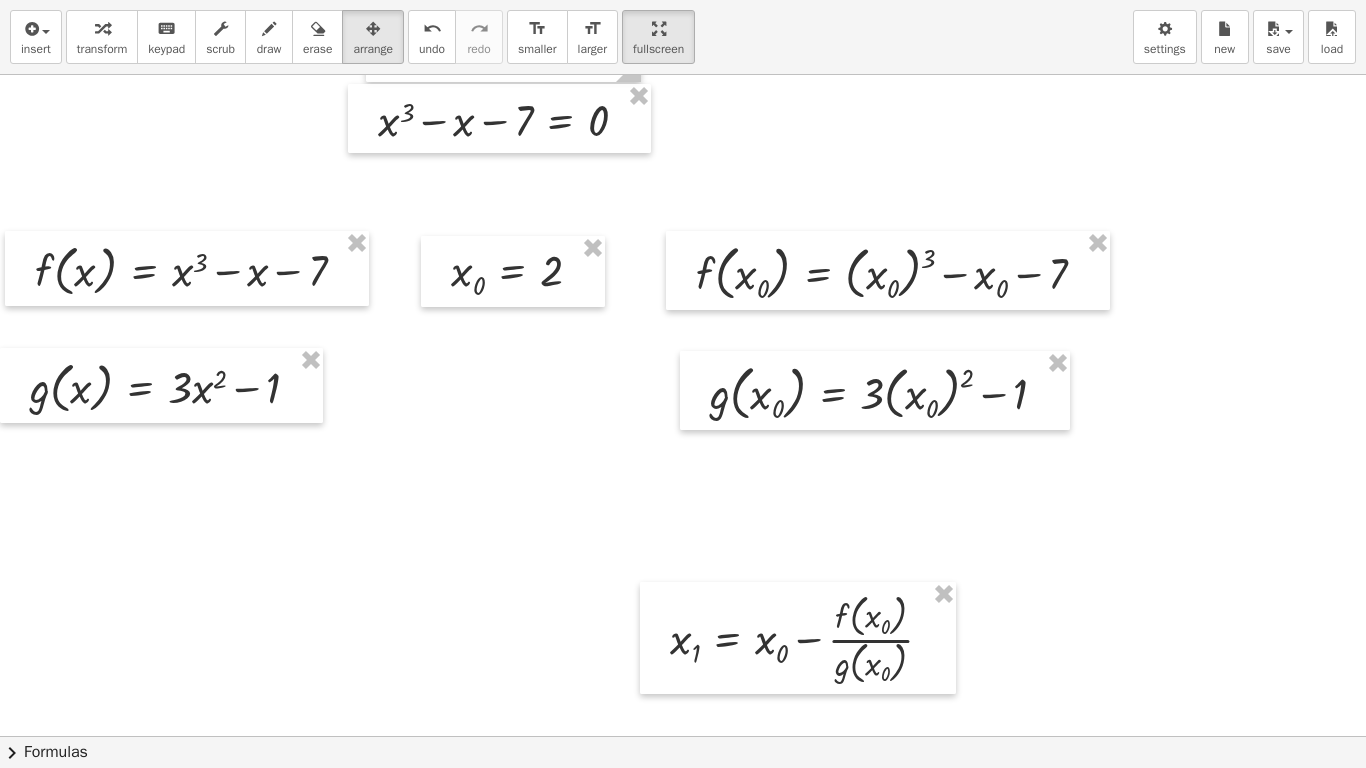 scroll, scrollTop: 100, scrollLeft: 0, axis: vertical 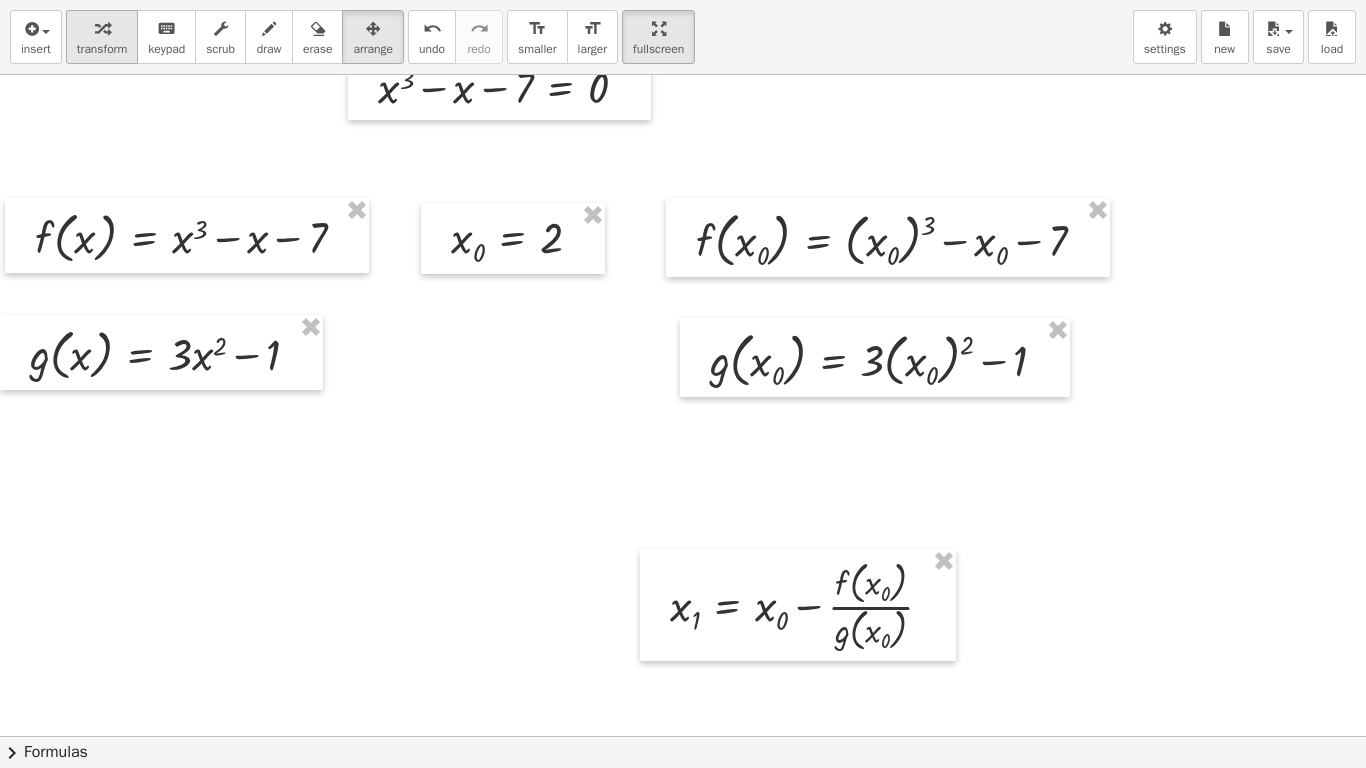 click on "transform" at bounding box center (102, 49) 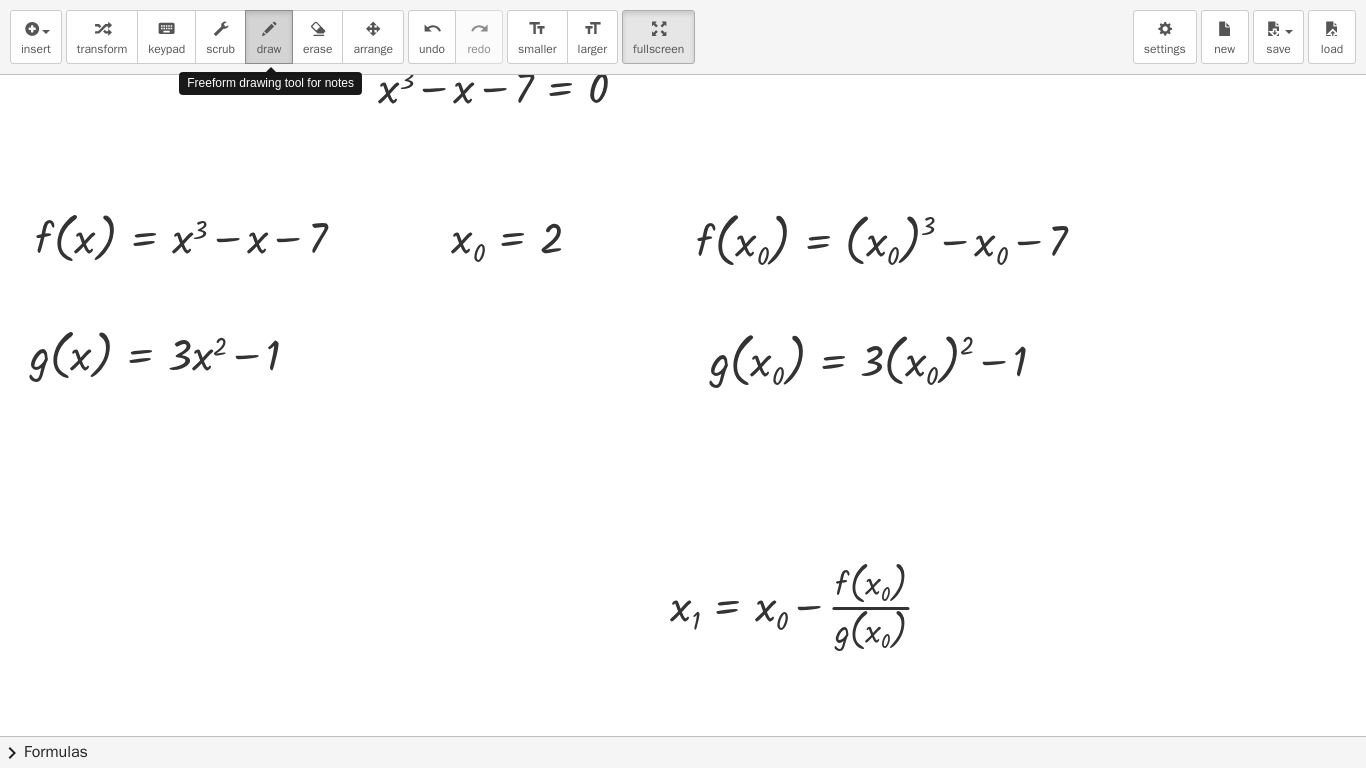 click on "draw" at bounding box center [269, 49] 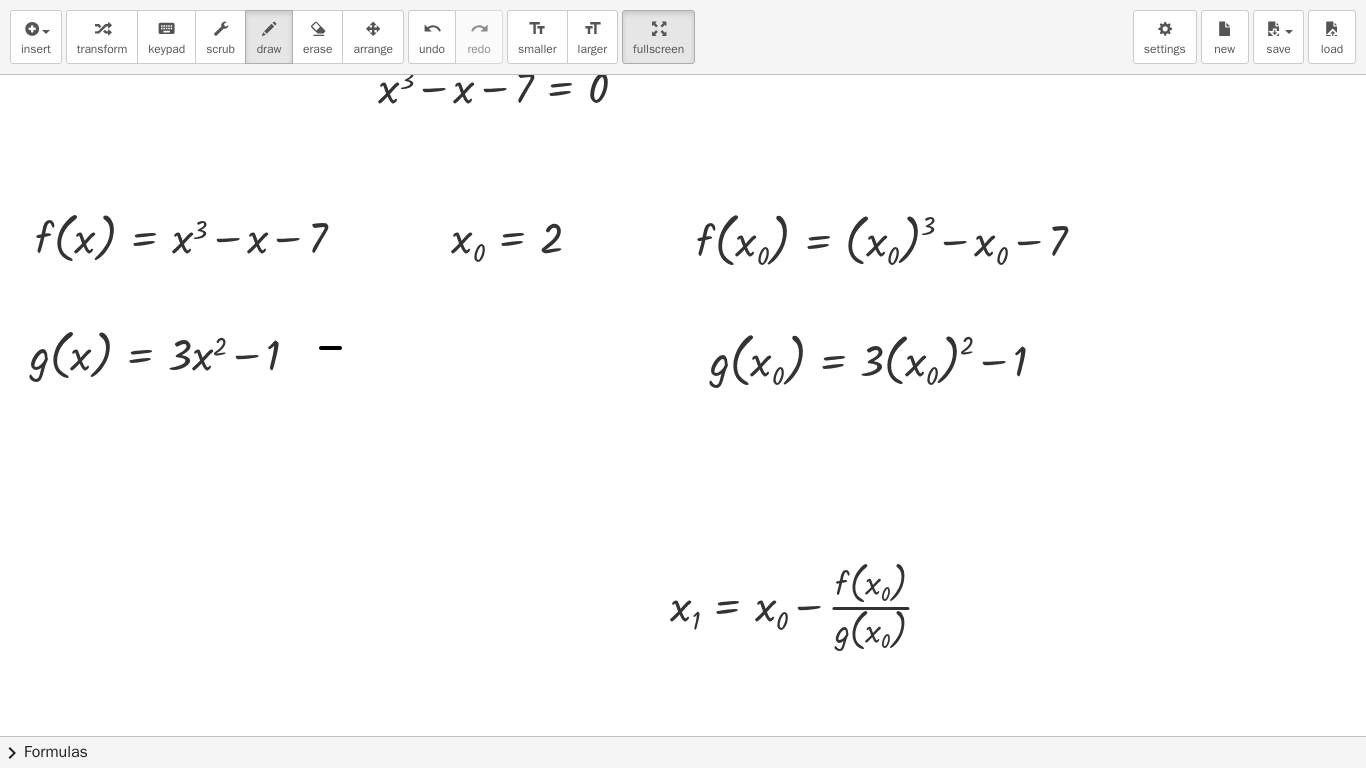 drag, startPoint x: 321, startPoint y: 348, endPoint x: 339, endPoint y: 353, distance: 18.681541 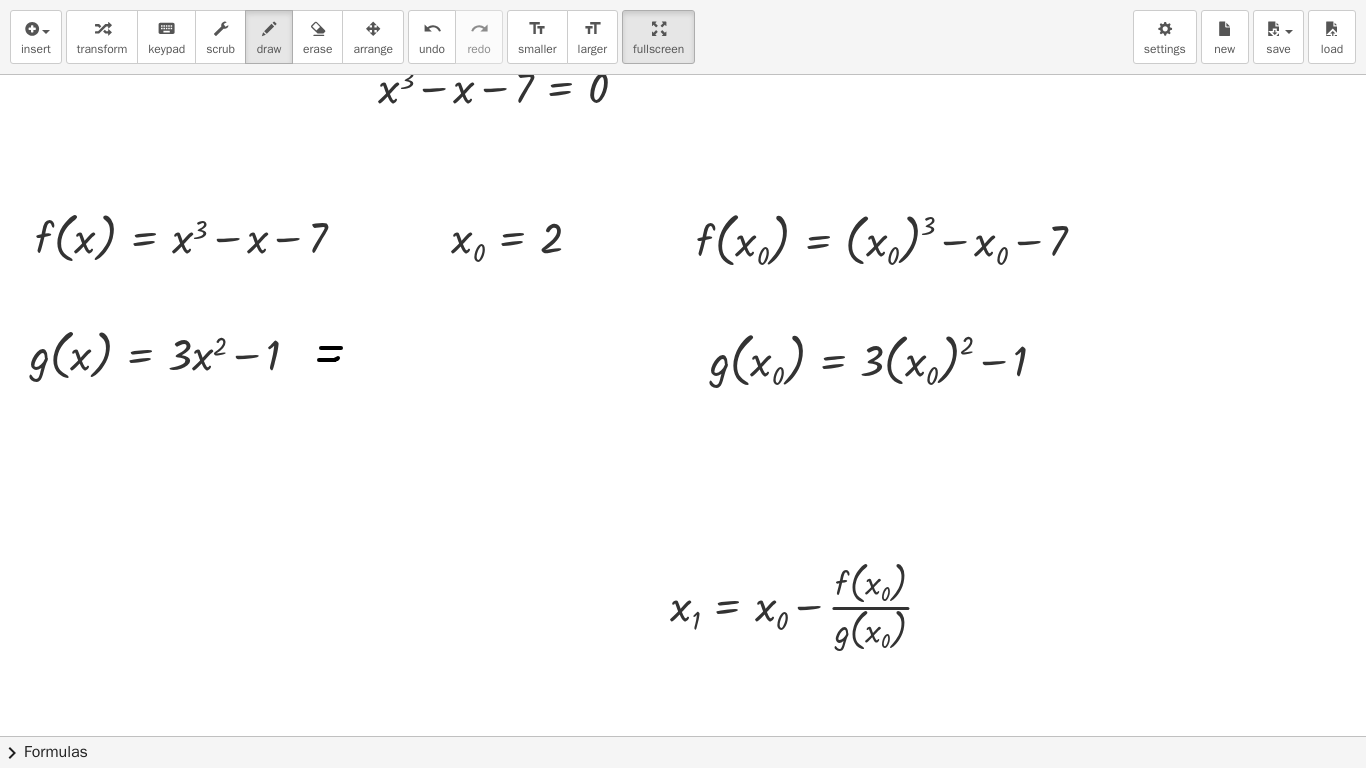 drag, startPoint x: 319, startPoint y: 360, endPoint x: 338, endPoint y: 358, distance: 19.104973 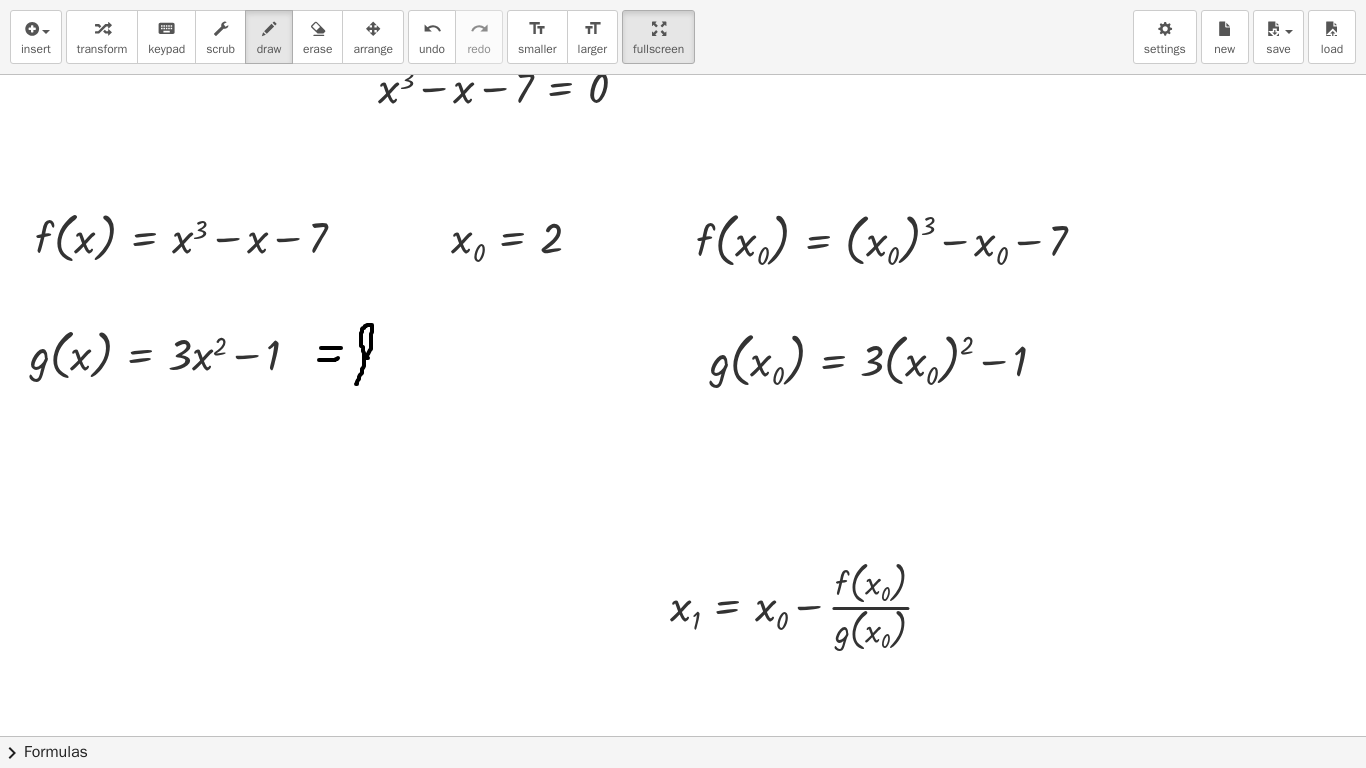 drag, startPoint x: 368, startPoint y: 358, endPoint x: 369, endPoint y: 377, distance: 19.026299 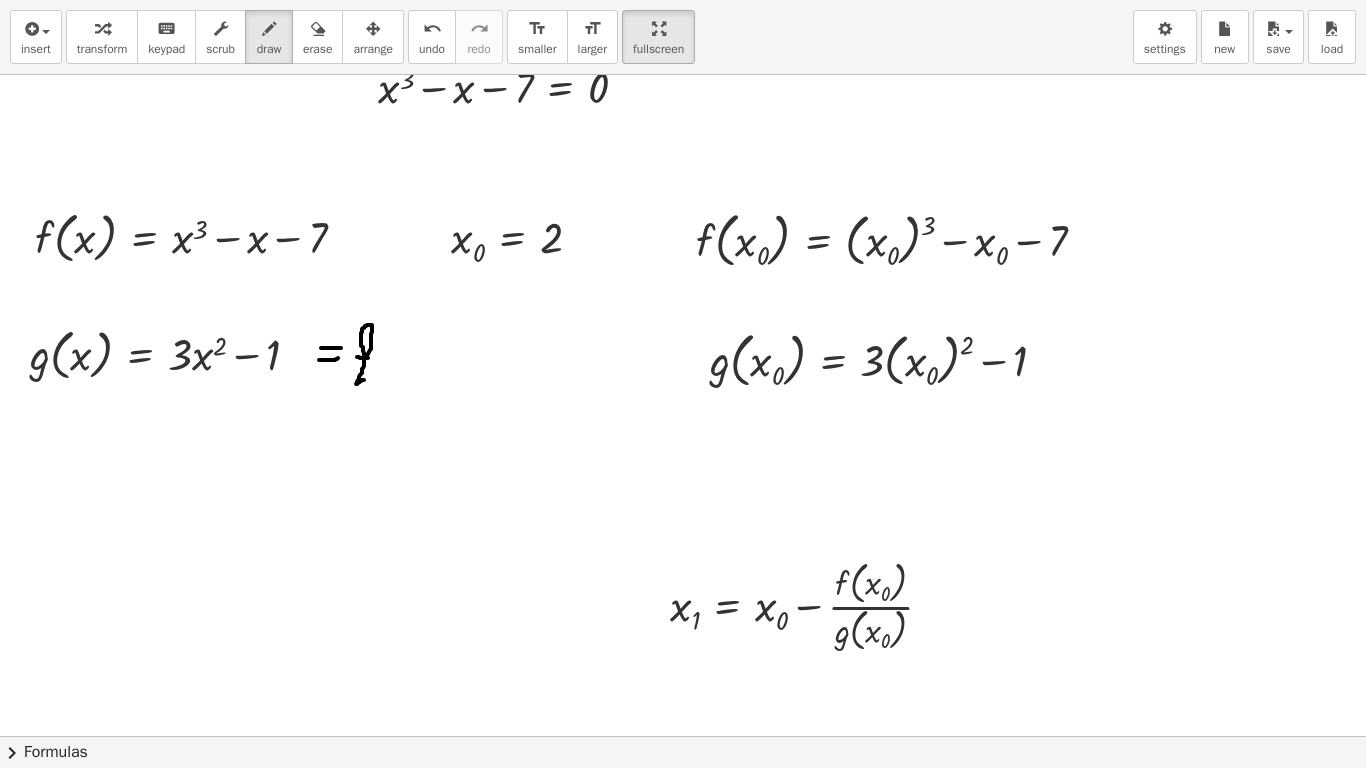 drag, startPoint x: 357, startPoint y: 357, endPoint x: 380, endPoint y: 335, distance: 31.827662 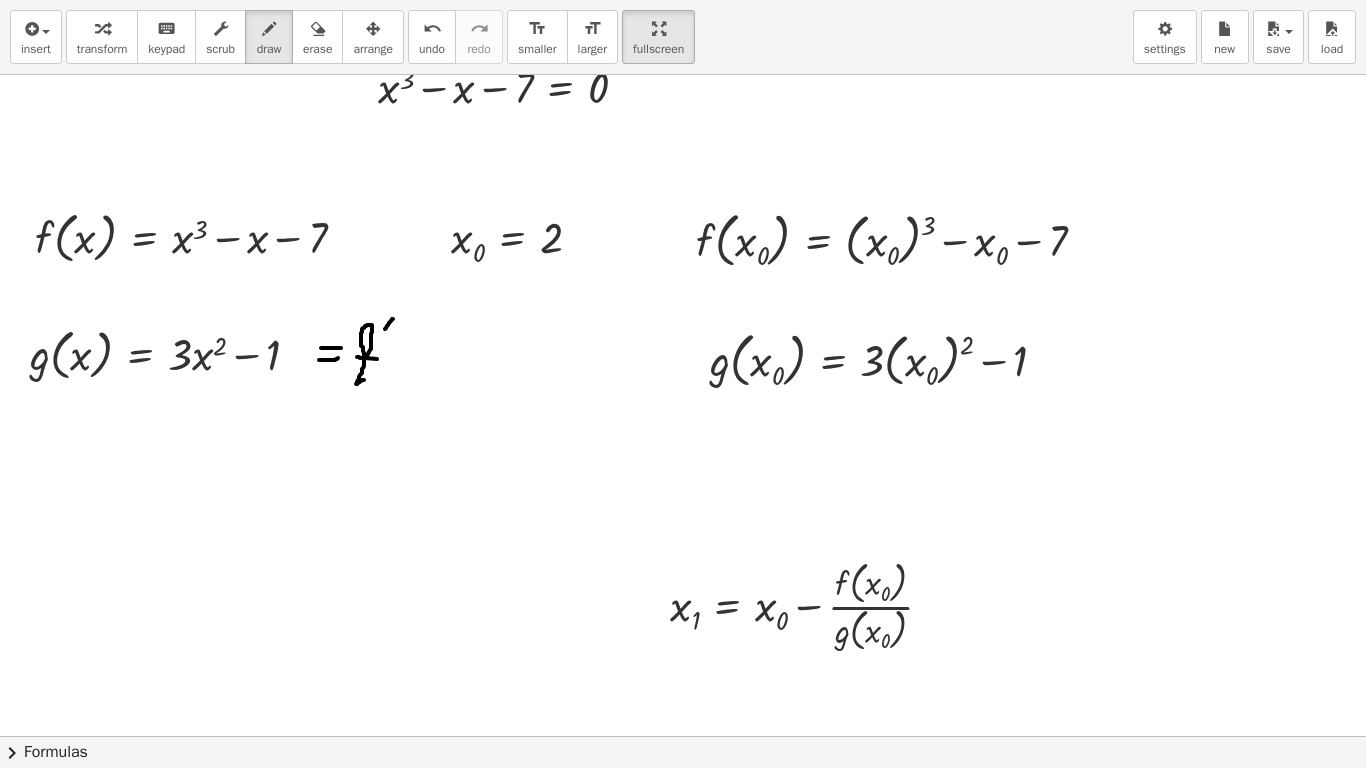 drag, startPoint x: 393, startPoint y: 319, endPoint x: 387, endPoint y: 332, distance: 14.3178215 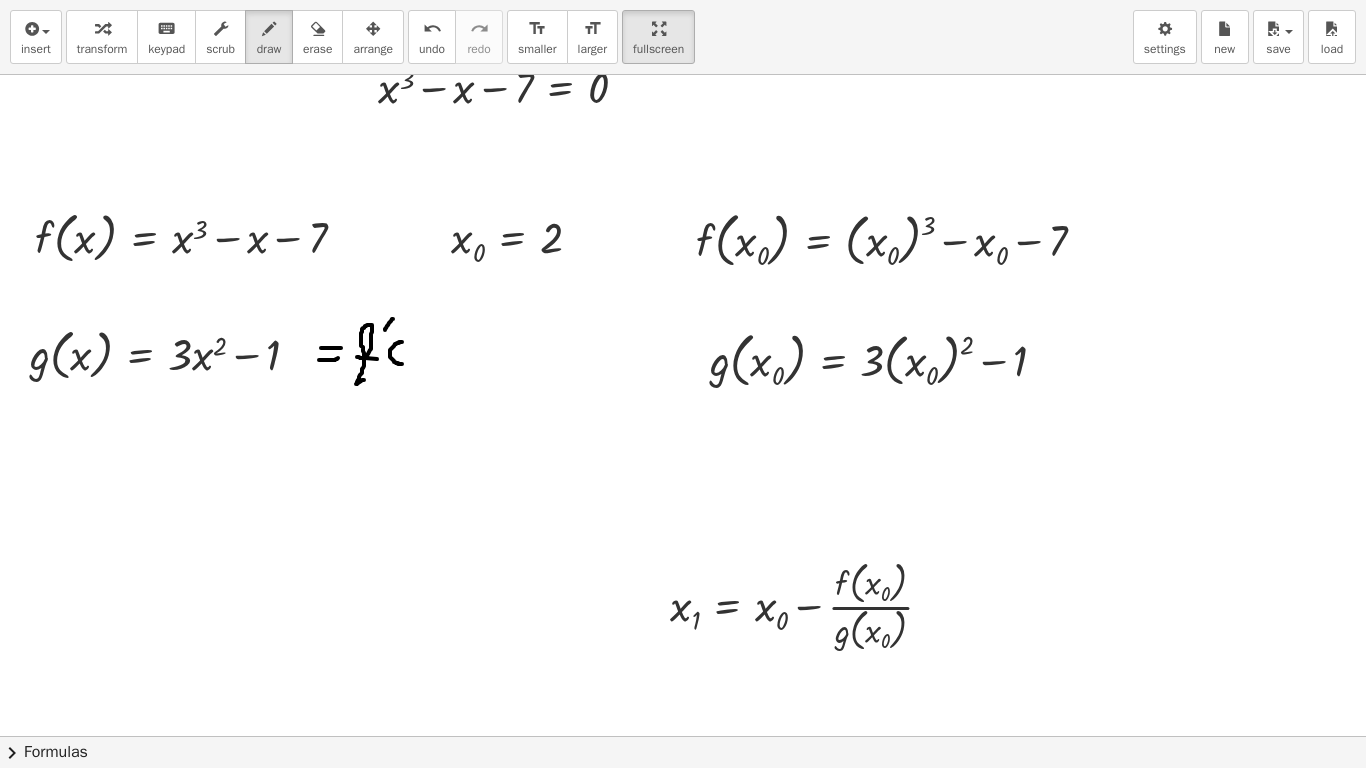 drag, startPoint x: 402, startPoint y: 342, endPoint x: 408, endPoint y: 360, distance: 18.973665 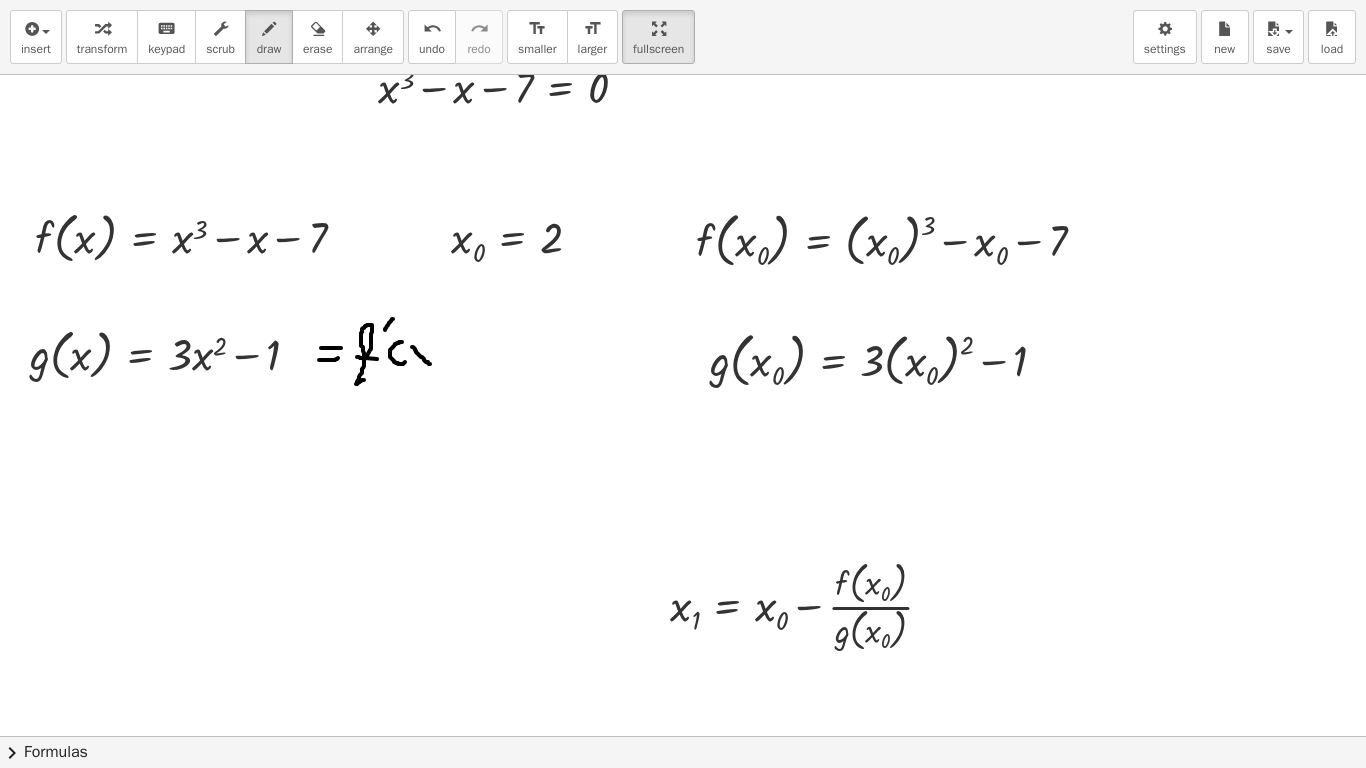 drag, startPoint x: 412, startPoint y: 347, endPoint x: 437, endPoint y: 357, distance: 26.925823 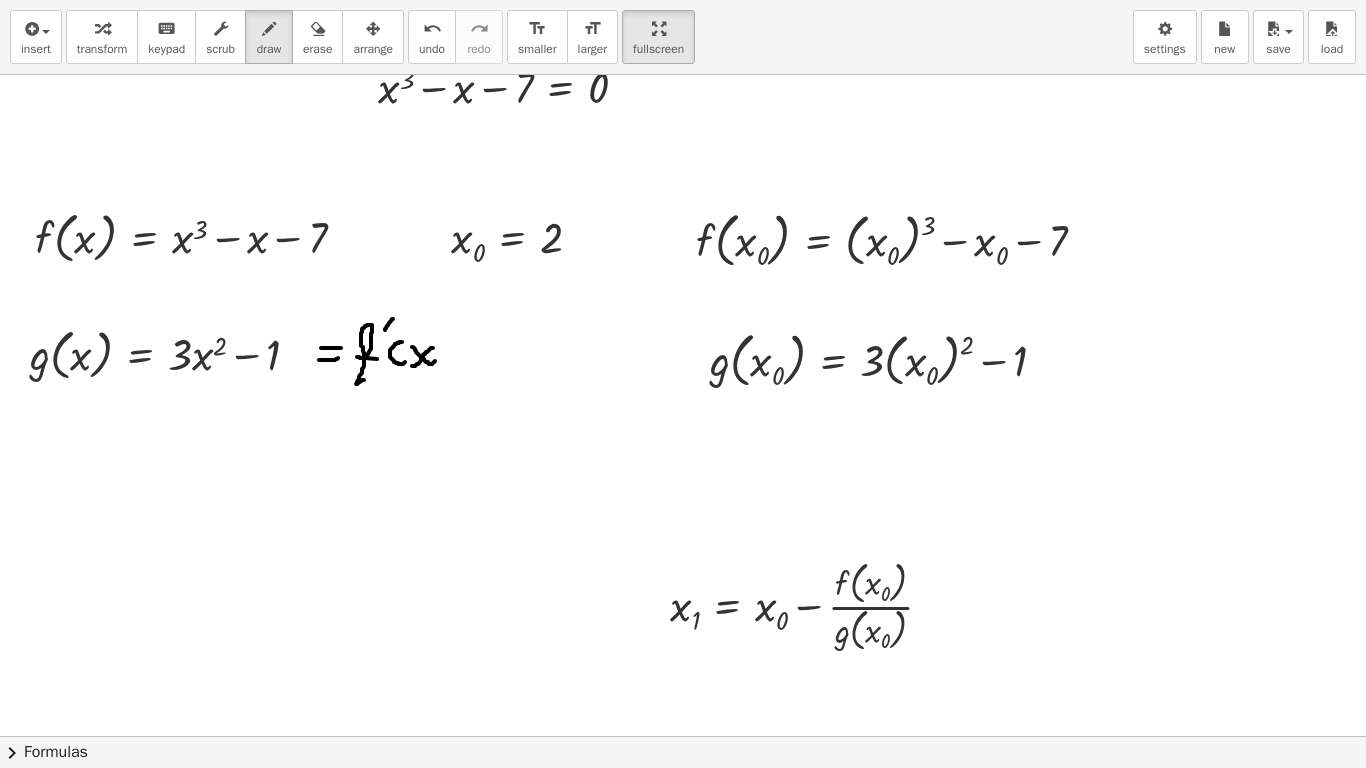 drag, startPoint x: 433, startPoint y: 348, endPoint x: 420, endPoint y: 360, distance: 17.691807 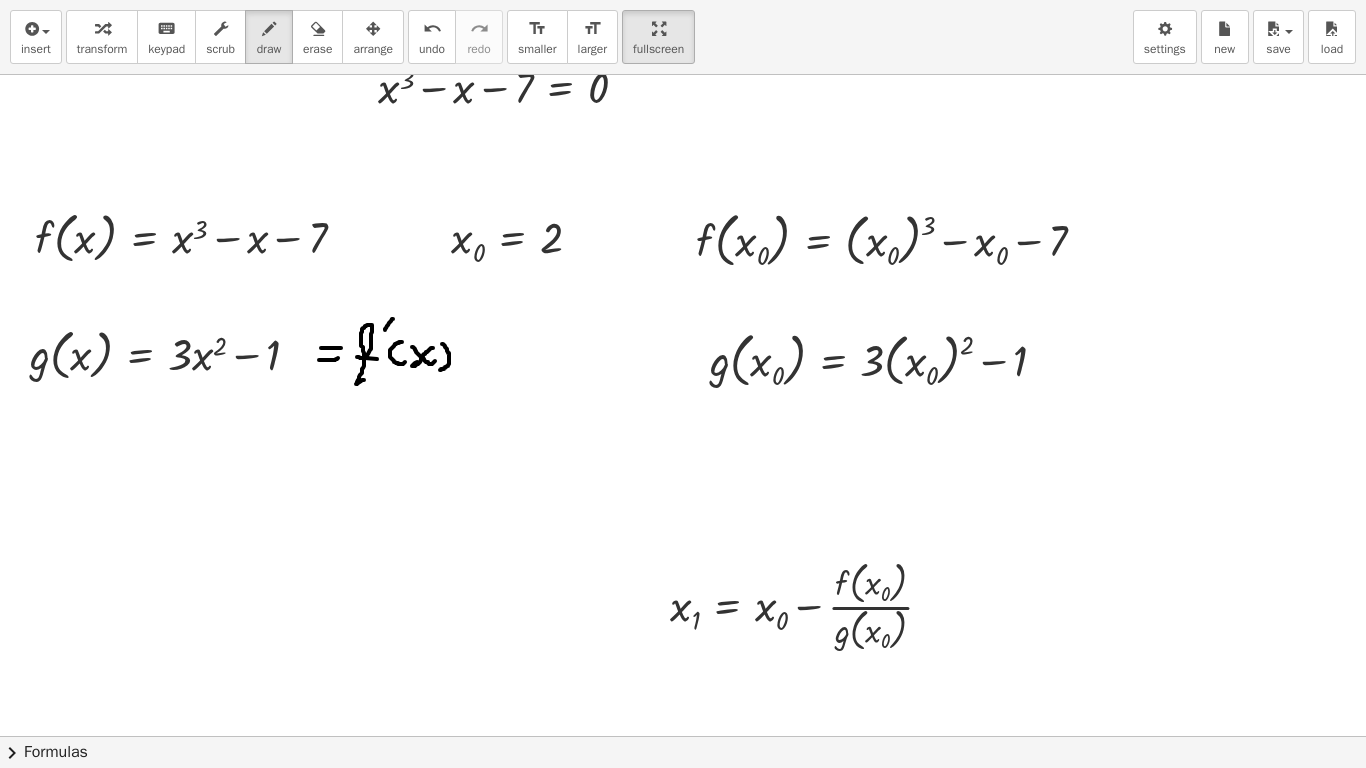 drag, startPoint x: 442, startPoint y: 344, endPoint x: 440, endPoint y: 370, distance: 26.076809 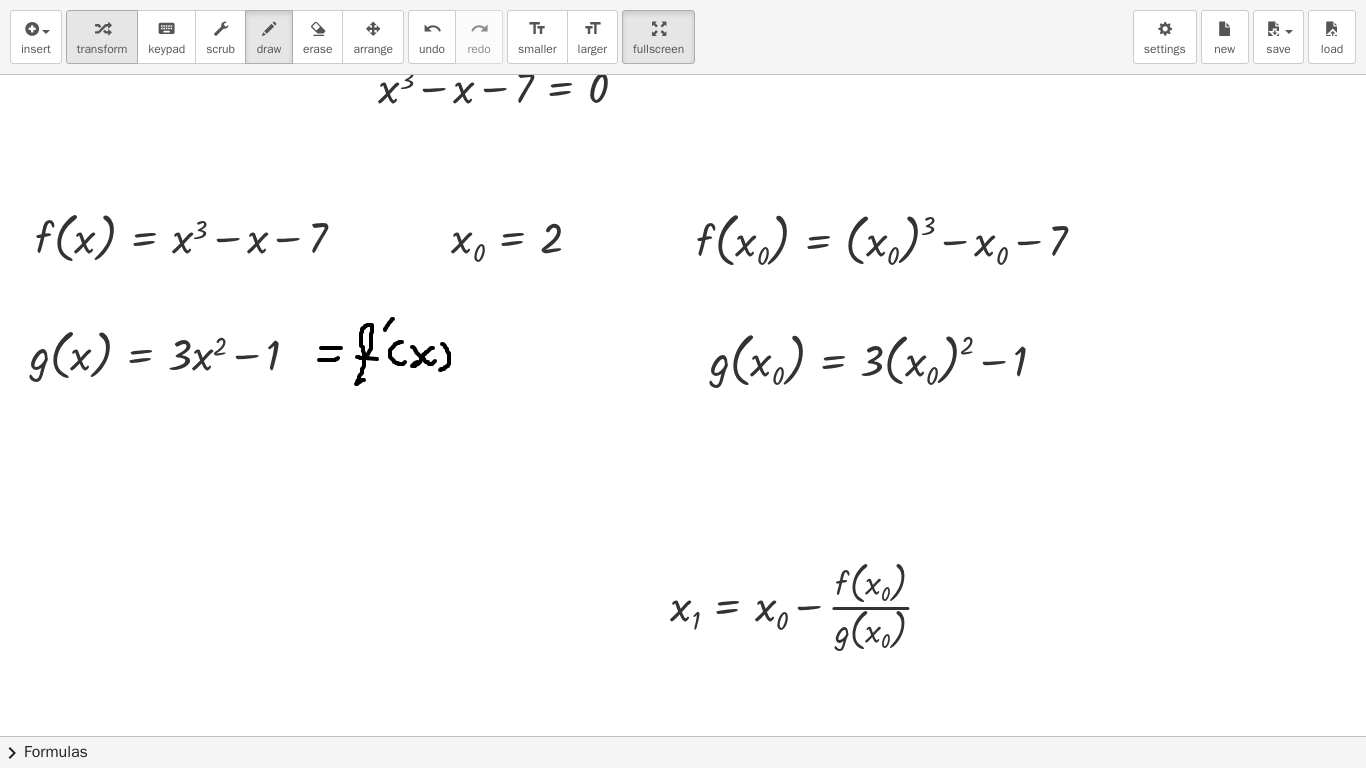 click at bounding box center (102, 29) 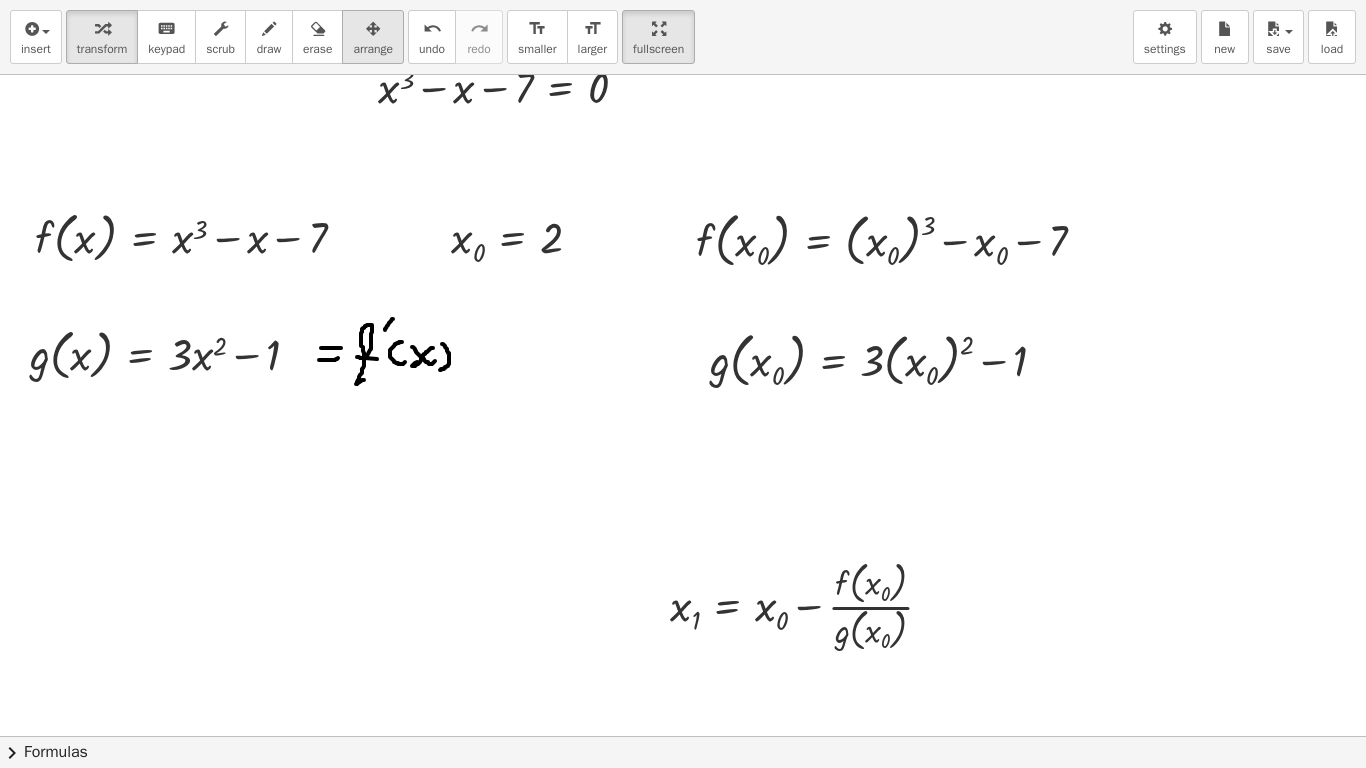 click on "arrange" at bounding box center [373, 49] 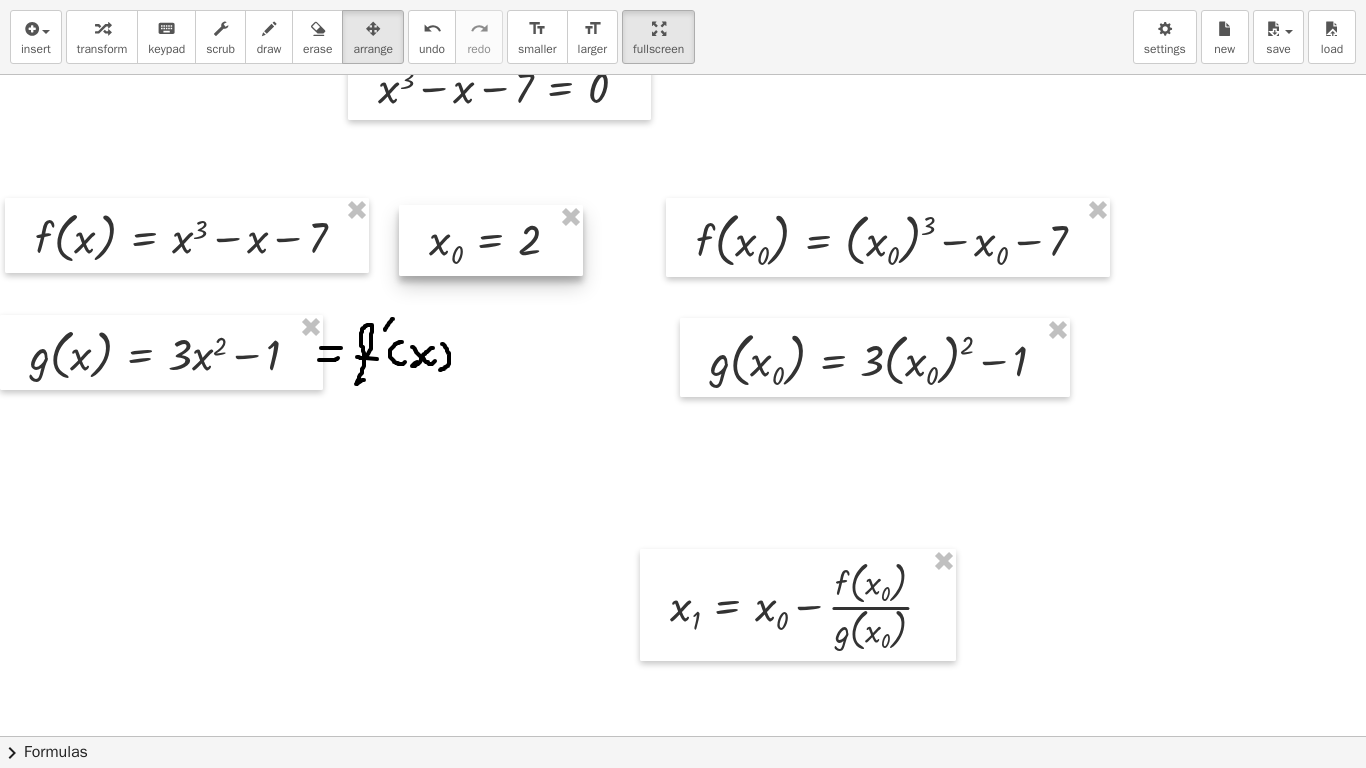 drag, startPoint x: 551, startPoint y: 249, endPoint x: 529, endPoint y: 251, distance: 22.090721 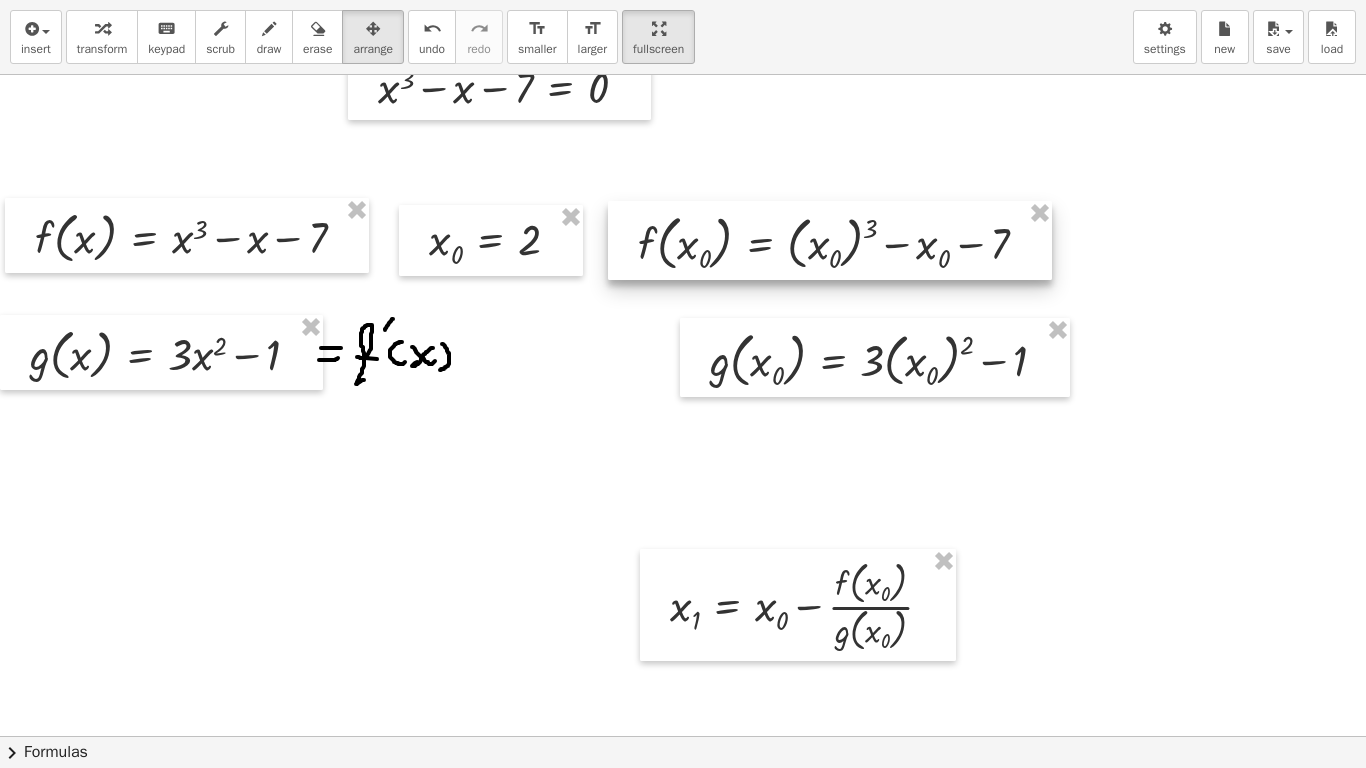 drag, startPoint x: 873, startPoint y: 260, endPoint x: 814, endPoint y: 263, distance: 59.07622 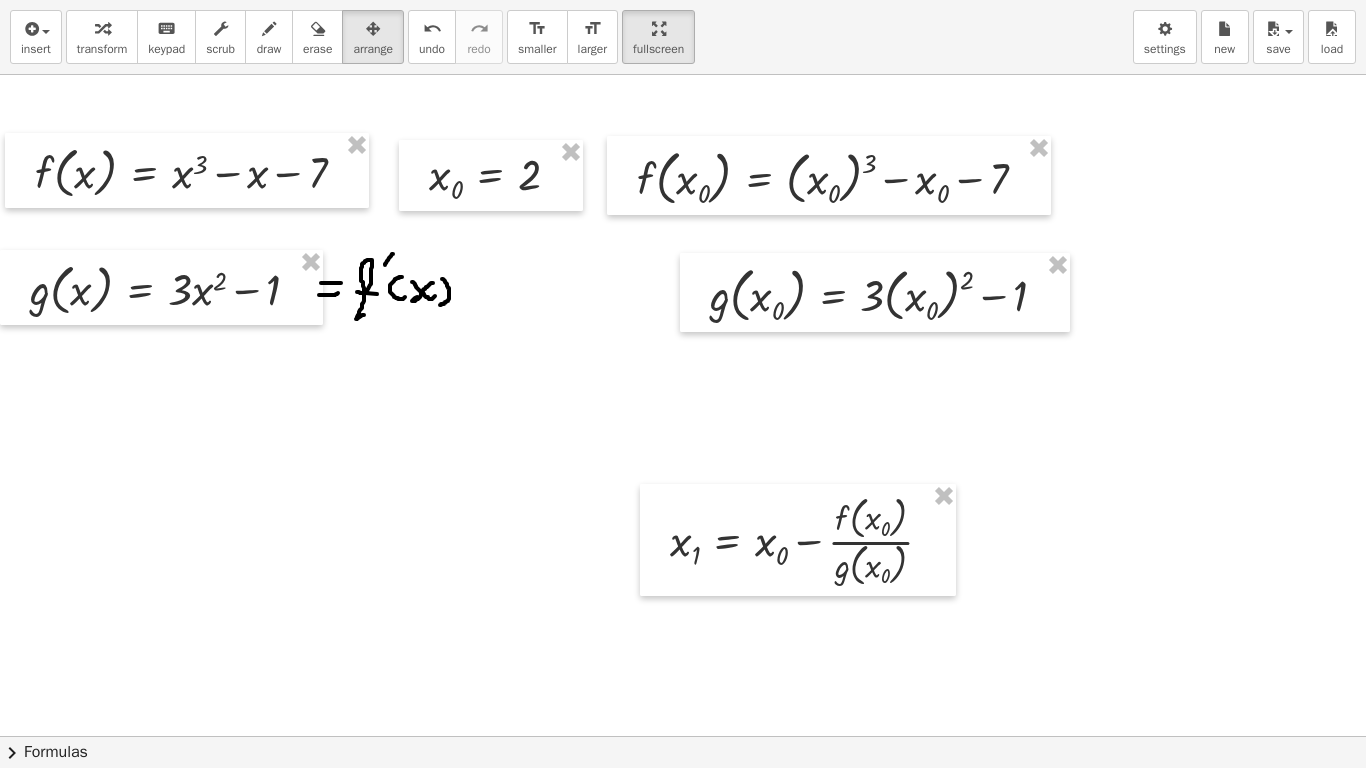 scroll, scrollTop: 200, scrollLeft: 0, axis: vertical 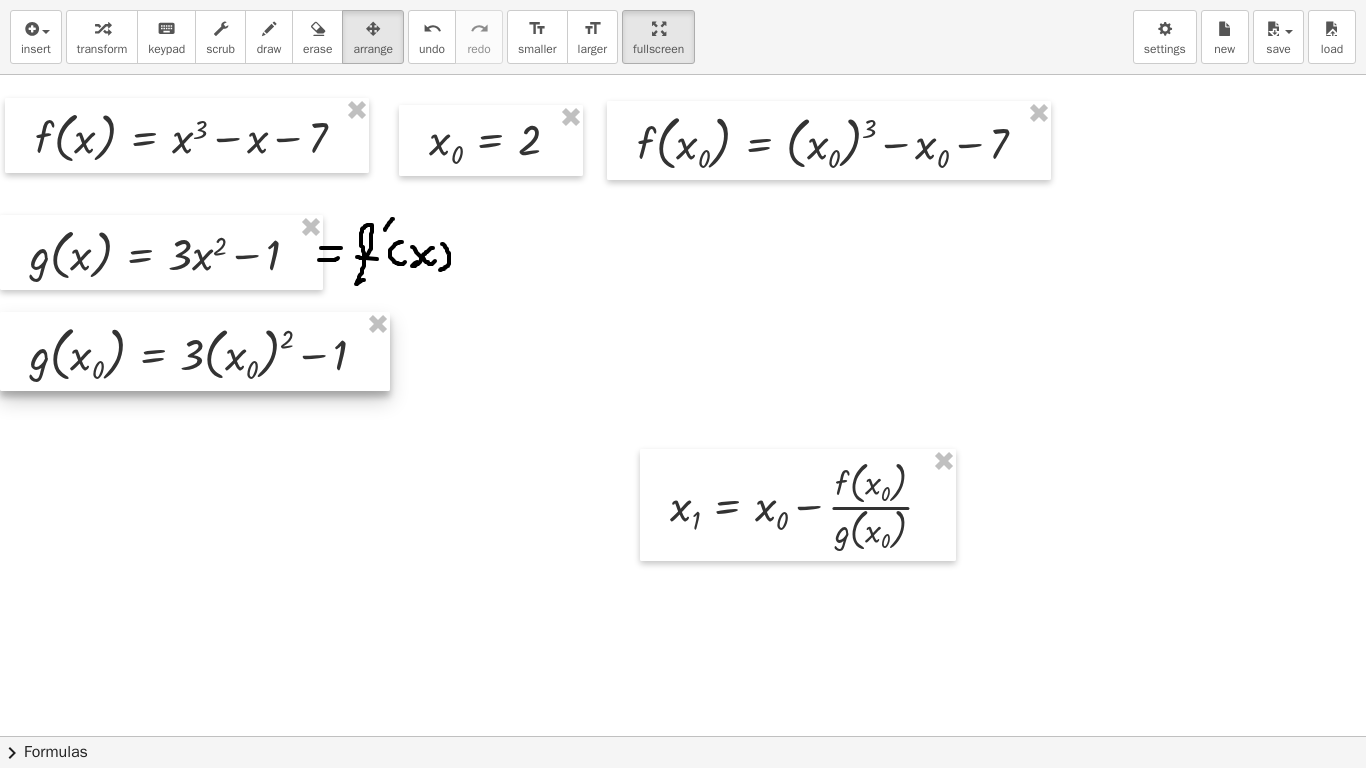 drag, startPoint x: 883, startPoint y: 276, endPoint x: 175, endPoint y: 370, distance: 714.2128 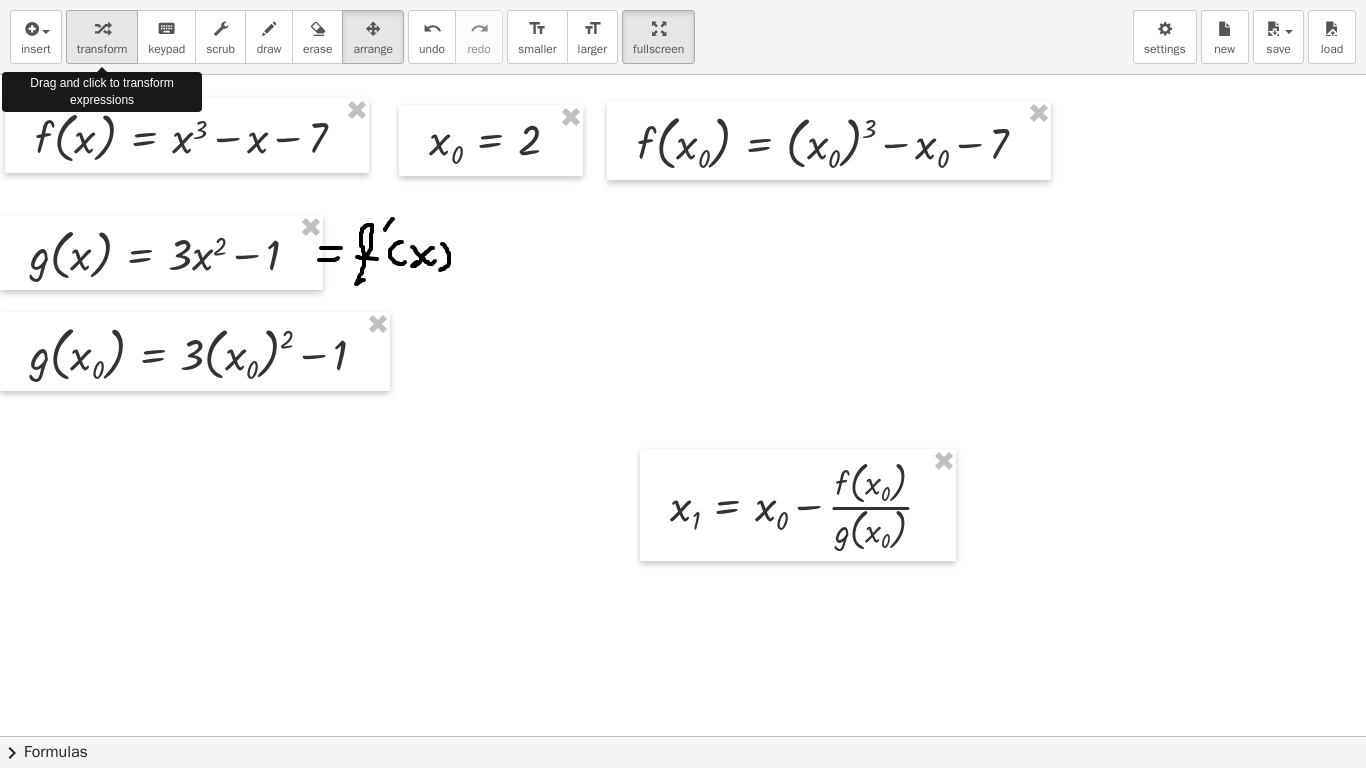 click at bounding box center [102, 29] 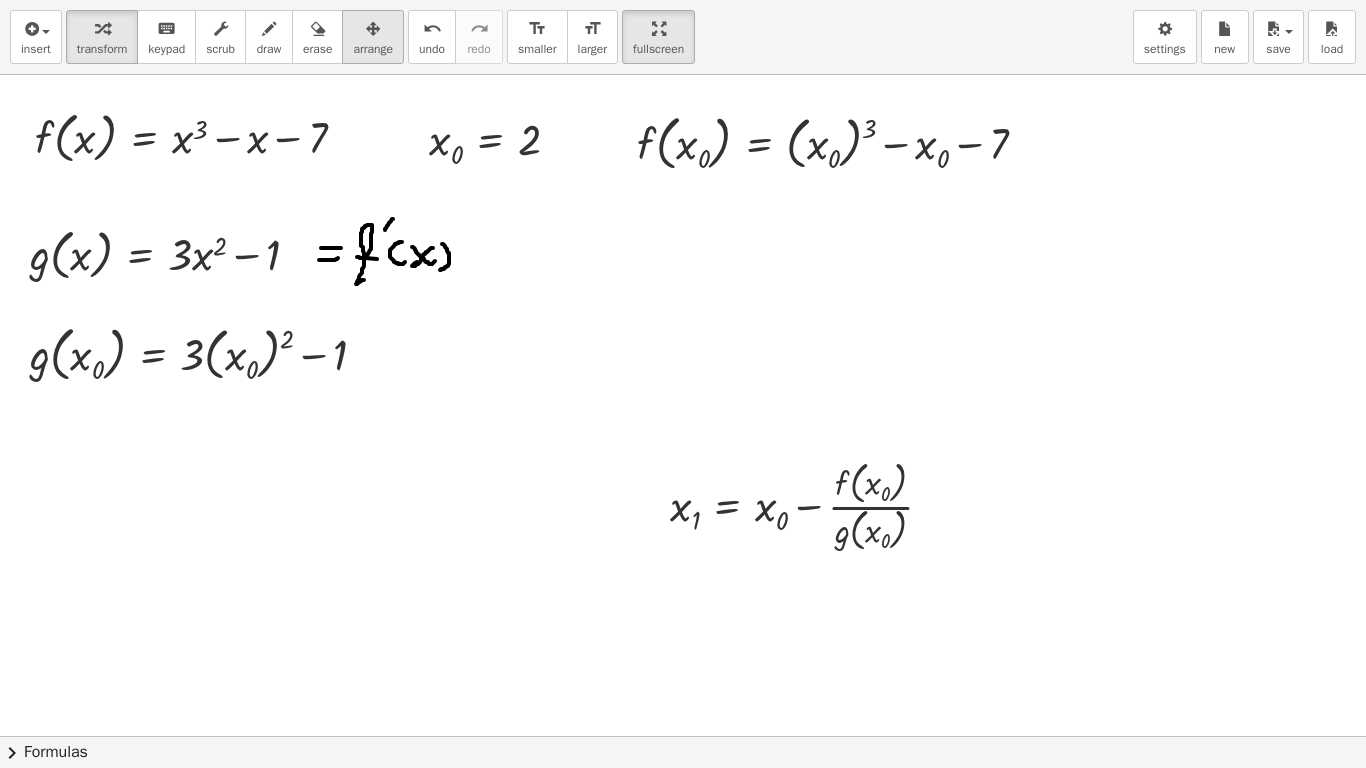 click at bounding box center [373, 29] 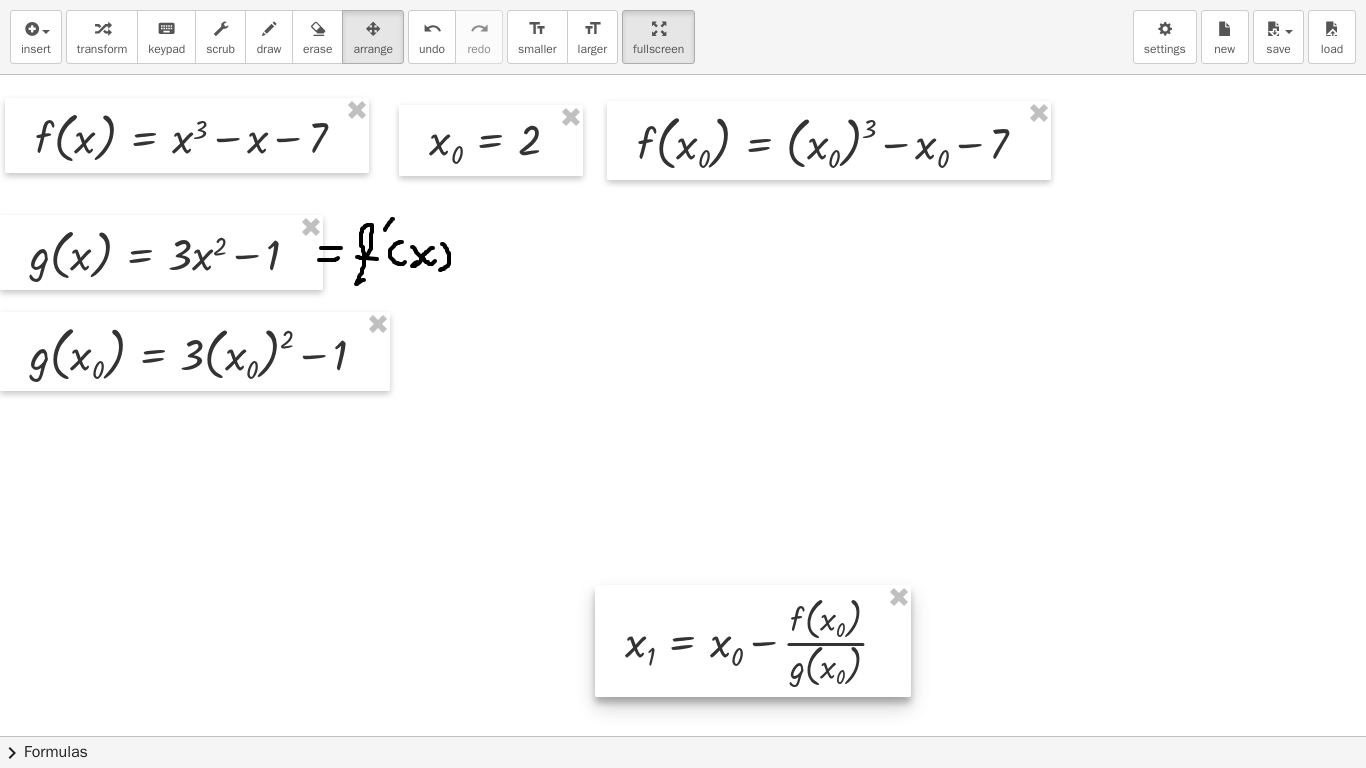 drag, startPoint x: 818, startPoint y: 525, endPoint x: 773, endPoint y: 661, distance: 143.25153 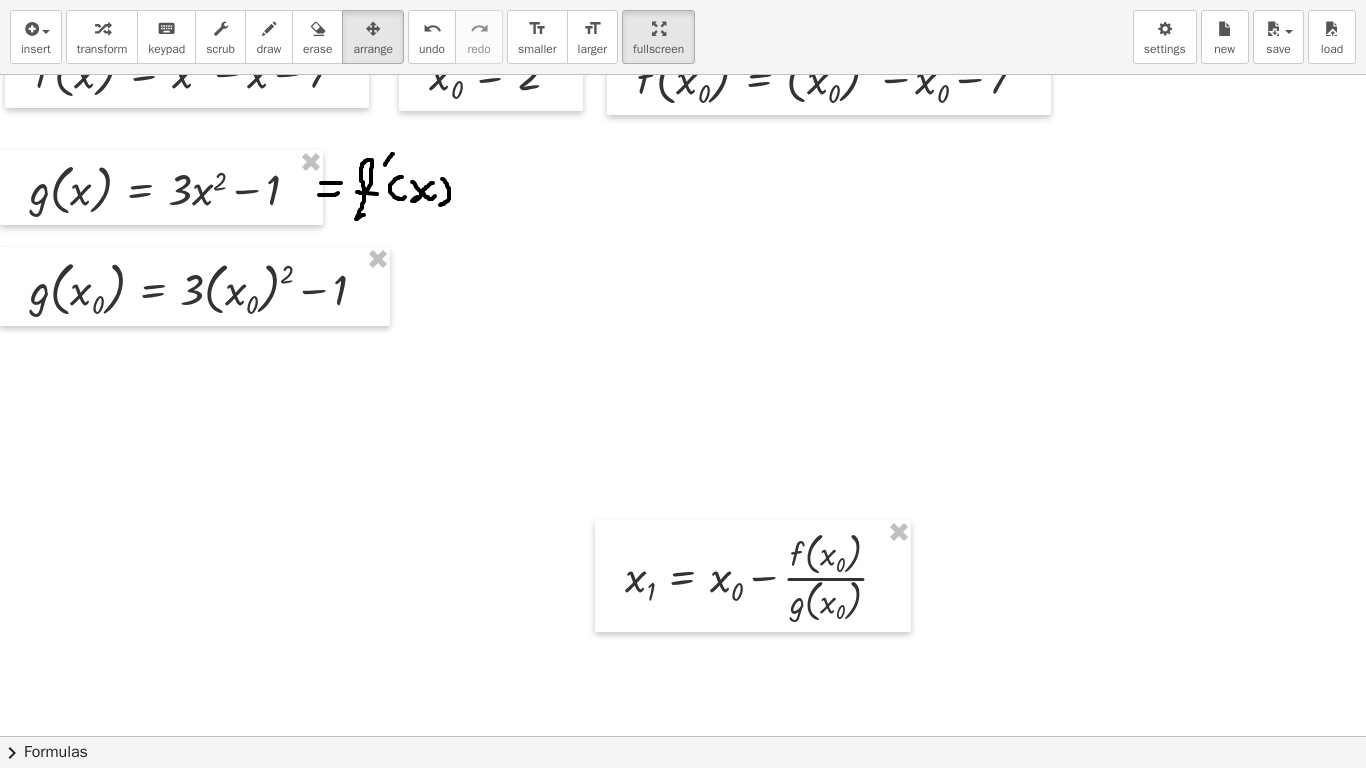 scroll, scrollTop: 300, scrollLeft: 0, axis: vertical 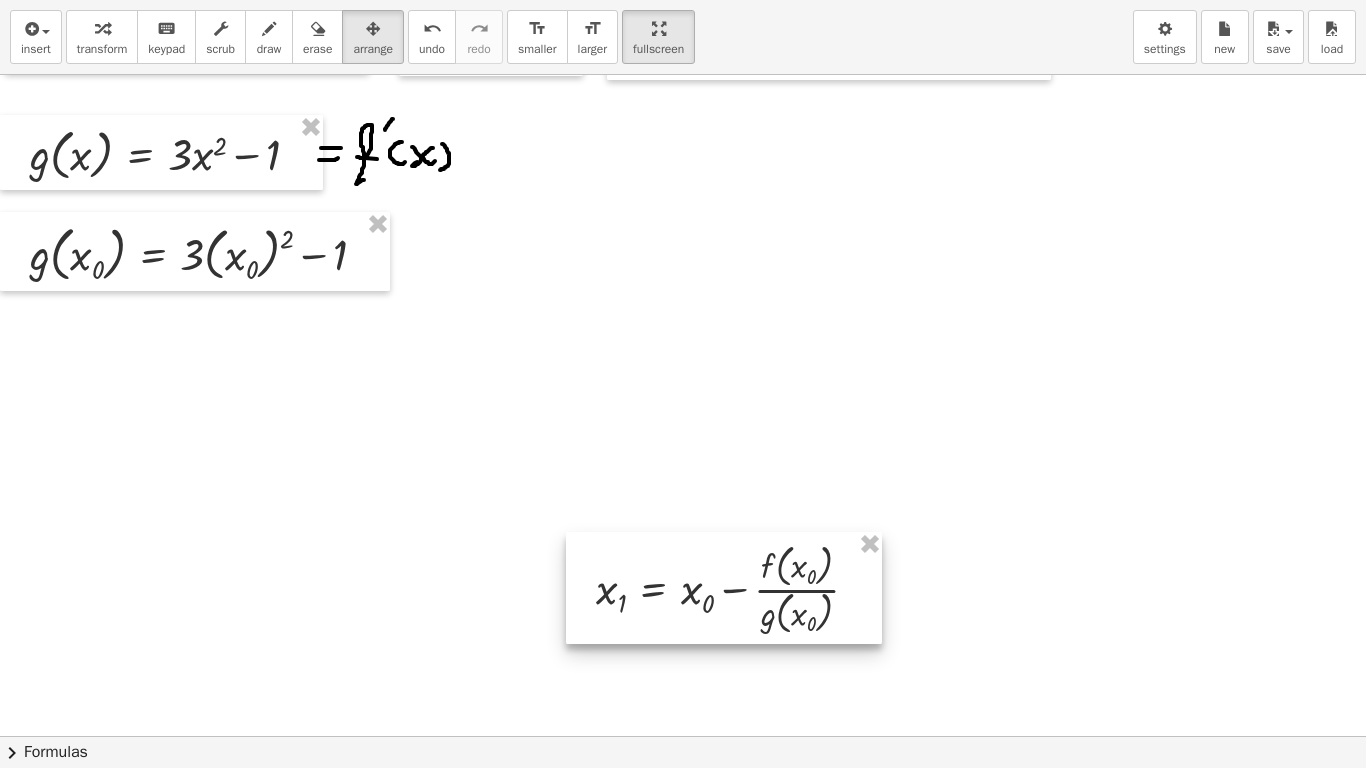 drag, startPoint x: 742, startPoint y: 555, endPoint x: 713, endPoint y: 602, distance: 55.226807 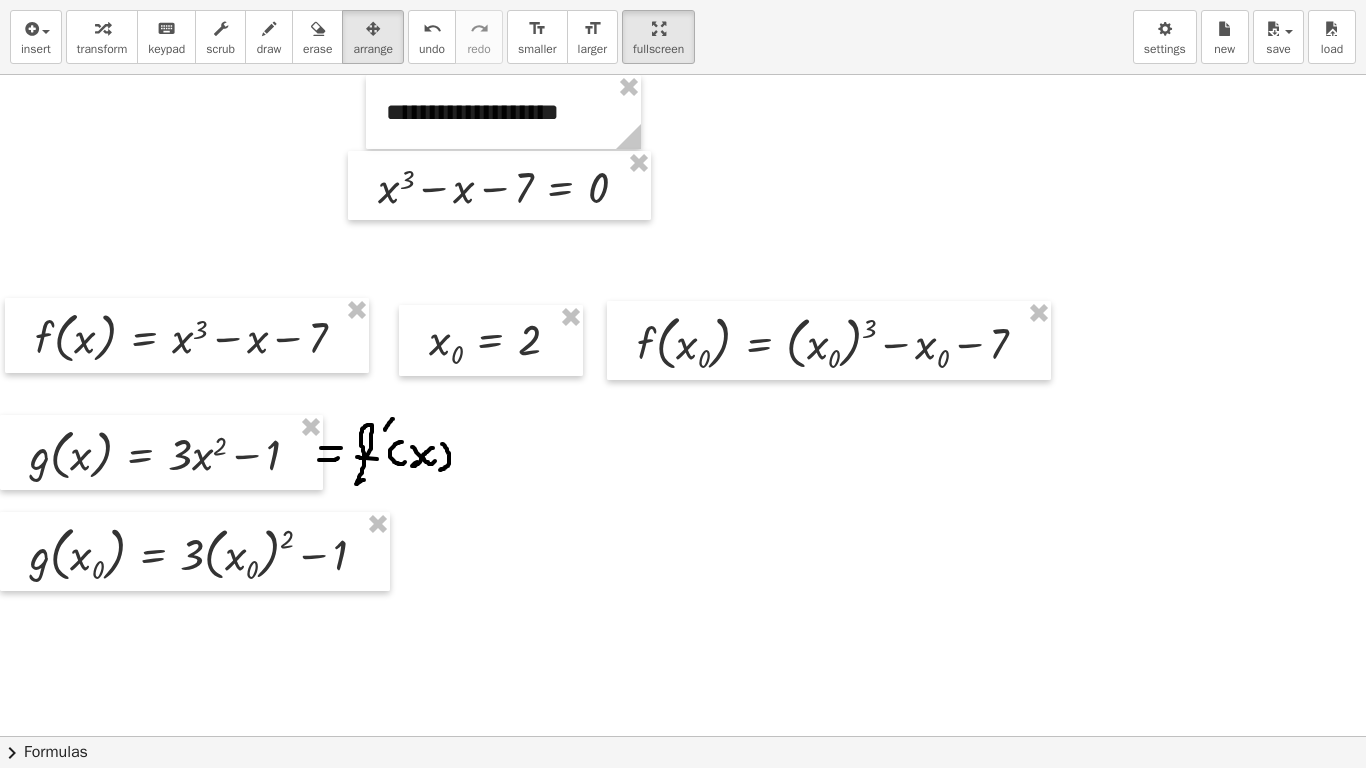 scroll, scrollTop: 100, scrollLeft: 0, axis: vertical 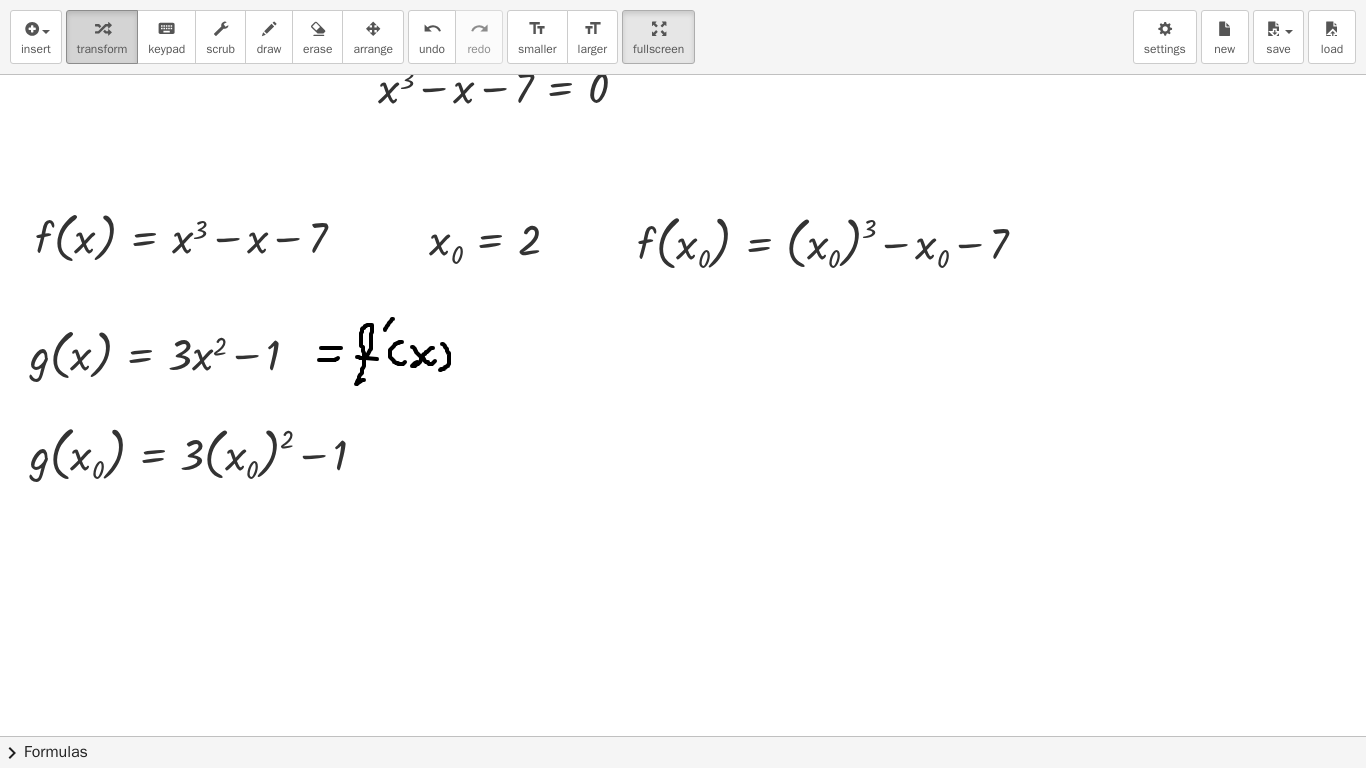 click on "transform" at bounding box center (102, 49) 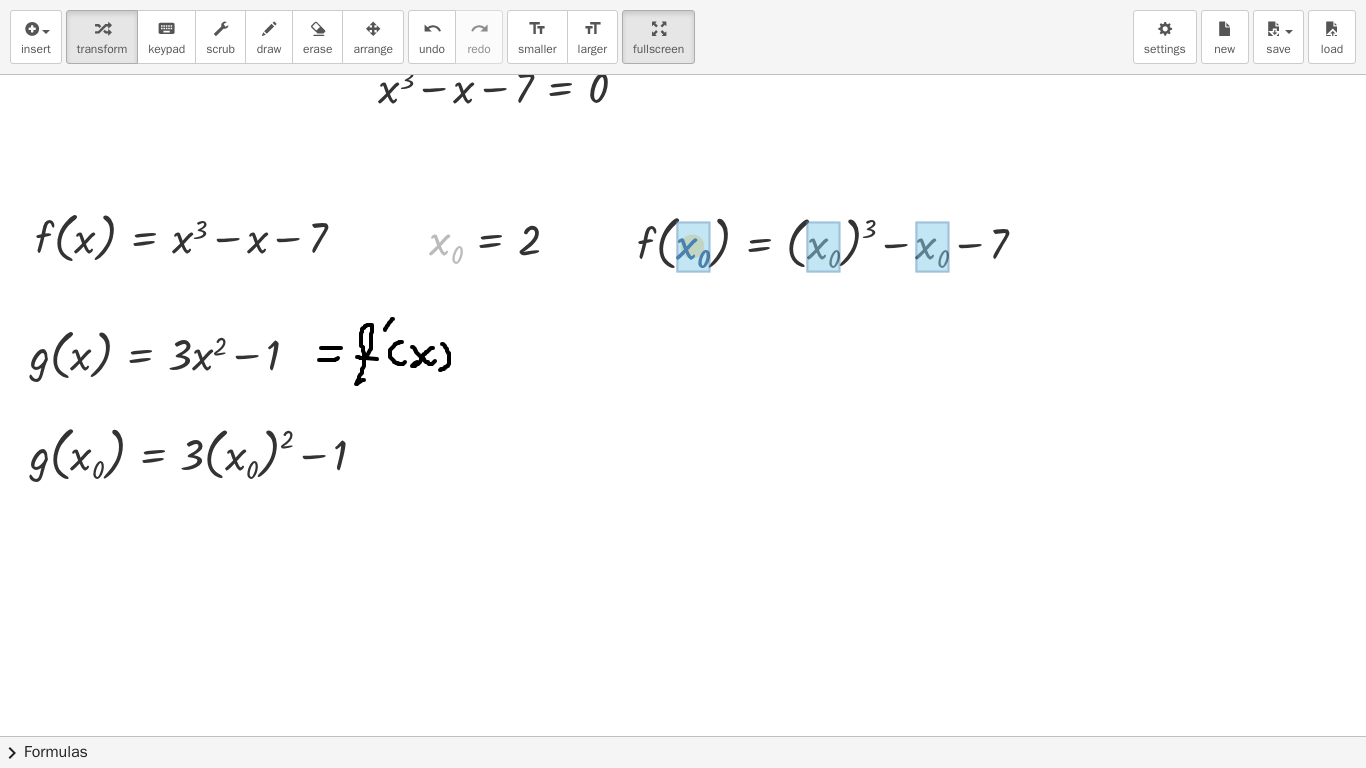 drag, startPoint x: 441, startPoint y: 255, endPoint x: 674, endPoint y: 262, distance: 233.10513 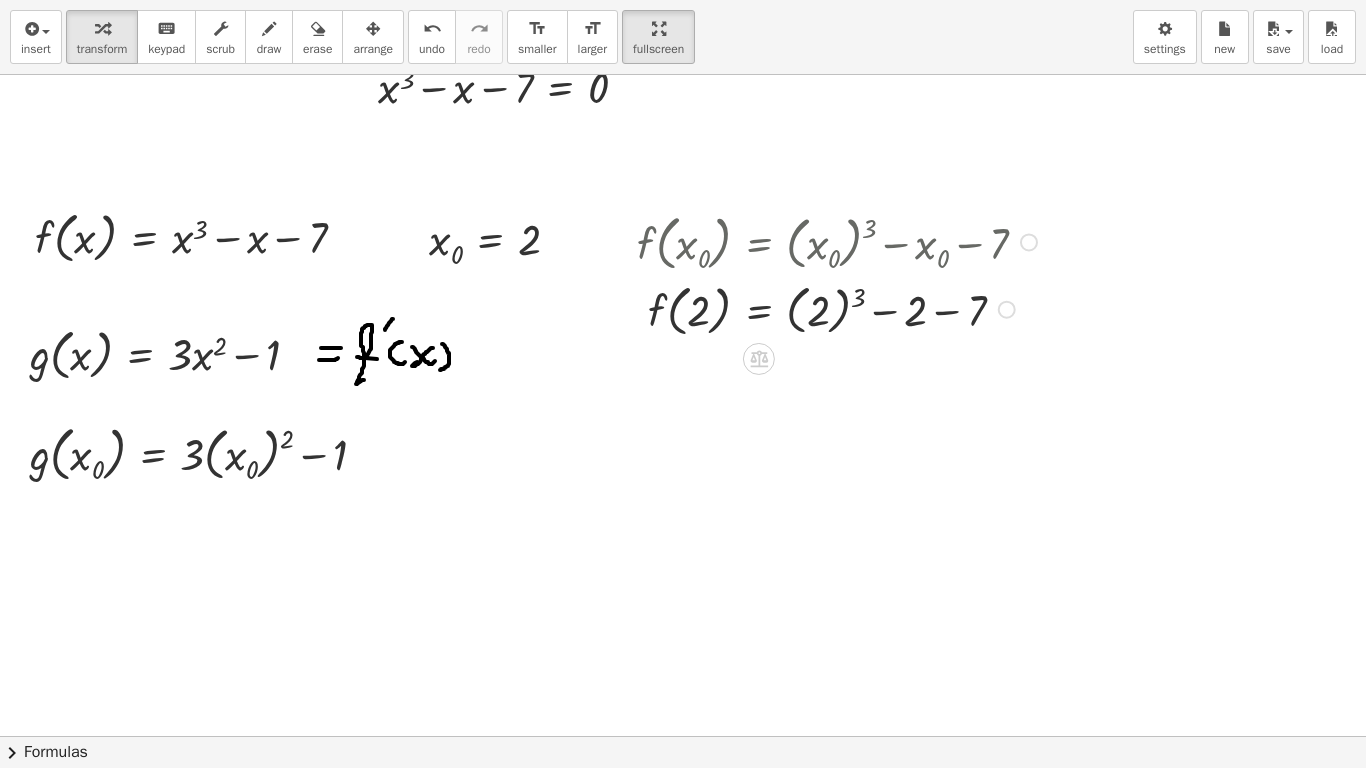 click at bounding box center [840, 307] 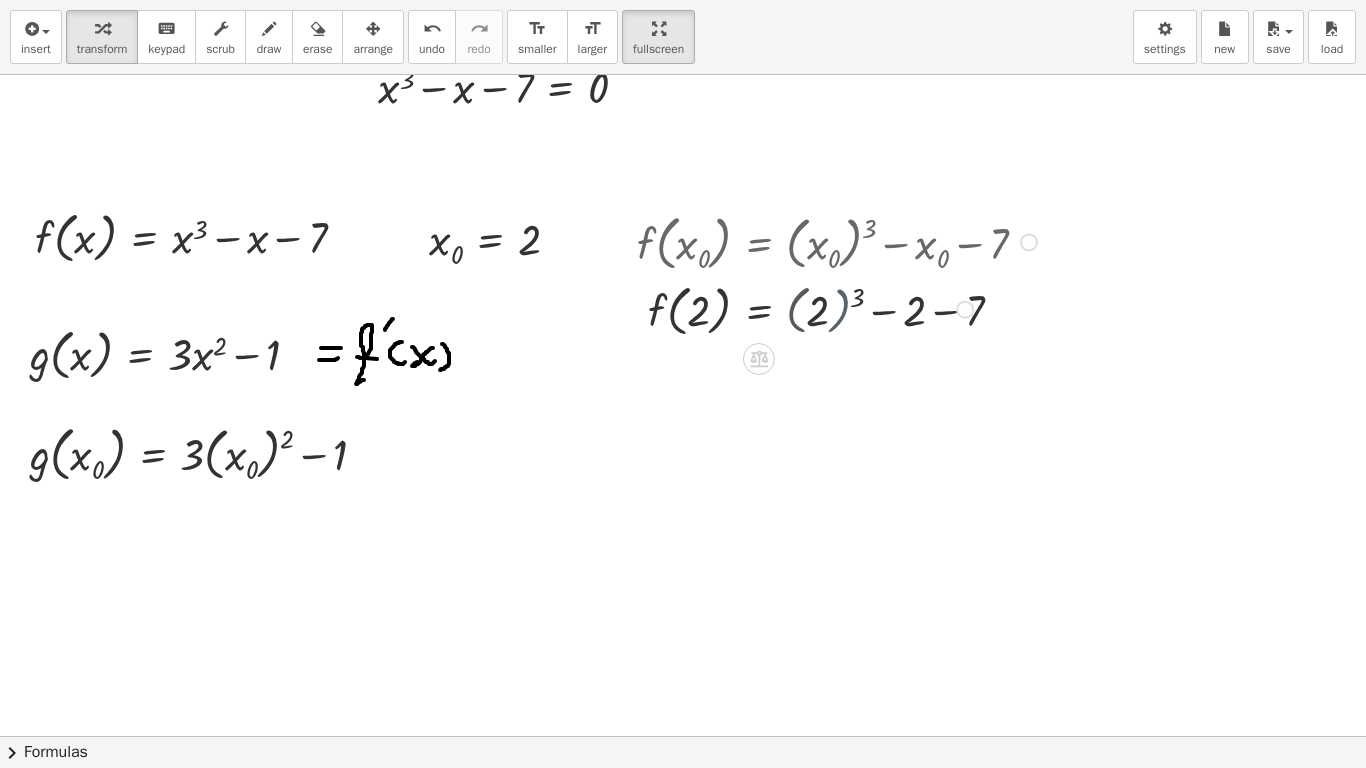 click at bounding box center (840, 307) 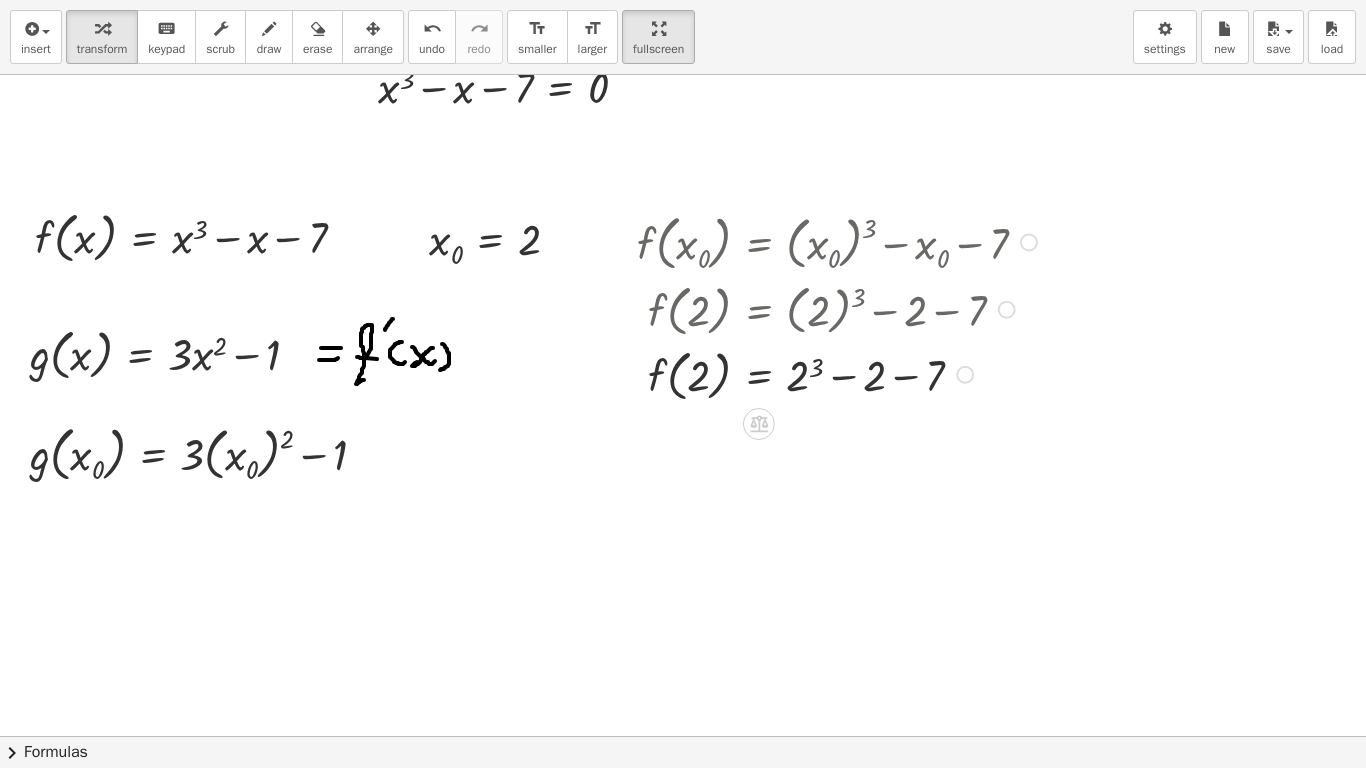 click at bounding box center (840, 372) 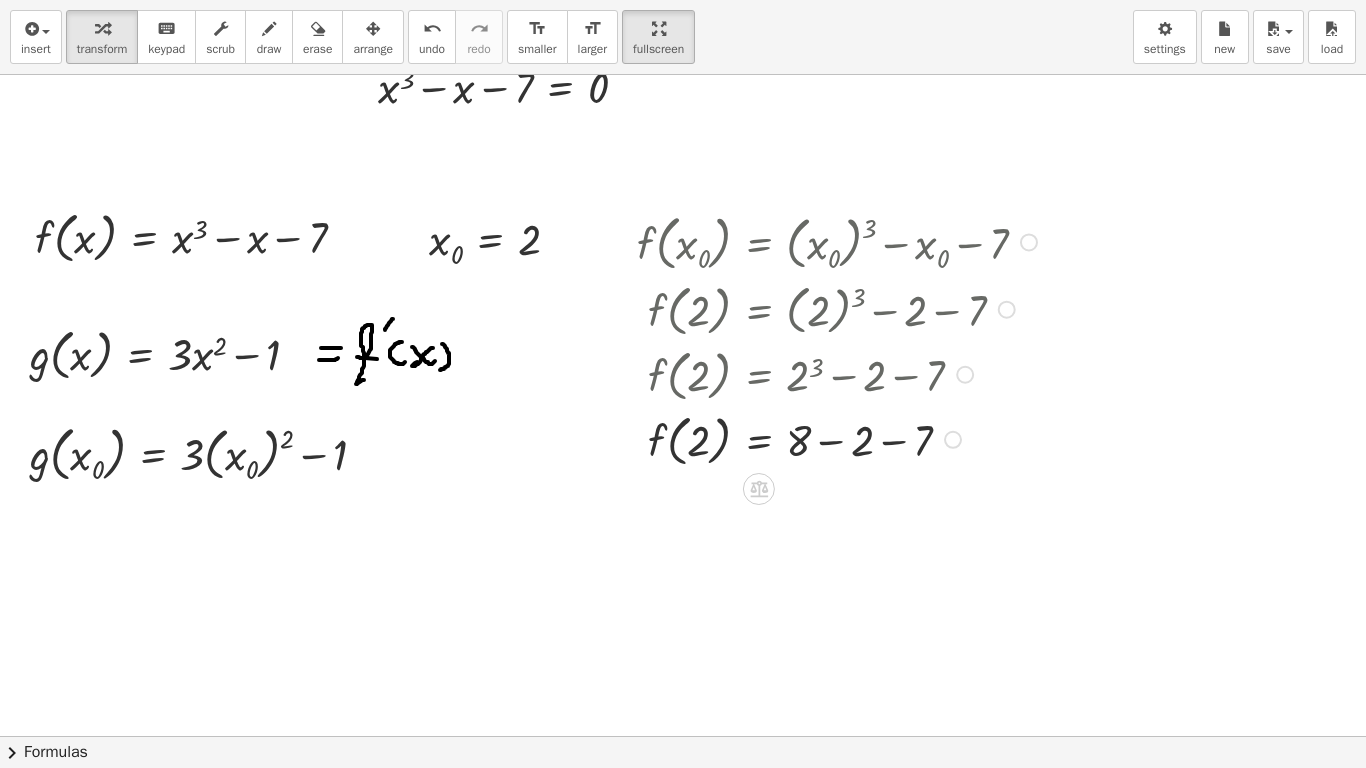 click at bounding box center (840, 438) 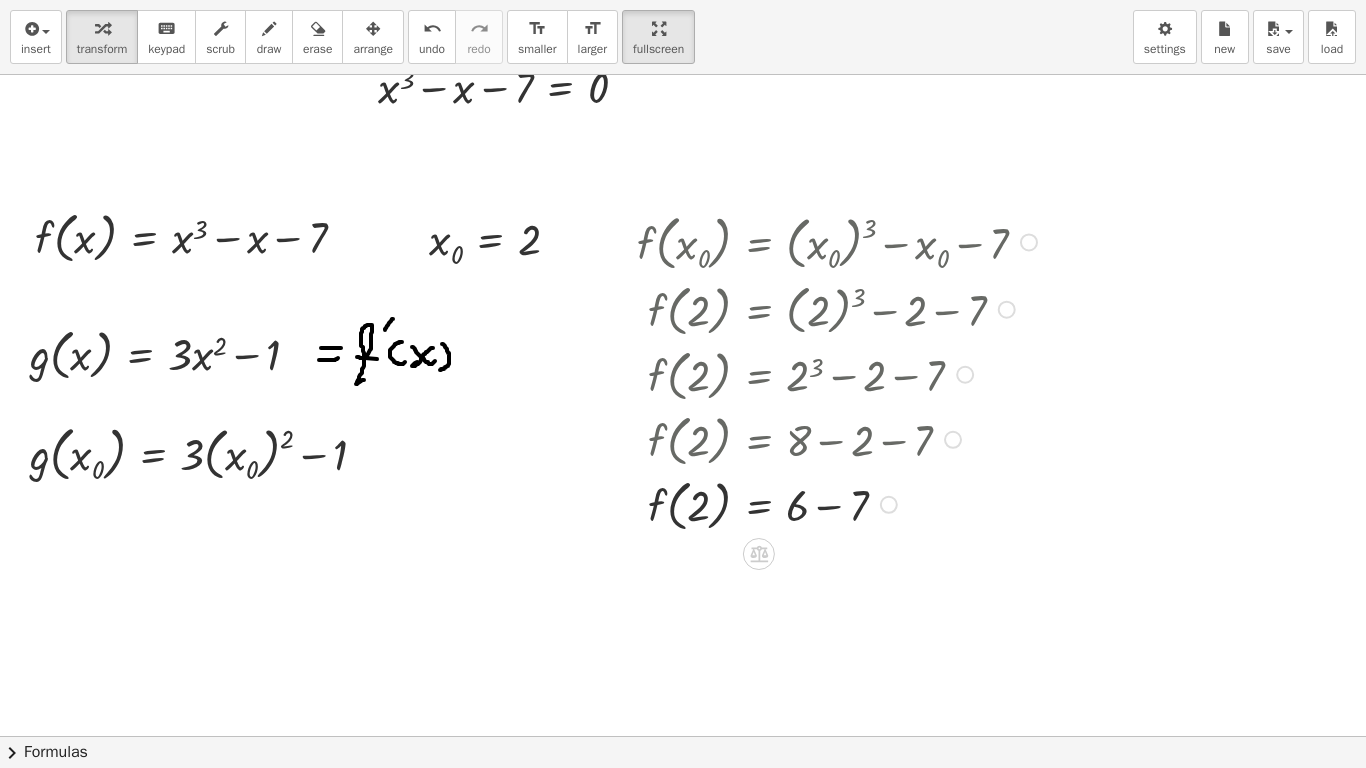 click at bounding box center [840, 503] 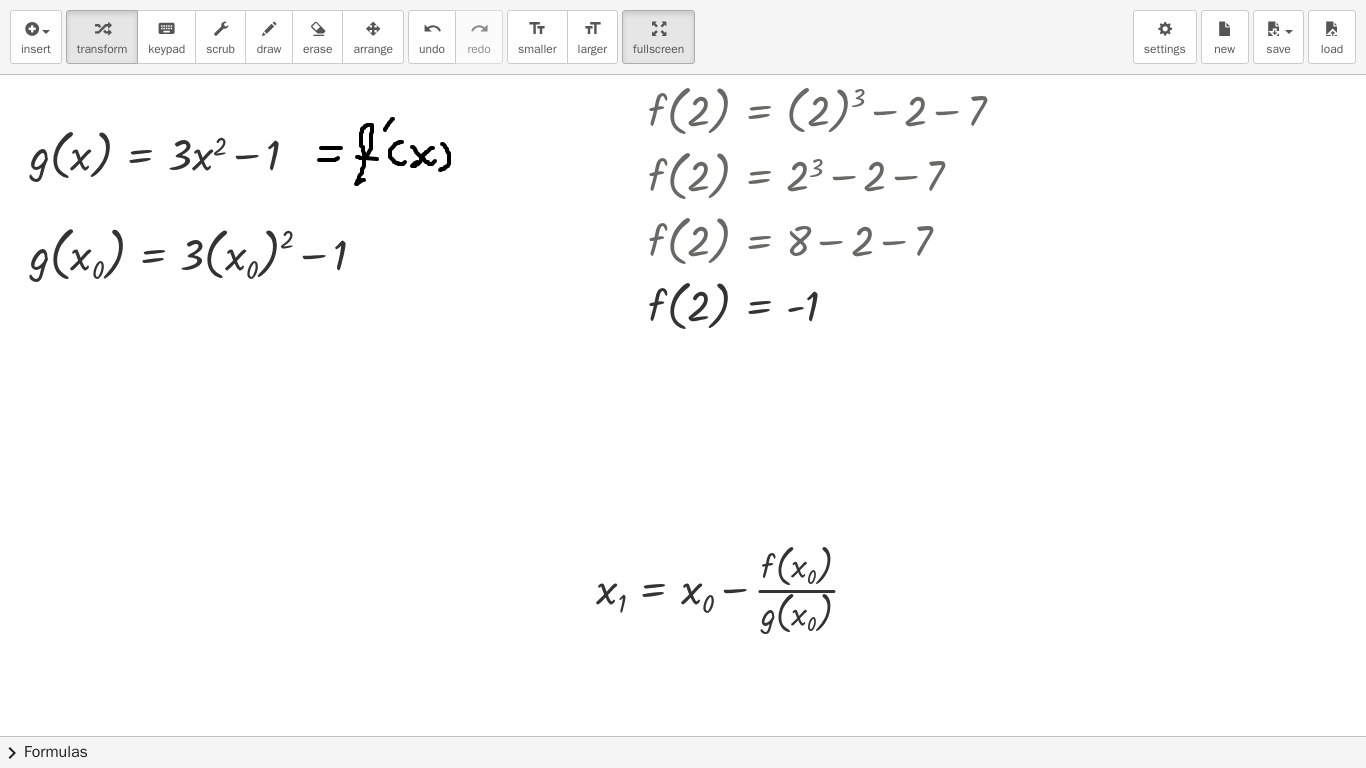 scroll, scrollTop: 200, scrollLeft: 0, axis: vertical 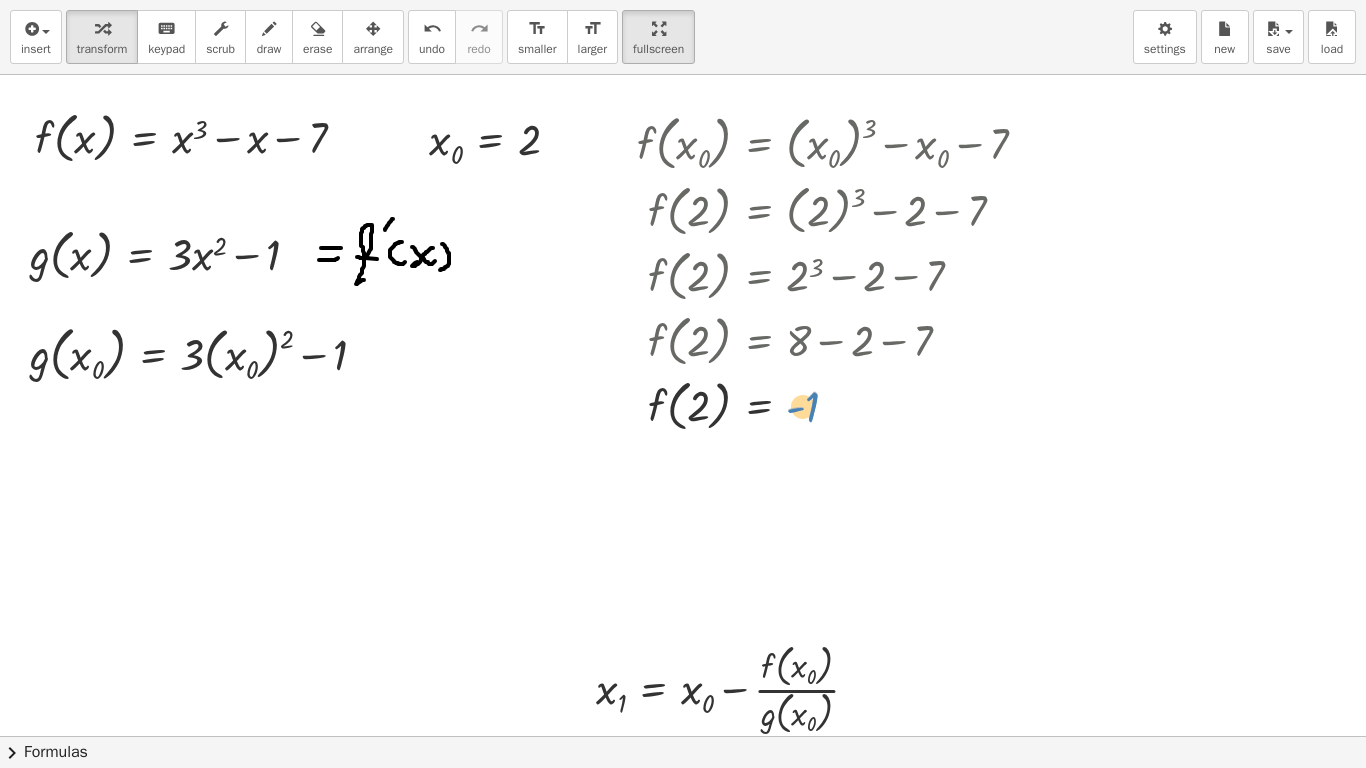 click at bounding box center [840, 403] 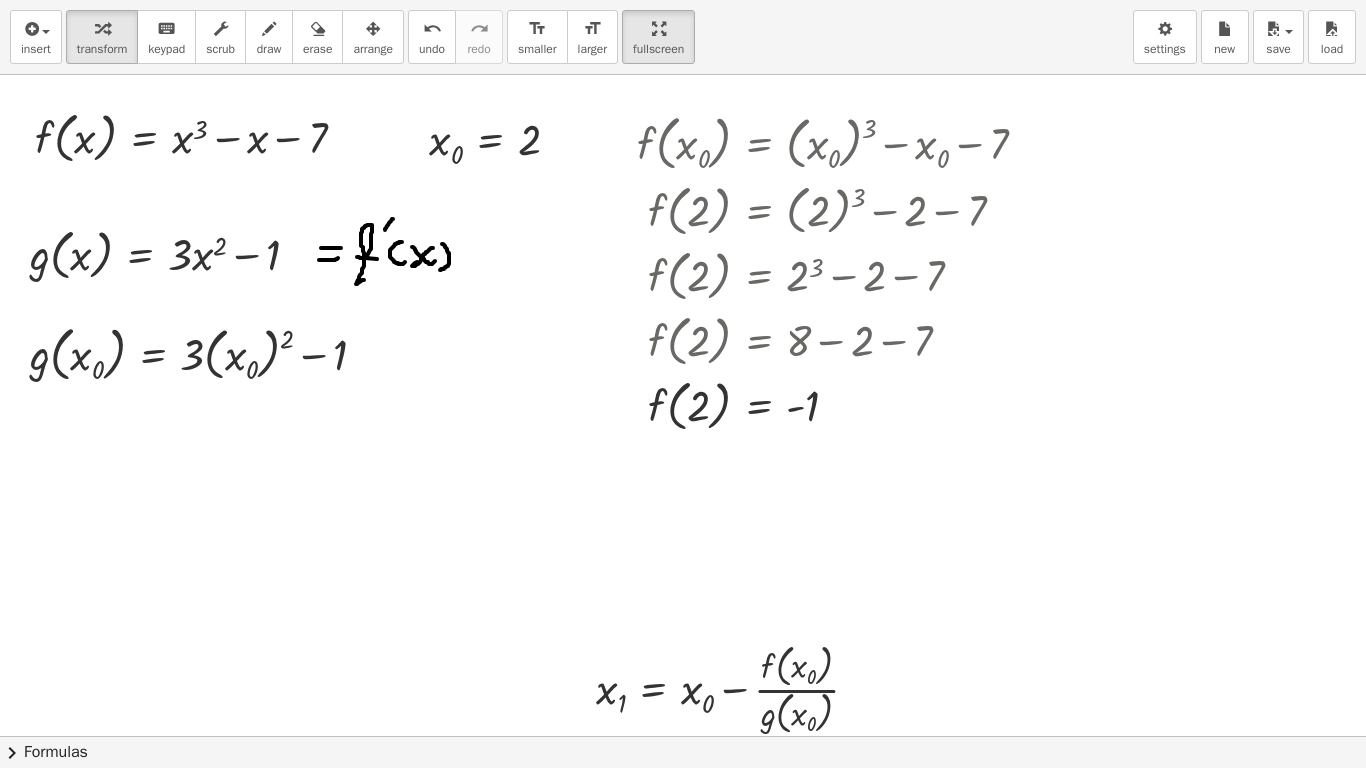 drag, startPoint x: 642, startPoint y: 145, endPoint x: 592, endPoint y: 379, distance: 239.28226 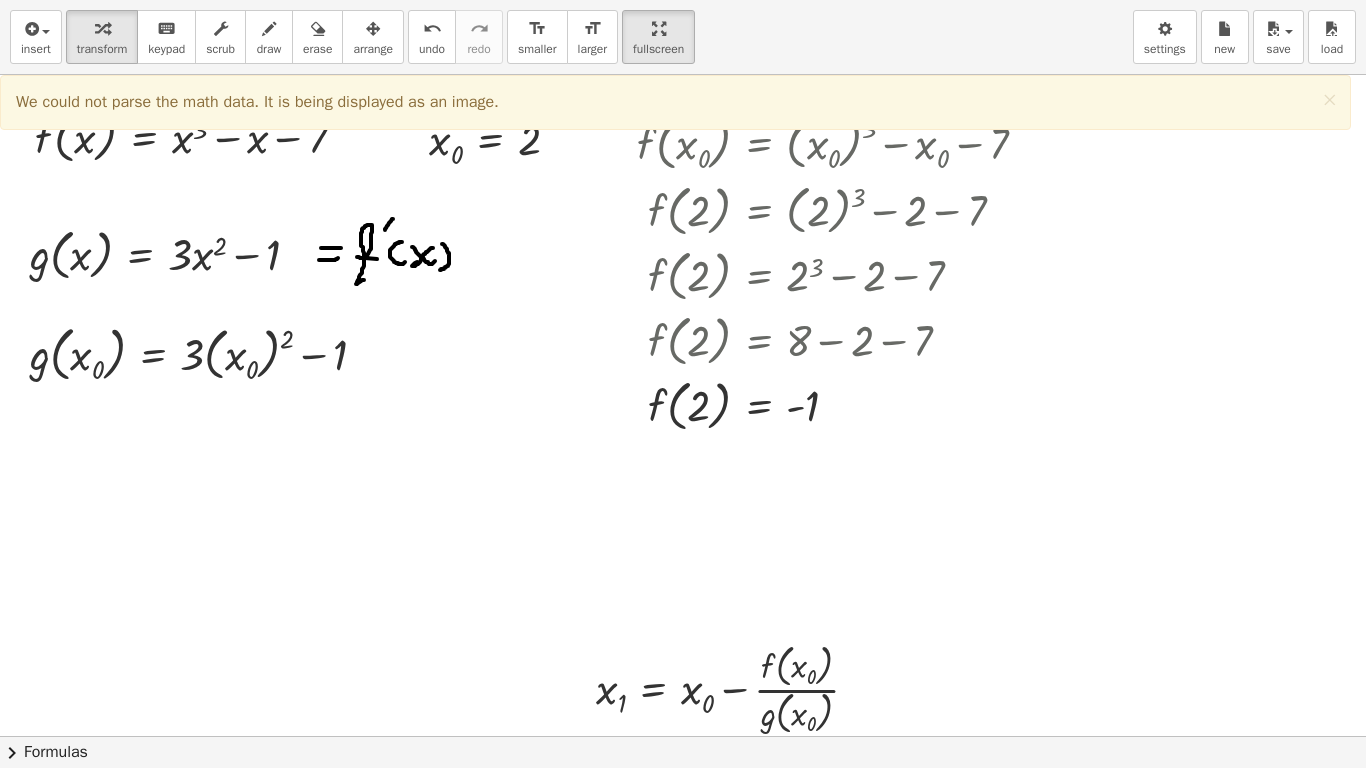 click at bounding box center [683, 536] 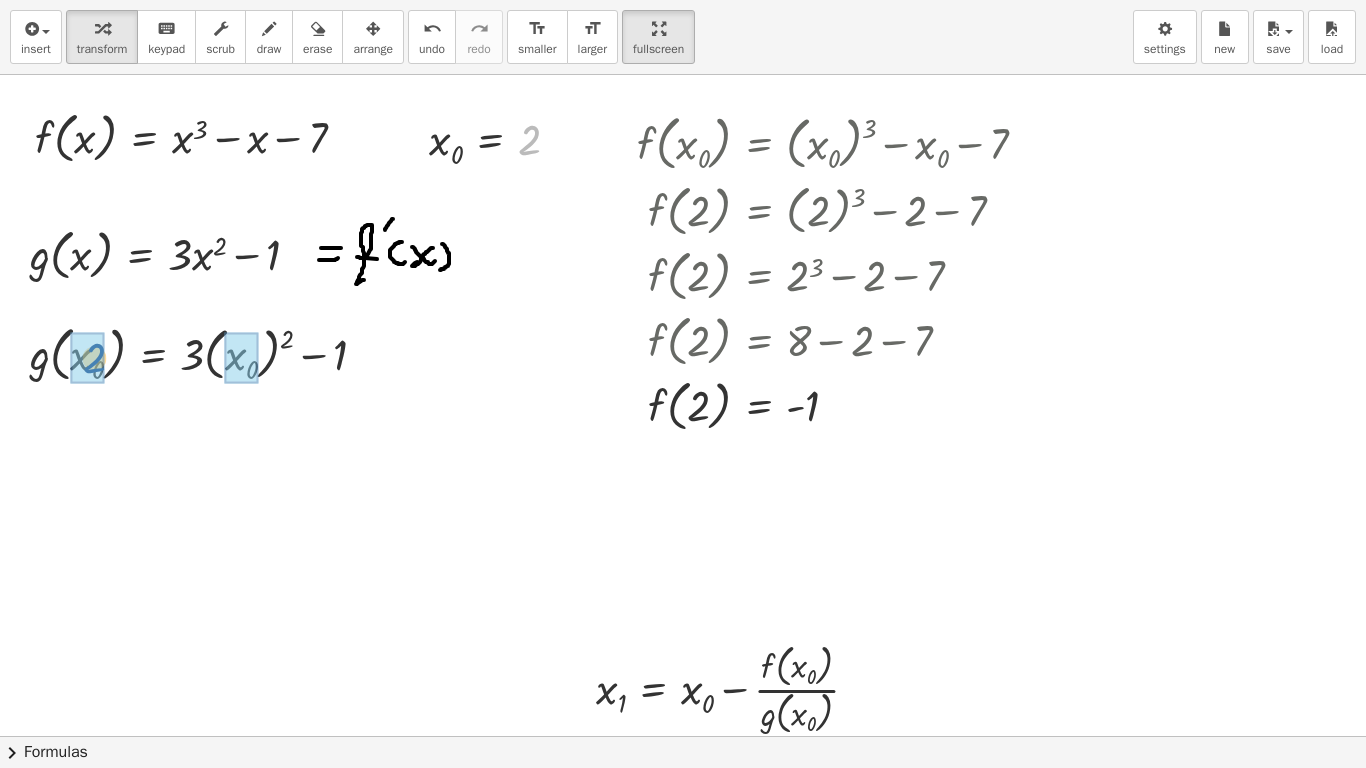 drag, startPoint x: 531, startPoint y: 156, endPoint x: 95, endPoint y: 374, distance: 487.46283 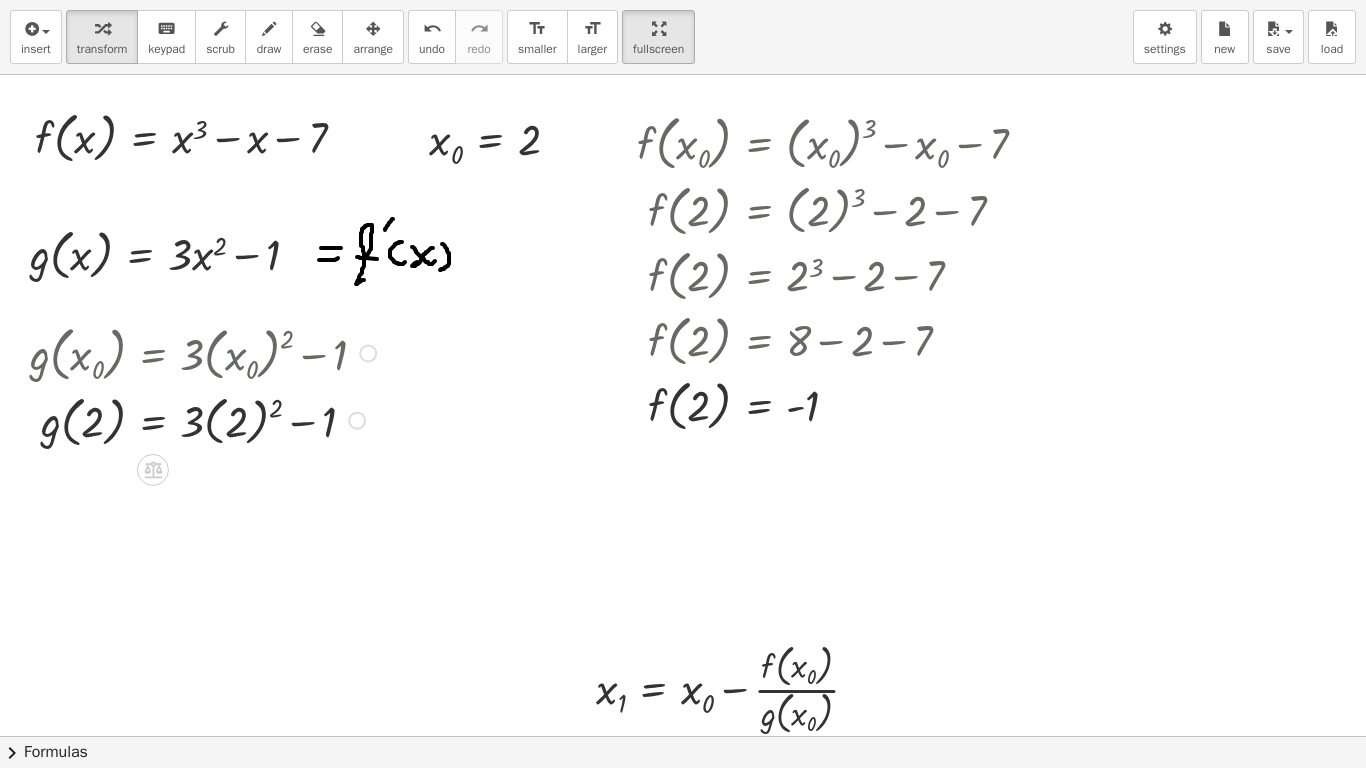click at bounding box center (206, 418) 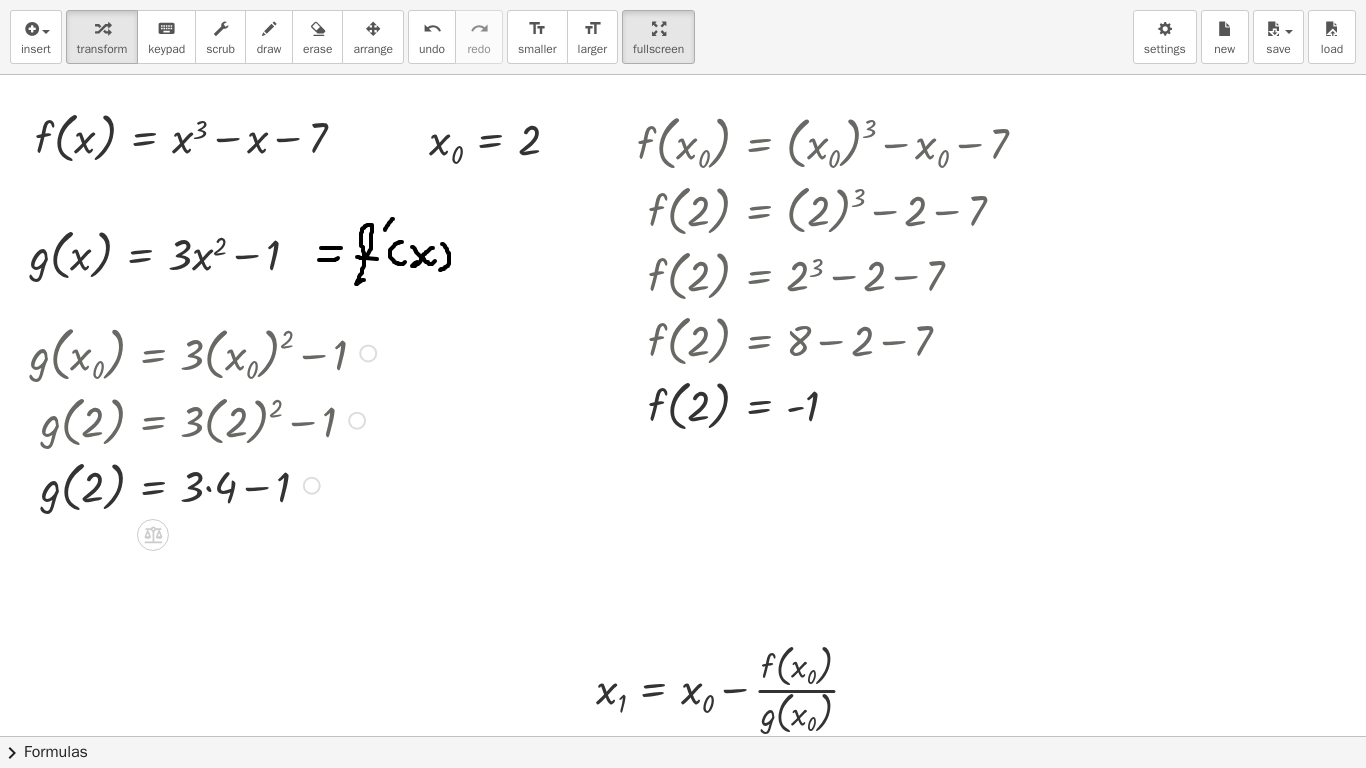 click at bounding box center [206, 483] 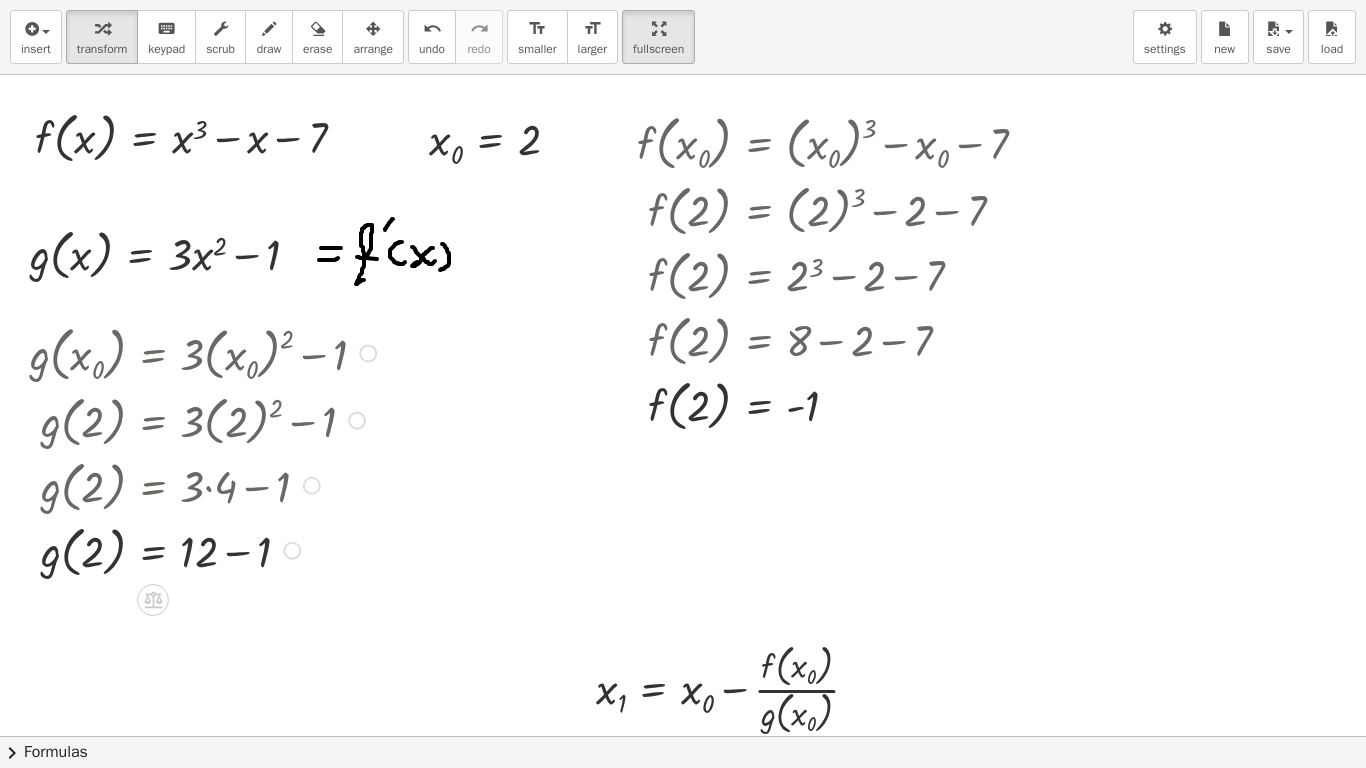 click at bounding box center [206, 549] 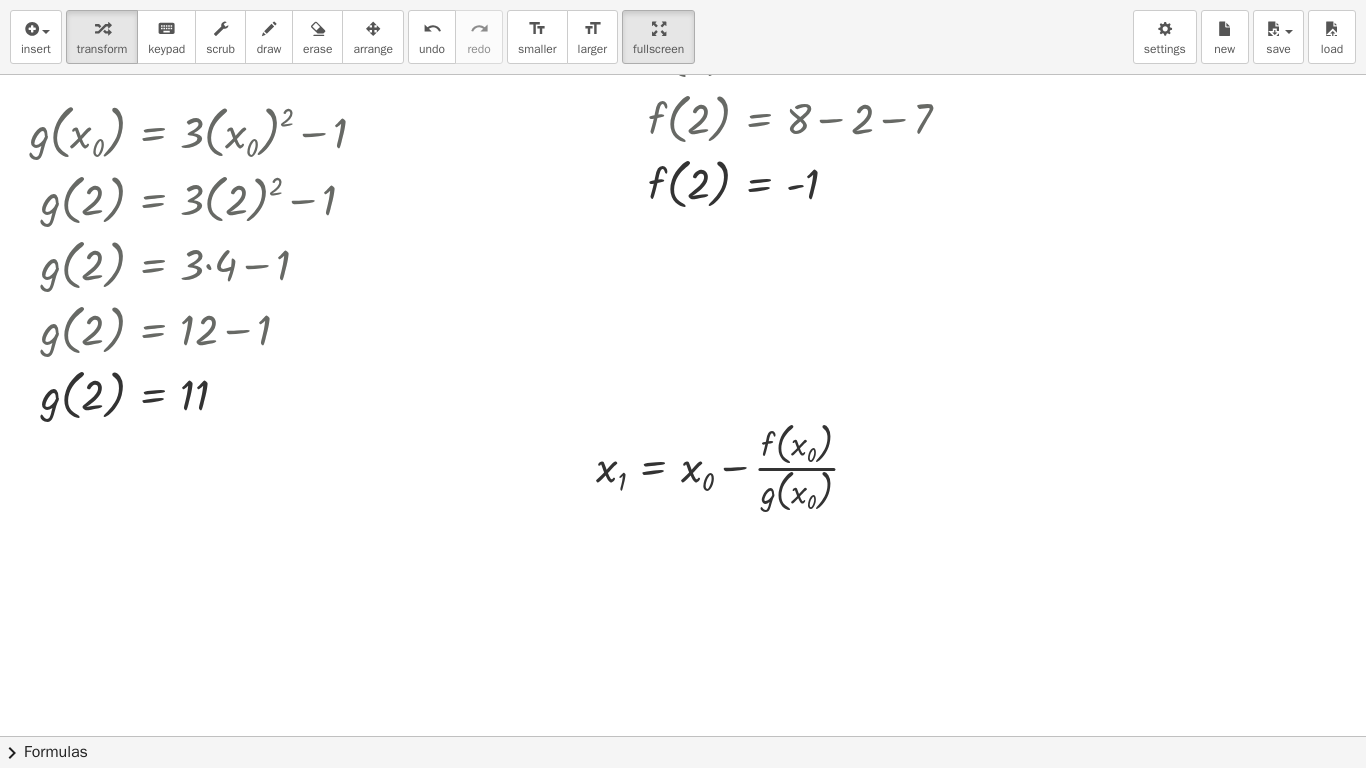 scroll, scrollTop: 435, scrollLeft: 0, axis: vertical 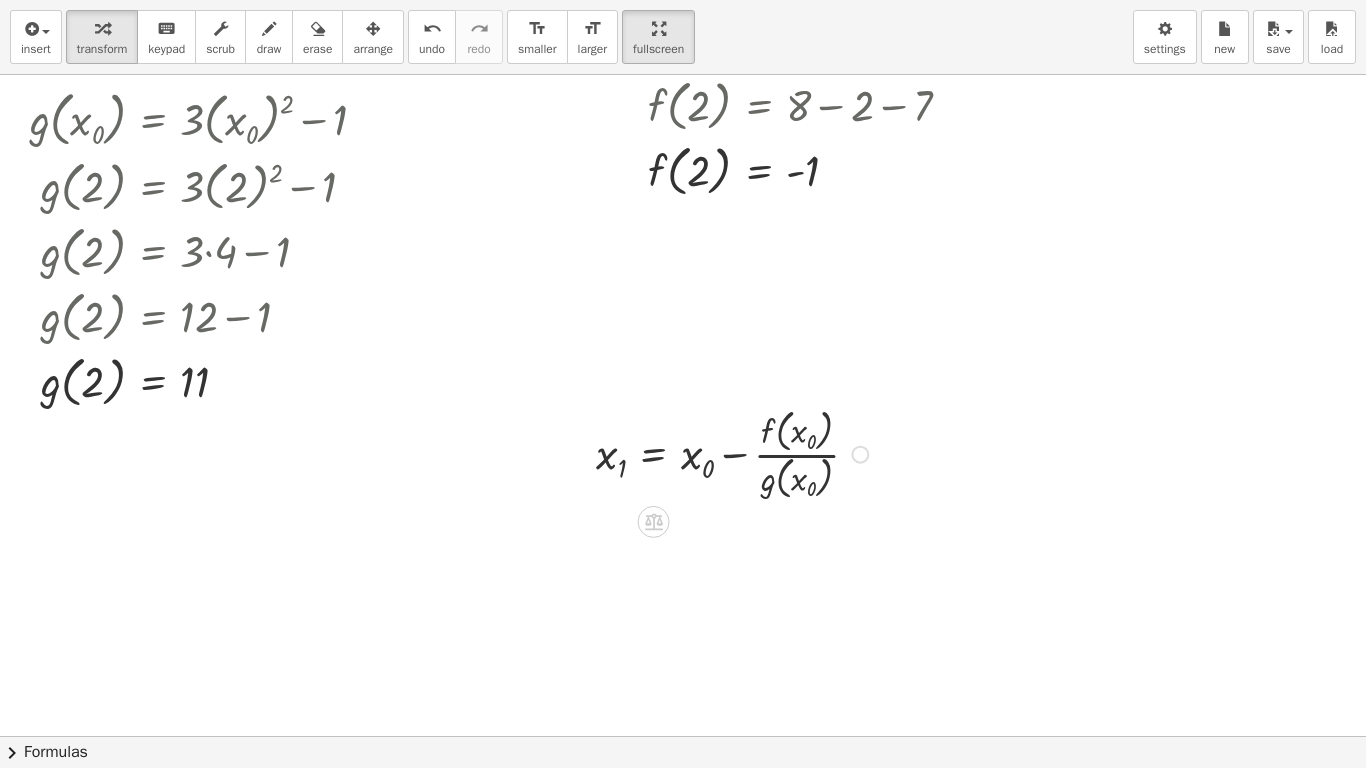 click on "Fix a mistake Transform line Copy line as LaTeX Copy derivation as LaTeX Expand new lines: On" at bounding box center (860, 455) 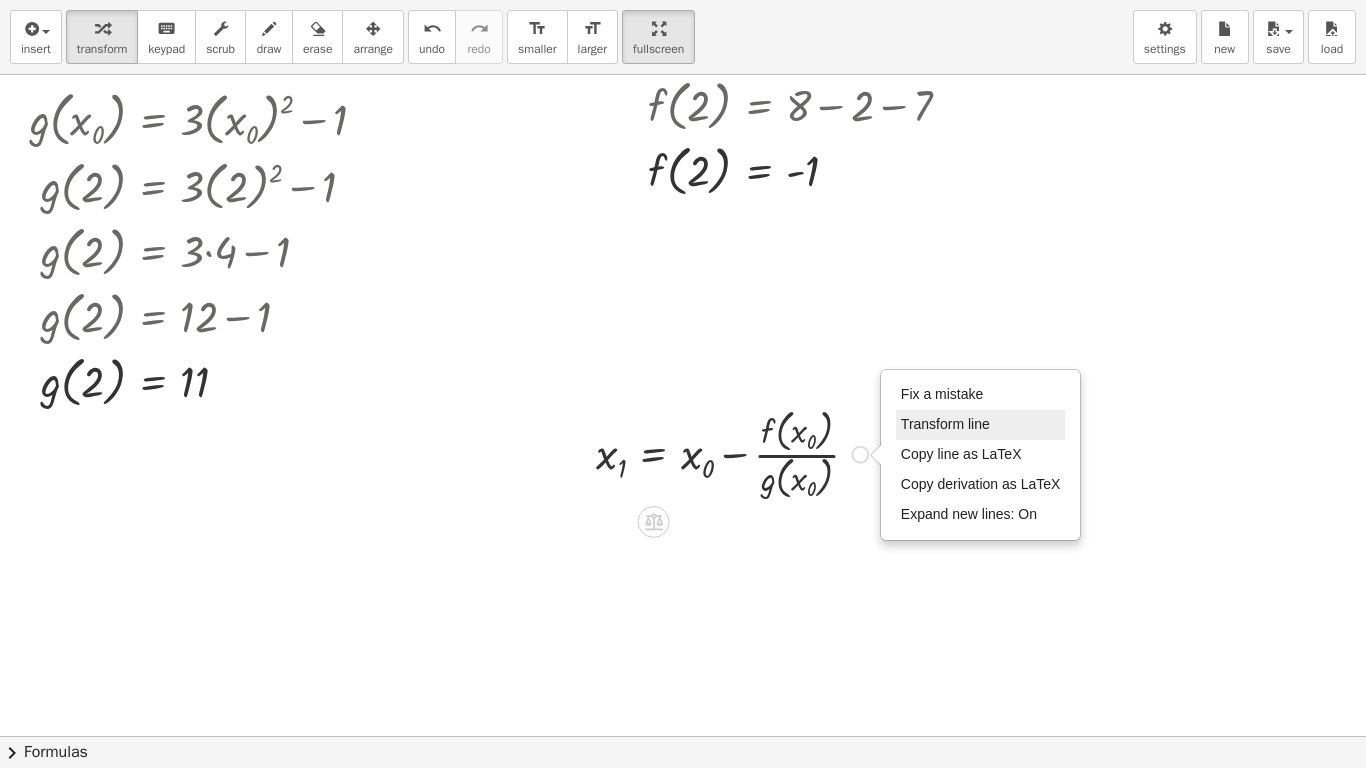 click on "Transform line" at bounding box center [945, 424] 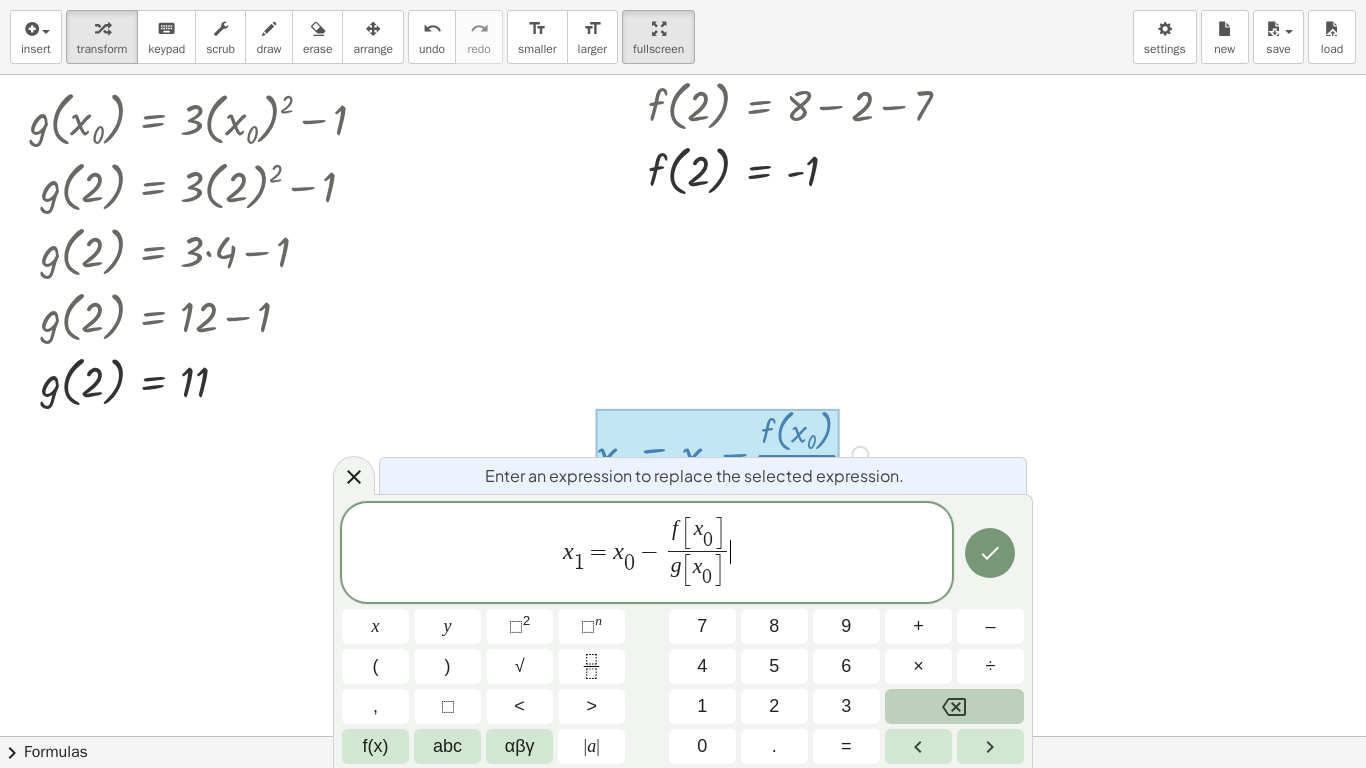 click on "x 1 = x 0 − f [ x 0 ] g [ x 0 ]" at bounding box center (647, 554) 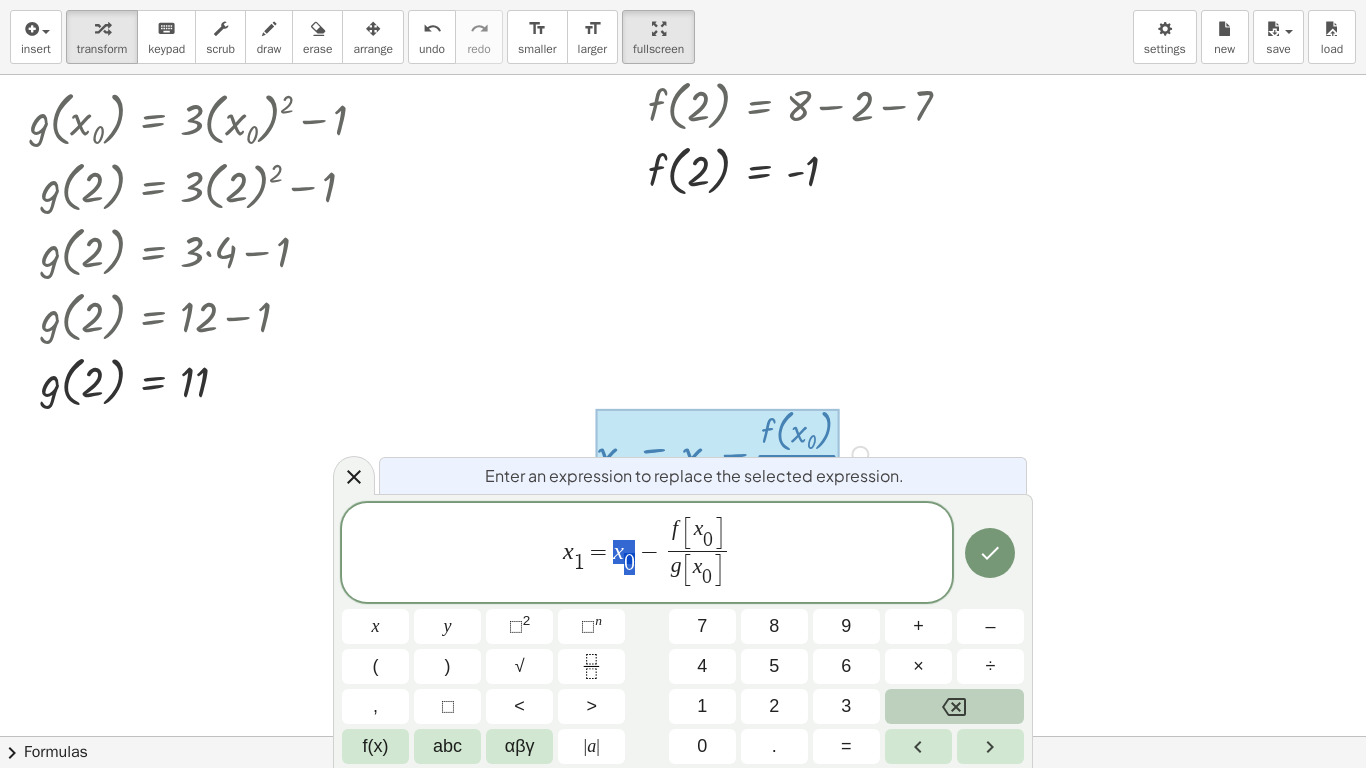 drag, startPoint x: 616, startPoint y: 554, endPoint x: 633, endPoint y: 553, distance: 17.029387 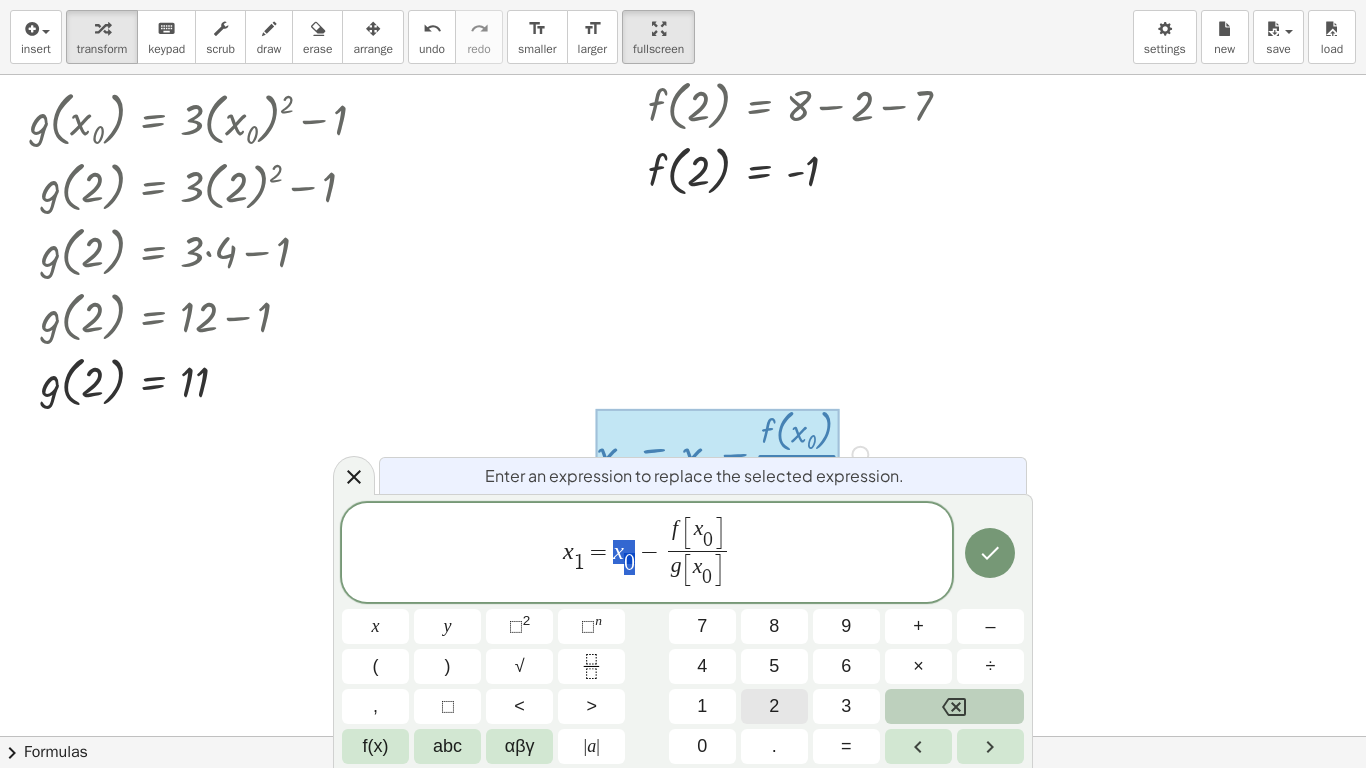 click on "2" at bounding box center [774, 706] 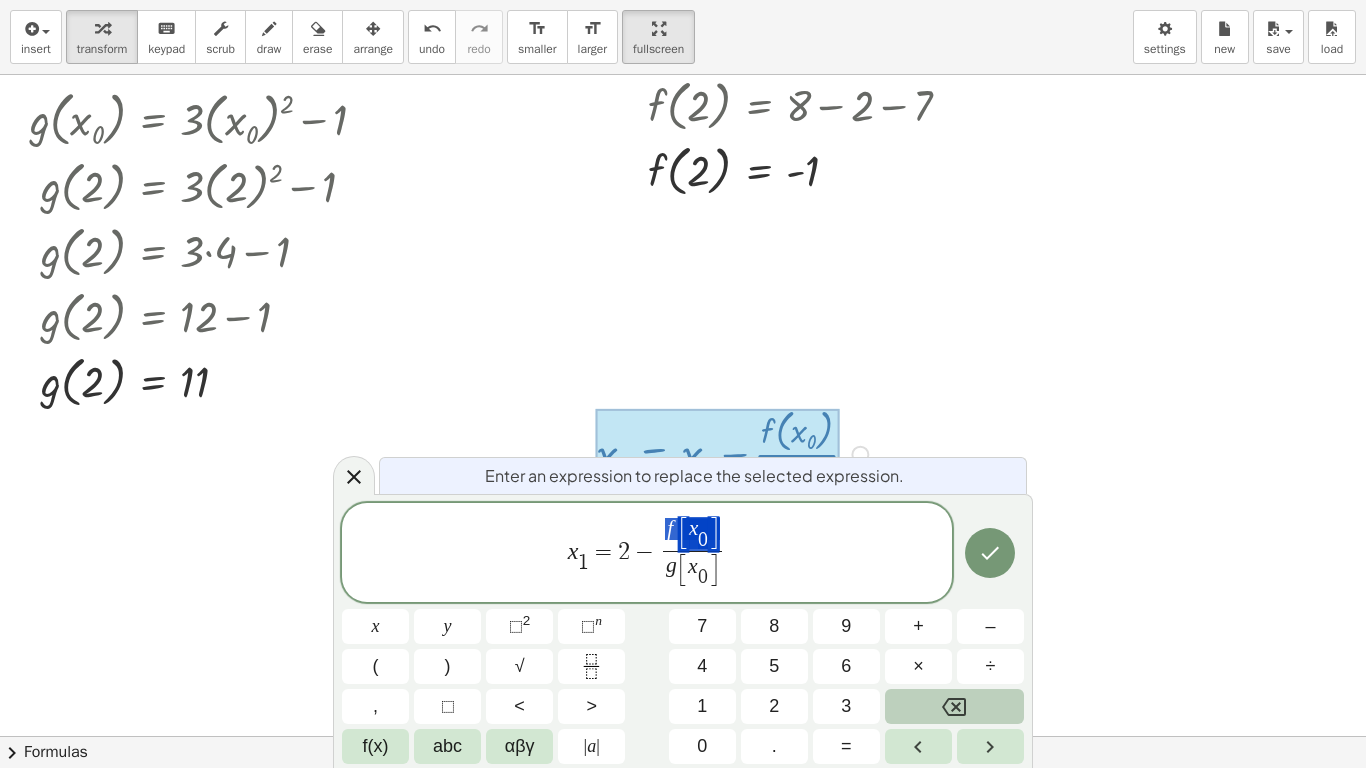 drag, startPoint x: 661, startPoint y: 528, endPoint x: 707, endPoint y: 529, distance: 46.010868 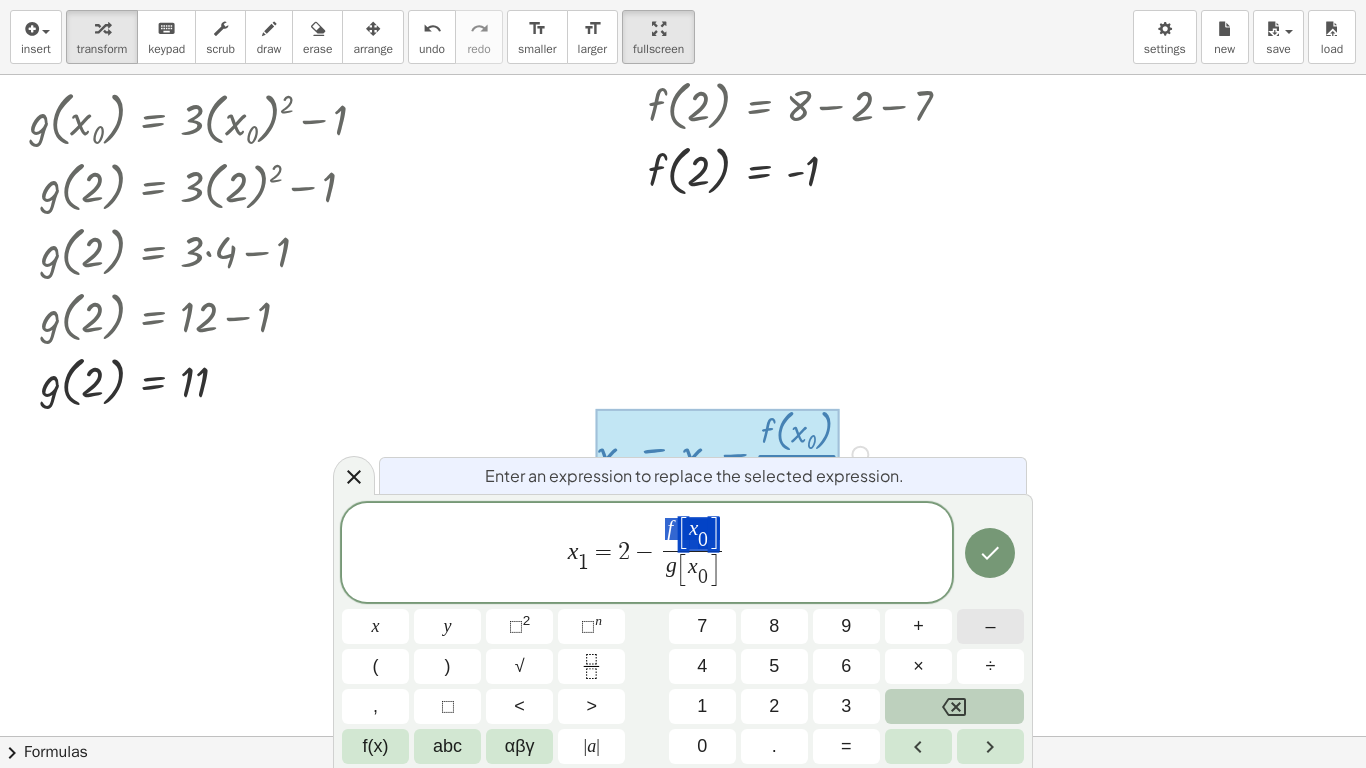 click on "–" at bounding box center [990, 626] 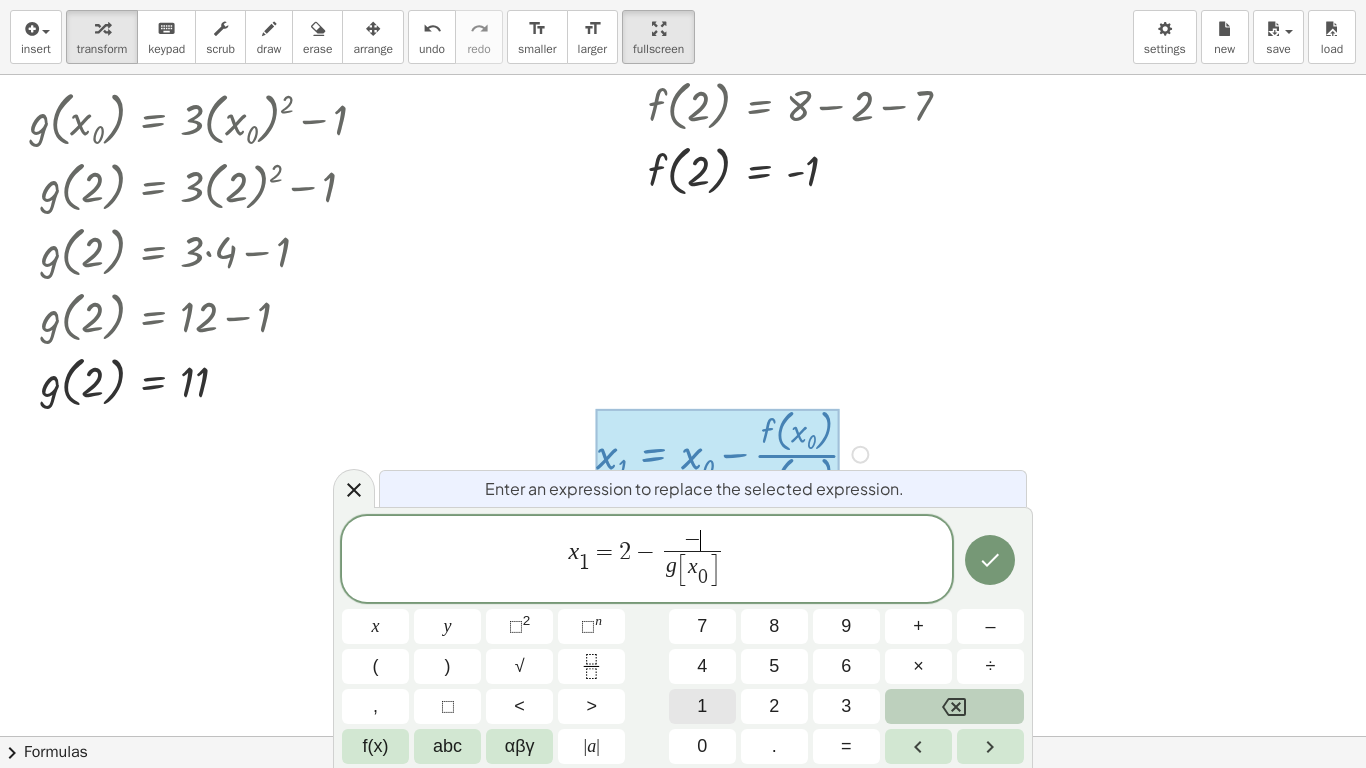 click on "1" at bounding box center [702, 706] 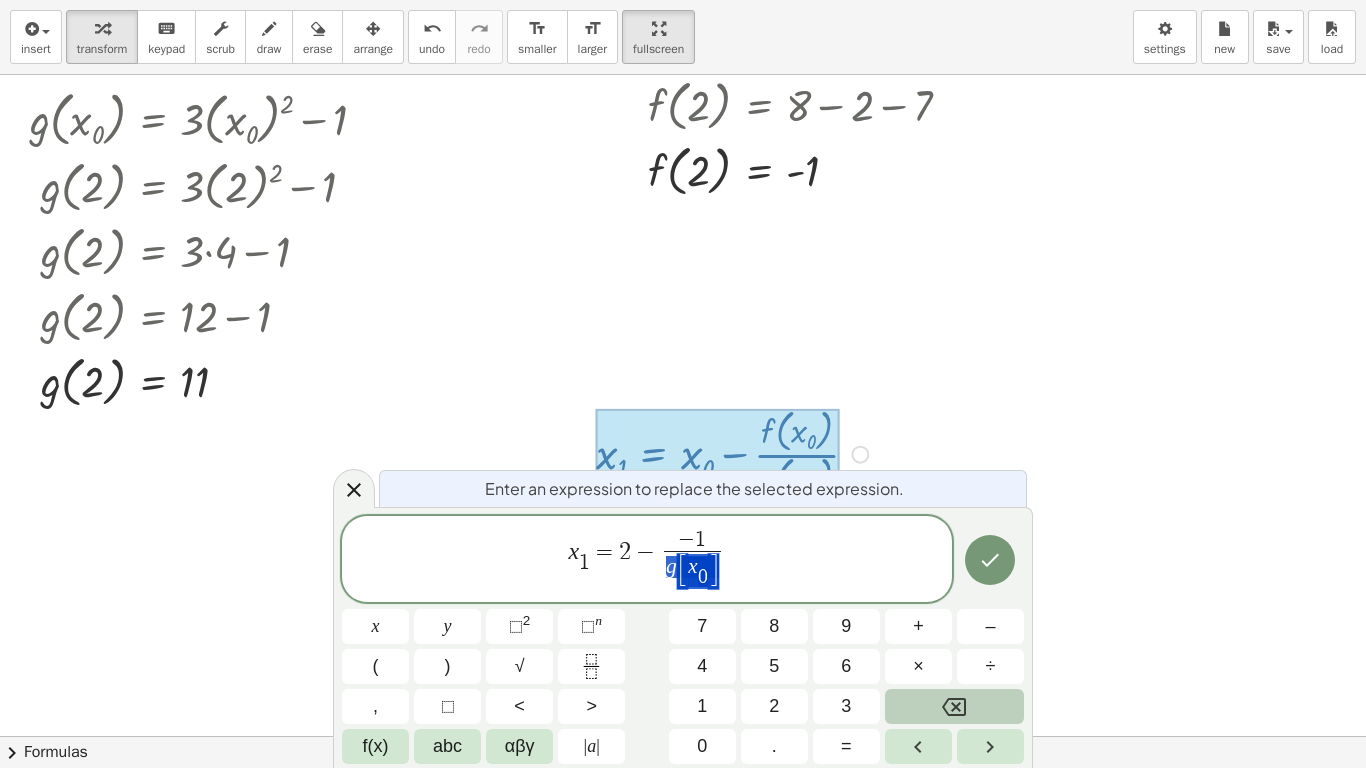 drag, startPoint x: 664, startPoint y: 573, endPoint x: 720, endPoint y: 582, distance: 56.718605 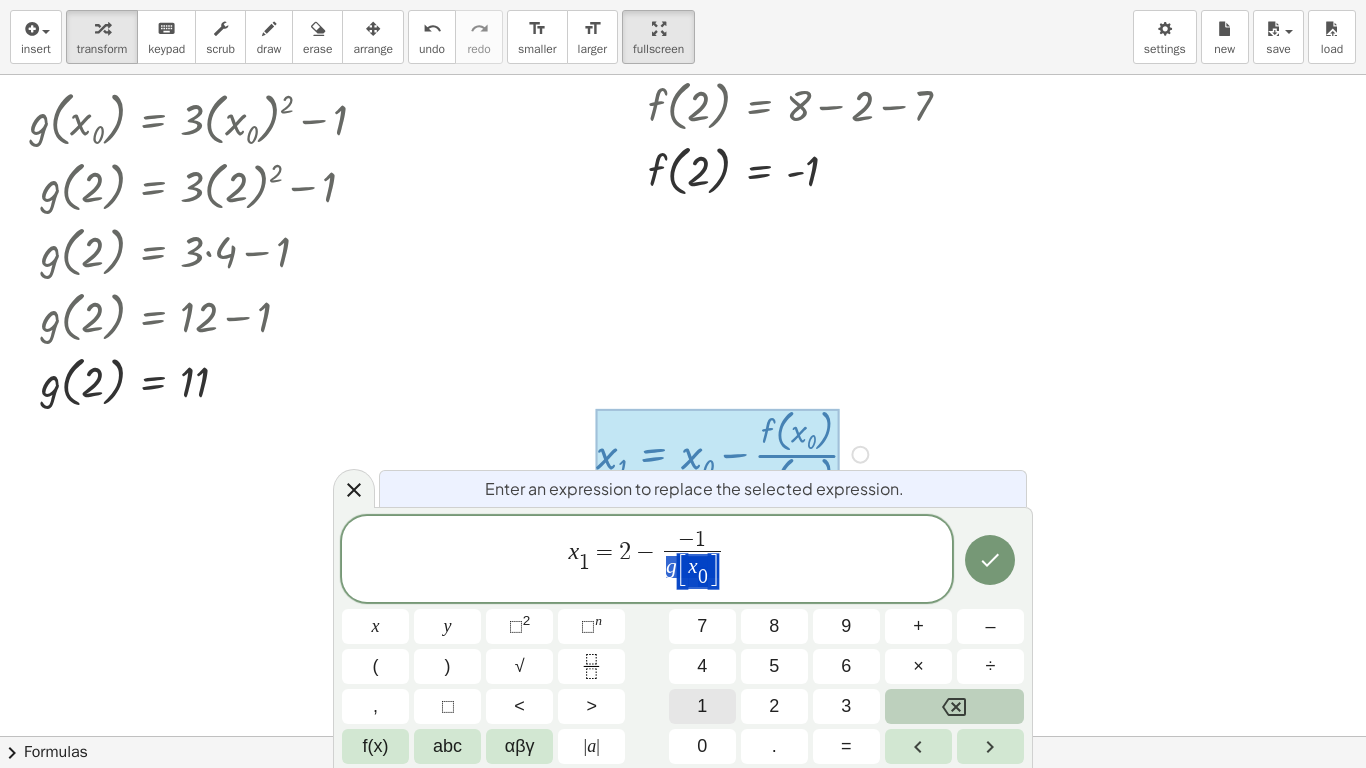 click on "1" at bounding box center (702, 706) 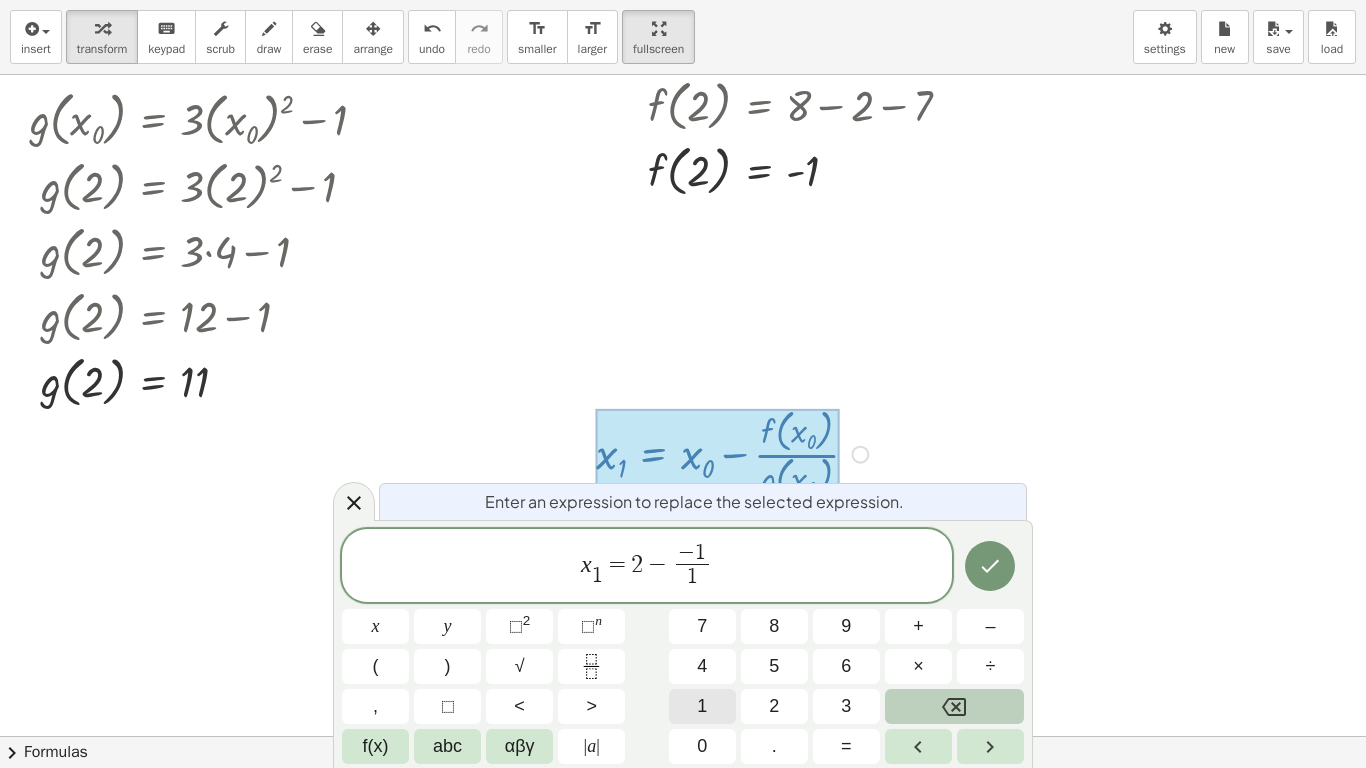 click on "1" at bounding box center (702, 706) 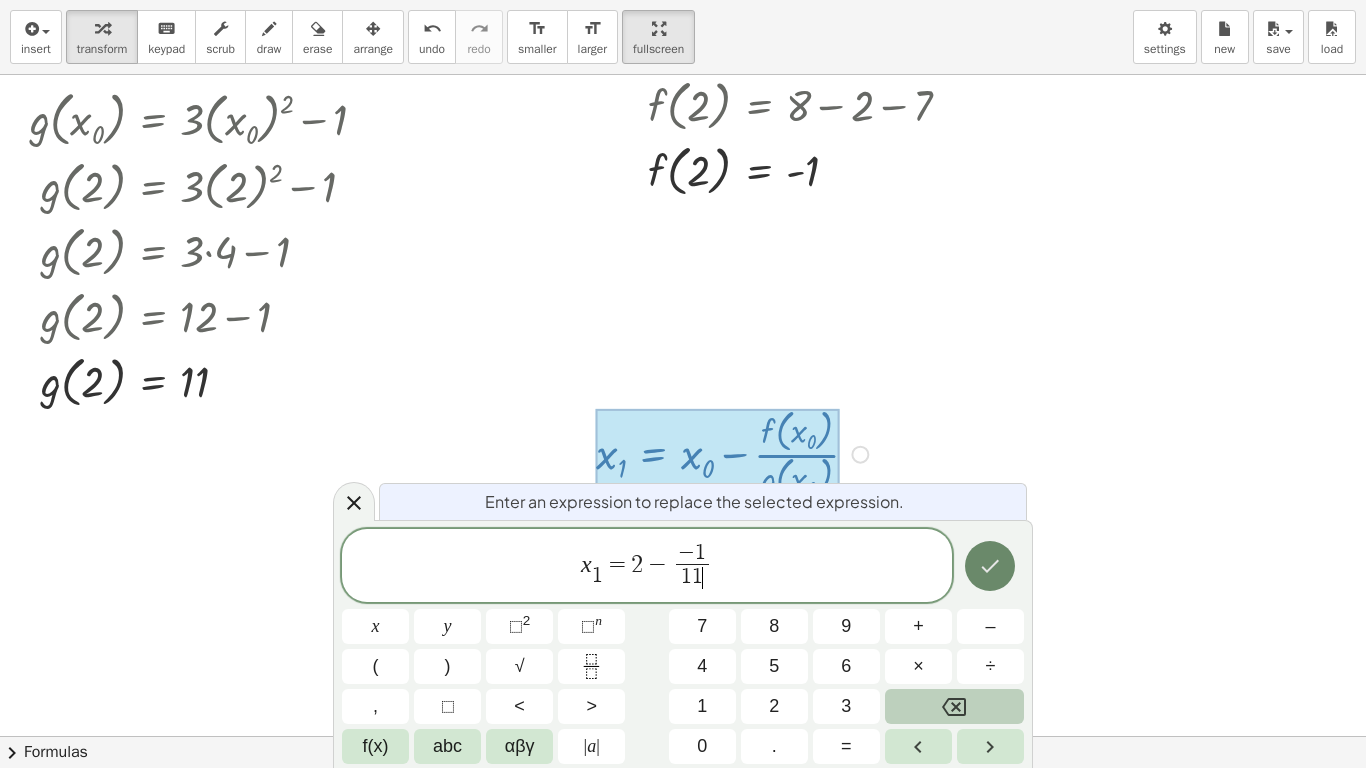 click 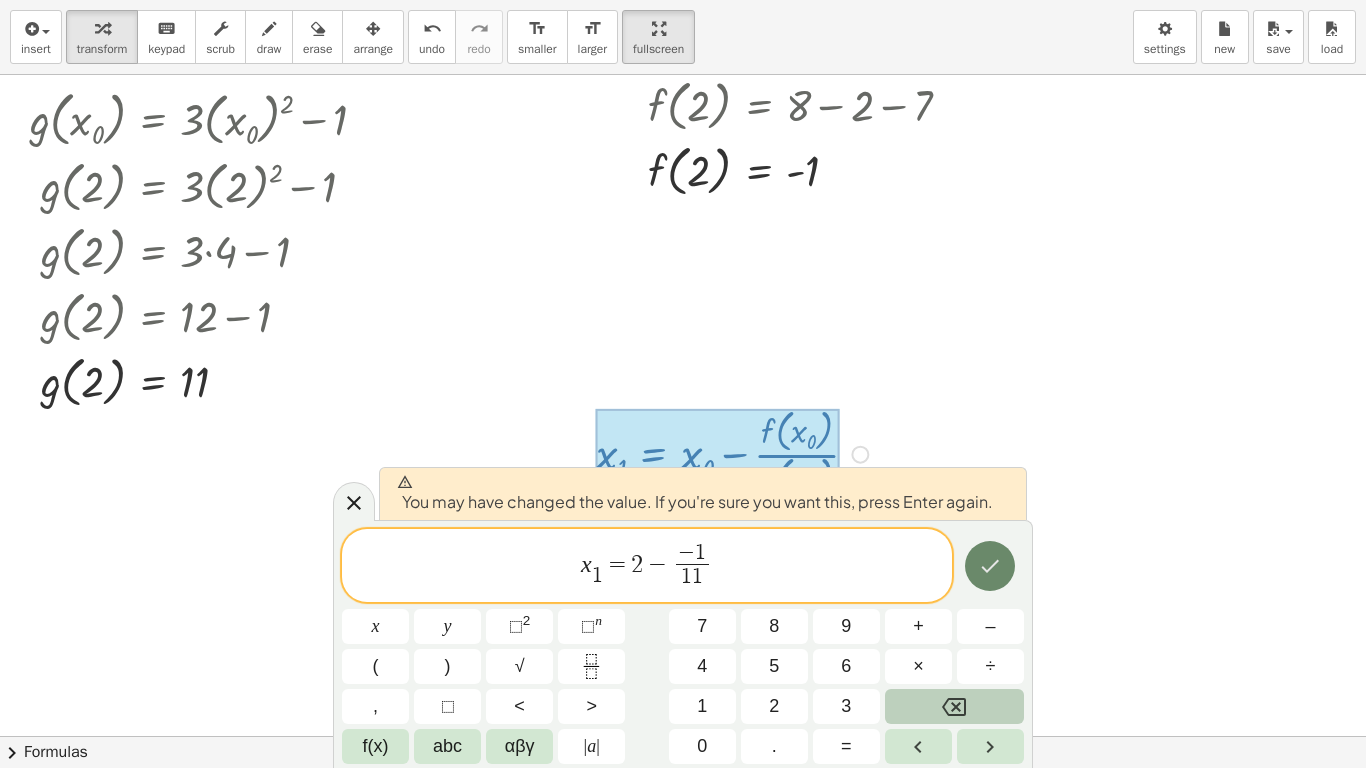 click 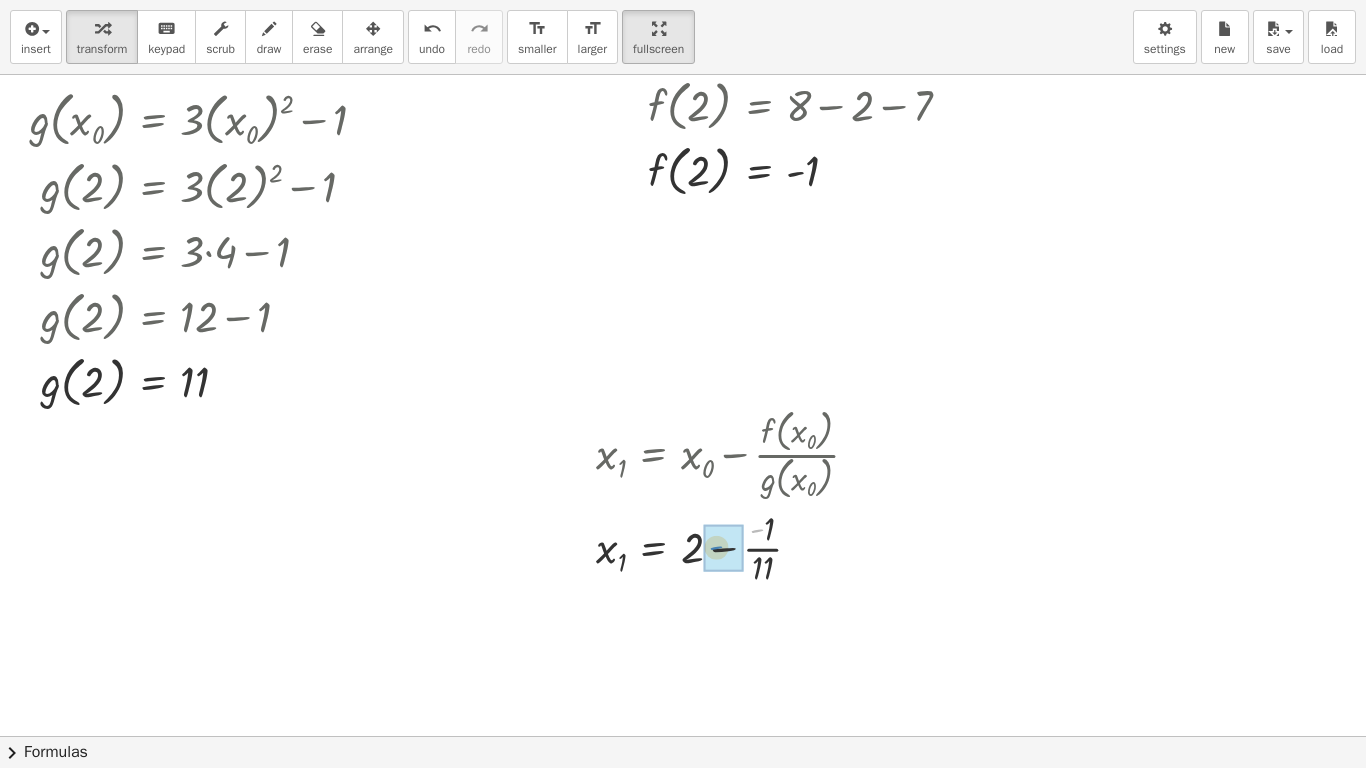 drag, startPoint x: 760, startPoint y: 529, endPoint x: 719, endPoint y: 547, distance: 44.777225 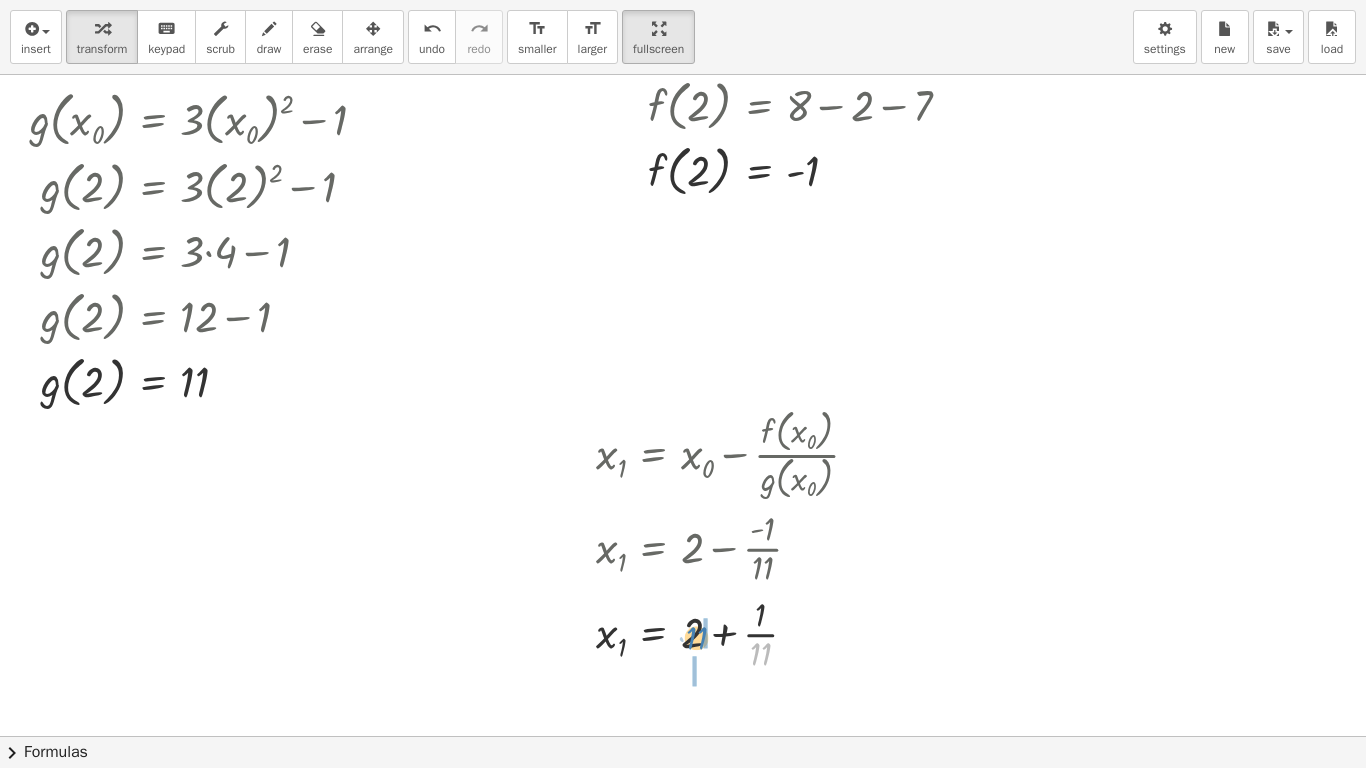 drag, startPoint x: 767, startPoint y: 654, endPoint x: 702, endPoint y: 639, distance: 66.70832 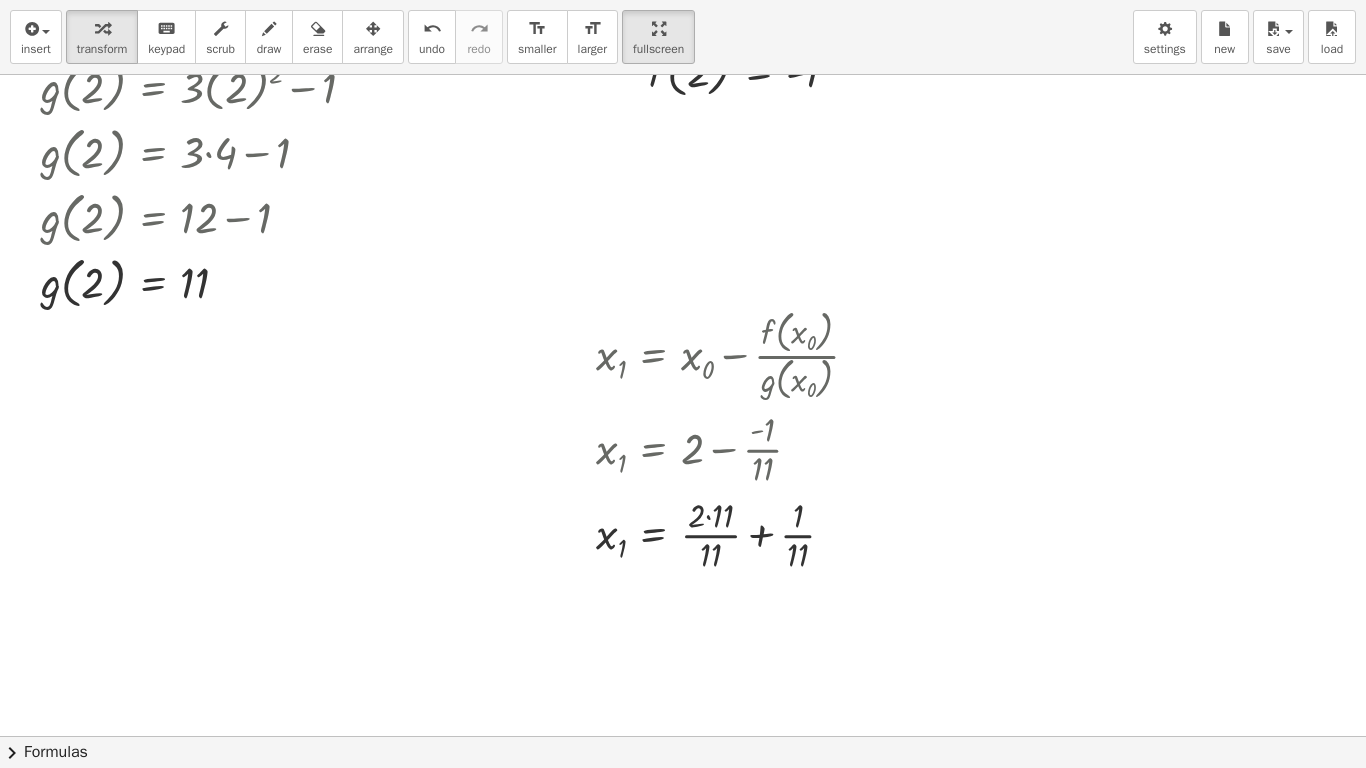 scroll, scrollTop: 535, scrollLeft: 0, axis: vertical 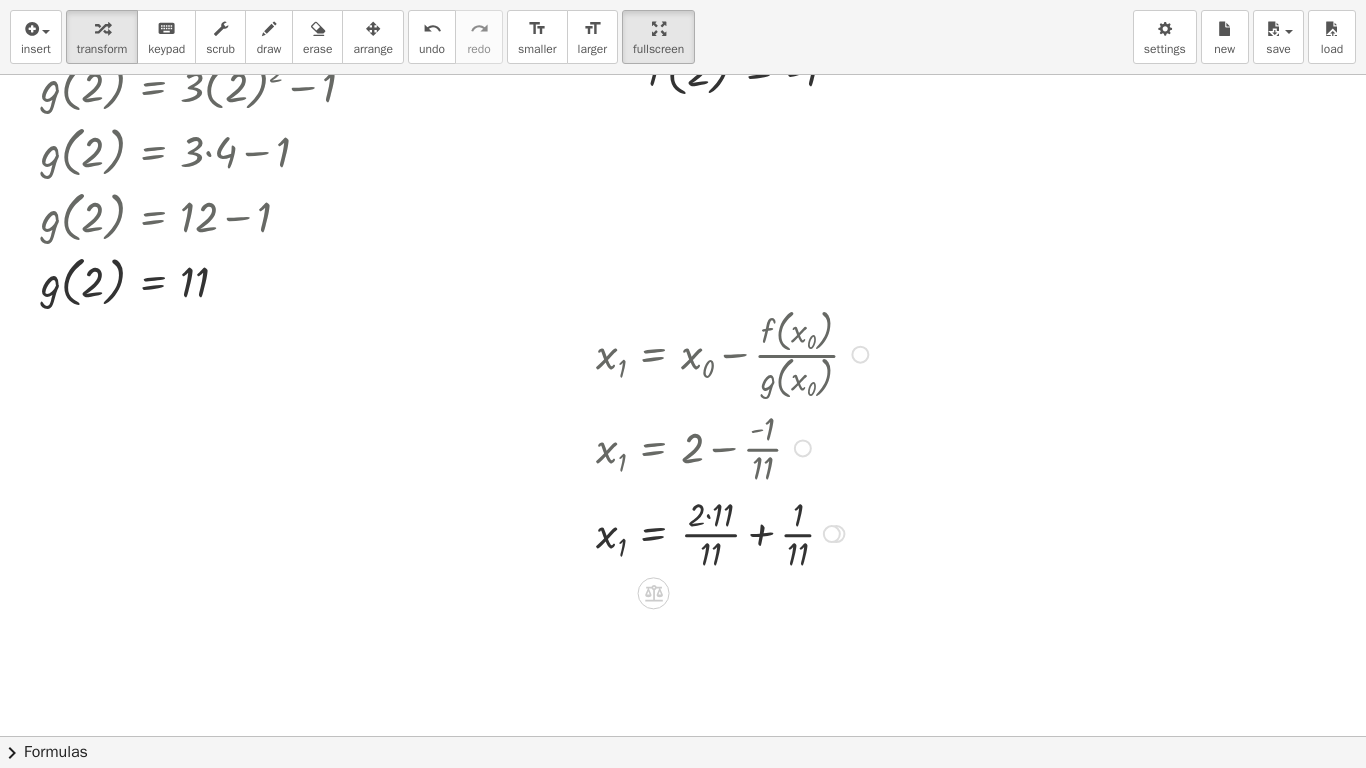 click at bounding box center (735, 533) 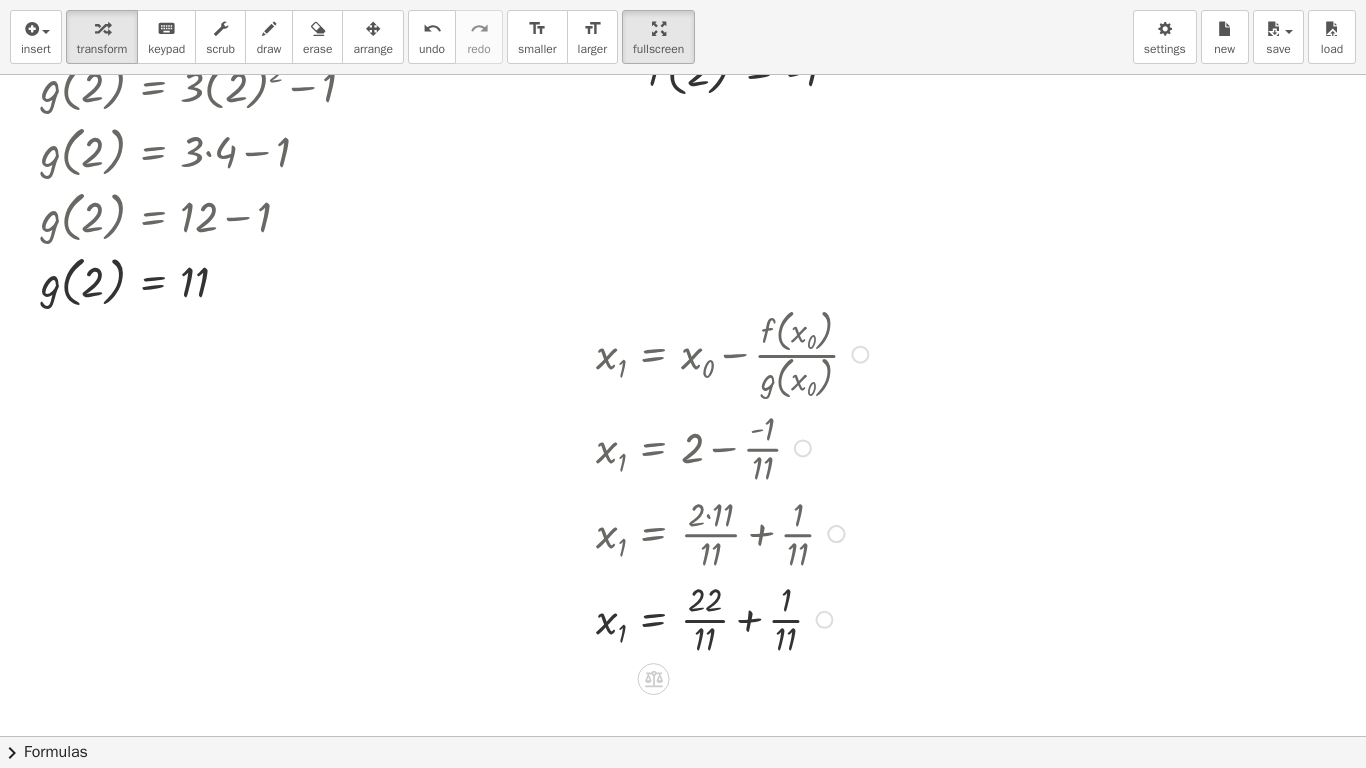 click at bounding box center (735, 618) 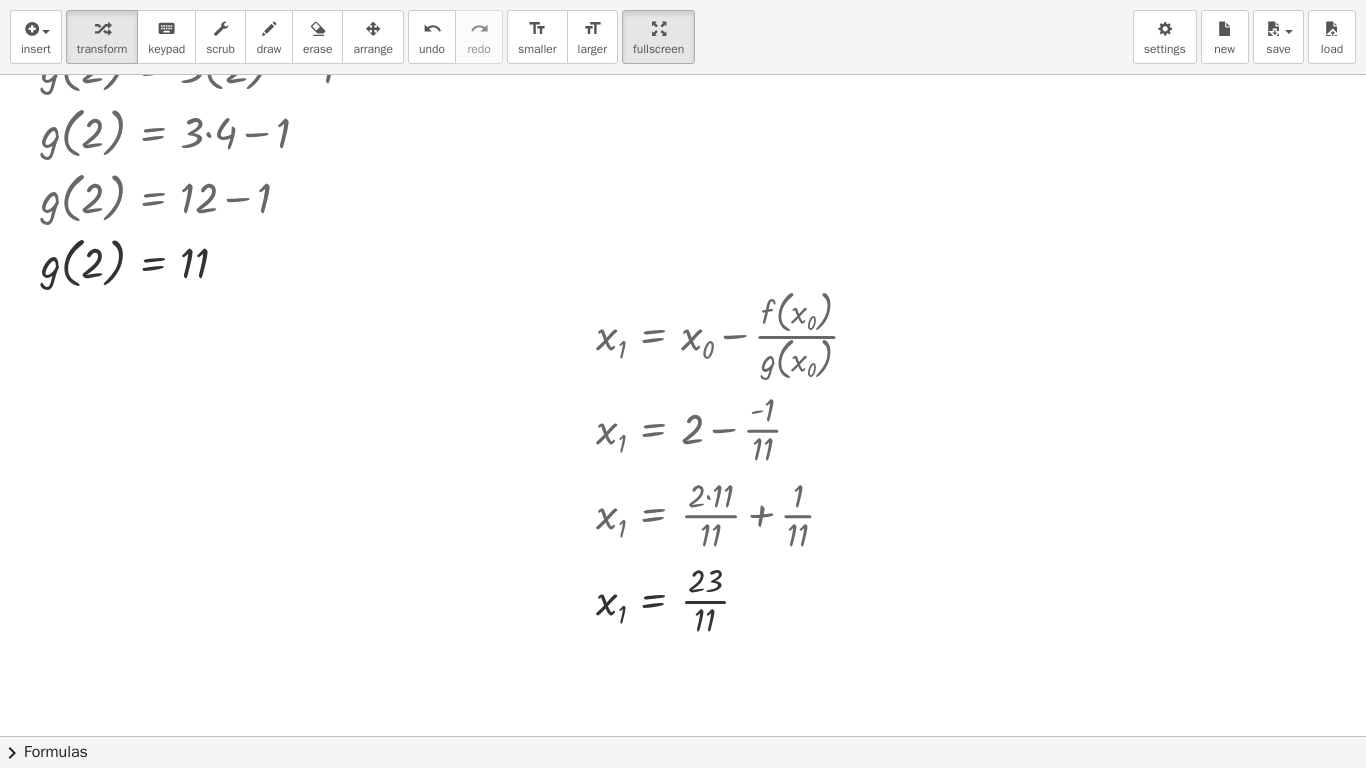 scroll, scrollTop: 635, scrollLeft: 0, axis: vertical 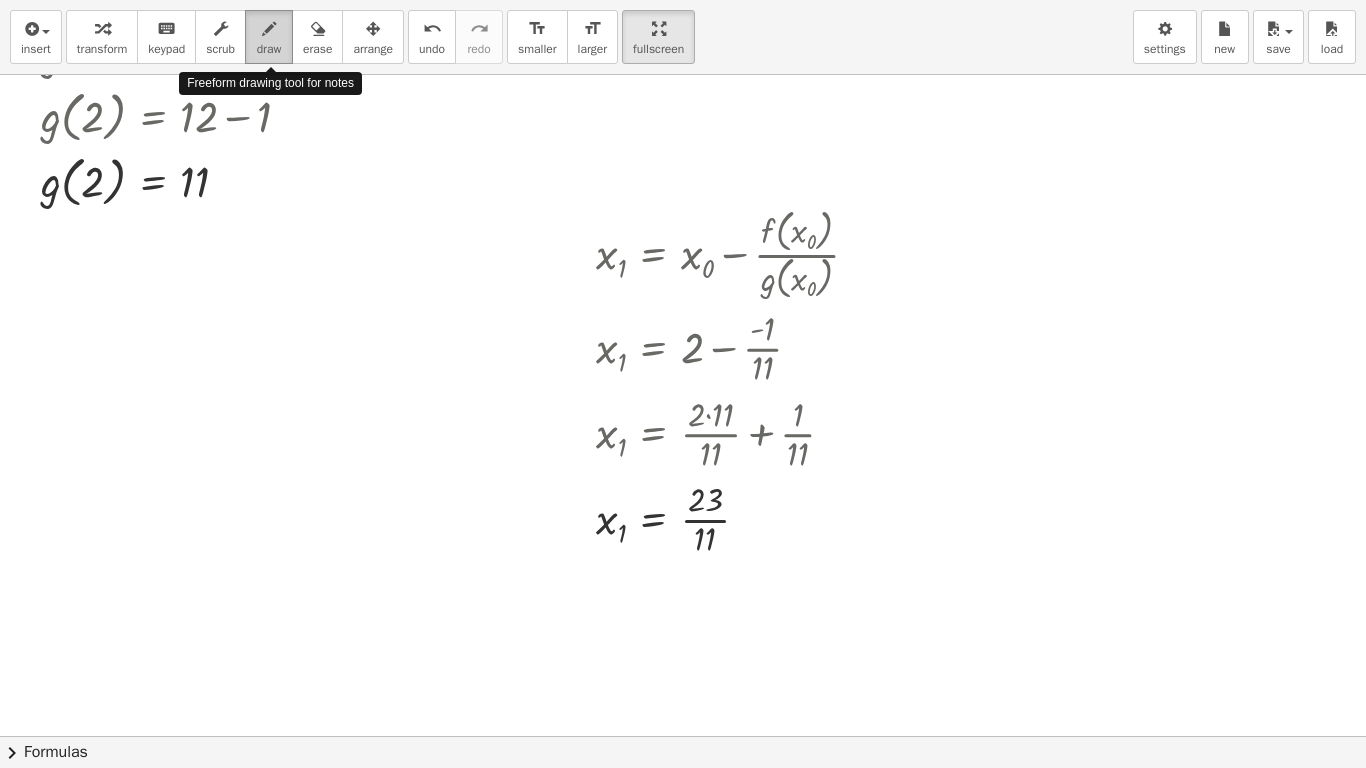 click on "draw" at bounding box center (269, 49) 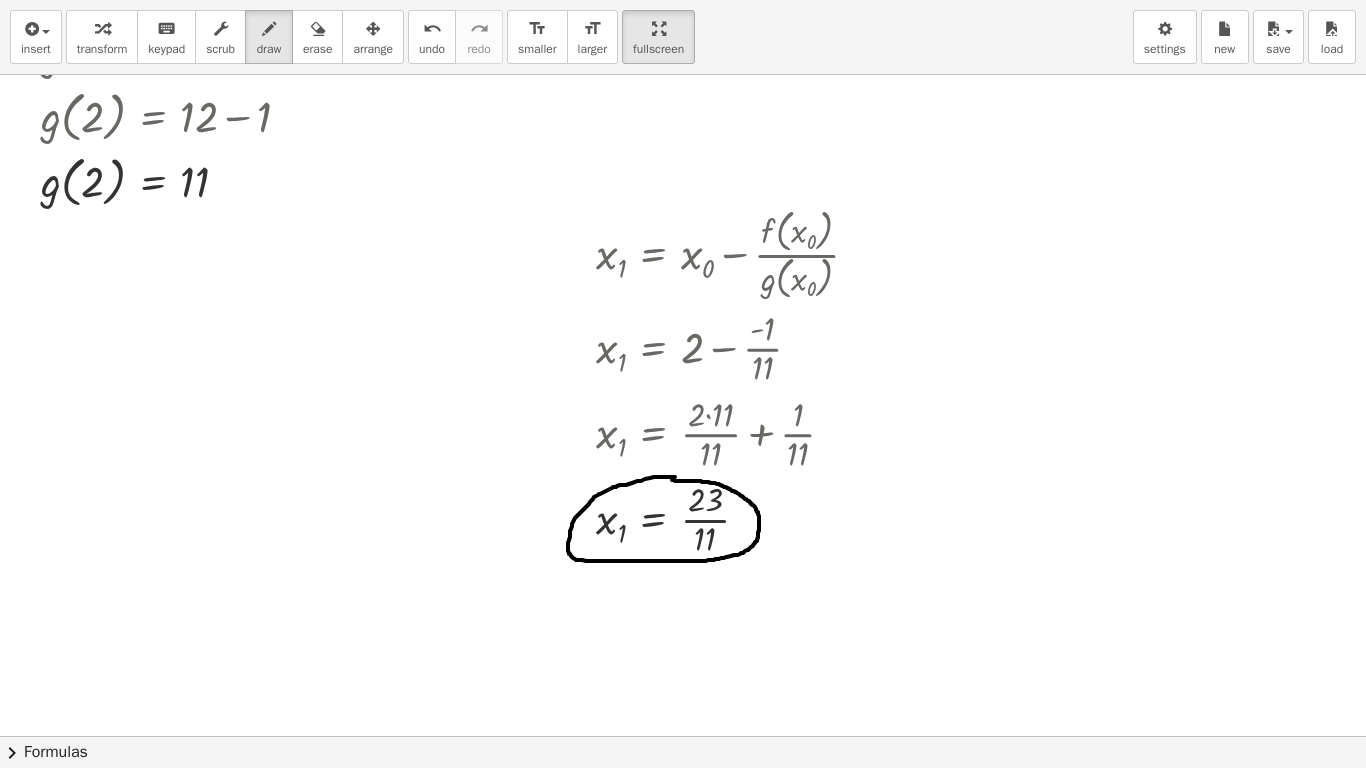 click at bounding box center [683, 101] 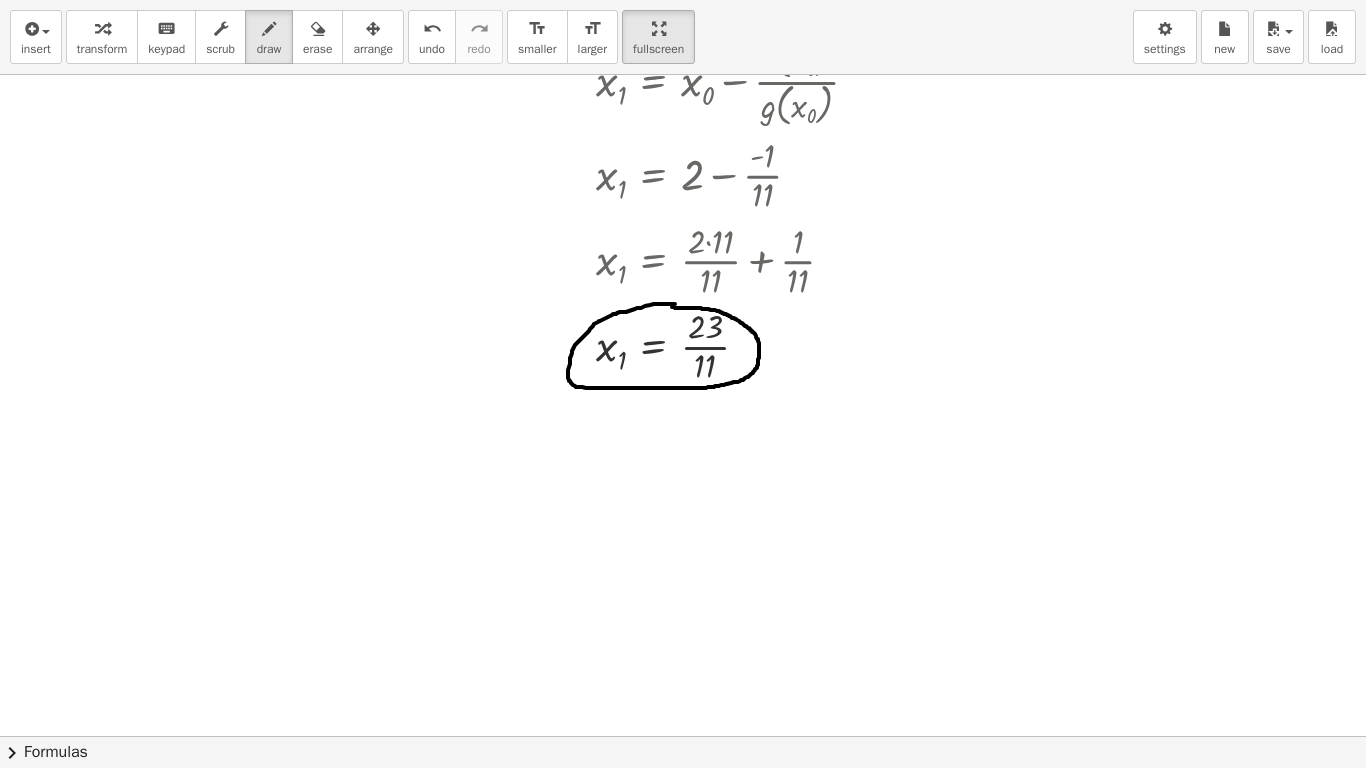 scroll, scrollTop: 861, scrollLeft: 0, axis: vertical 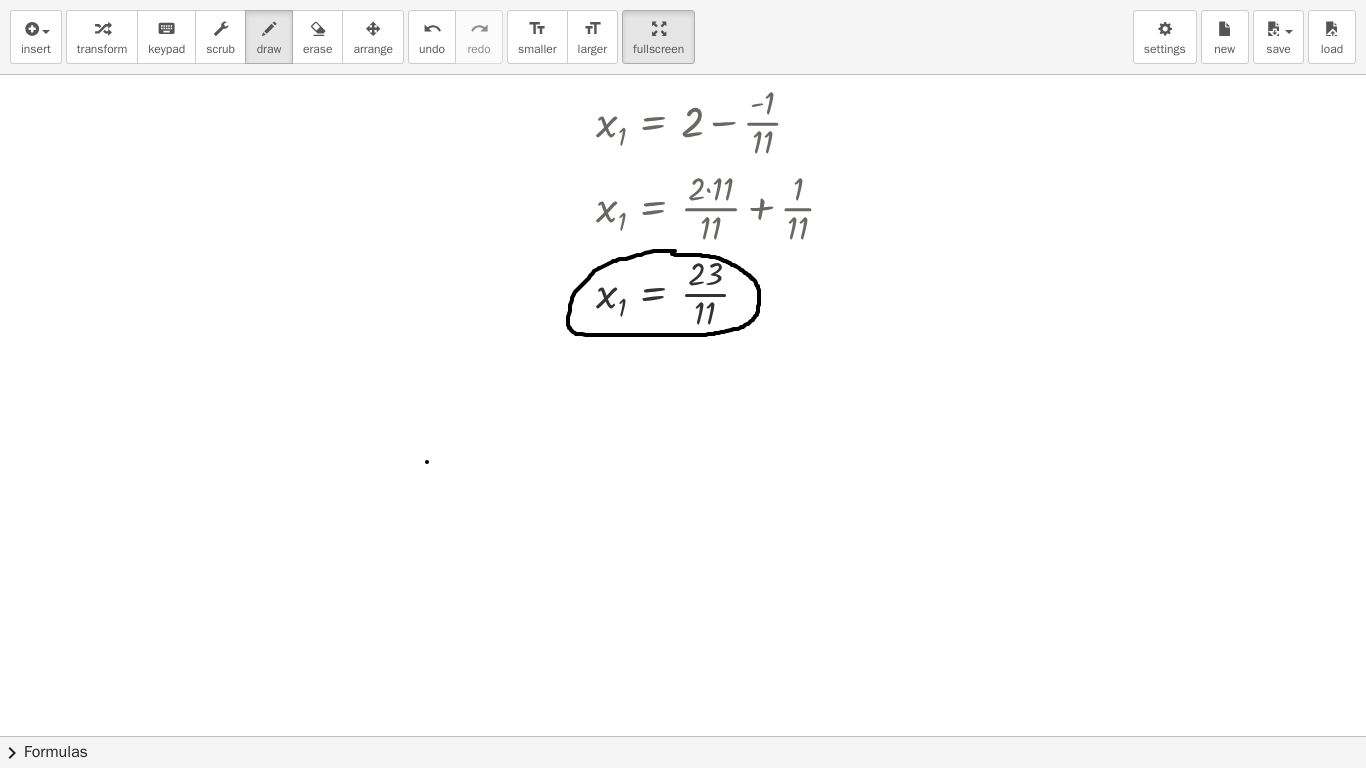 click at bounding box center (683, 205) 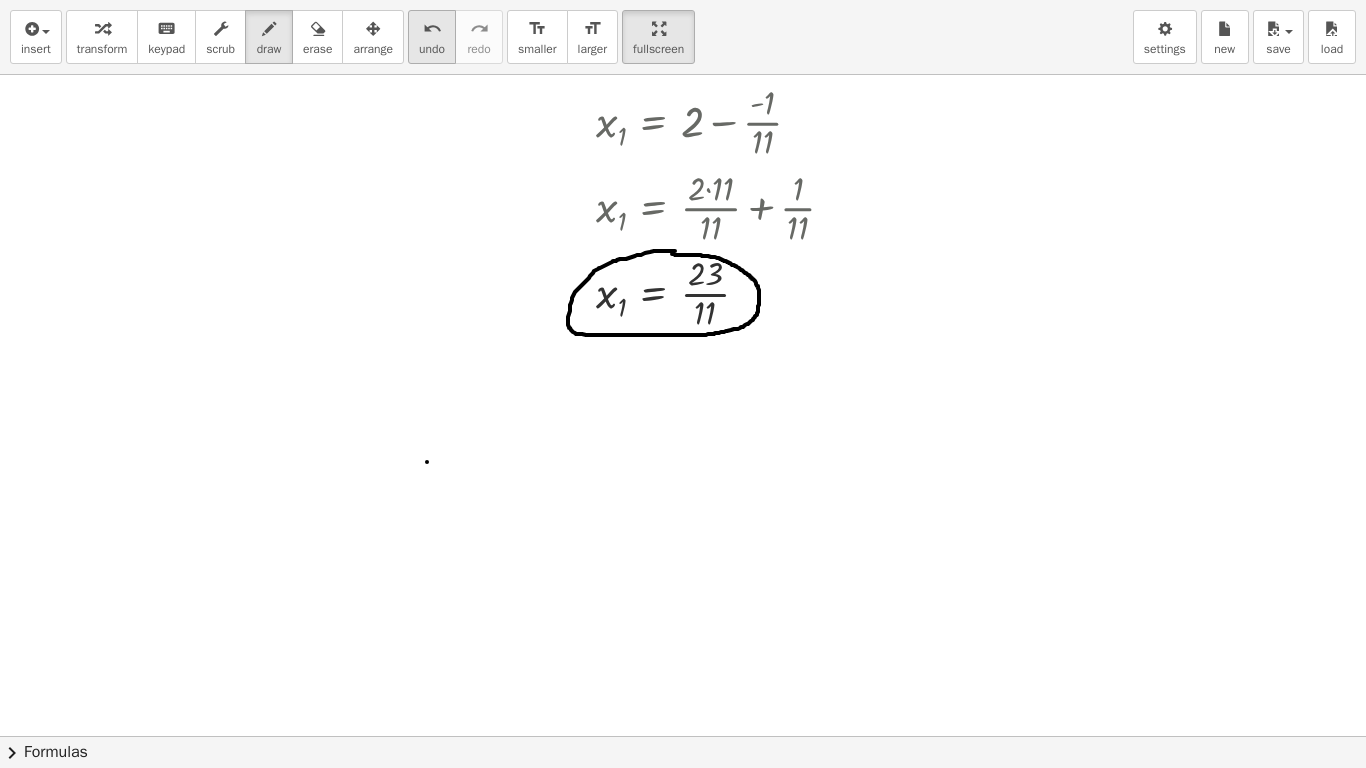 click on "undo" at bounding box center (432, 49) 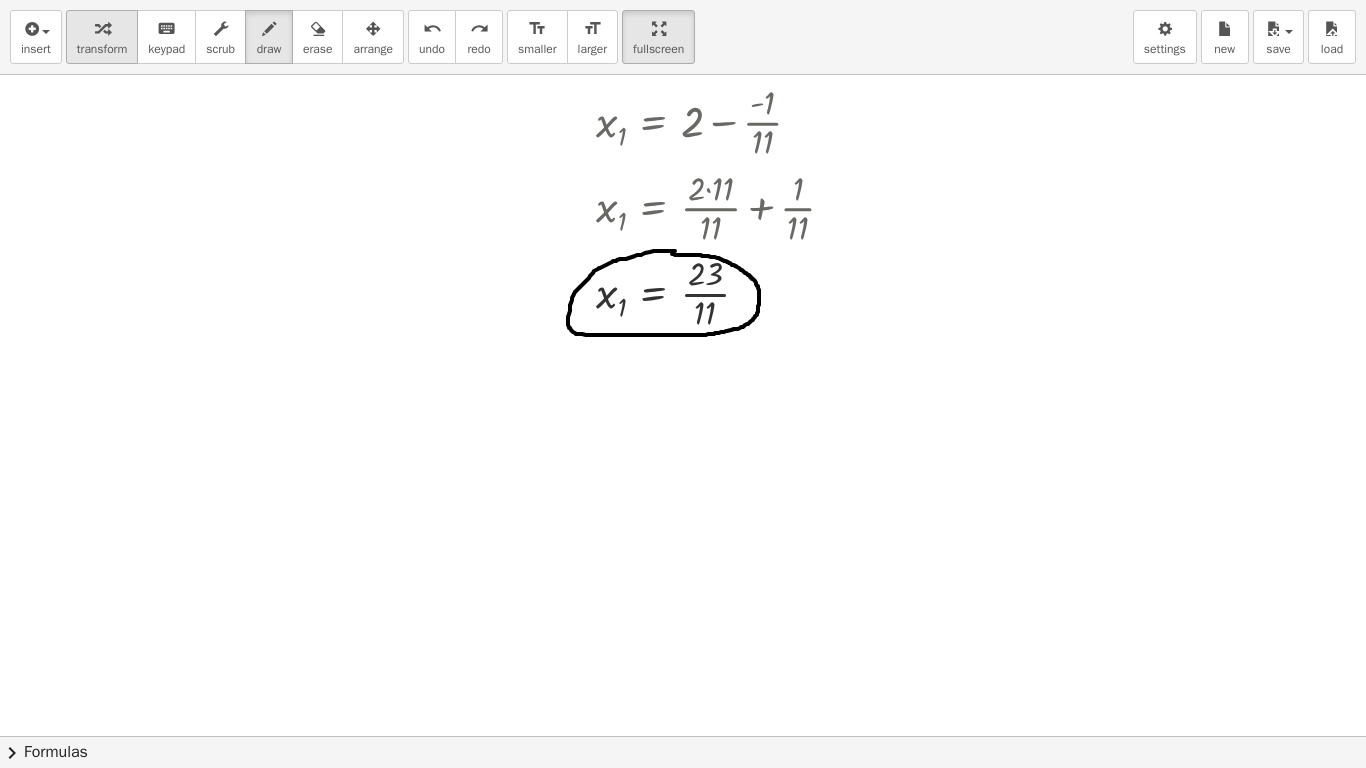 click on "transform" at bounding box center (102, 49) 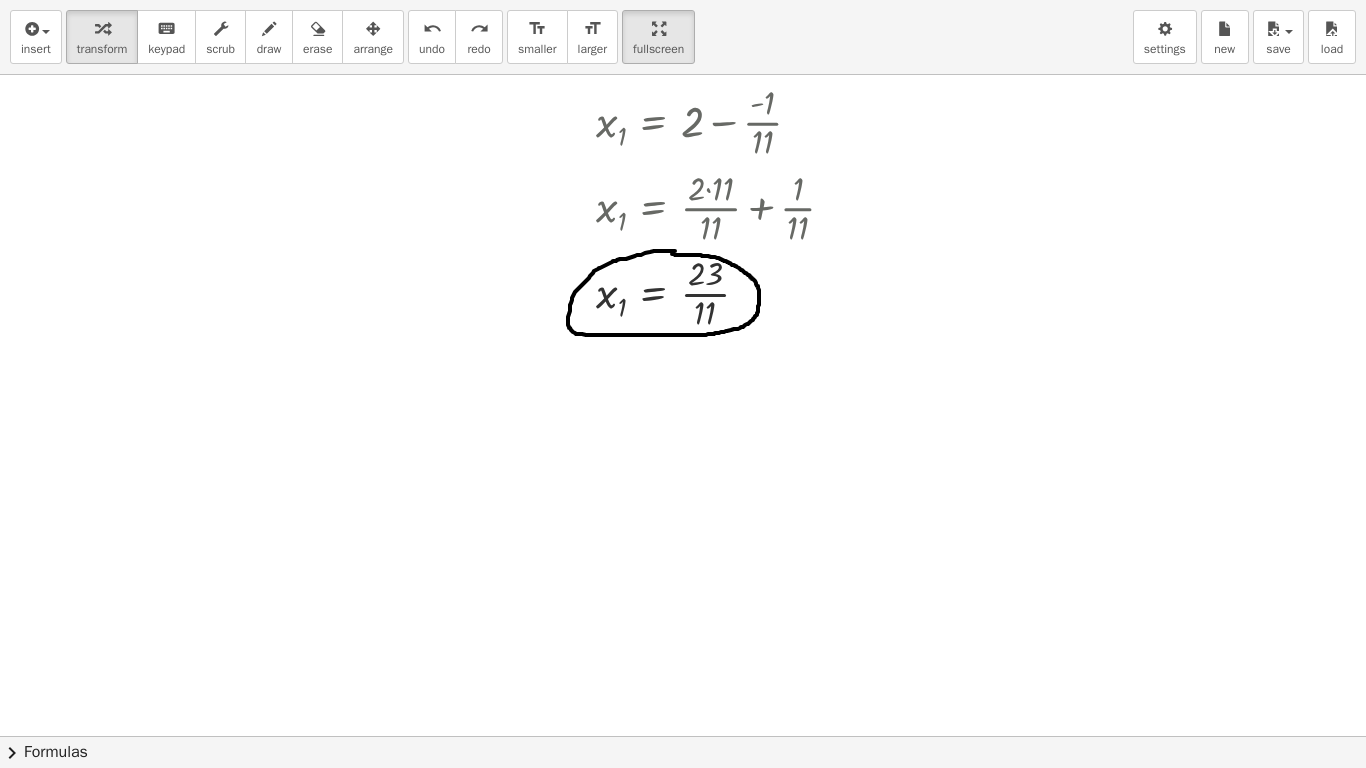 click at bounding box center (683, 205) 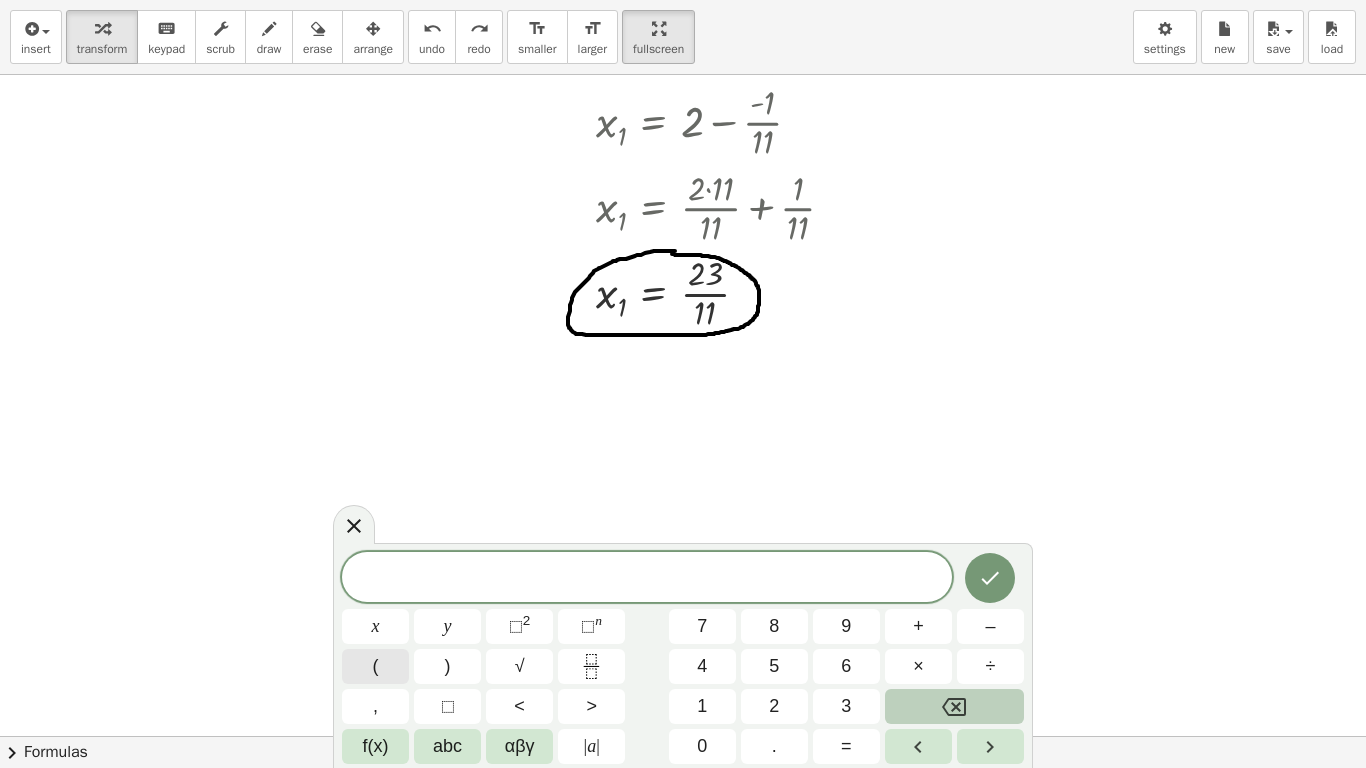 click on "(" at bounding box center [376, 666] 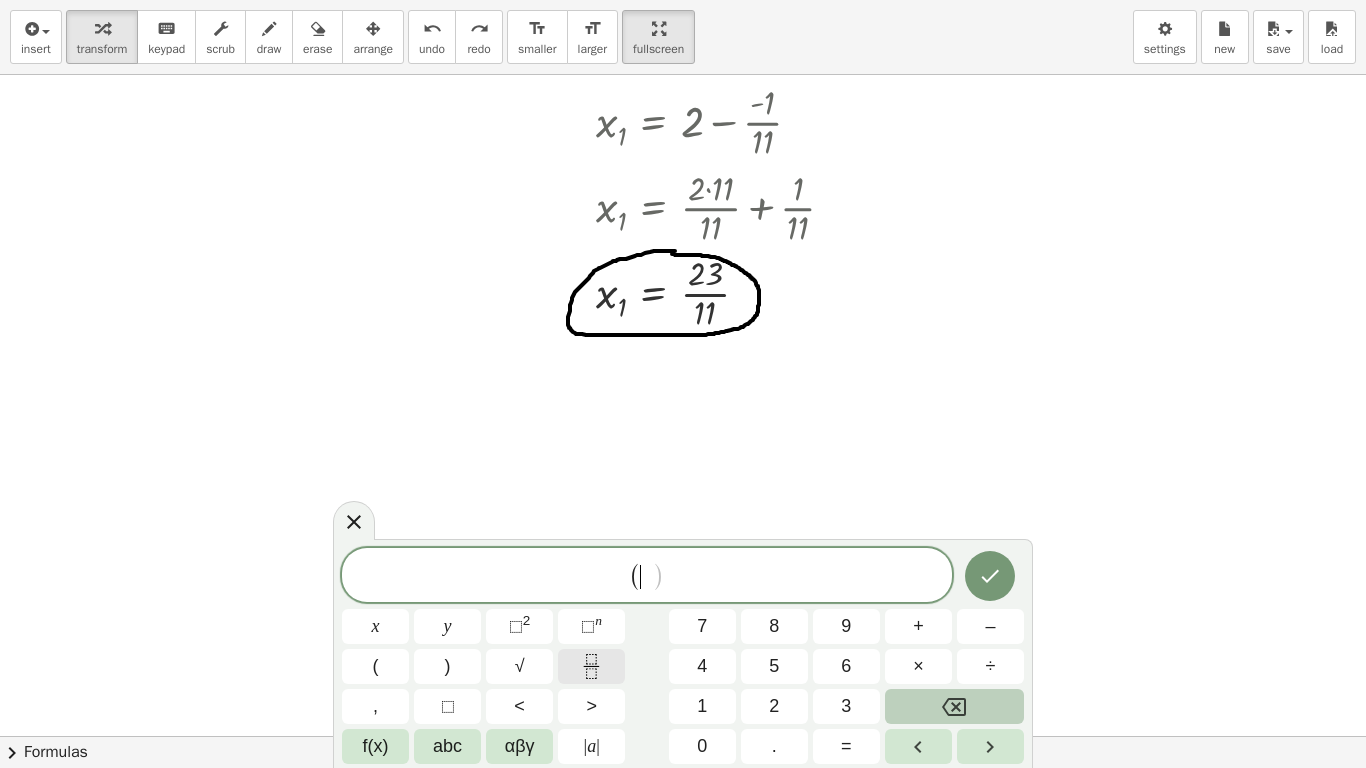 click 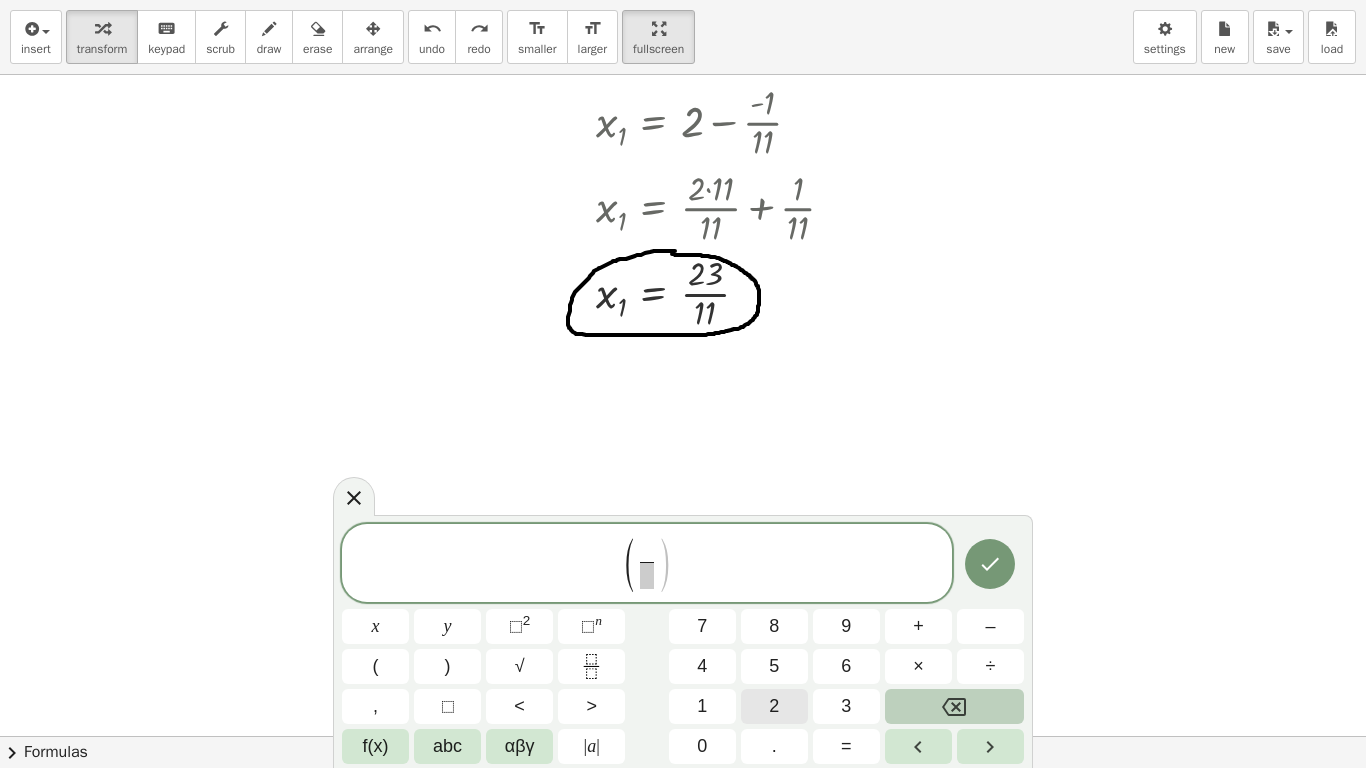 click on "2" at bounding box center (774, 706) 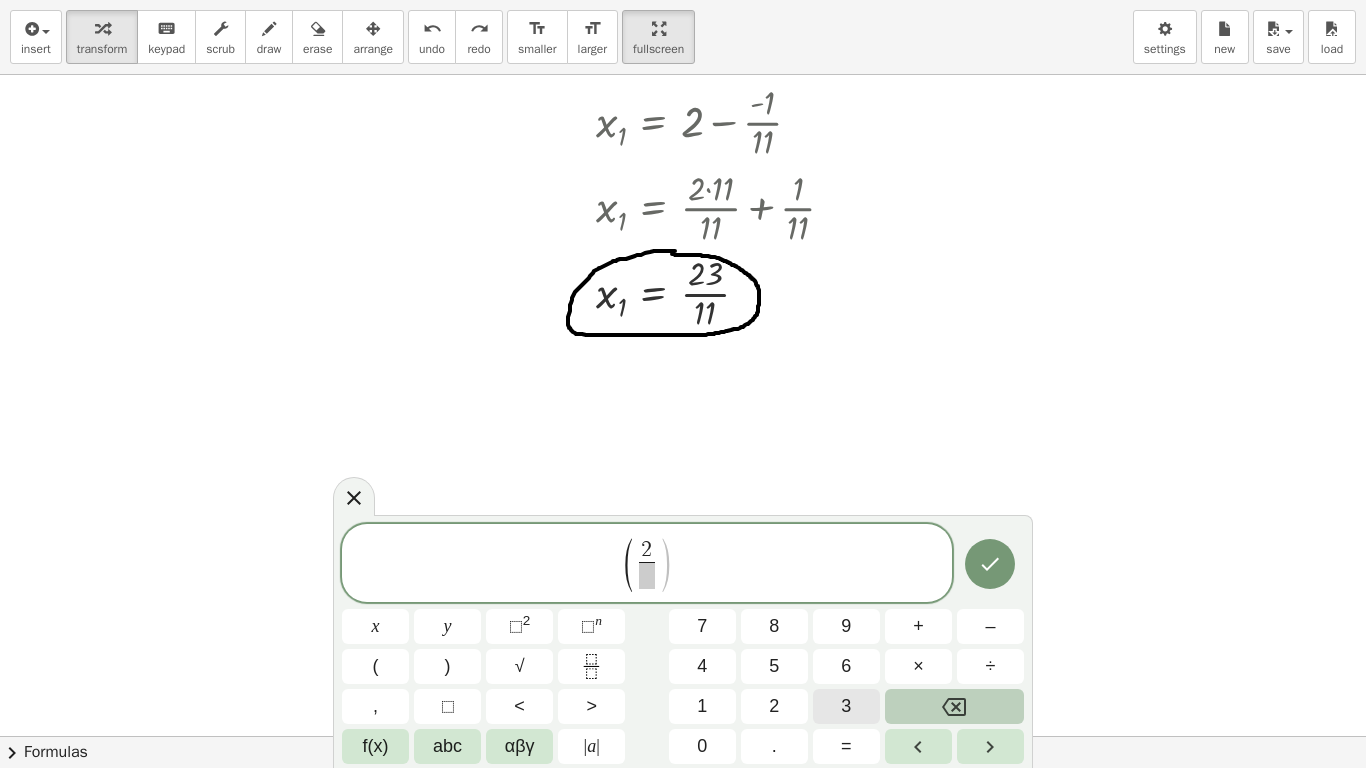 click on "3" at bounding box center [846, 706] 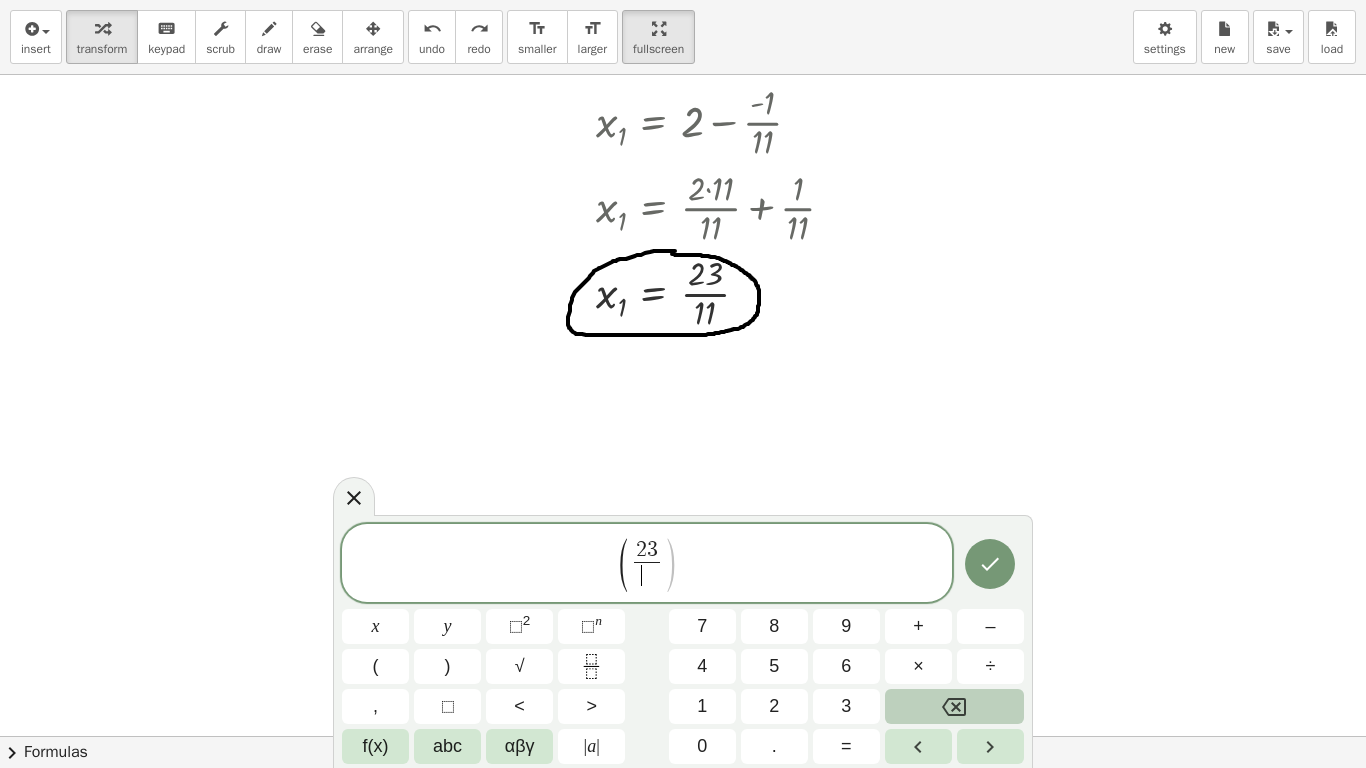 drag, startPoint x: 646, startPoint y: 572, endPoint x: 668, endPoint y: 604, distance: 38.832977 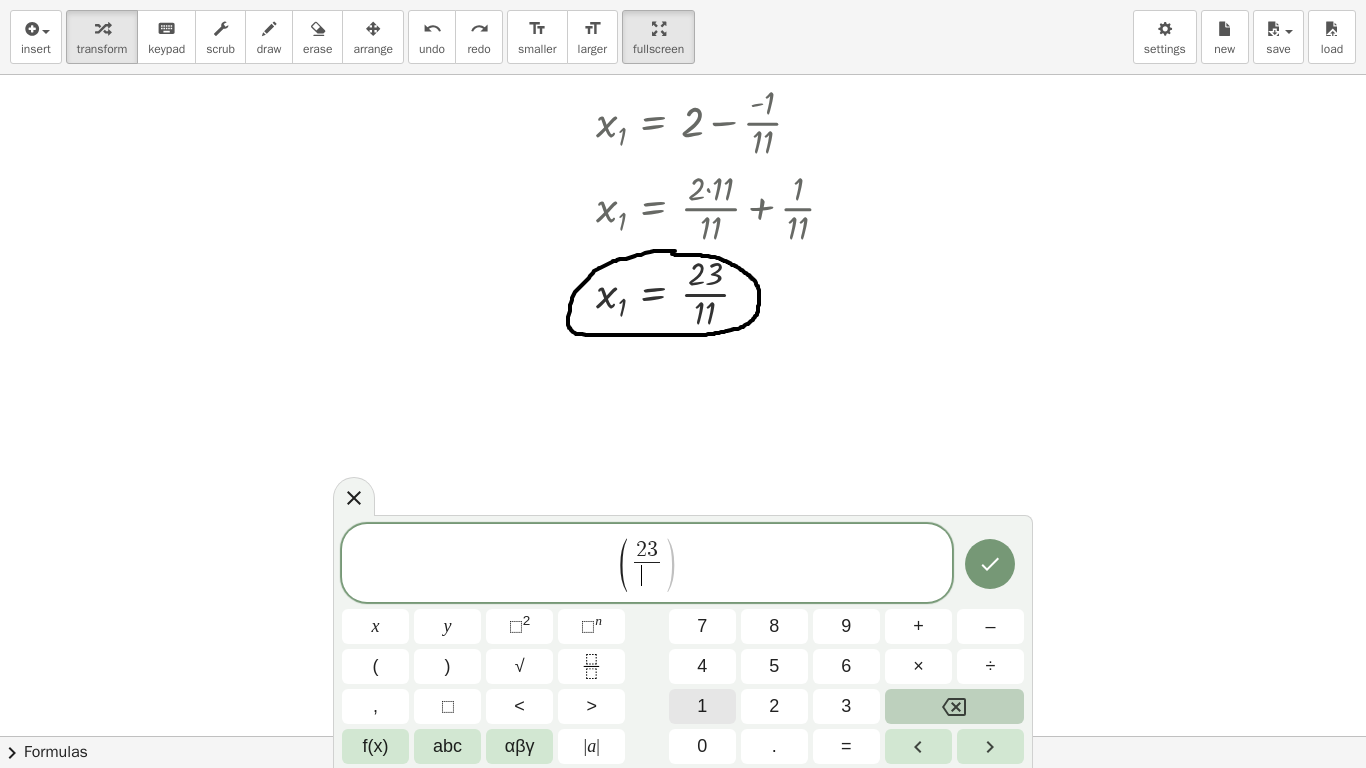 click on "1" at bounding box center (702, 706) 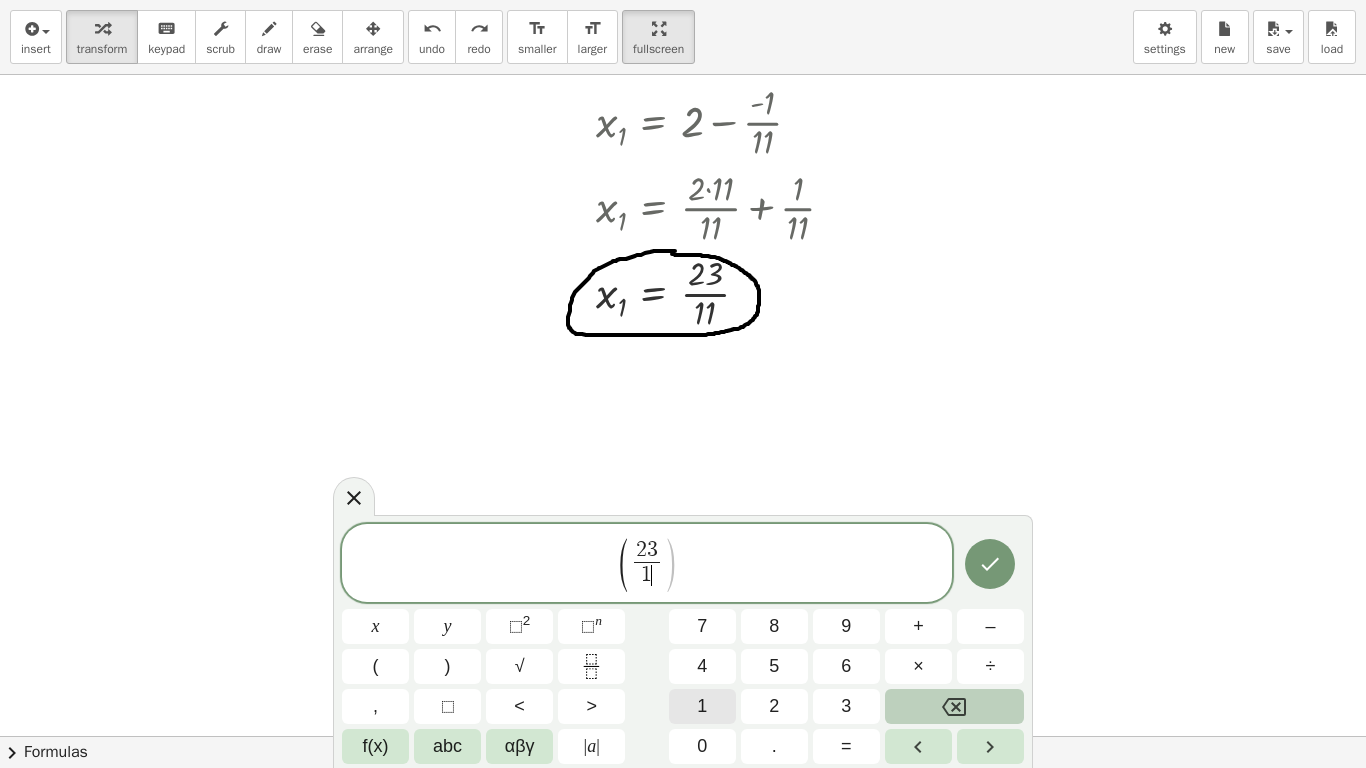 click on "1" at bounding box center (702, 706) 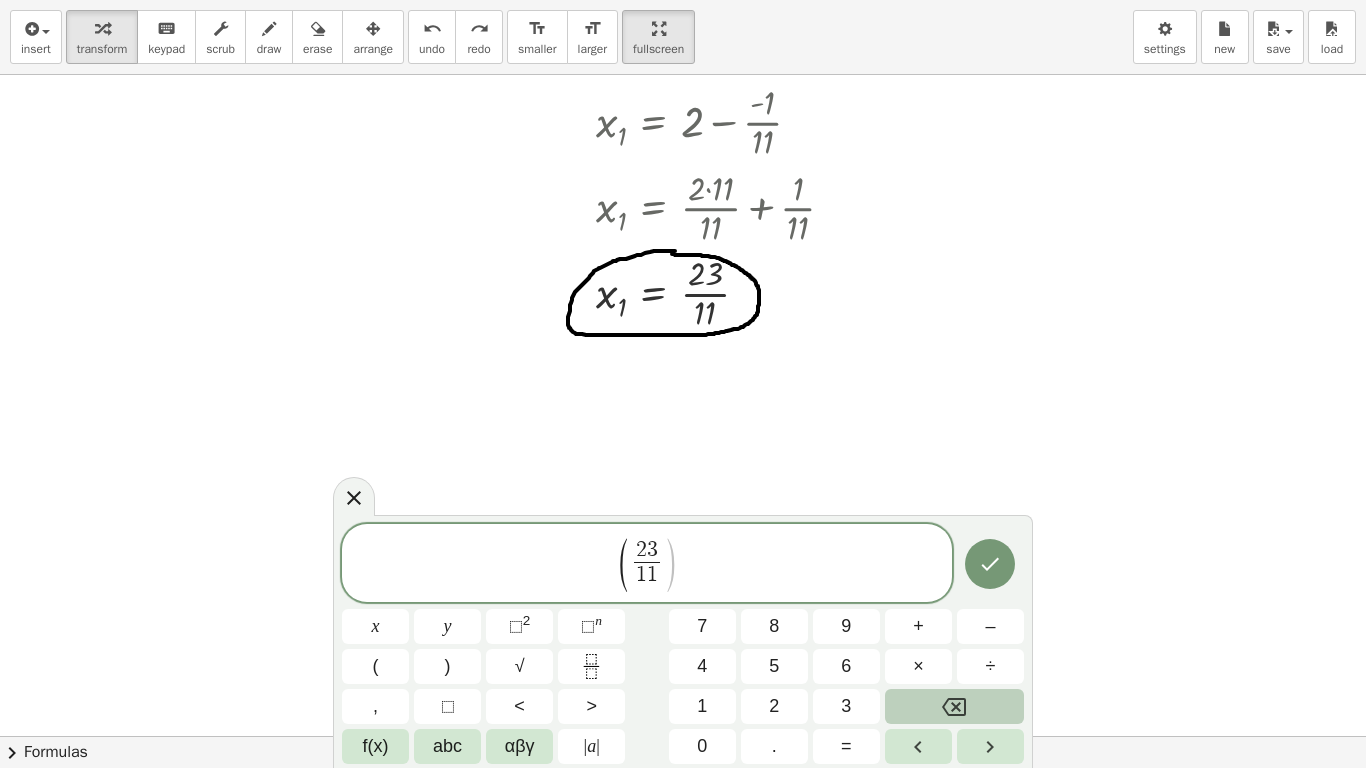 click on ")" at bounding box center [670, 565] 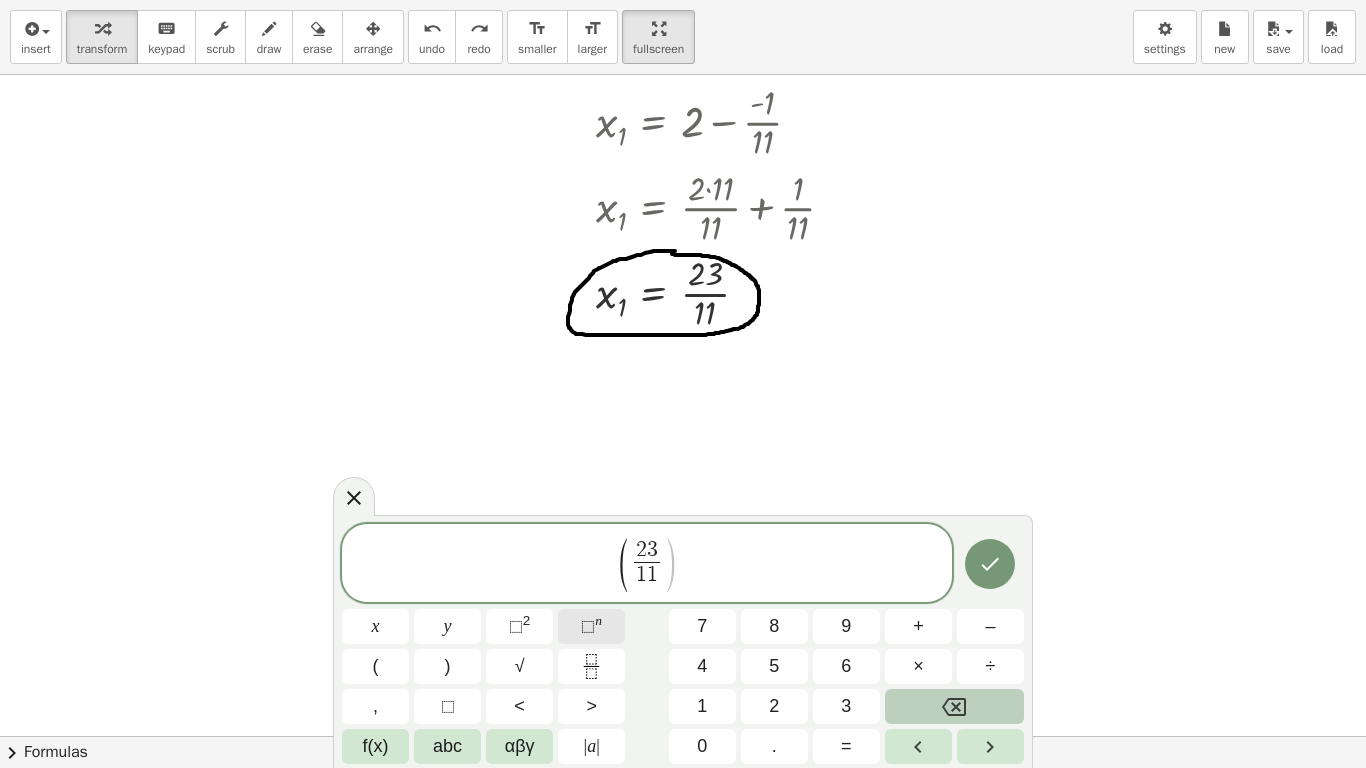 click on "n" at bounding box center [598, 620] 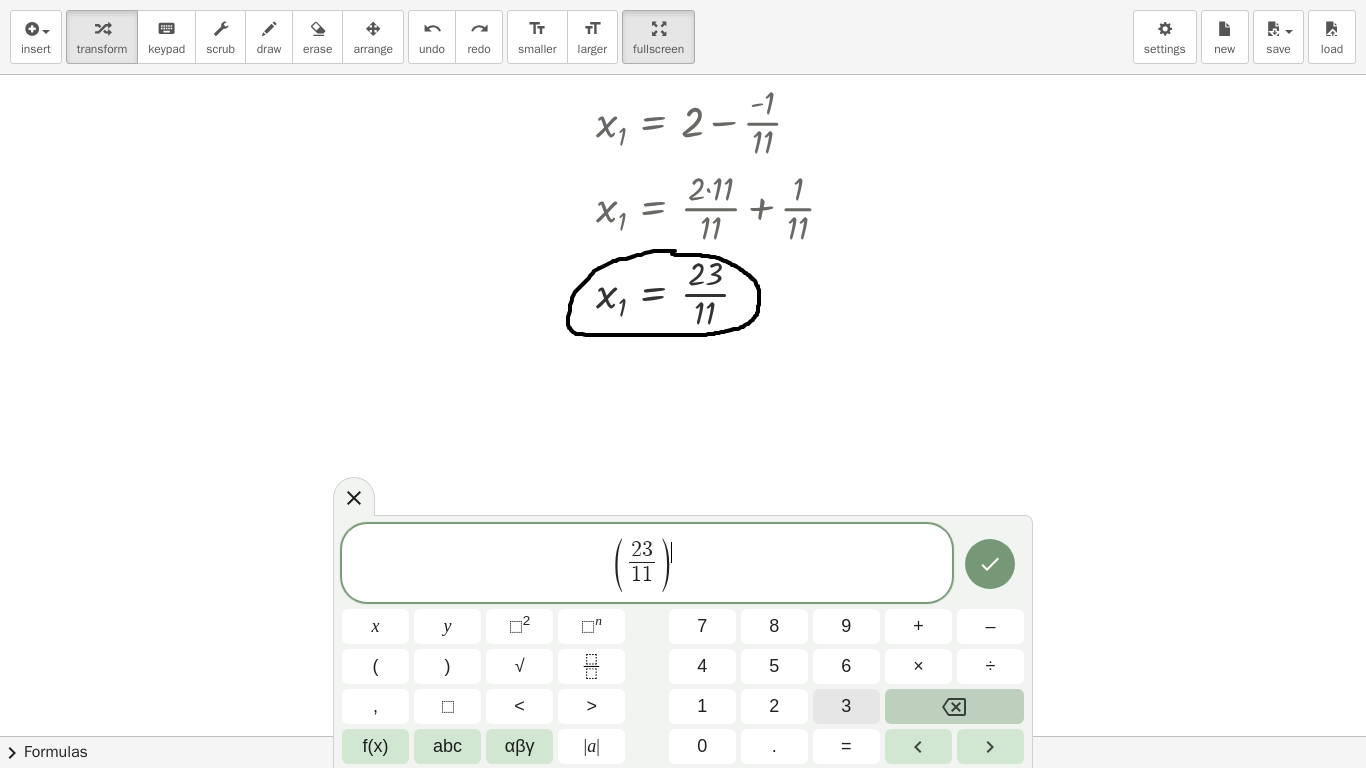 click on "3" at bounding box center [846, 706] 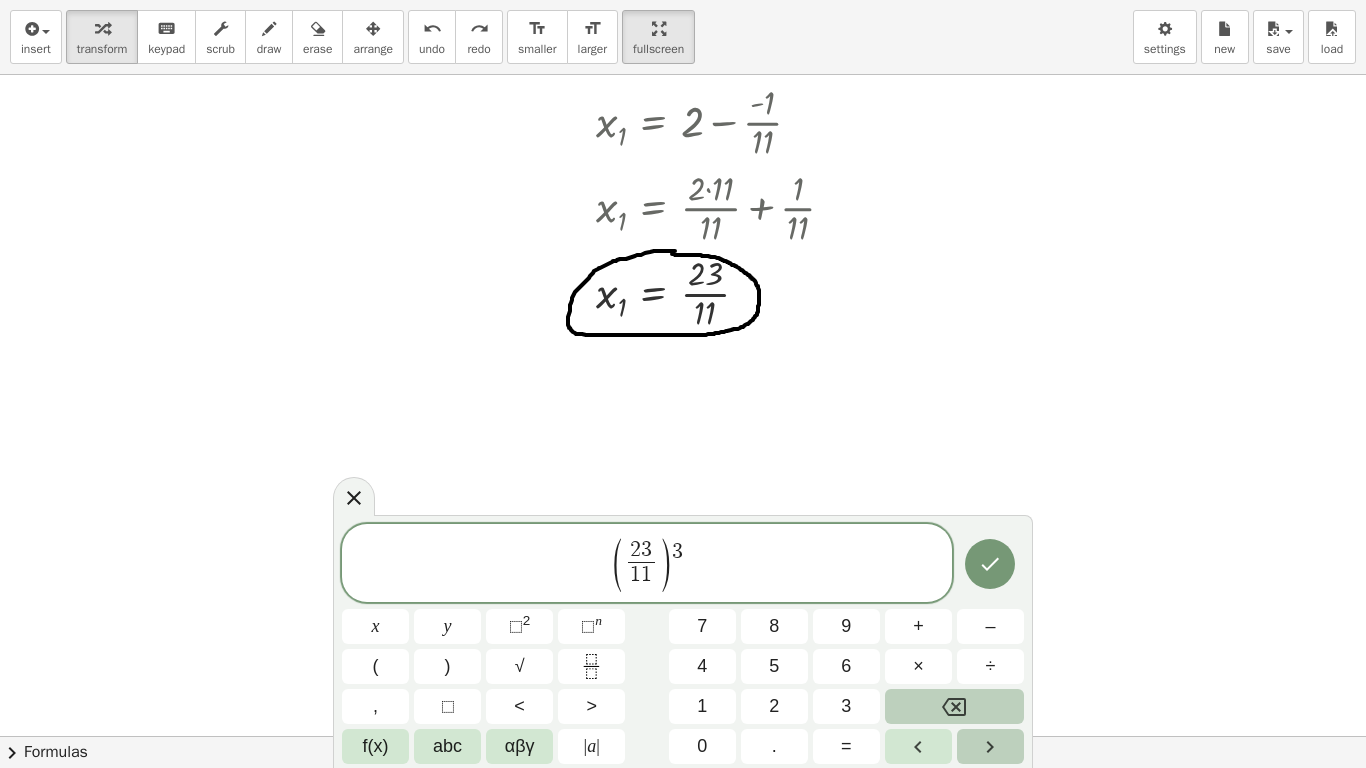 click 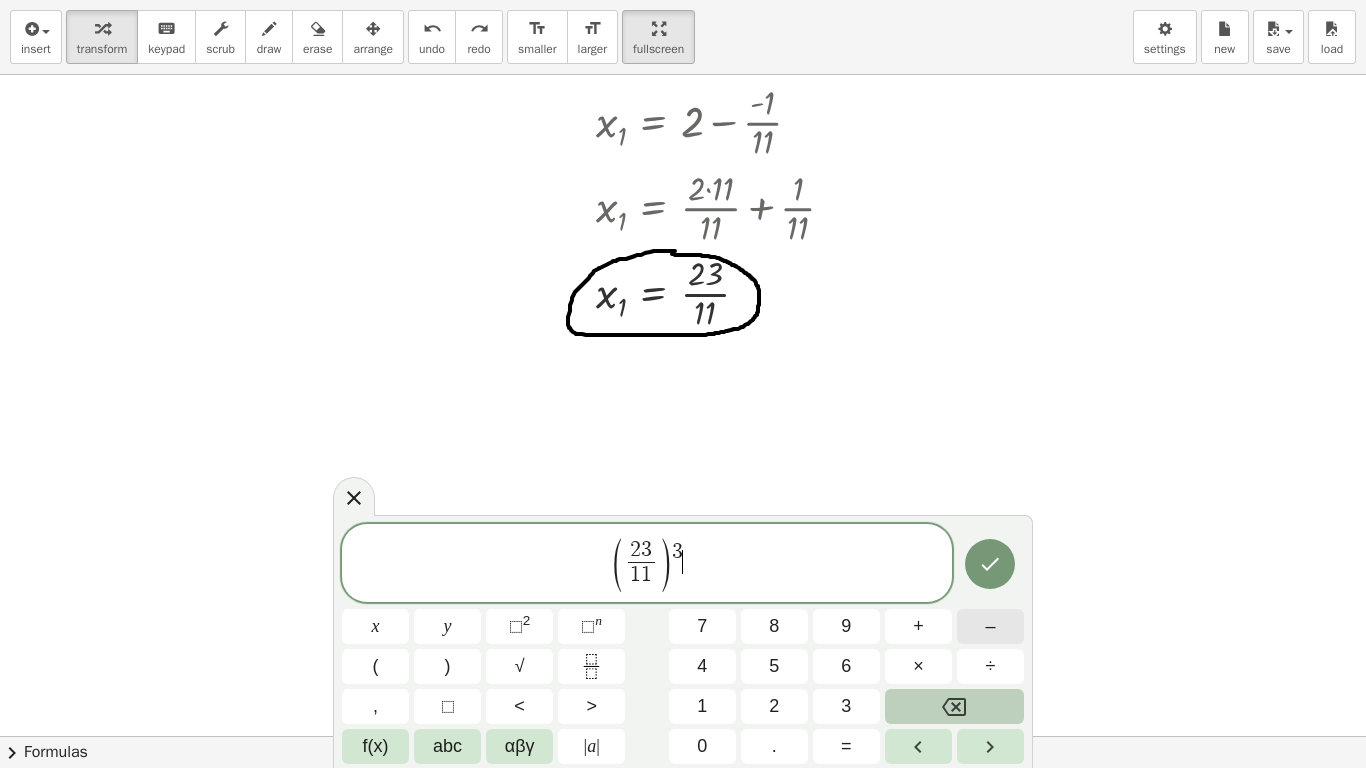 click on "–" at bounding box center [990, 626] 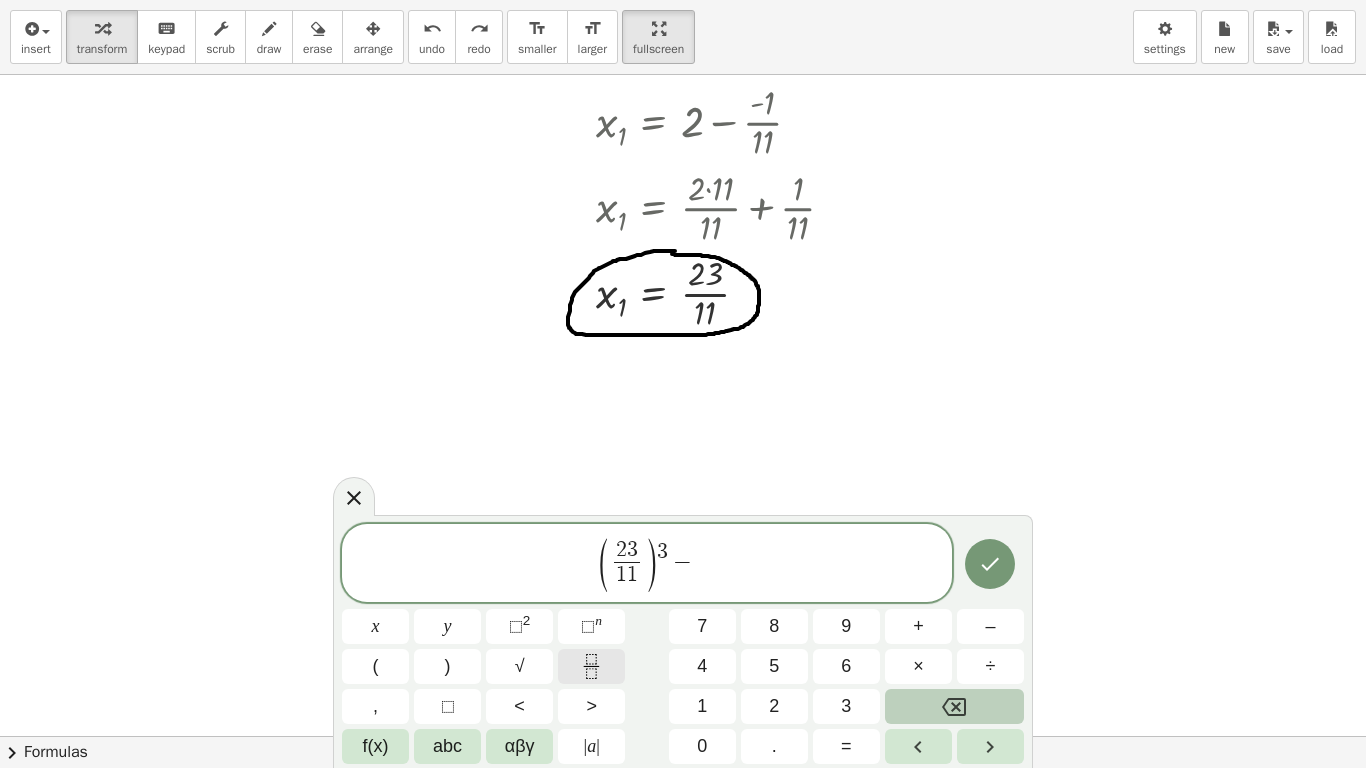 click 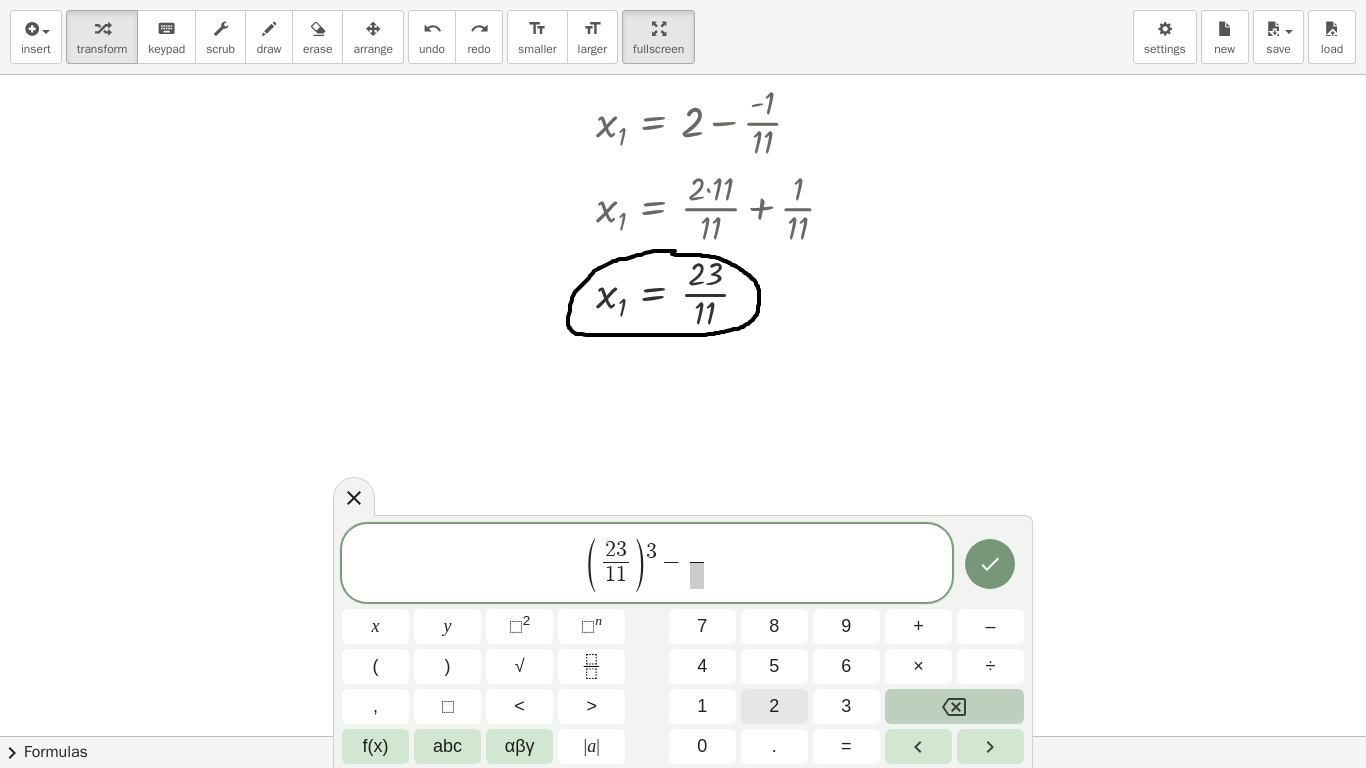 click on "2" at bounding box center (774, 706) 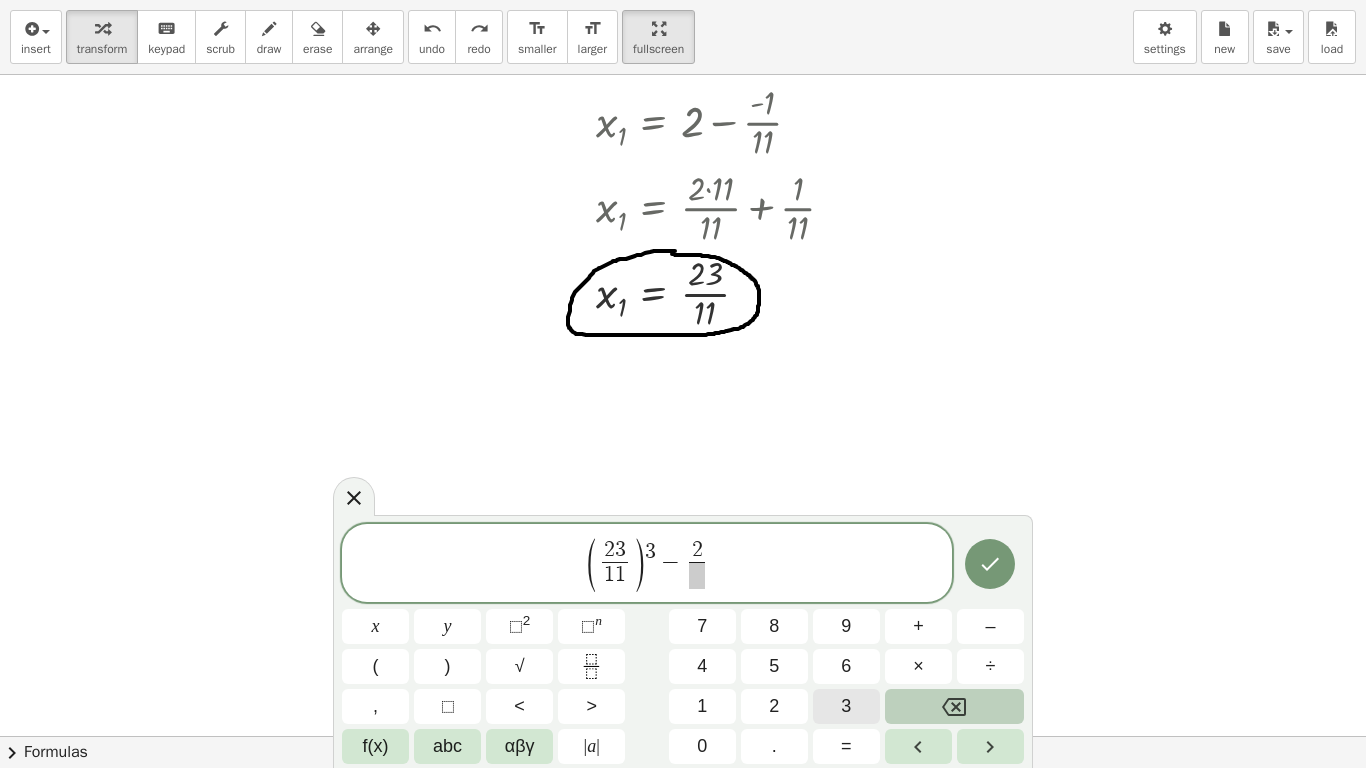 click on "3" at bounding box center [846, 706] 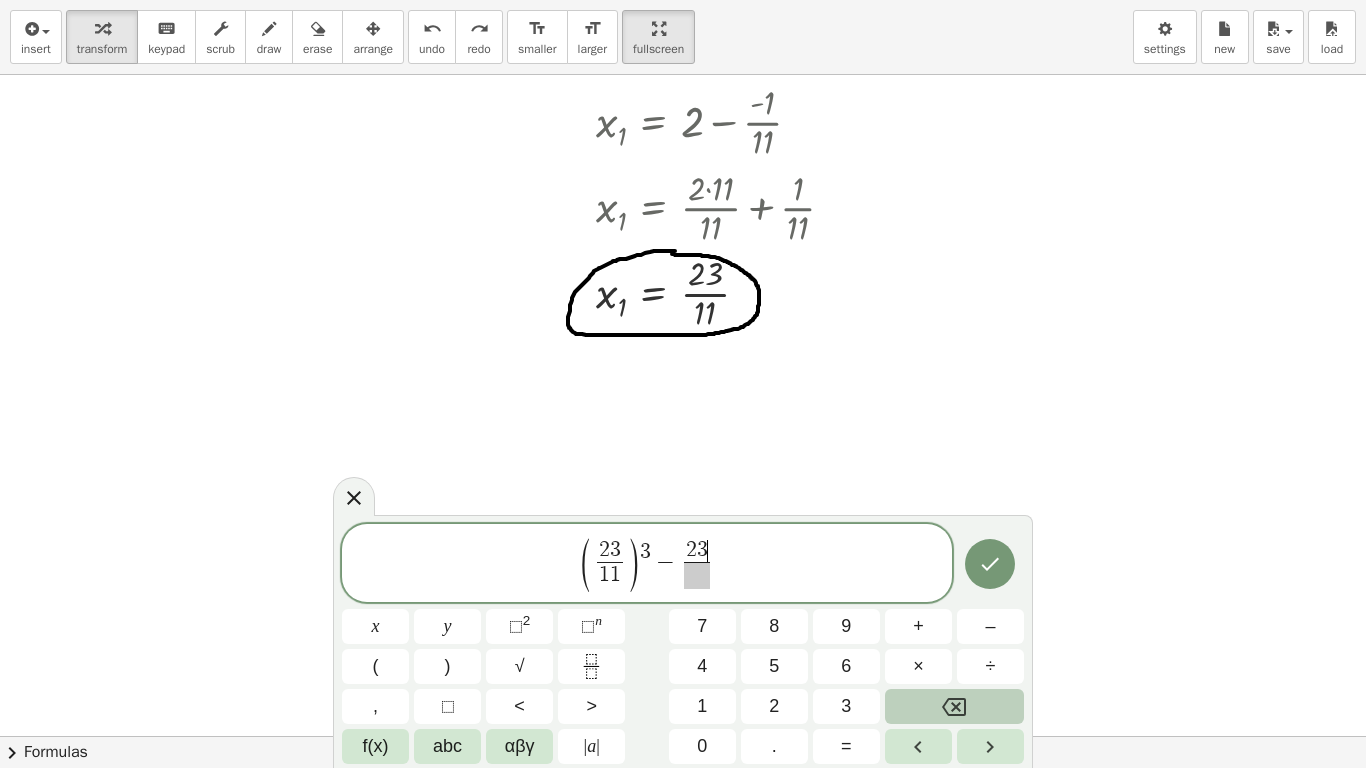 click at bounding box center [697, 575] 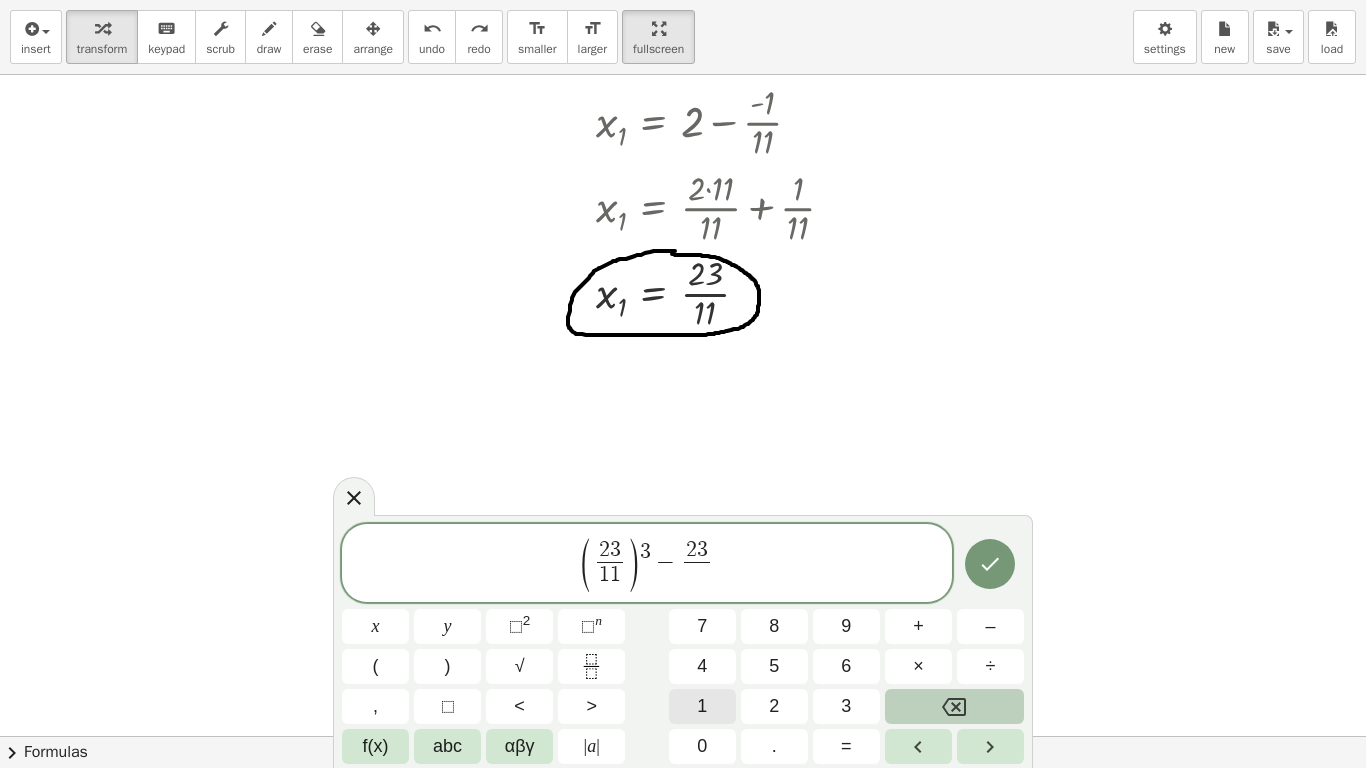 click on "1" at bounding box center [702, 706] 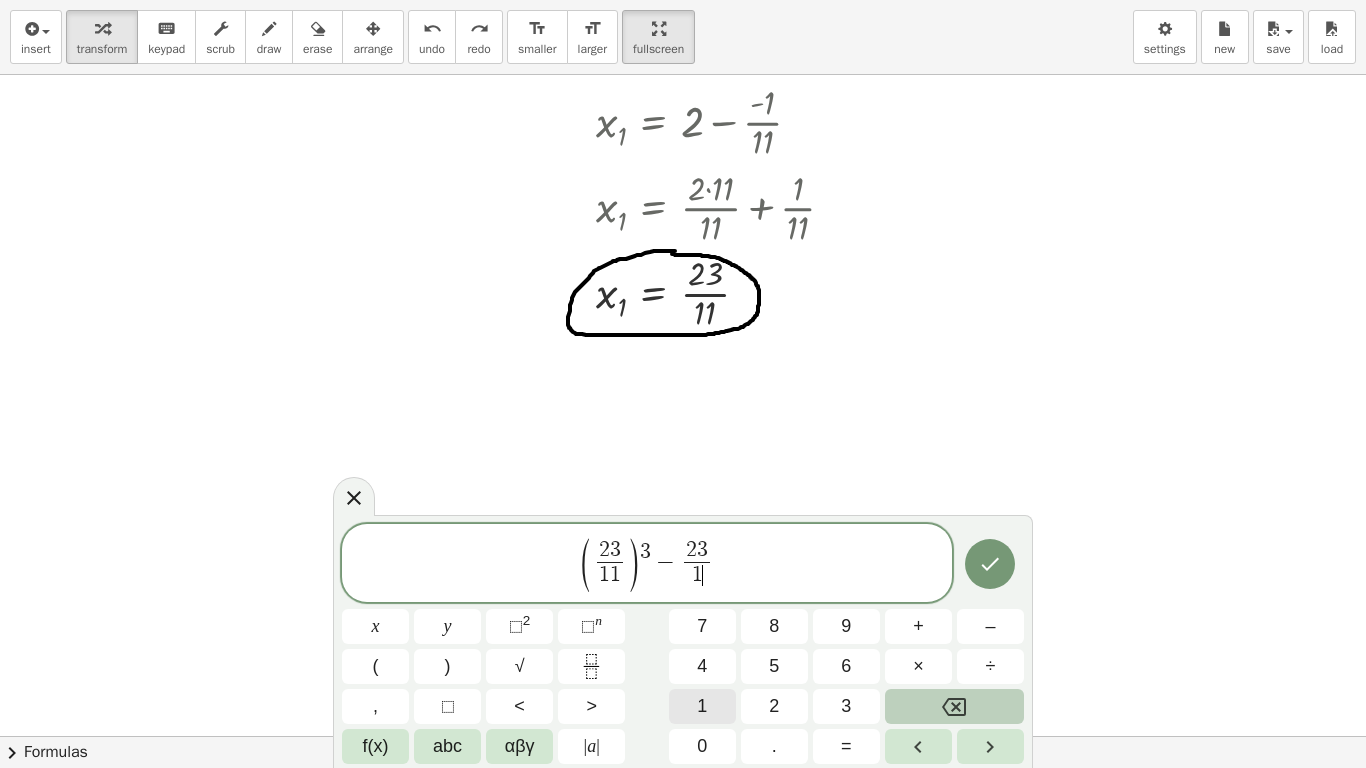 click on "1" at bounding box center (702, 706) 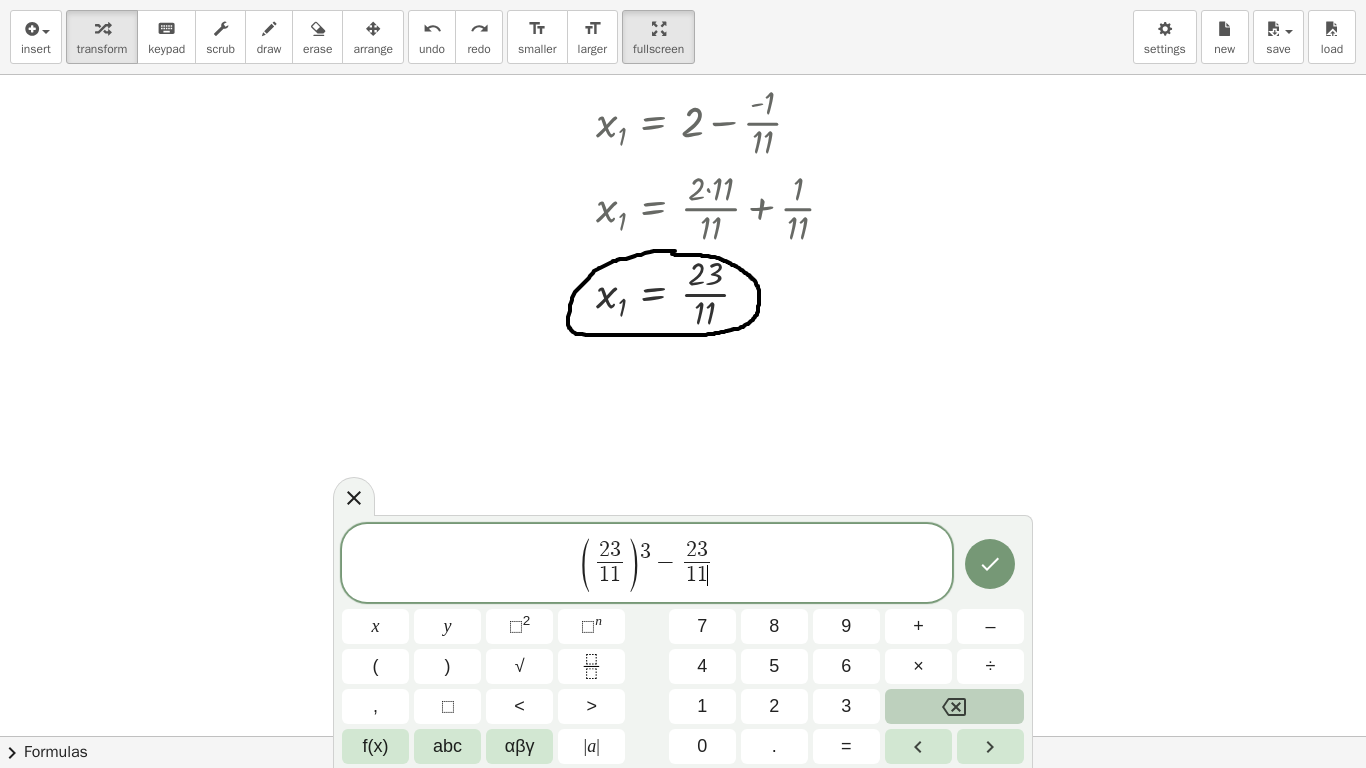 click on "( 2 3 1 1 ) 3 − 2 3 1 1" at bounding box center (647, 564) 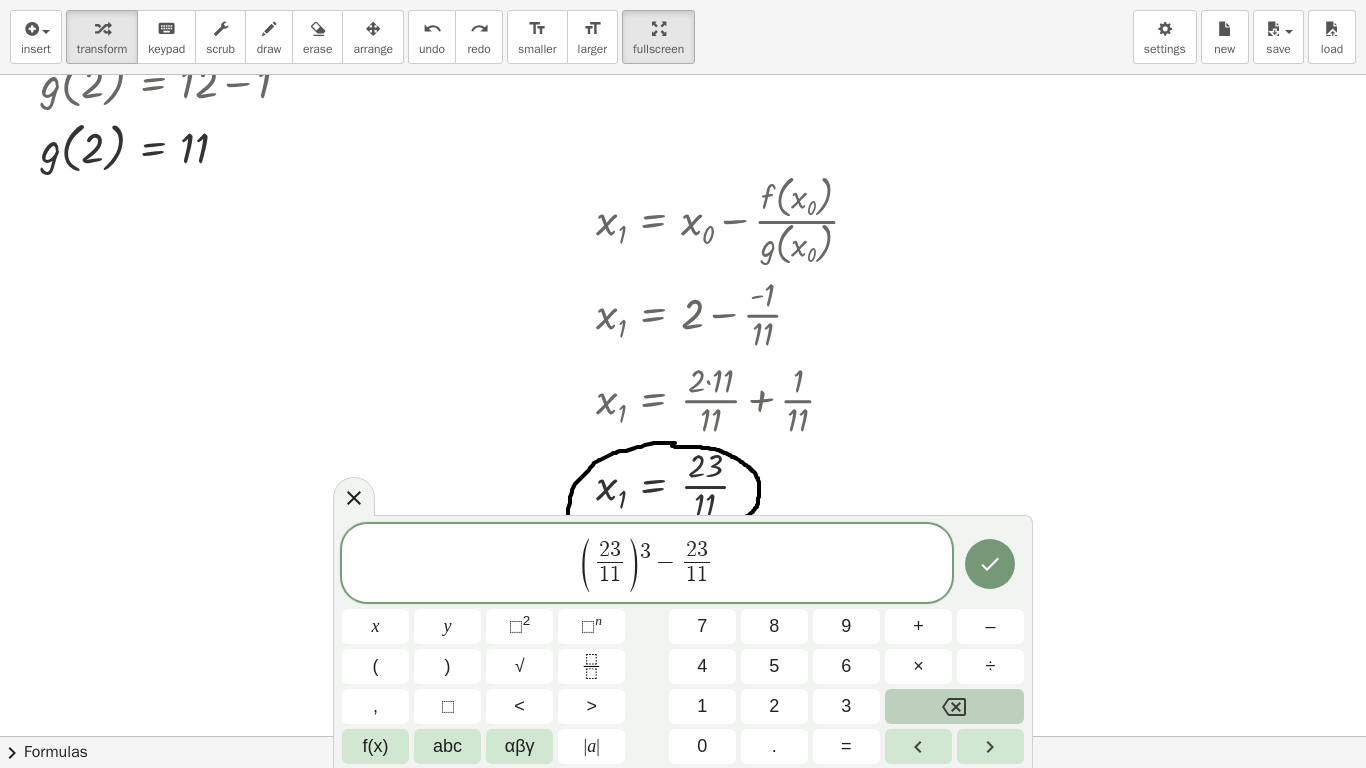 scroll, scrollTop: 700, scrollLeft: 0, axis: vertical 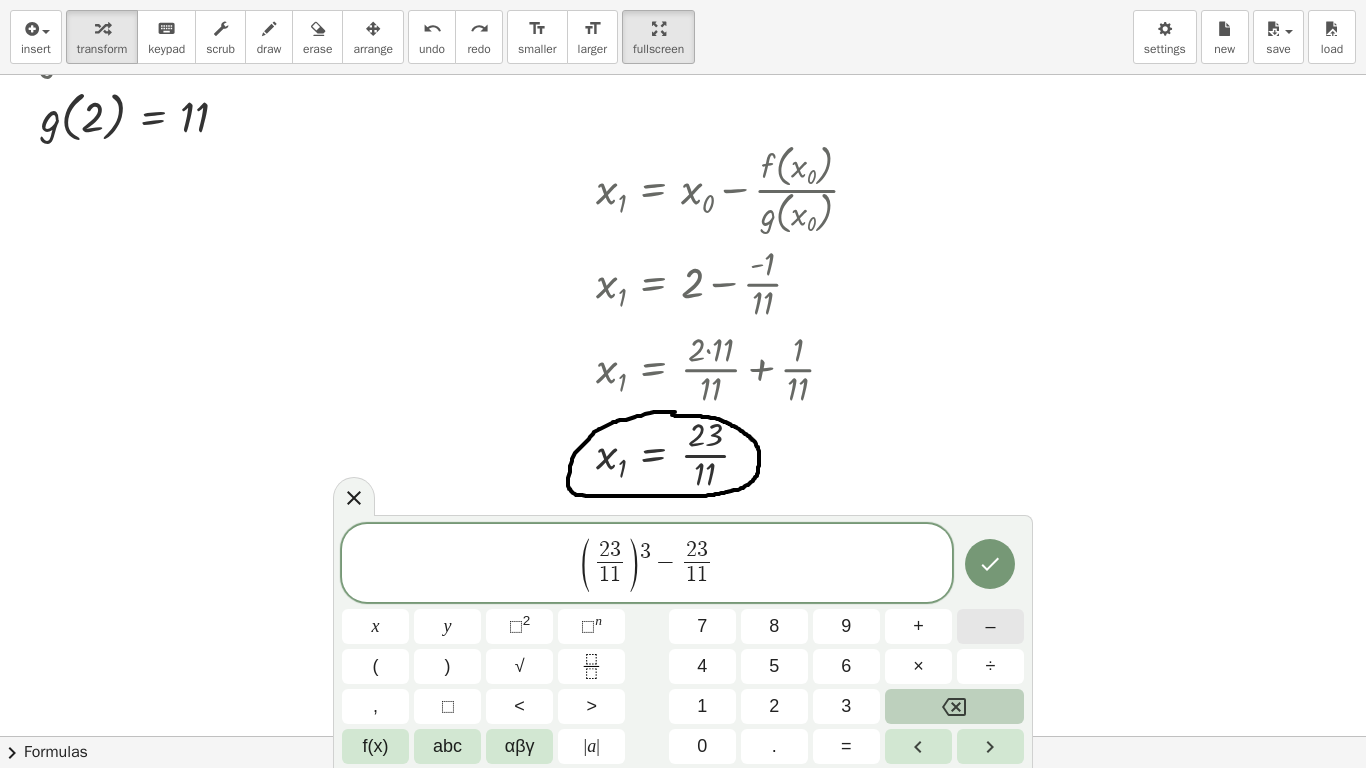 click on "–" at bounding box center (990, 626) 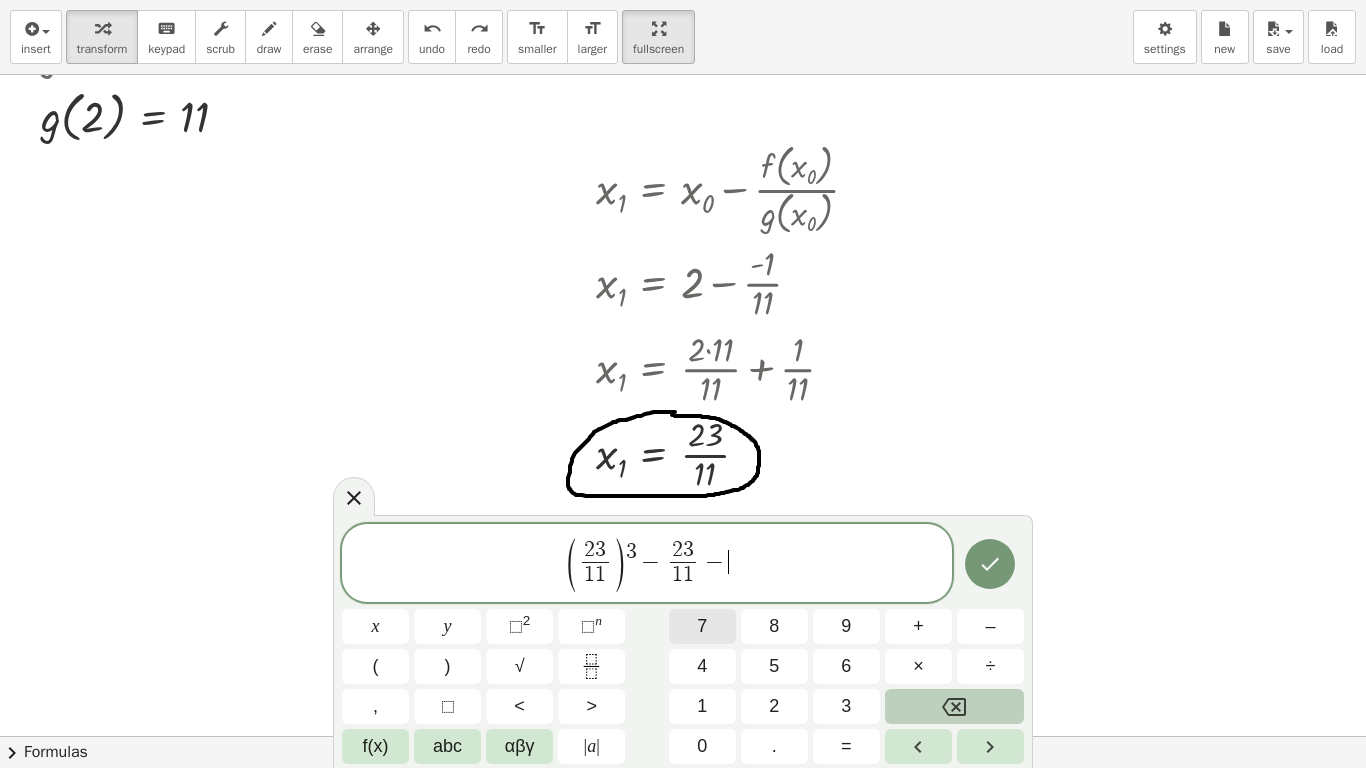 click on "7" at bounding box center (702, 626) 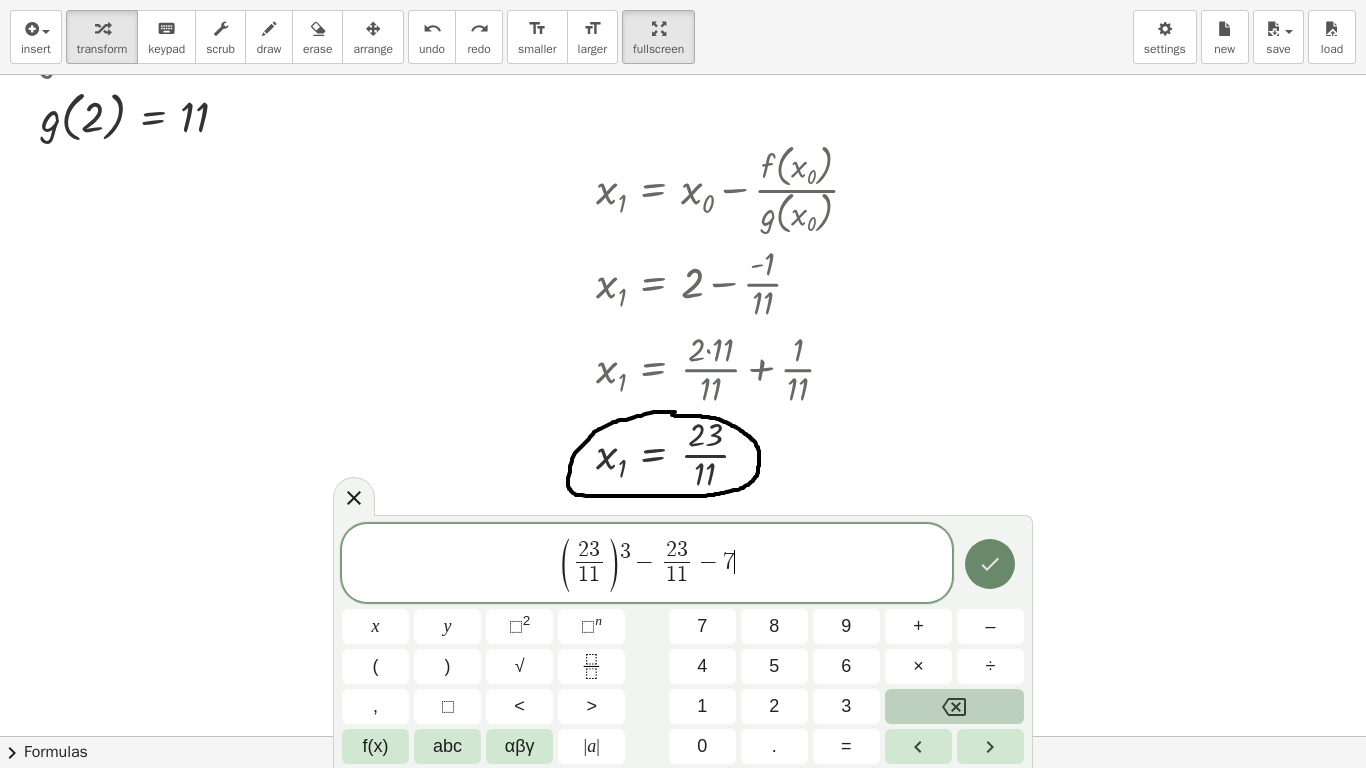click 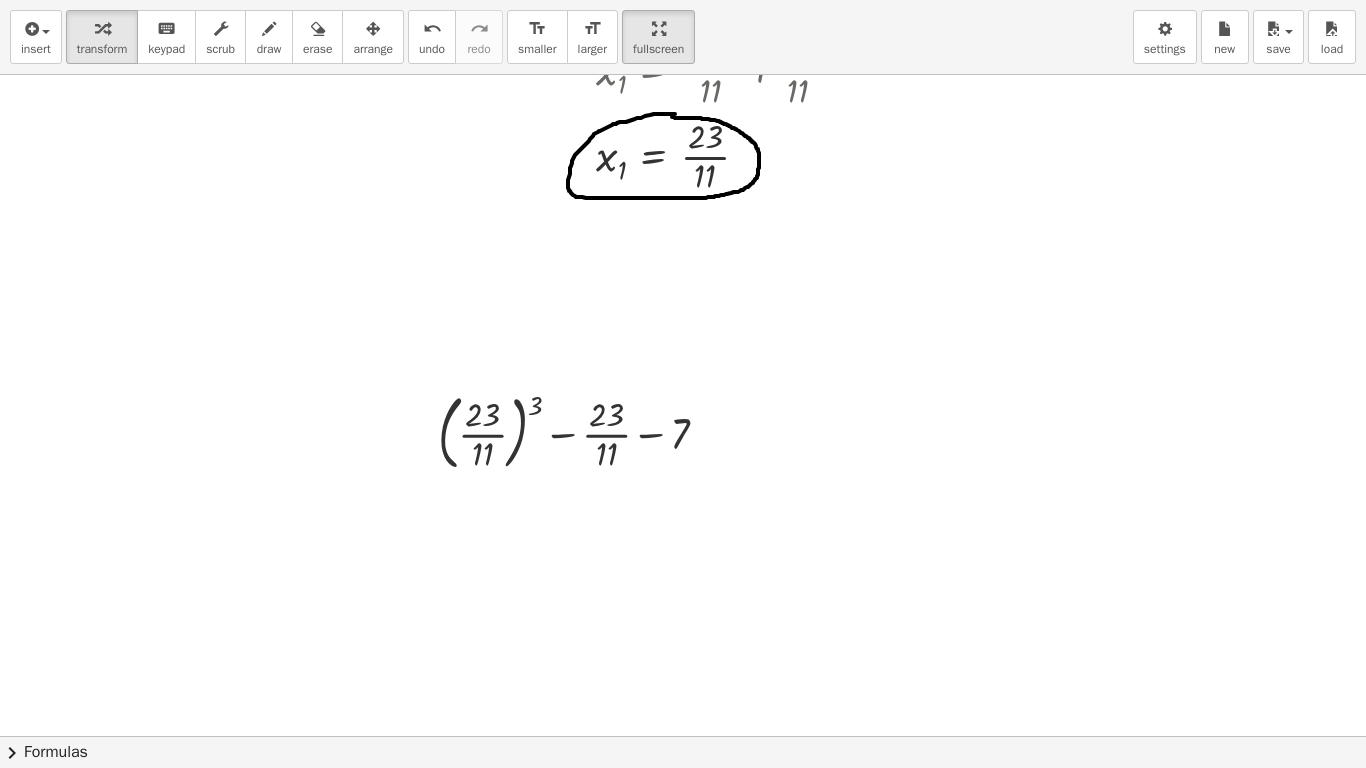 scroll, scrollTop: 1000, scrollLeft: 0, axis: vertical 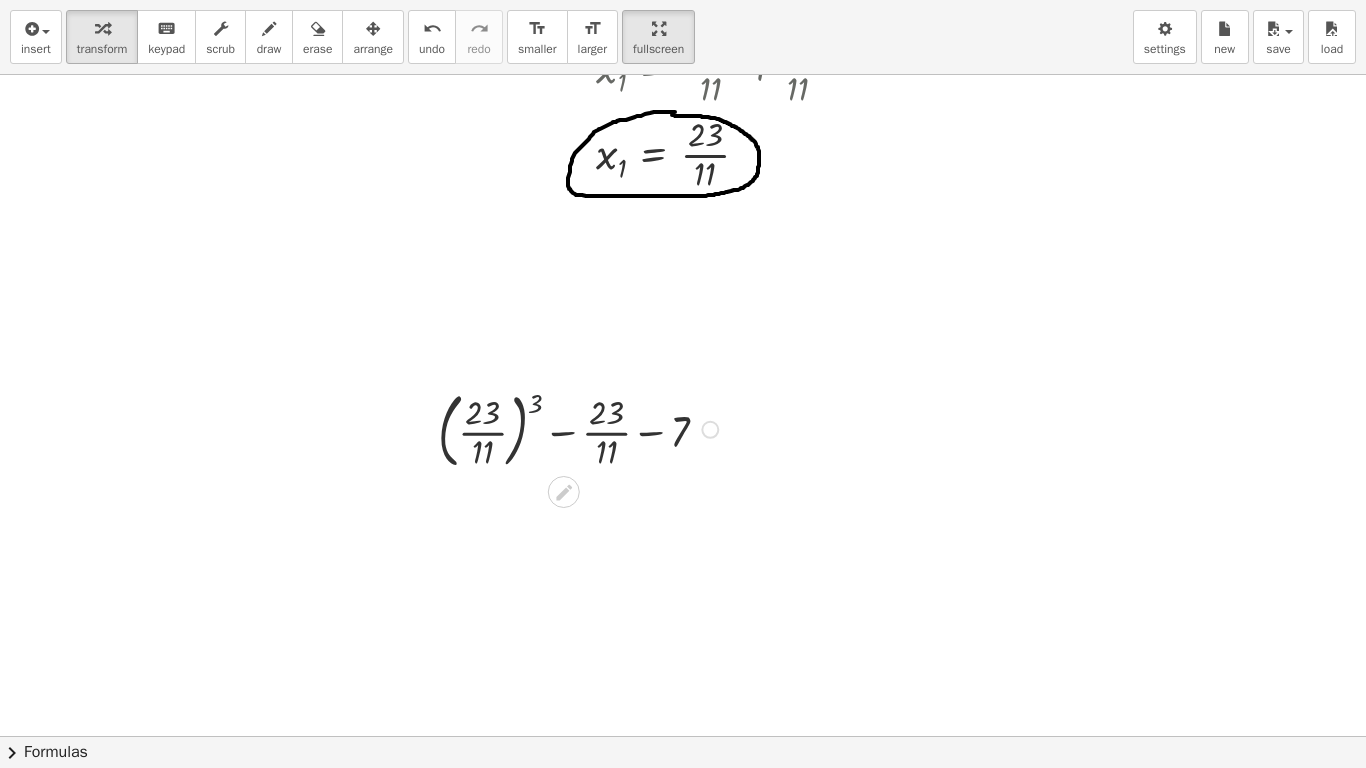 click at bounding box center (581, 428) 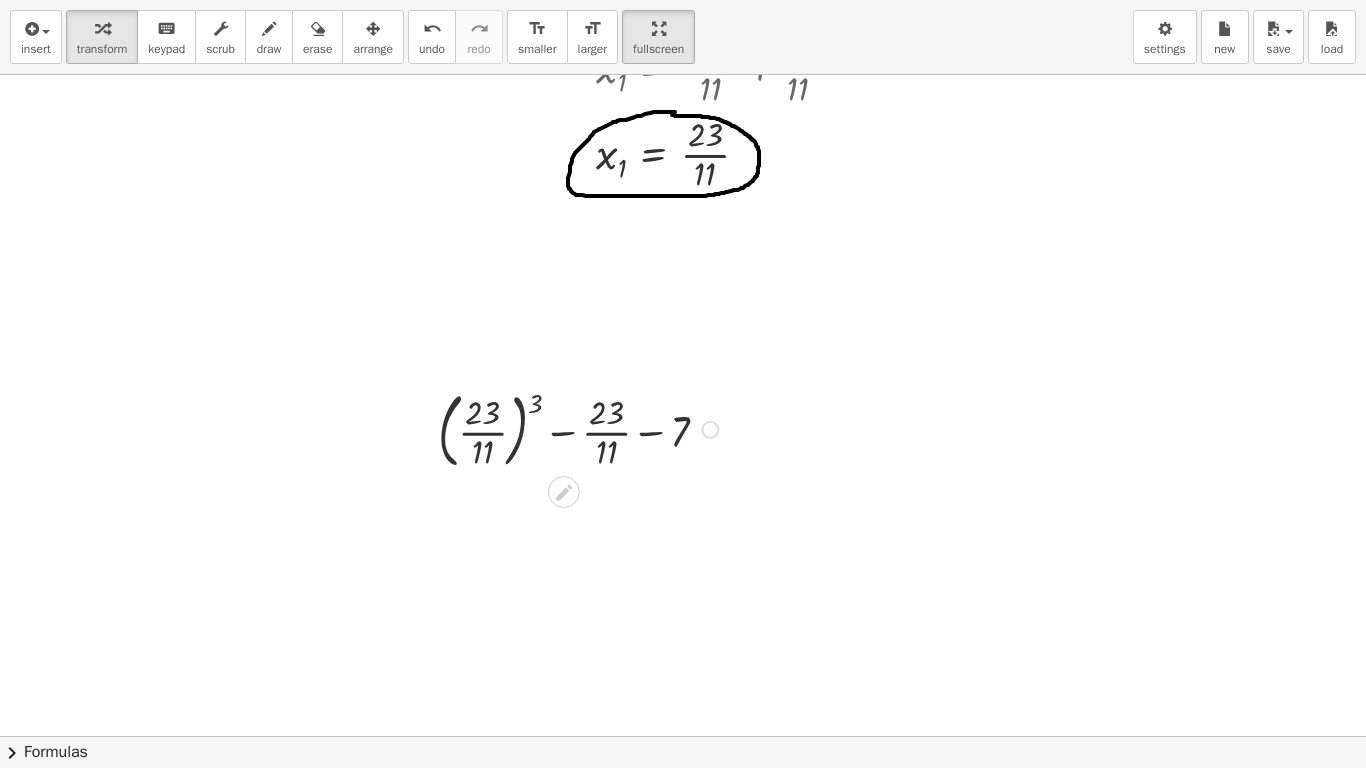click at bounding box center (581, 428) 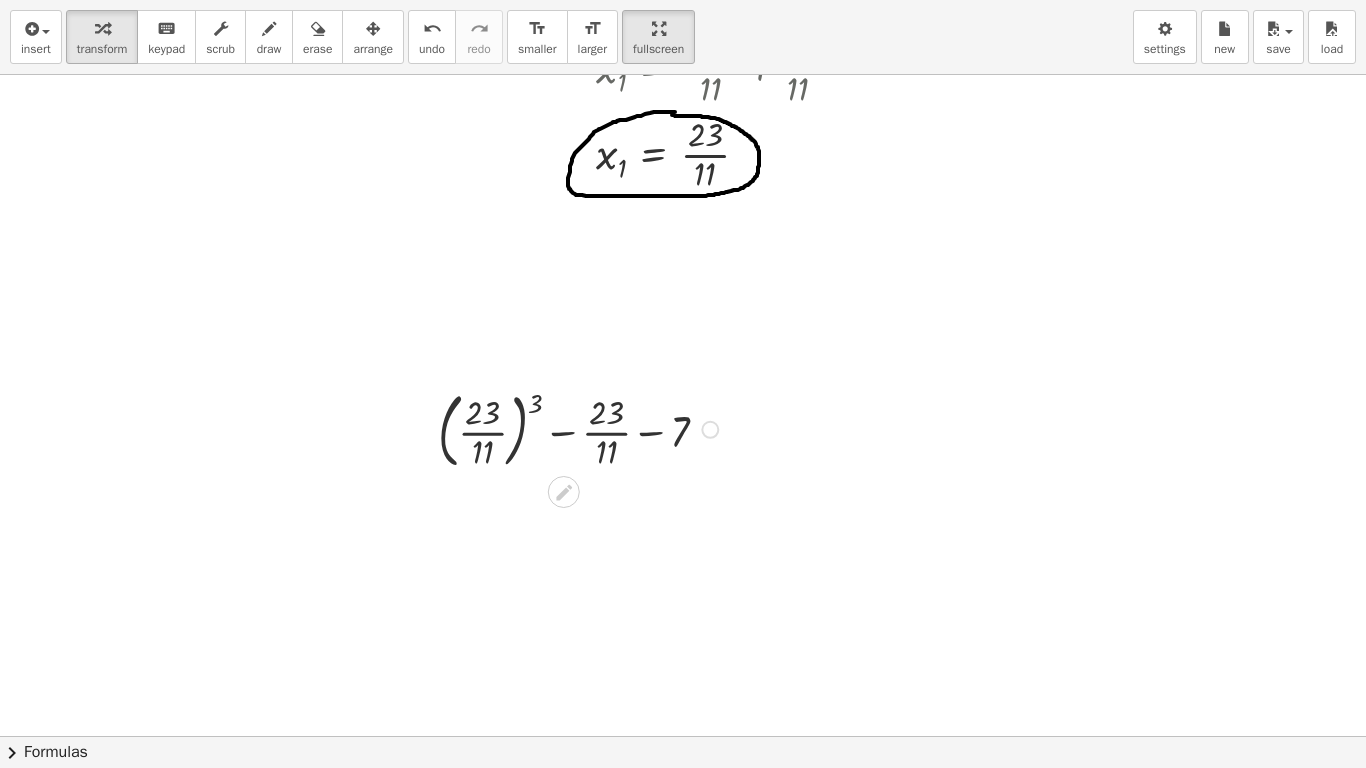 click at bounding box center [581, 428] 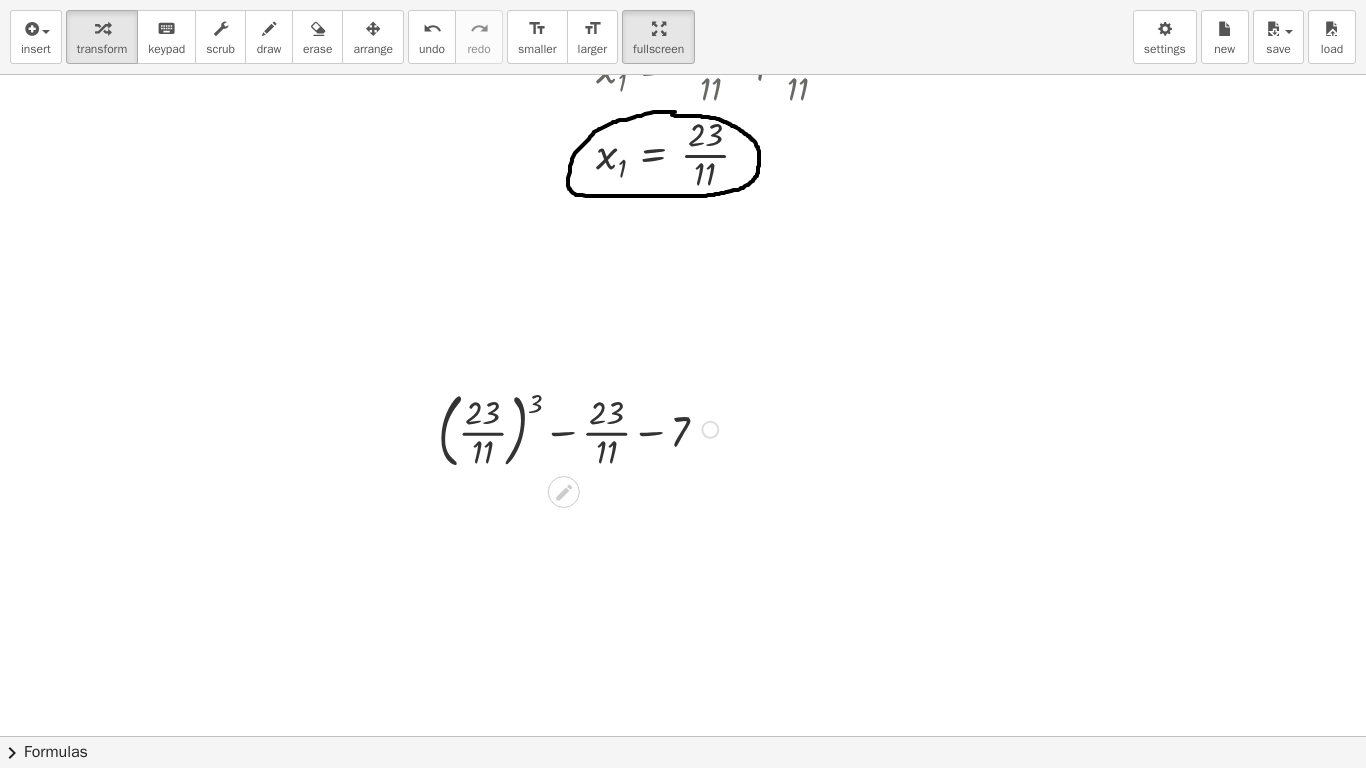 click at bounding box center [581, 428] 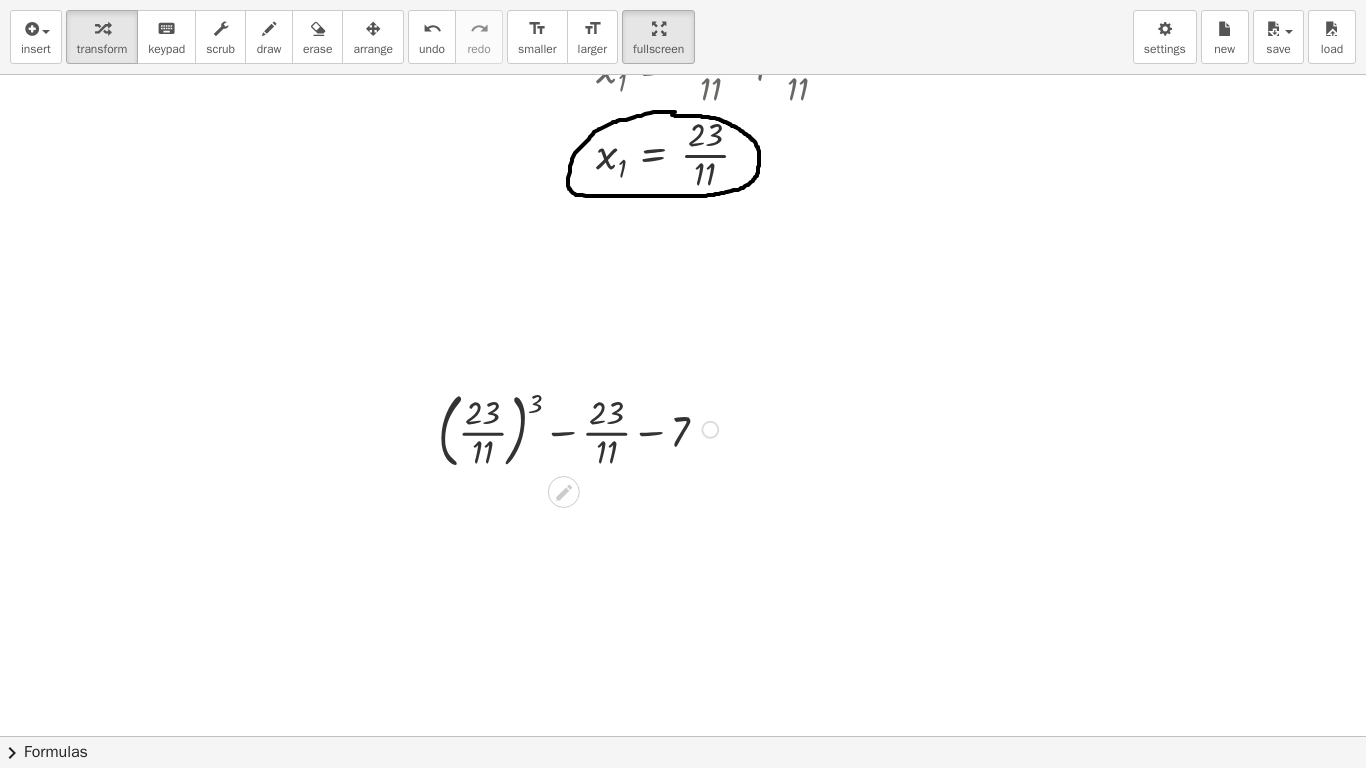 click at bounding box center [581, 428] 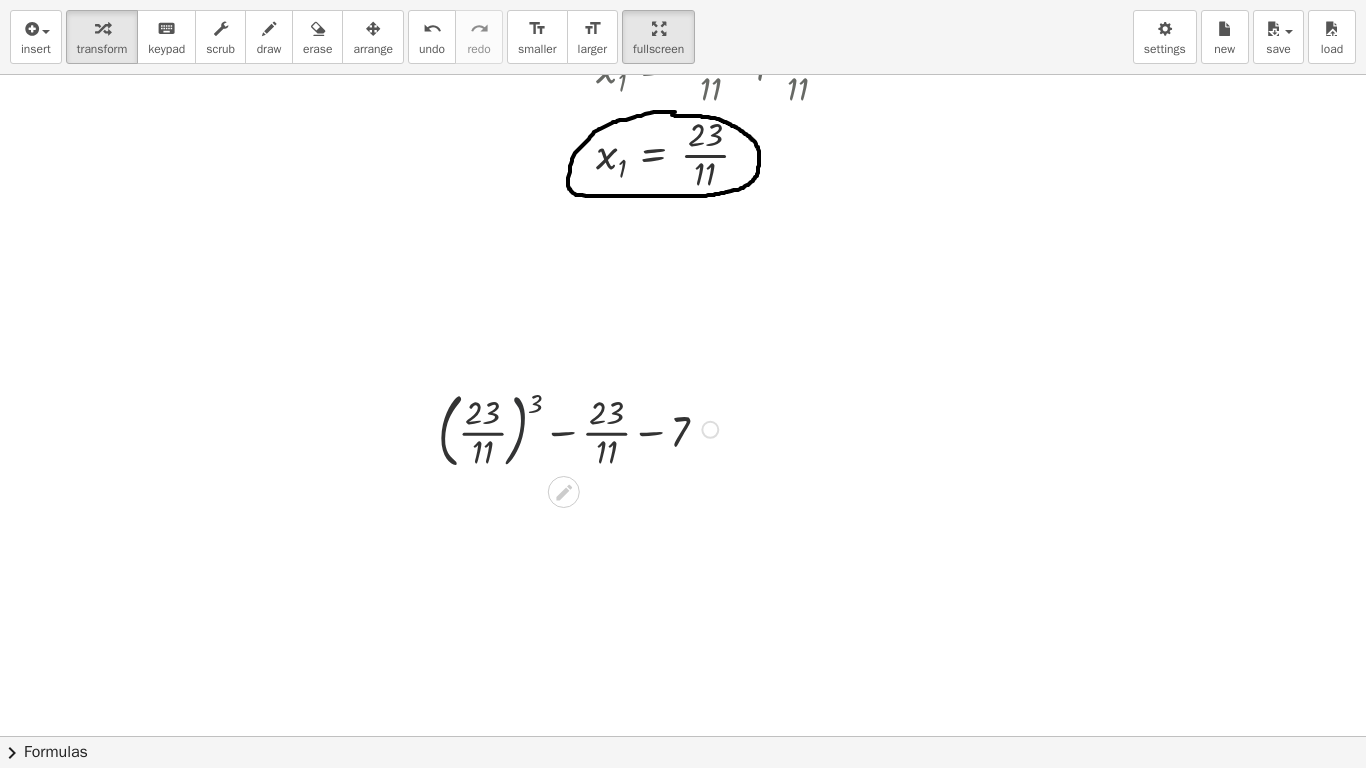 click at bounding box center (581, 428) 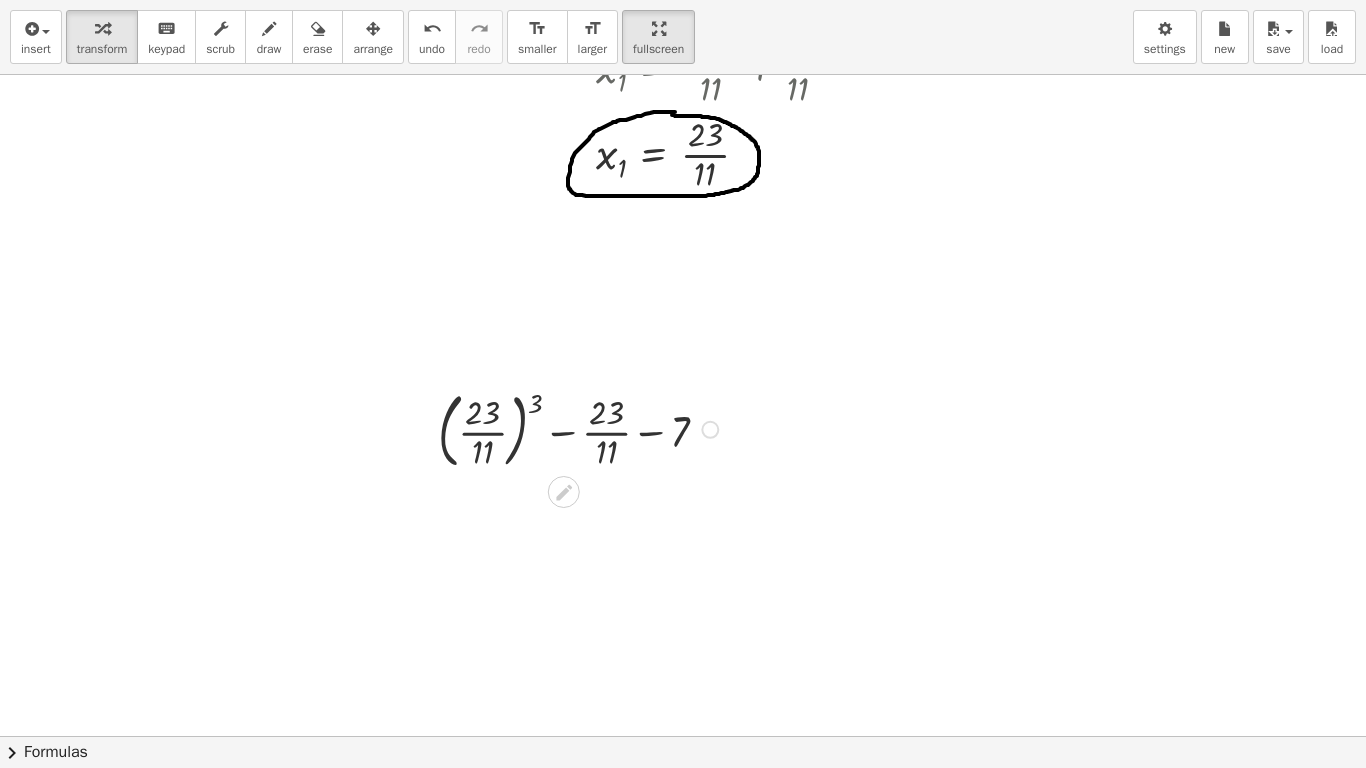 click at bounding box center (581, 428) 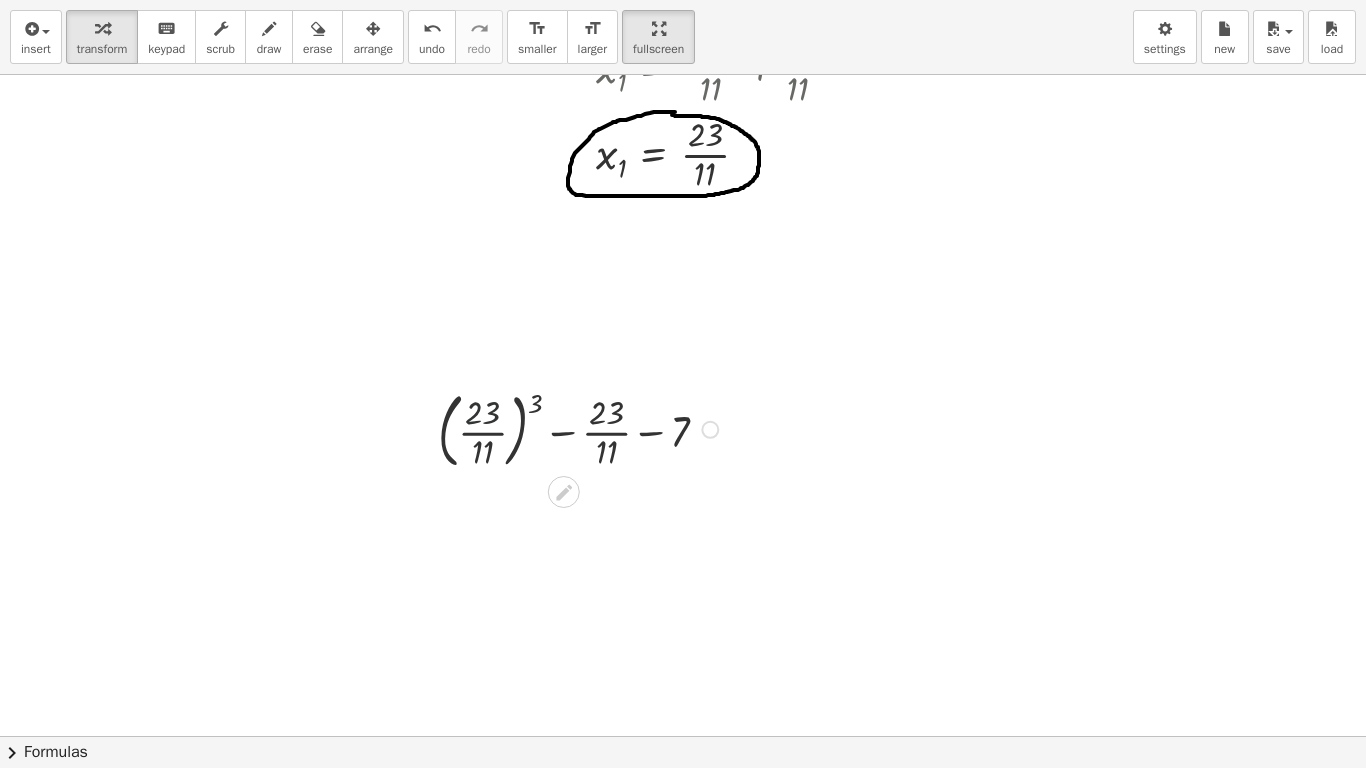 click at bounding box center [581, 428] 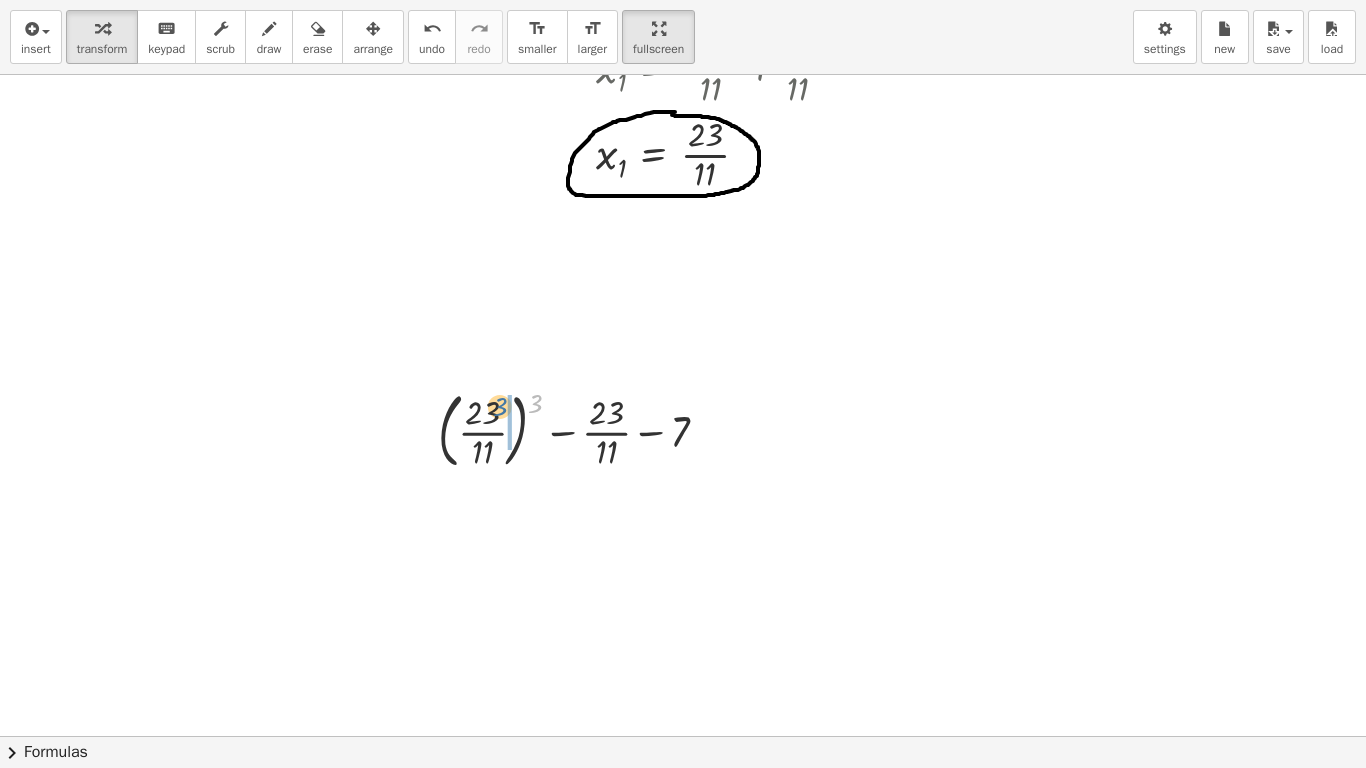 drag, startPoint x: 526, startPoint y: 408, endPoint x: 498, endPoint y: 413, distance: 28.442924 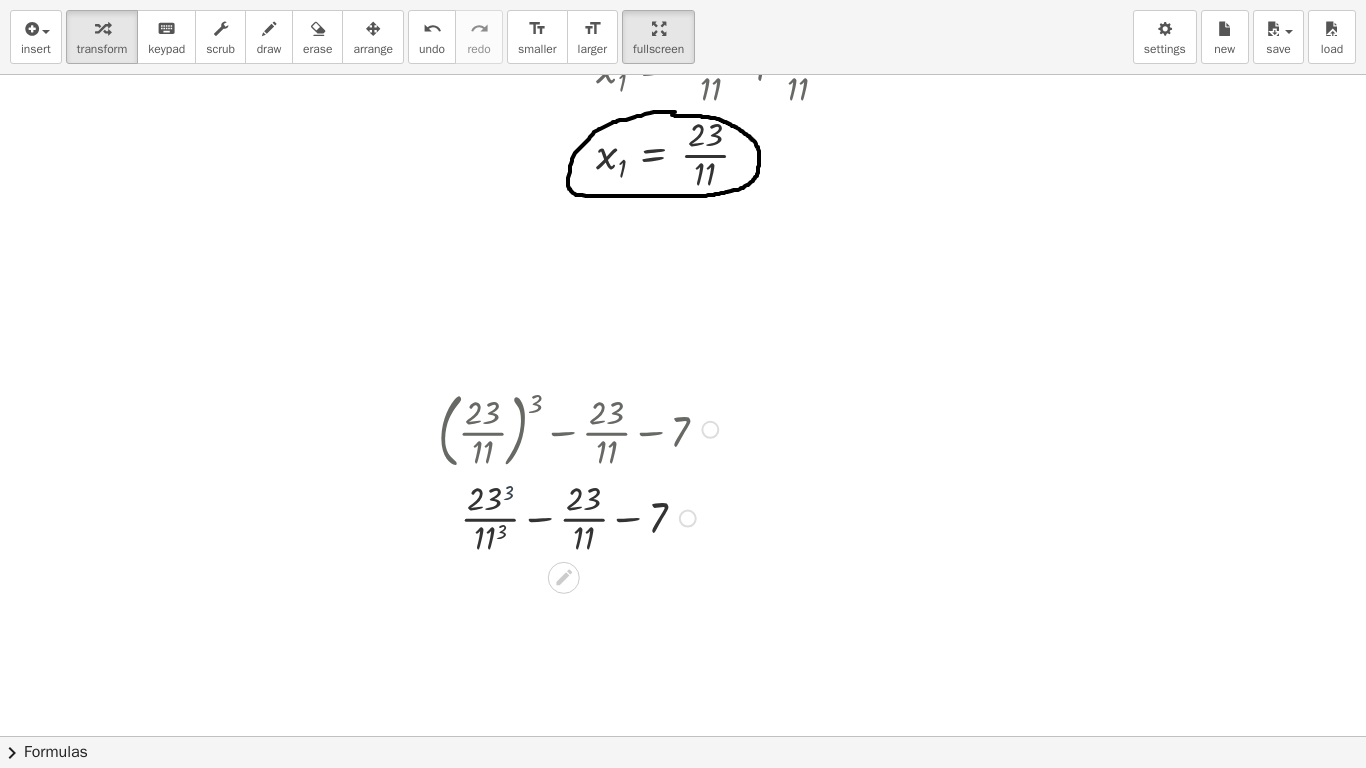 click at bounding box center (581, 517) 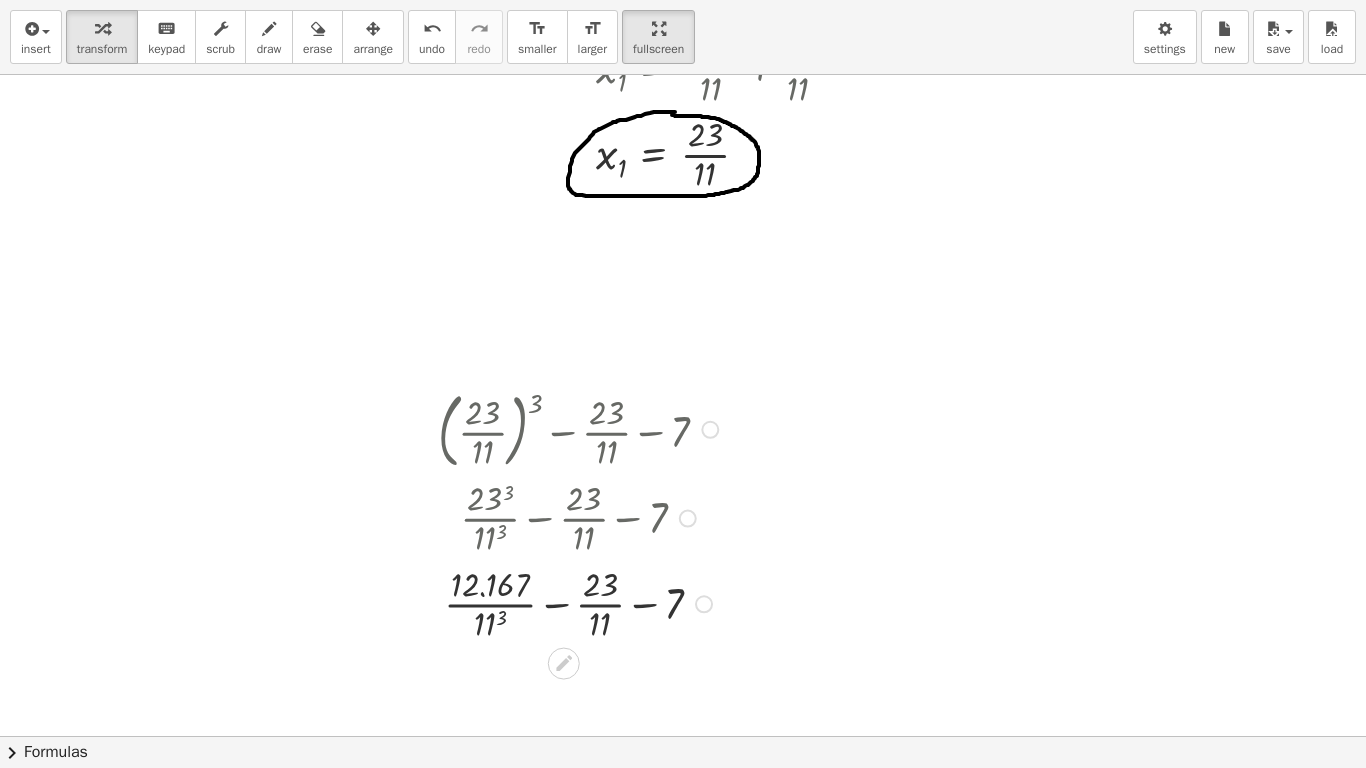 click at bounding box center [581, 603] 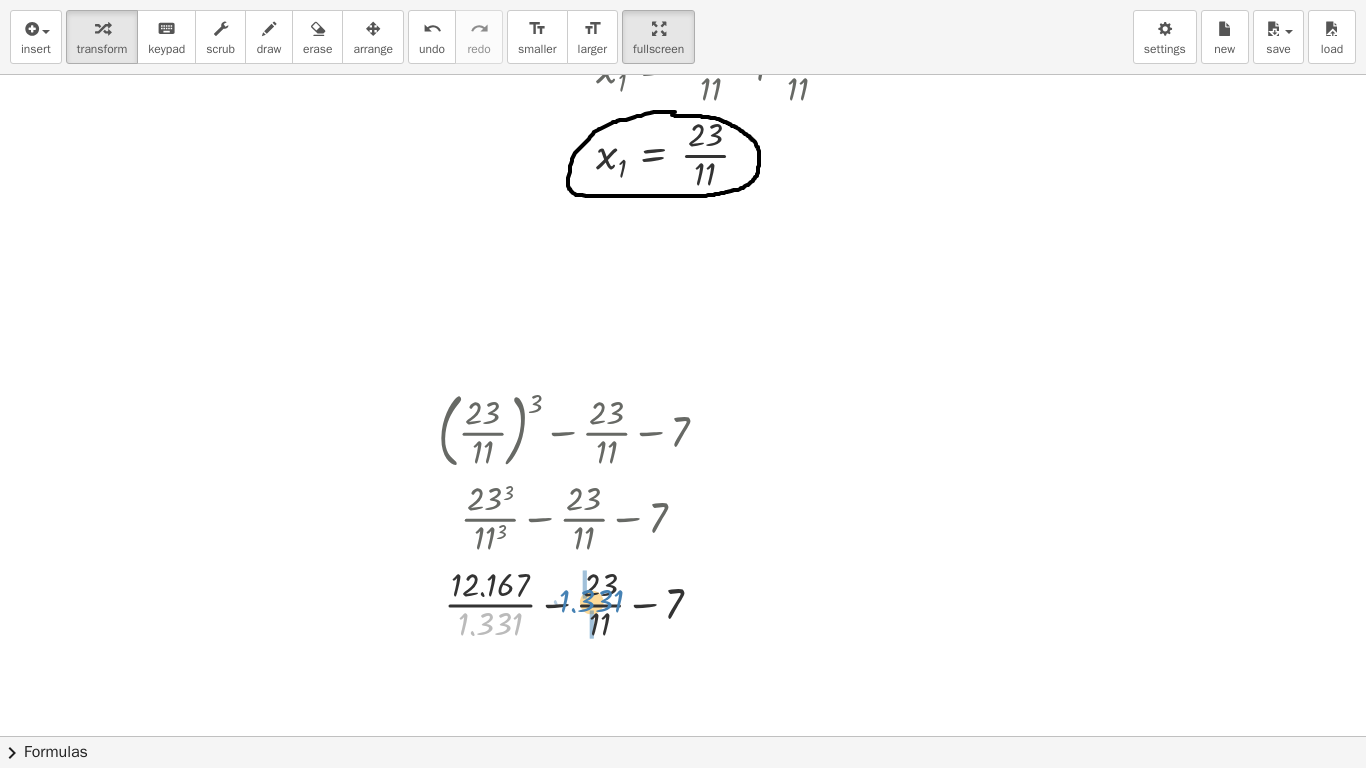 drag, startPoint x: 487, startPoint y: 623, endPoint x: 589, endPoint y: 600, distance: 104.56099 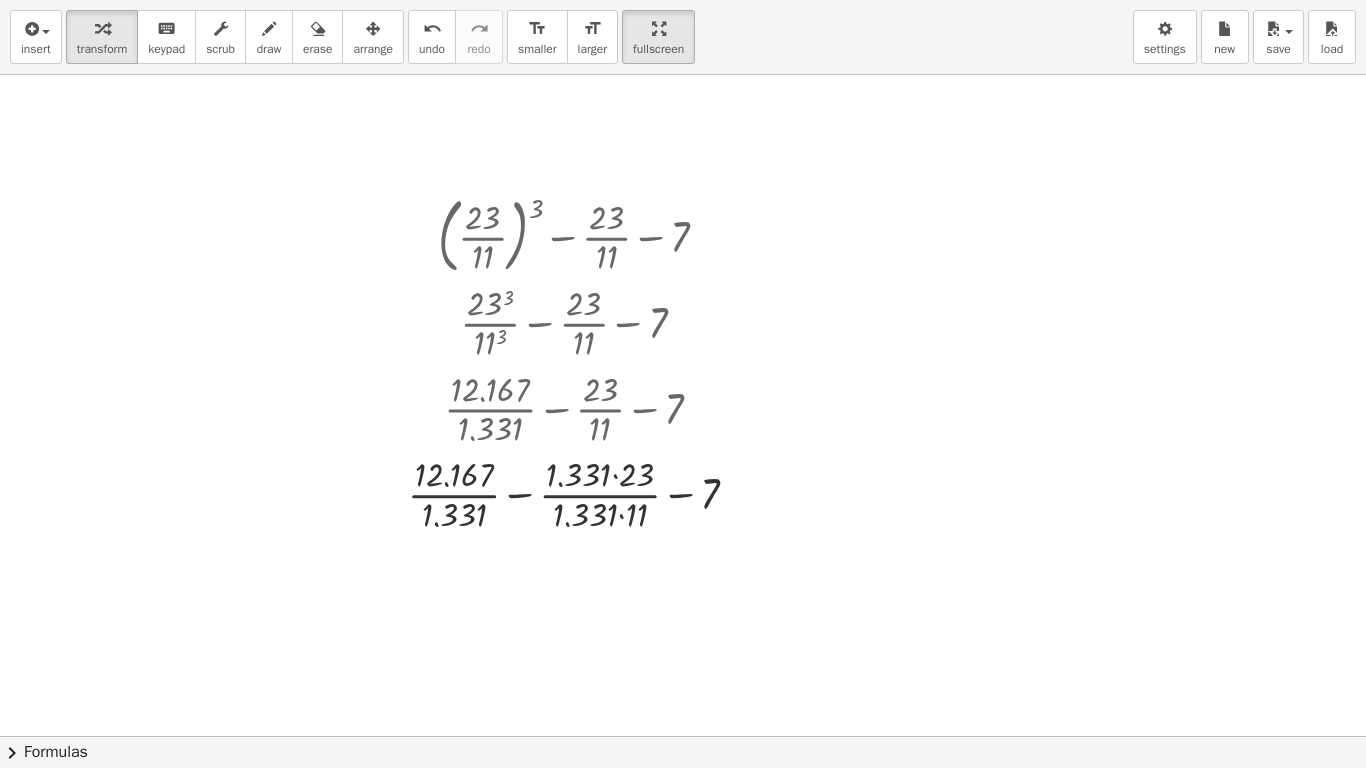 scroll, scrollTop: 1200, scrollLeft: 0, axis: vertical 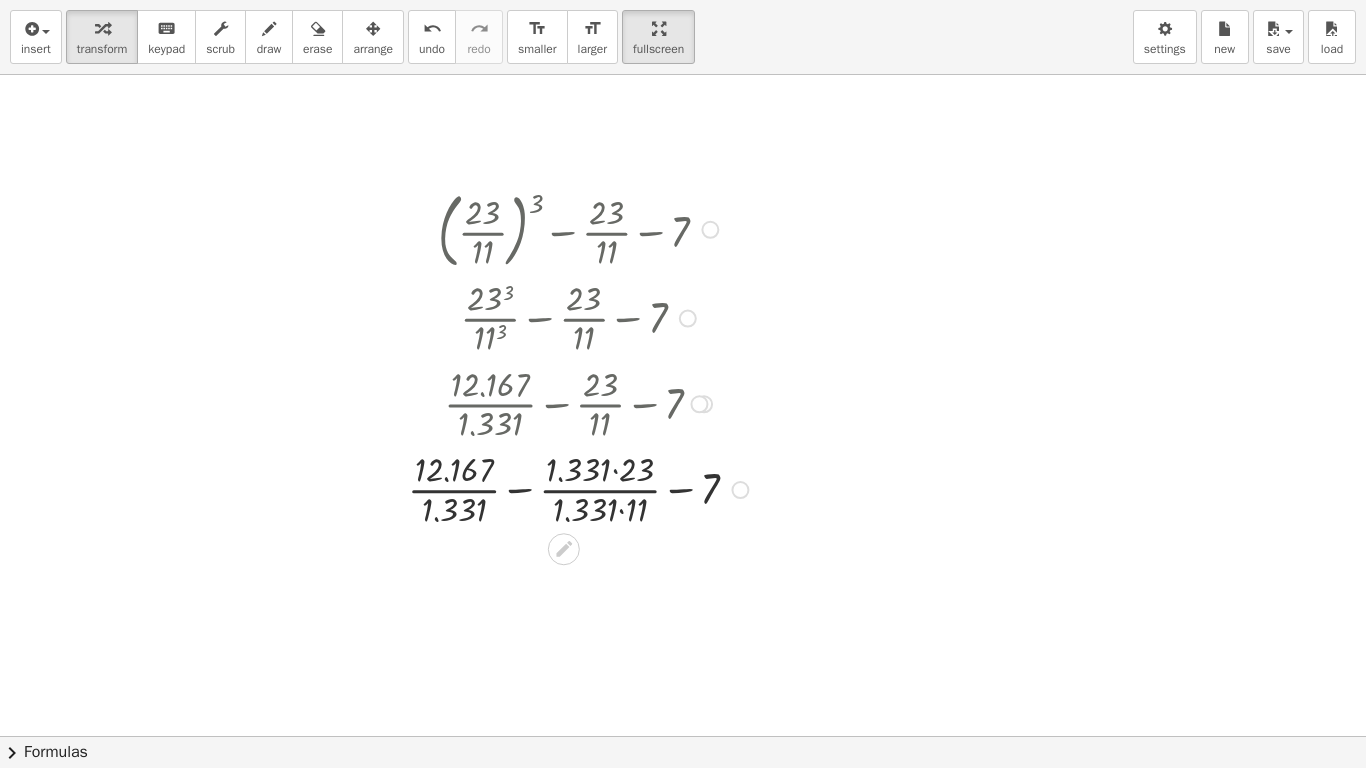 click at bounding box center [581, 488] 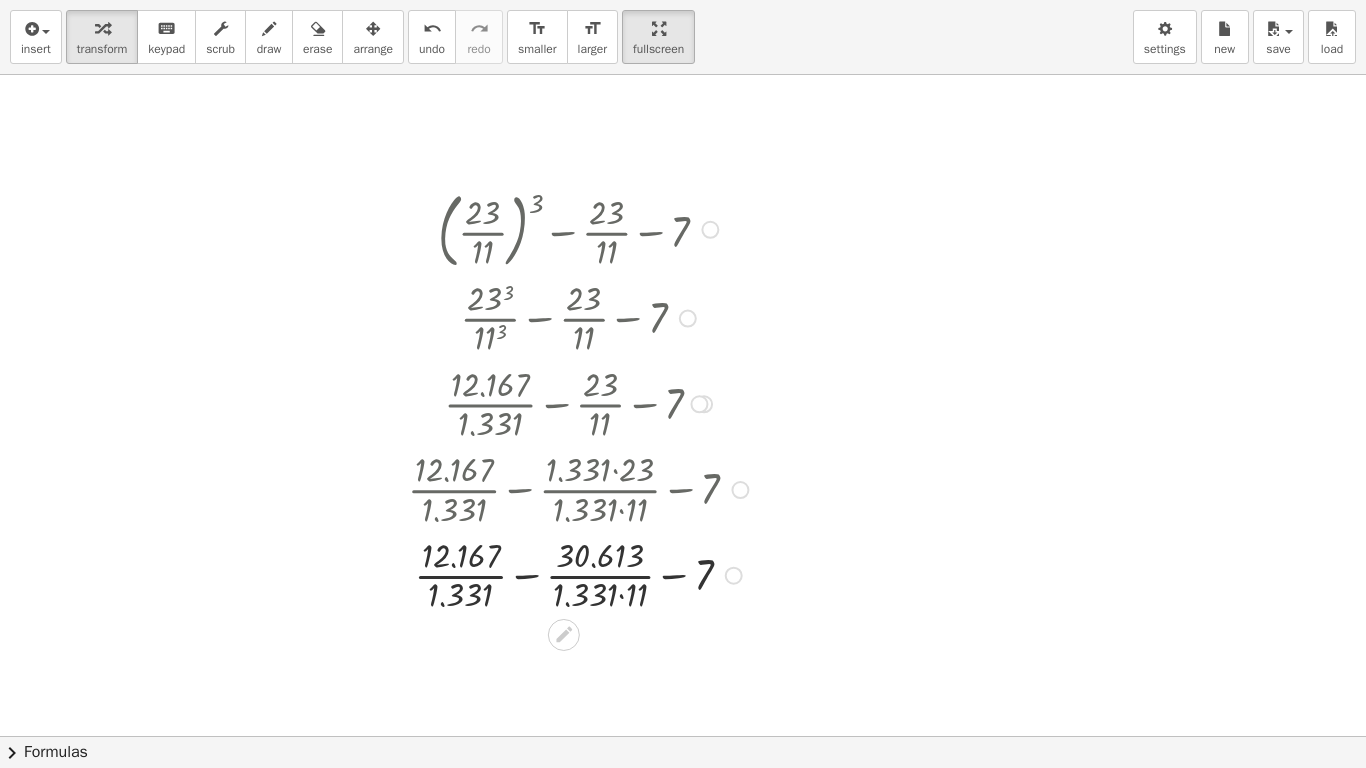 click at bounding box center [581, 574] 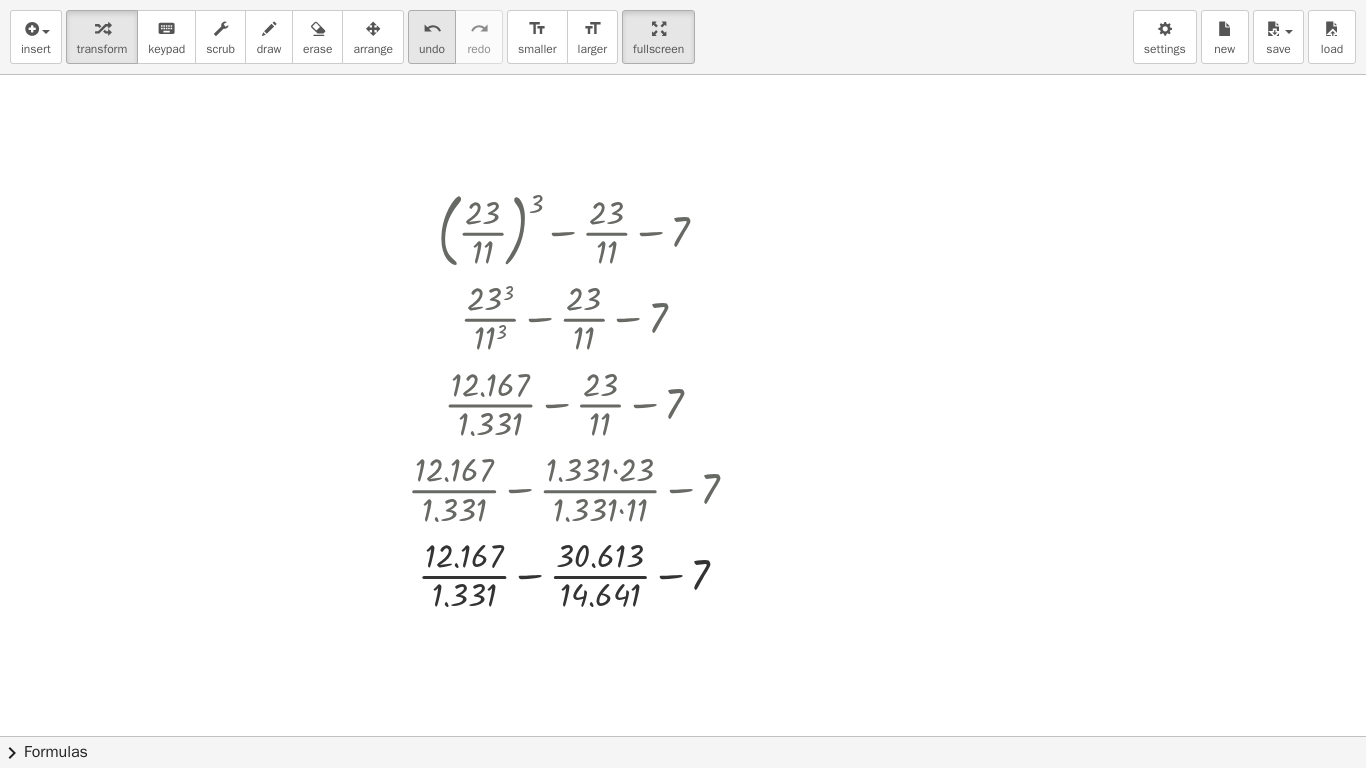 click on "undo" at bounding box center (432, 49) 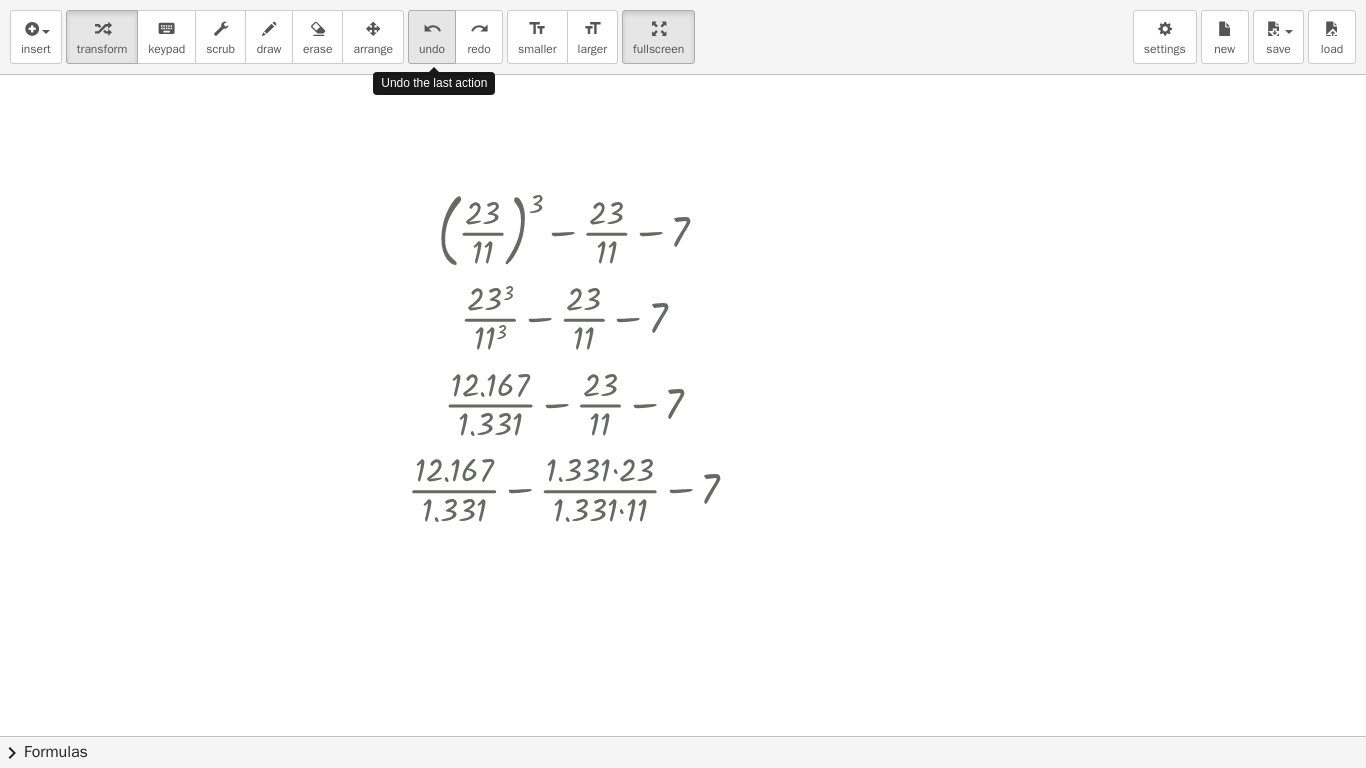 click on "undo" at bounding box center [432, 49] 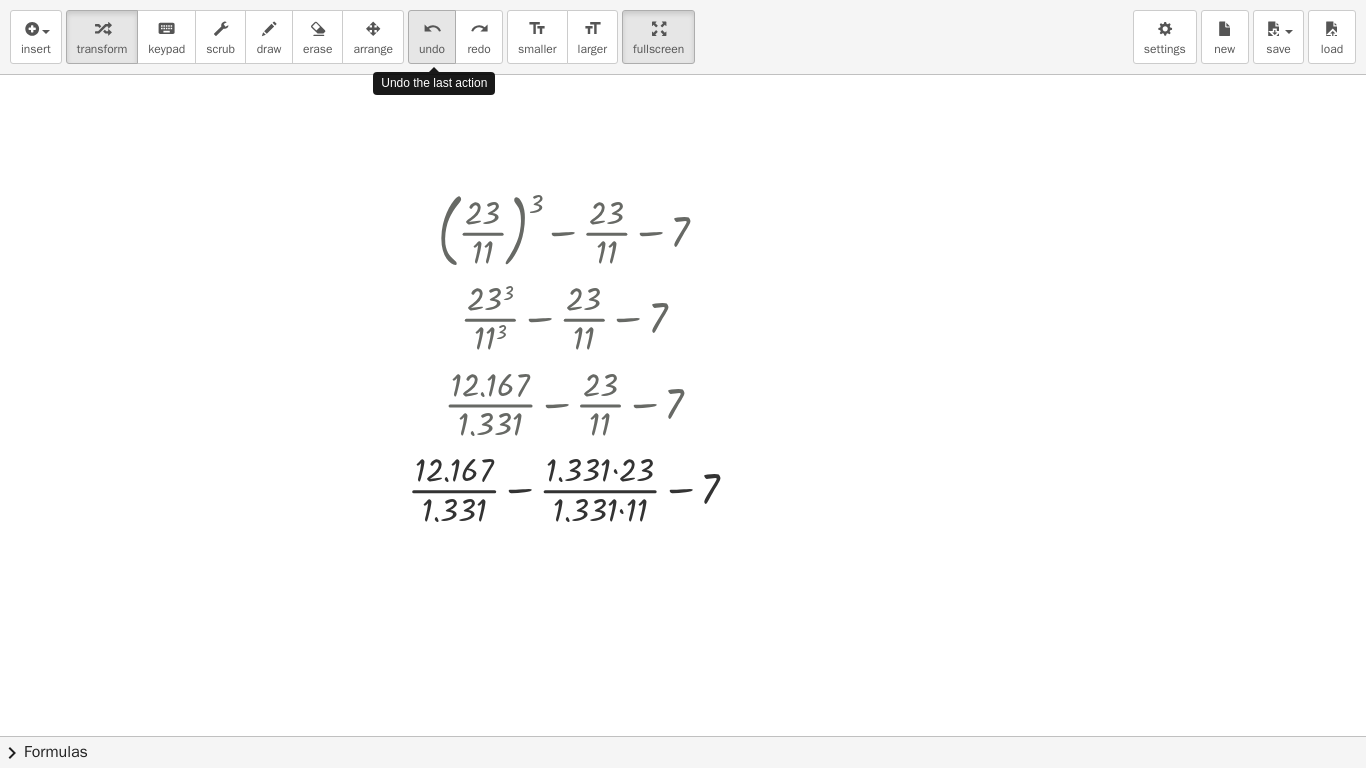 click on "undo" at bounding box center [432, 49] 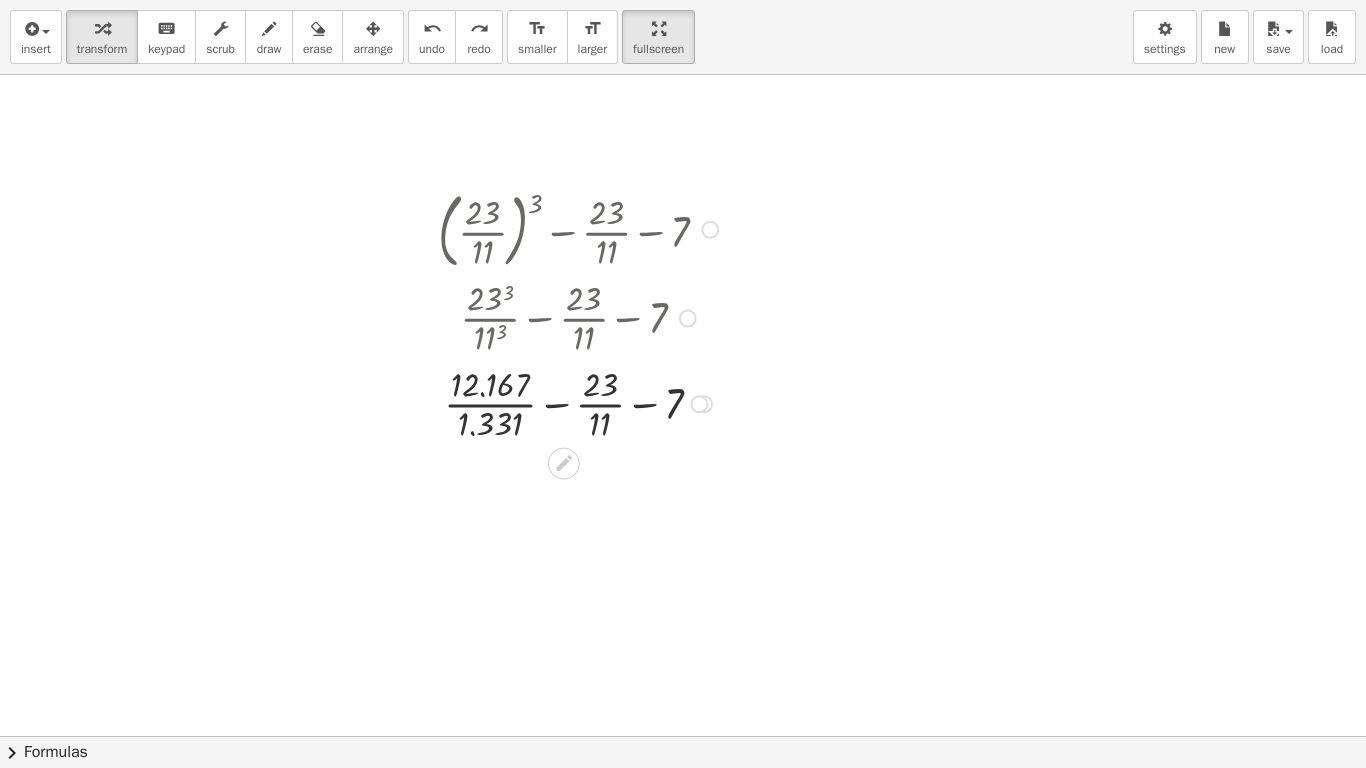 click at bounding box center [581, 403] 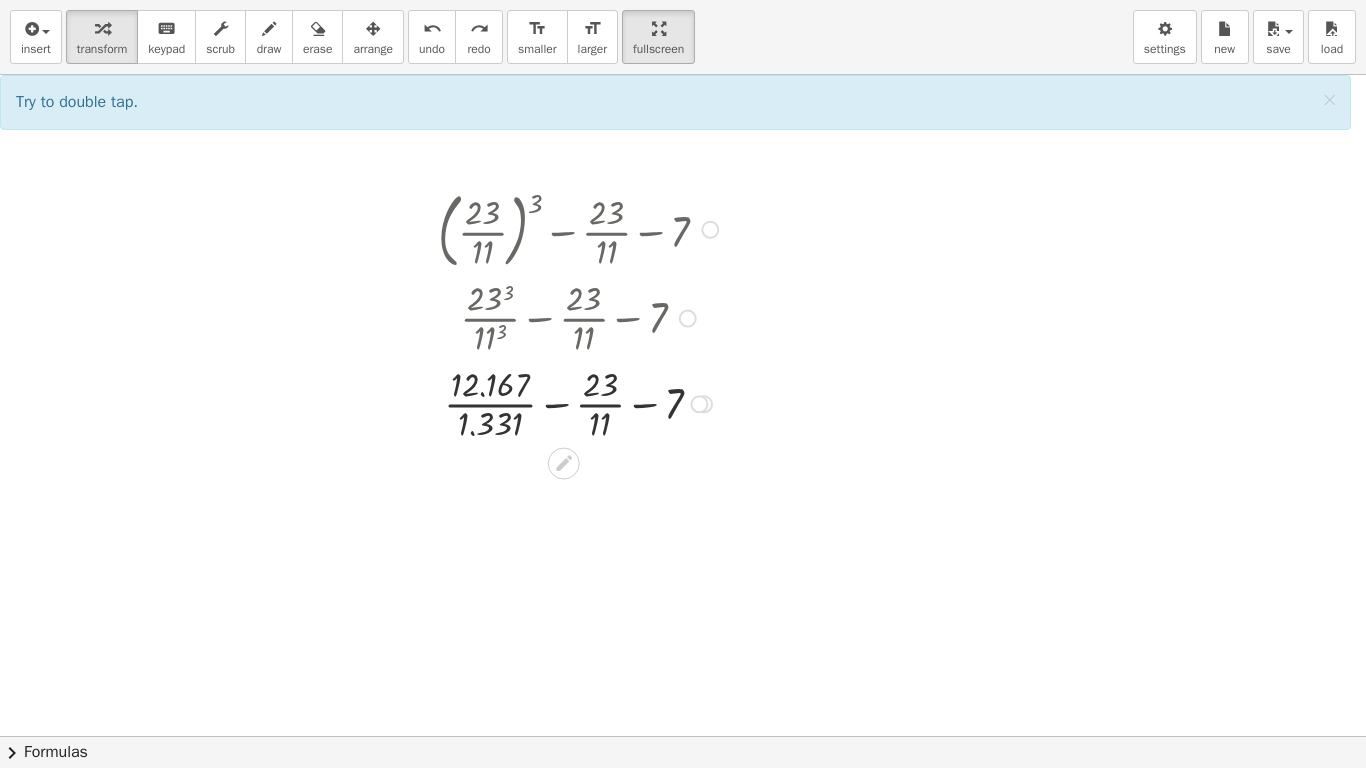 click at bounding box center (581, 403) 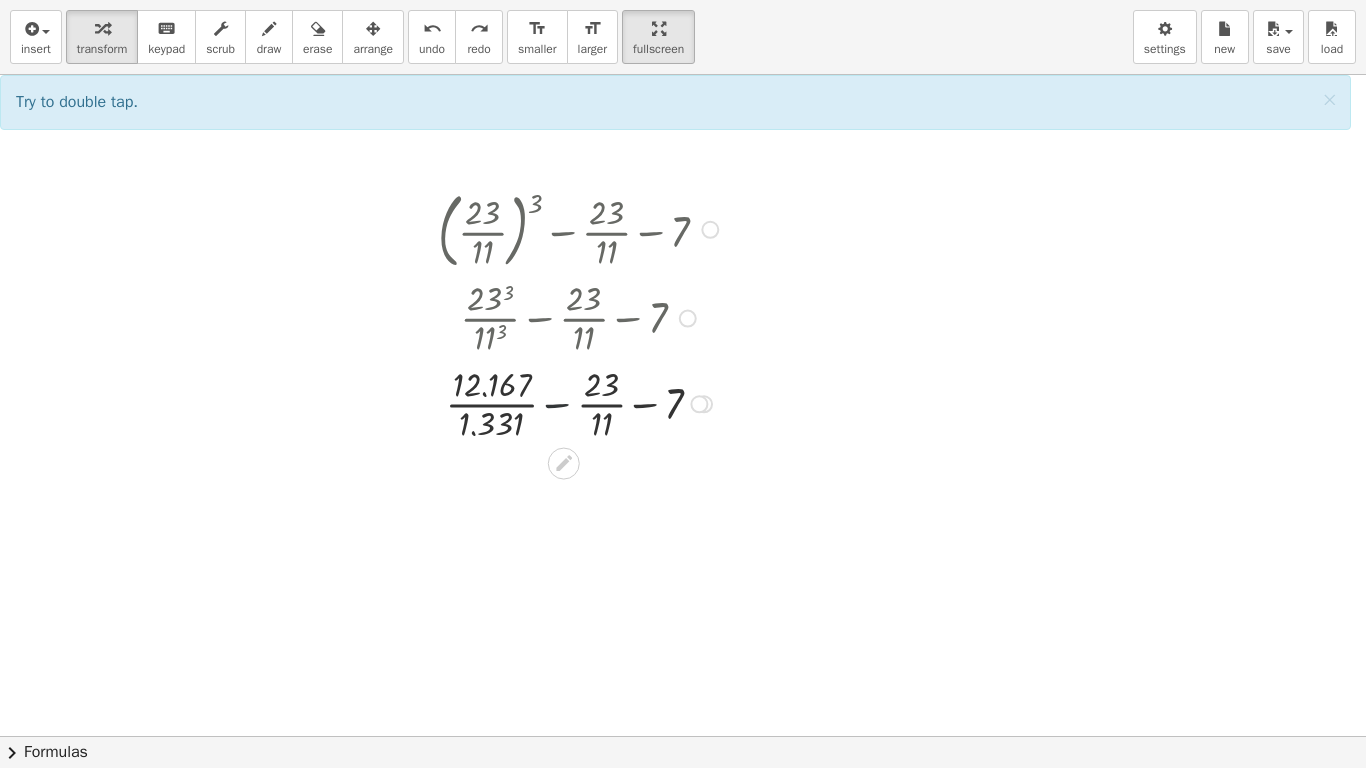 click at bounding box center (581, 403) 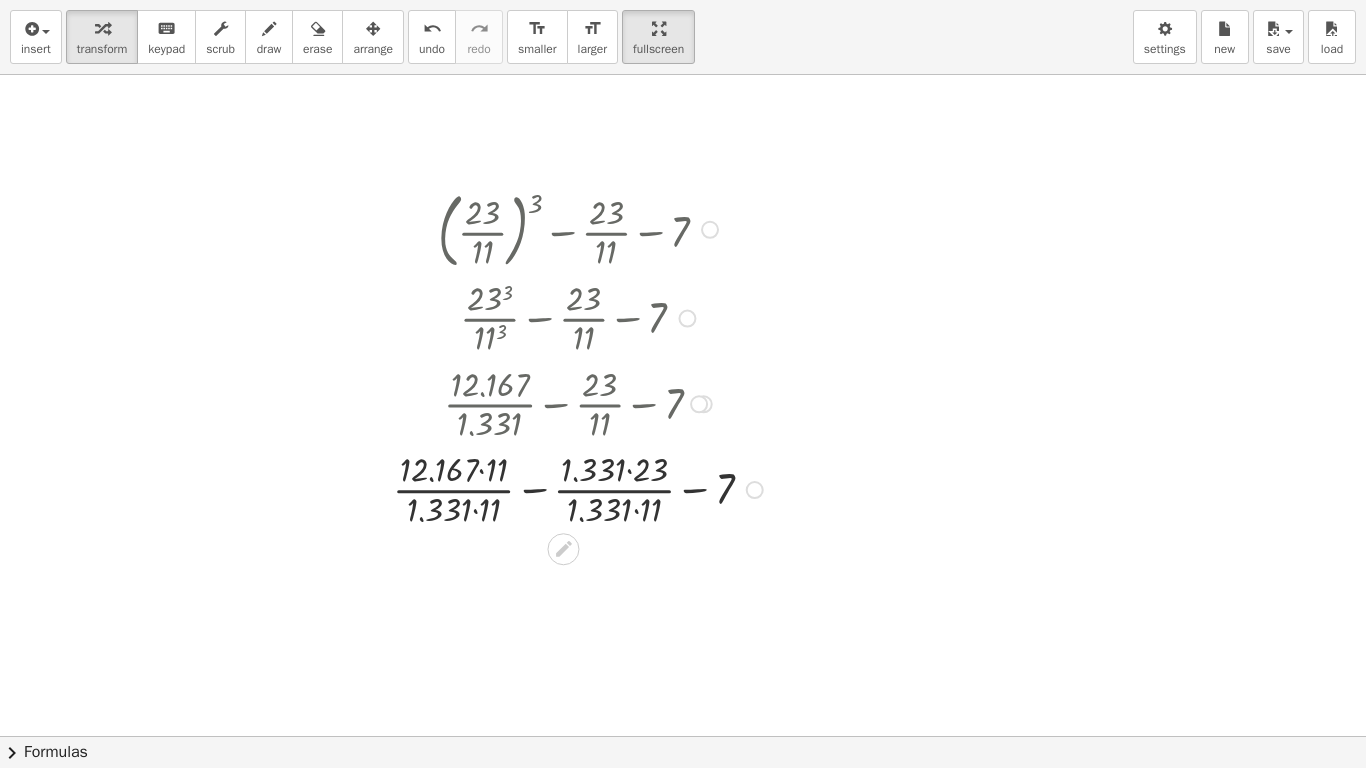 click at bounding box center (581, 488) 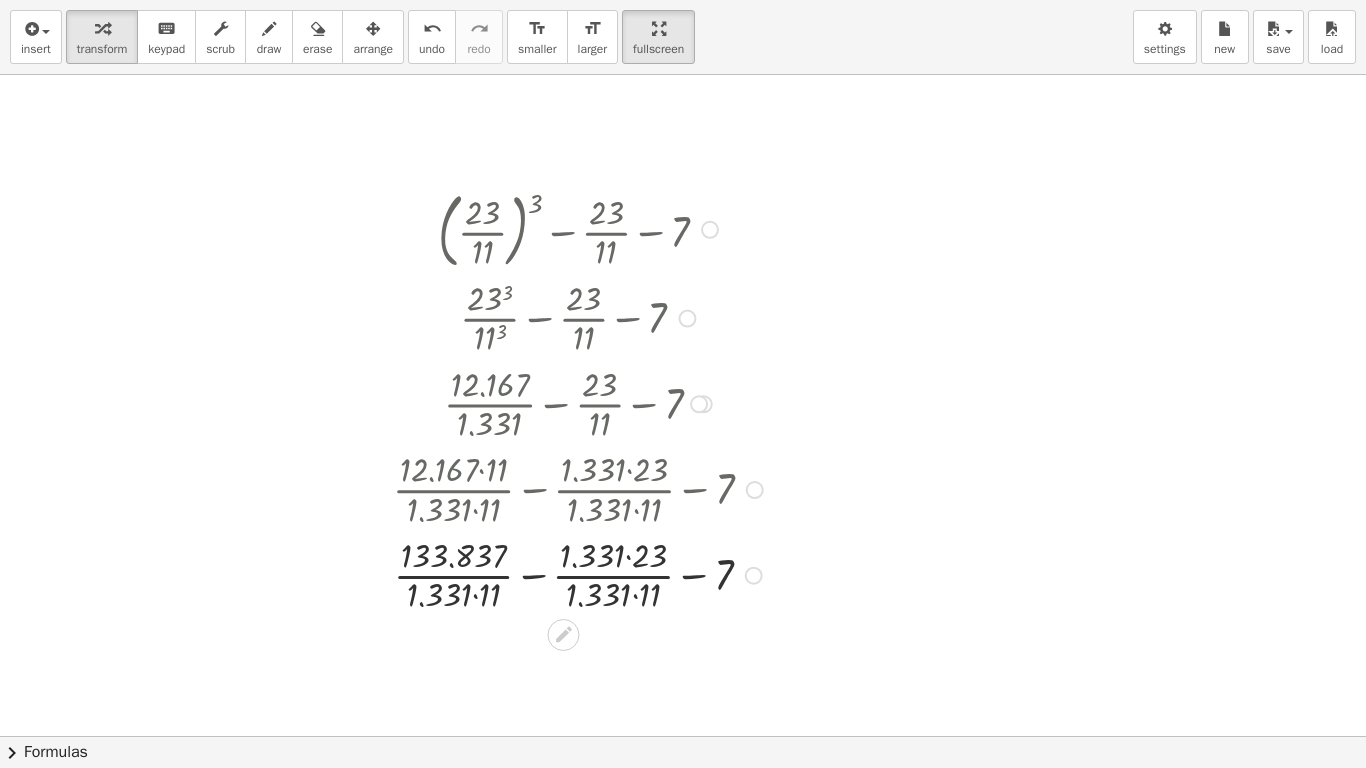 click at bounding box center [581, 574] 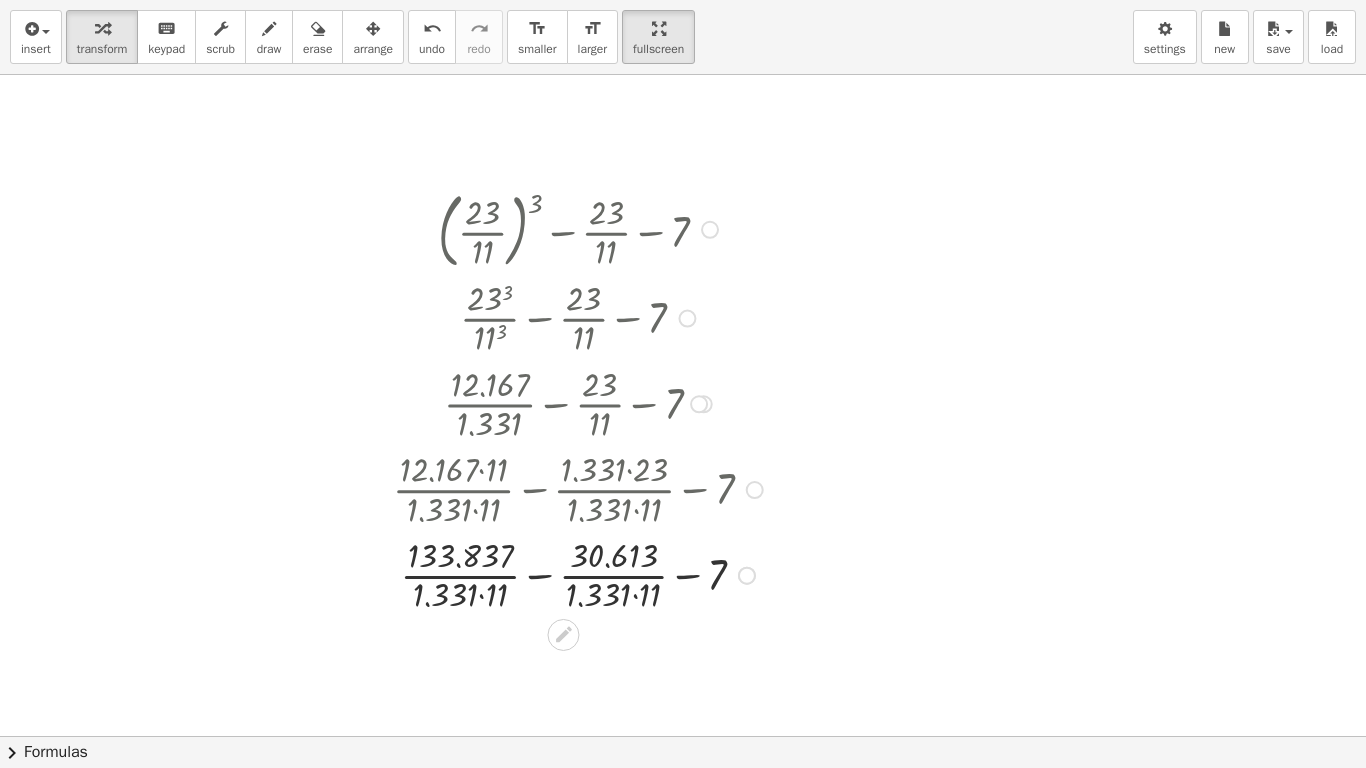 click at bounding box center [581, 574] 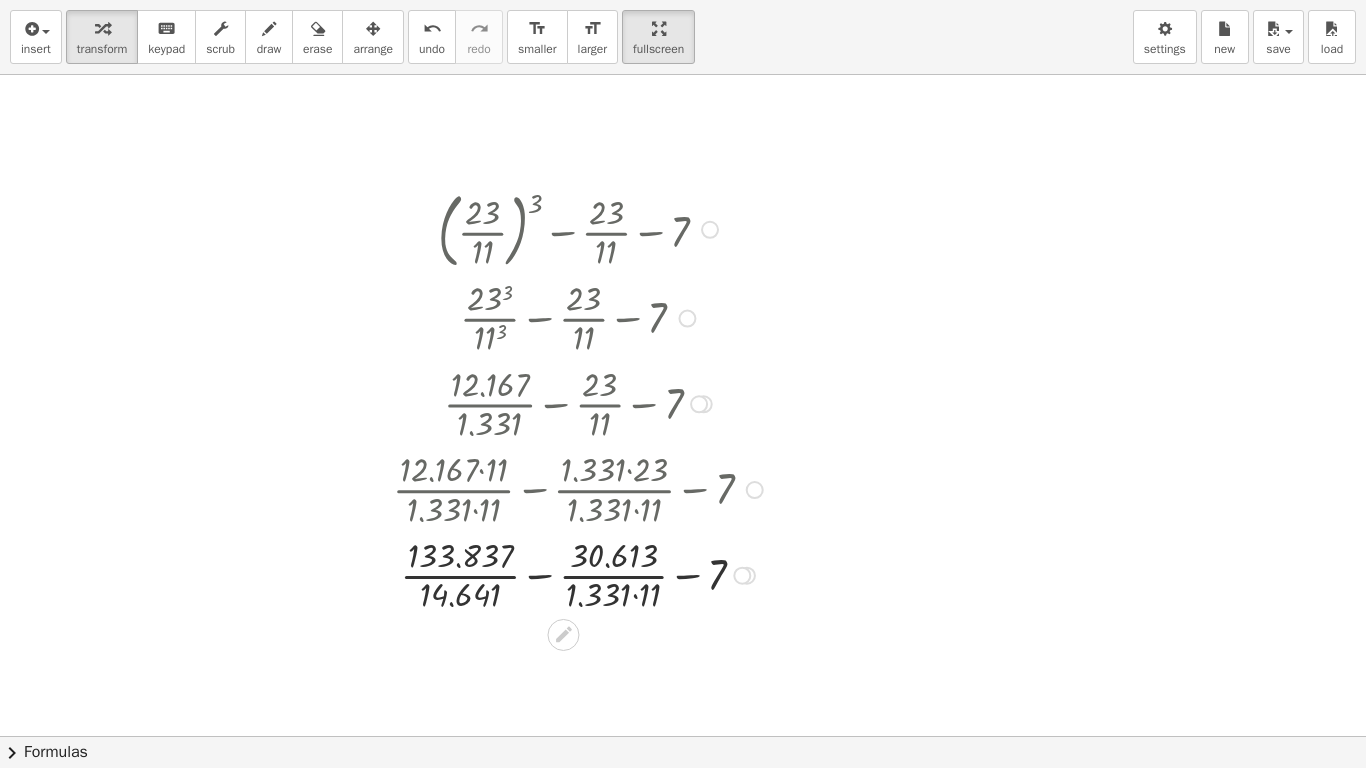 click at bounding box center (581, 574) 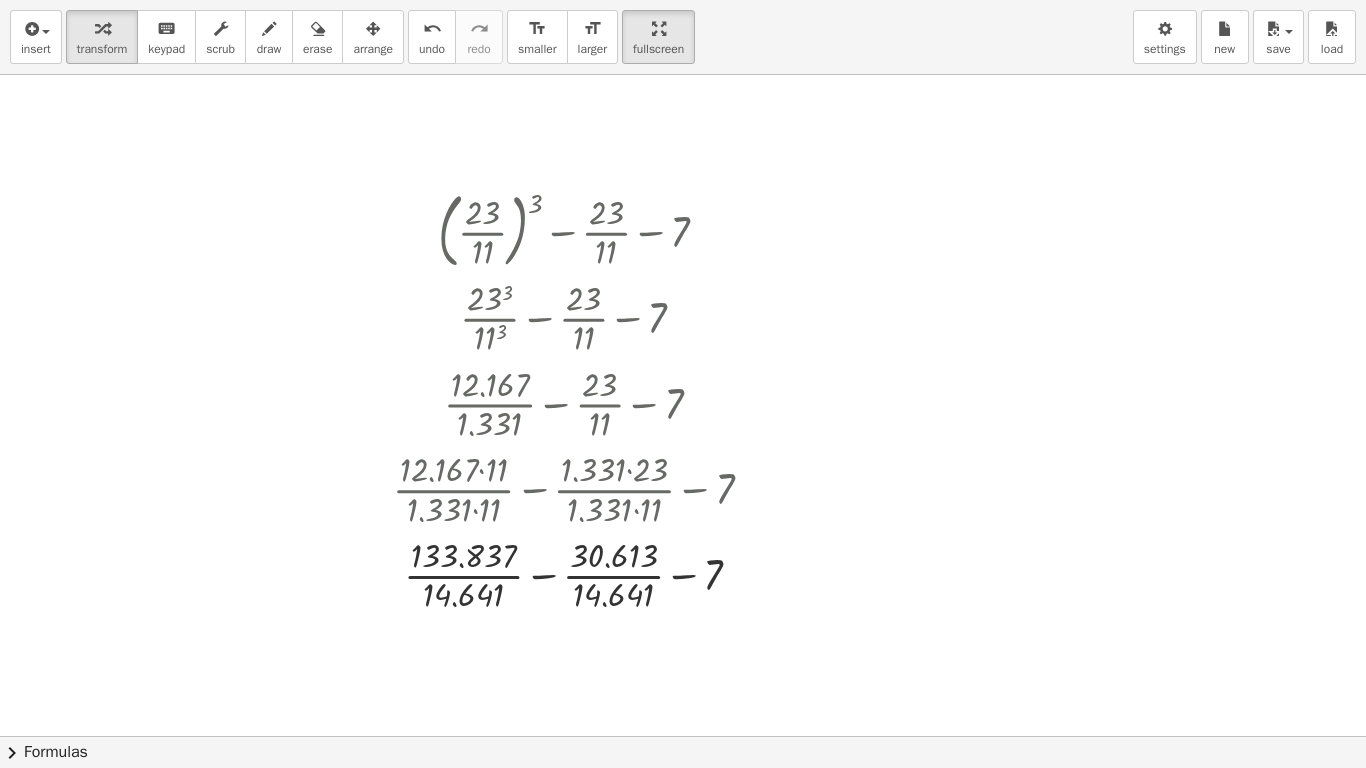 scroll, scrollTop: 1300, scrollLeft: 0, axis: vertical 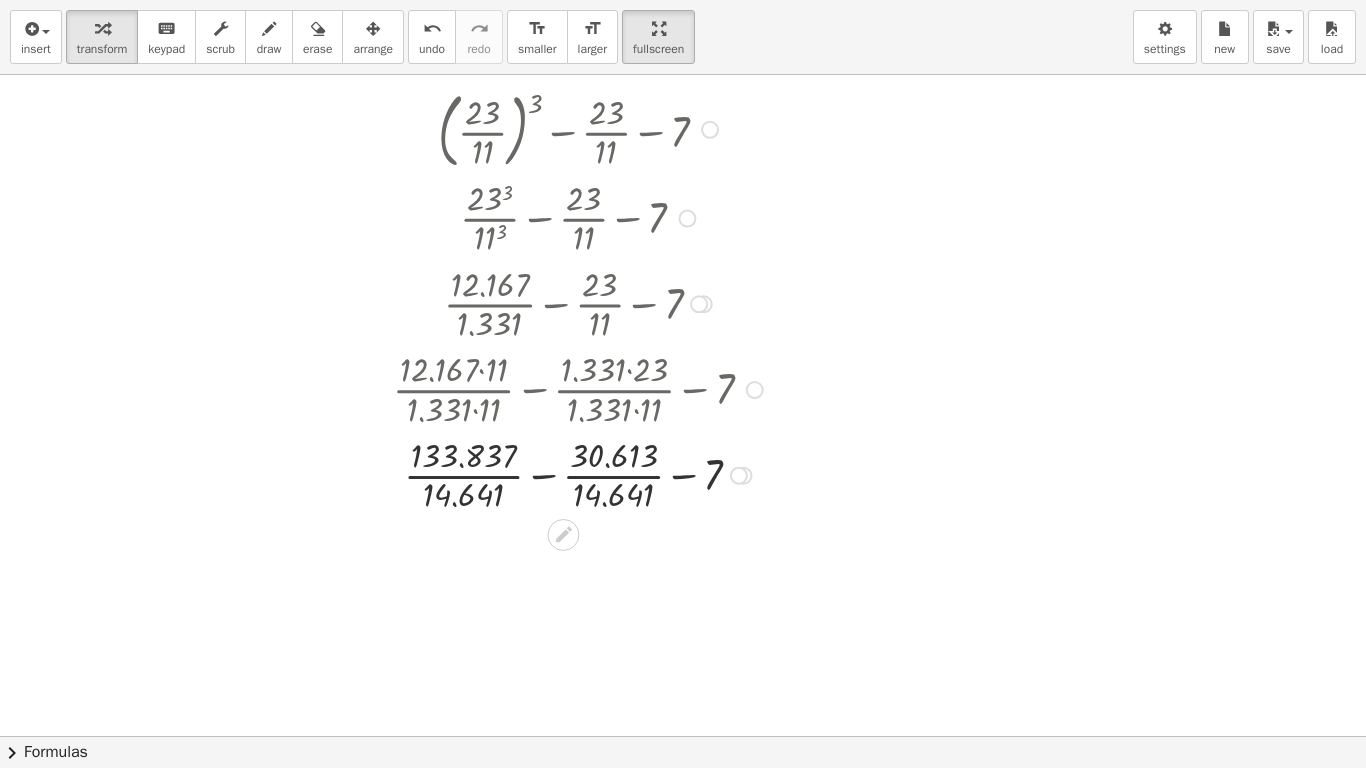 click at bounding box center [581, 474] 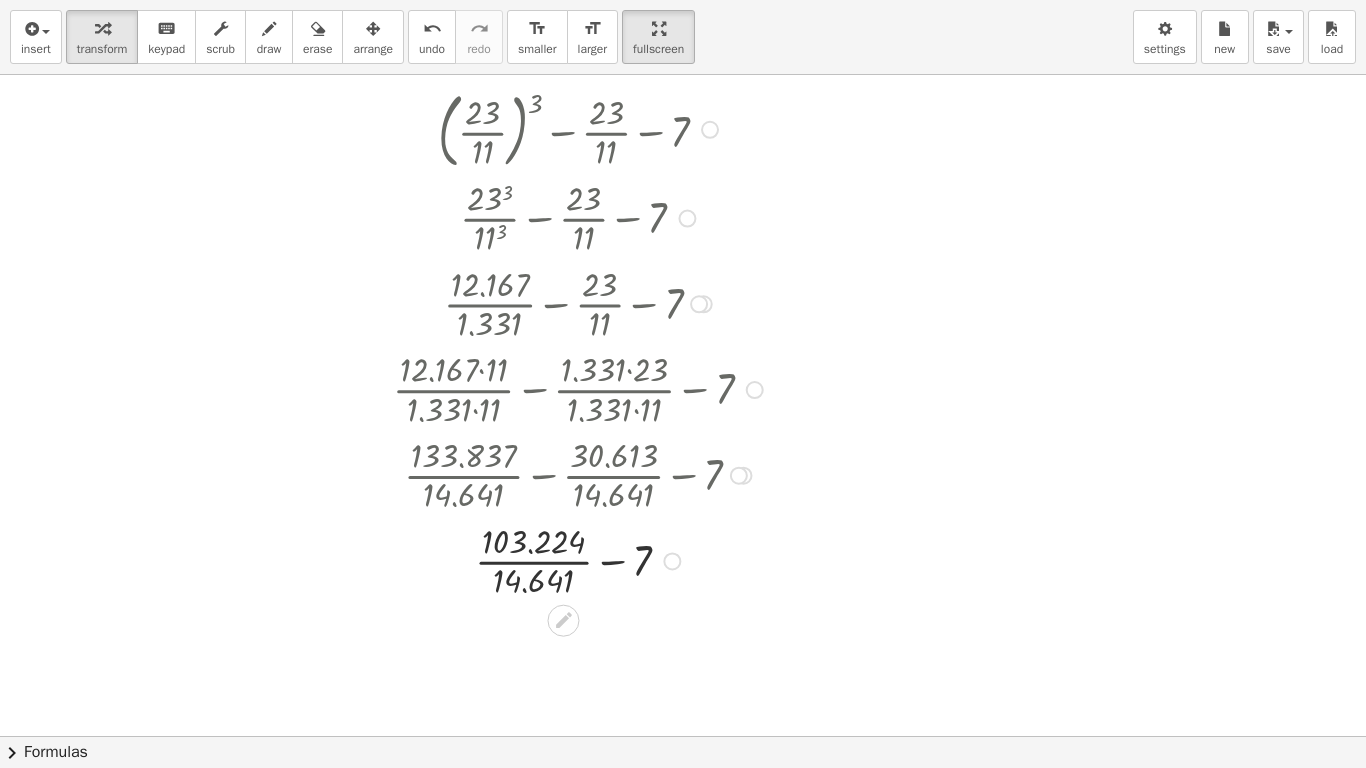 click at bounding box center (581, 560) 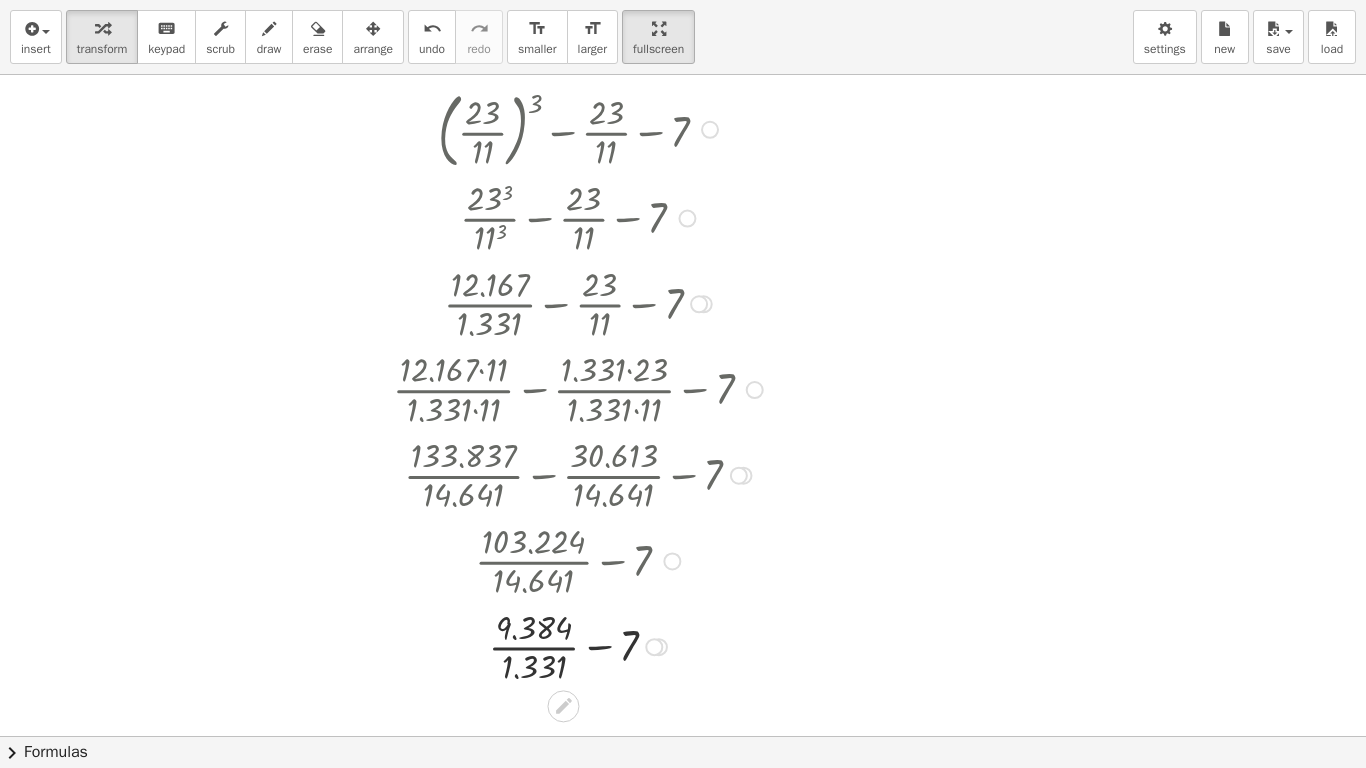 click at bounding box center (581, 646) 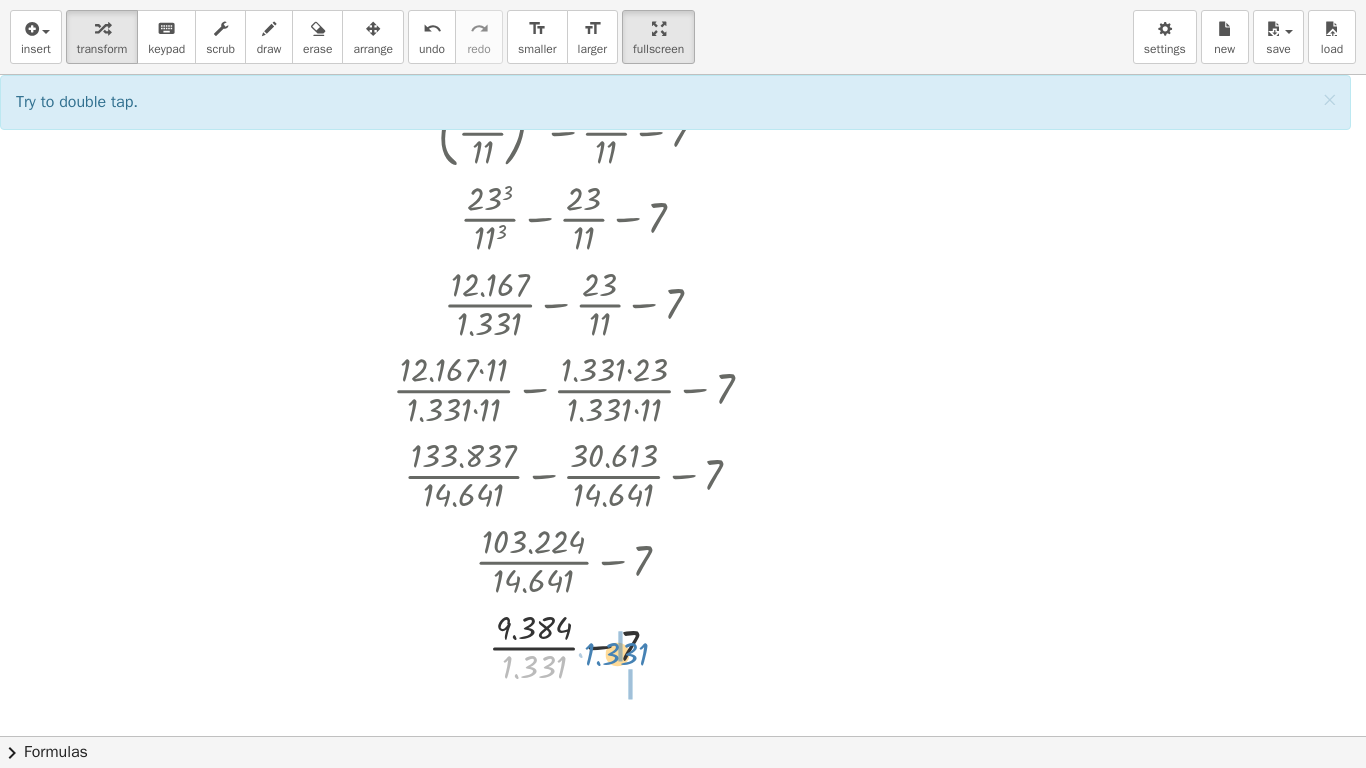 drag, startPoint x: 540, startPoint y: 674, endPoint x: 623, endPoint y: 661, distance: 84.0119 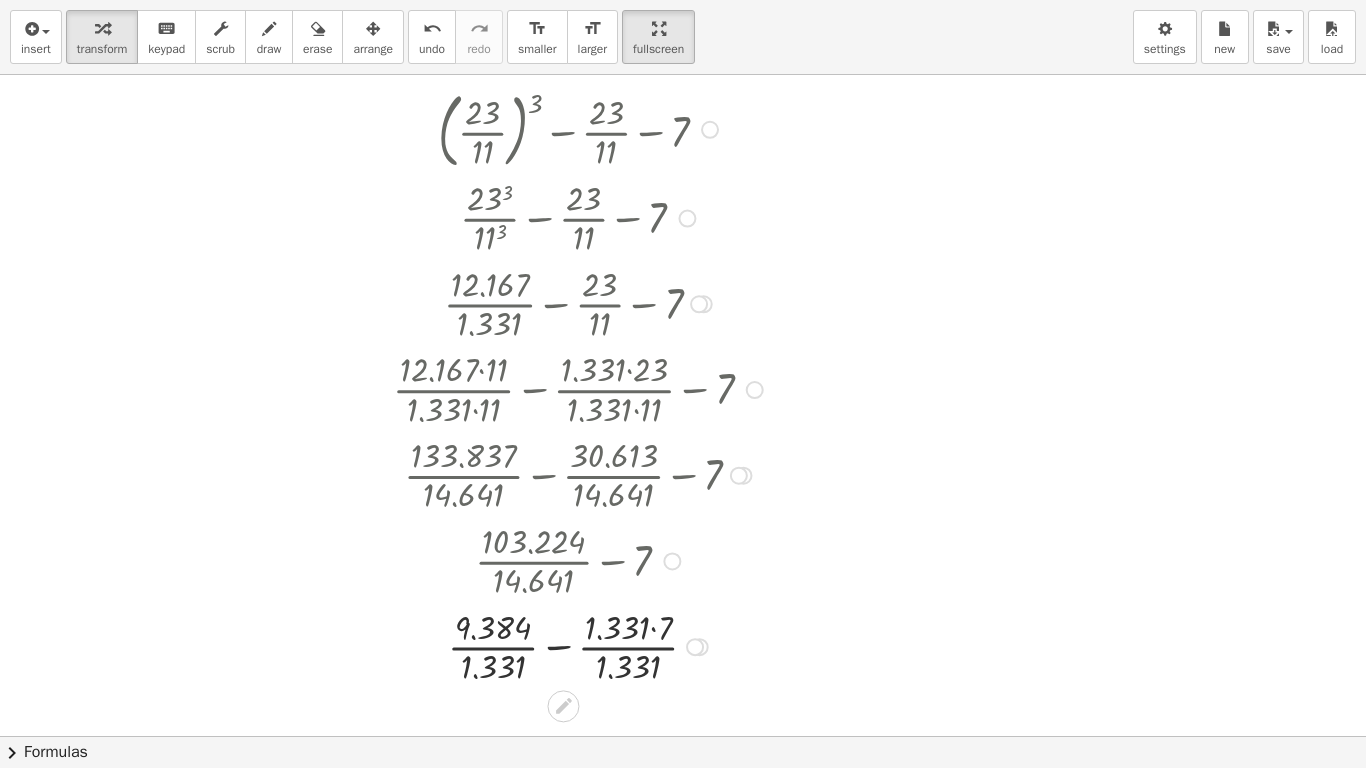 click at bounding box center [581, 646] 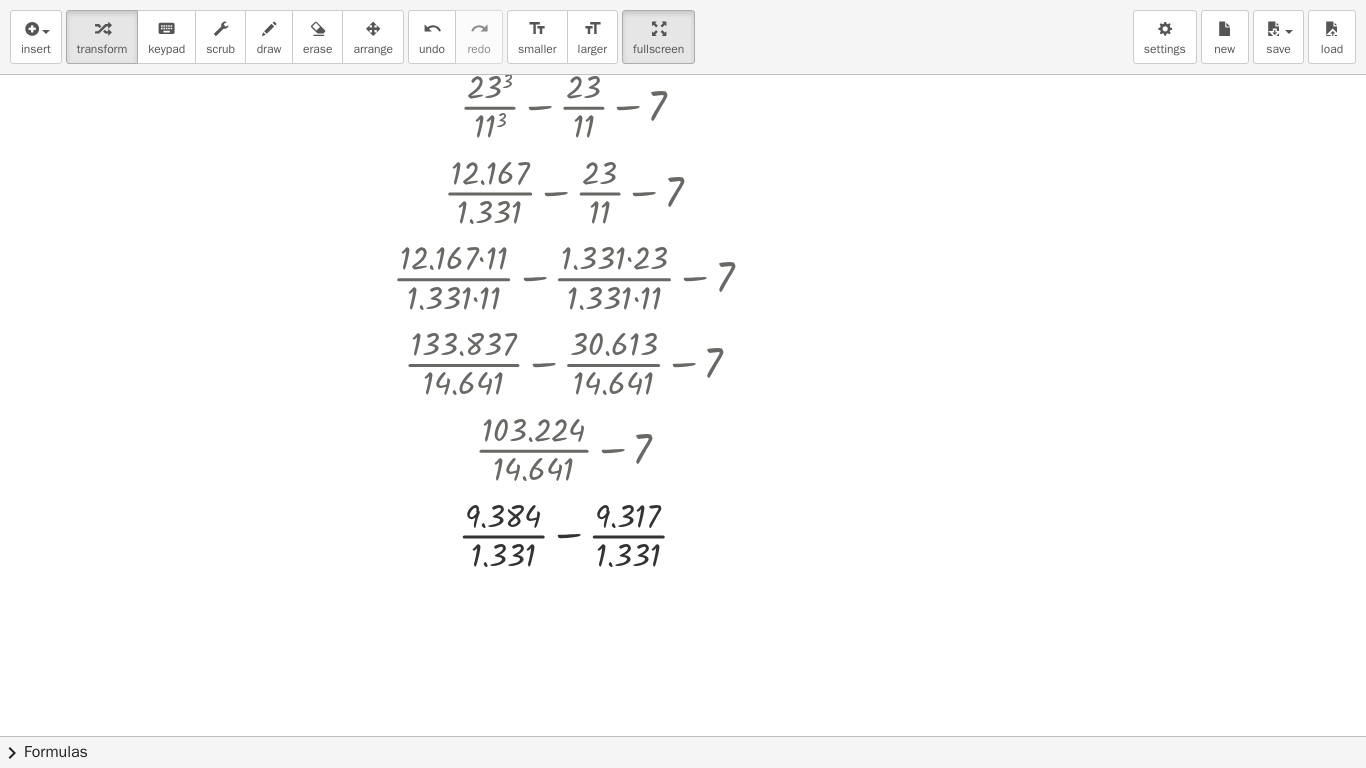 scroll, scrollTop: 1422, scrollLeft: 0, axis: vertical 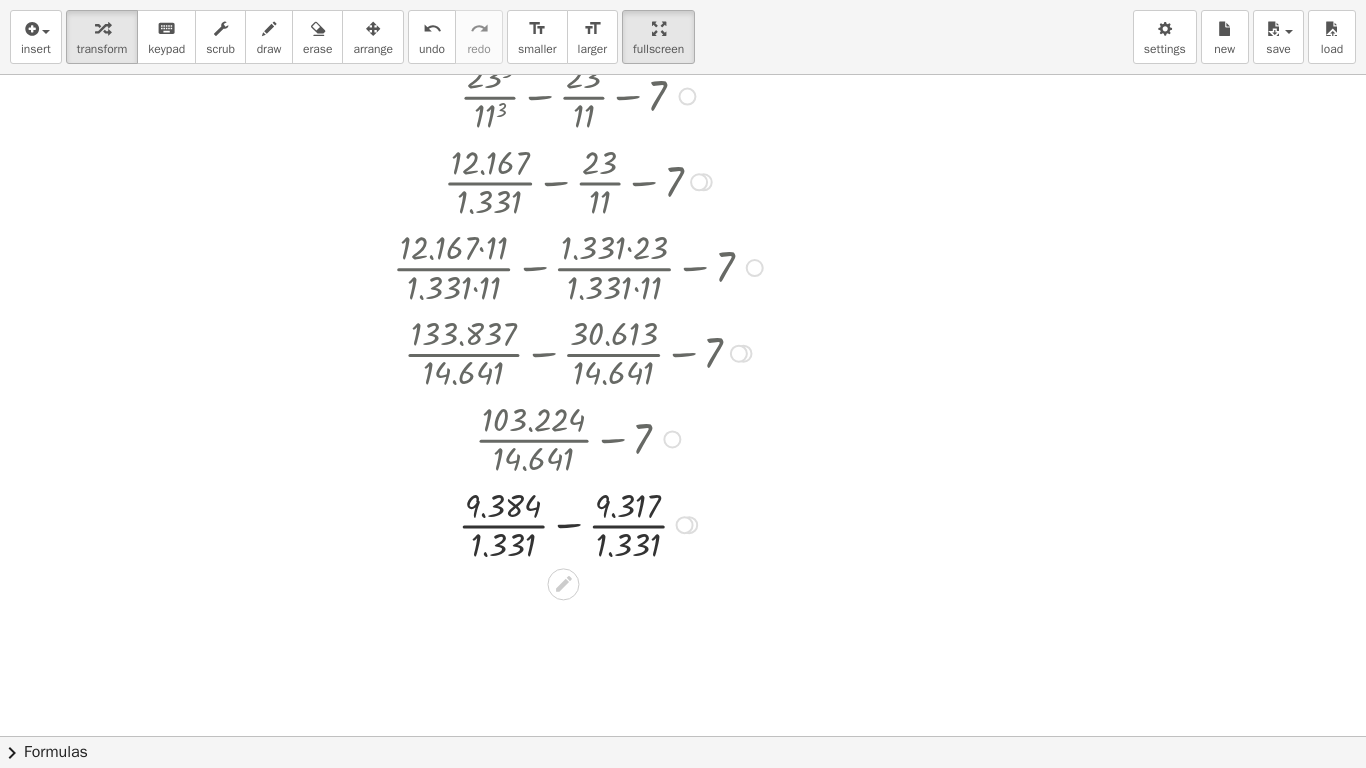 click at bounding box center (581, 524) 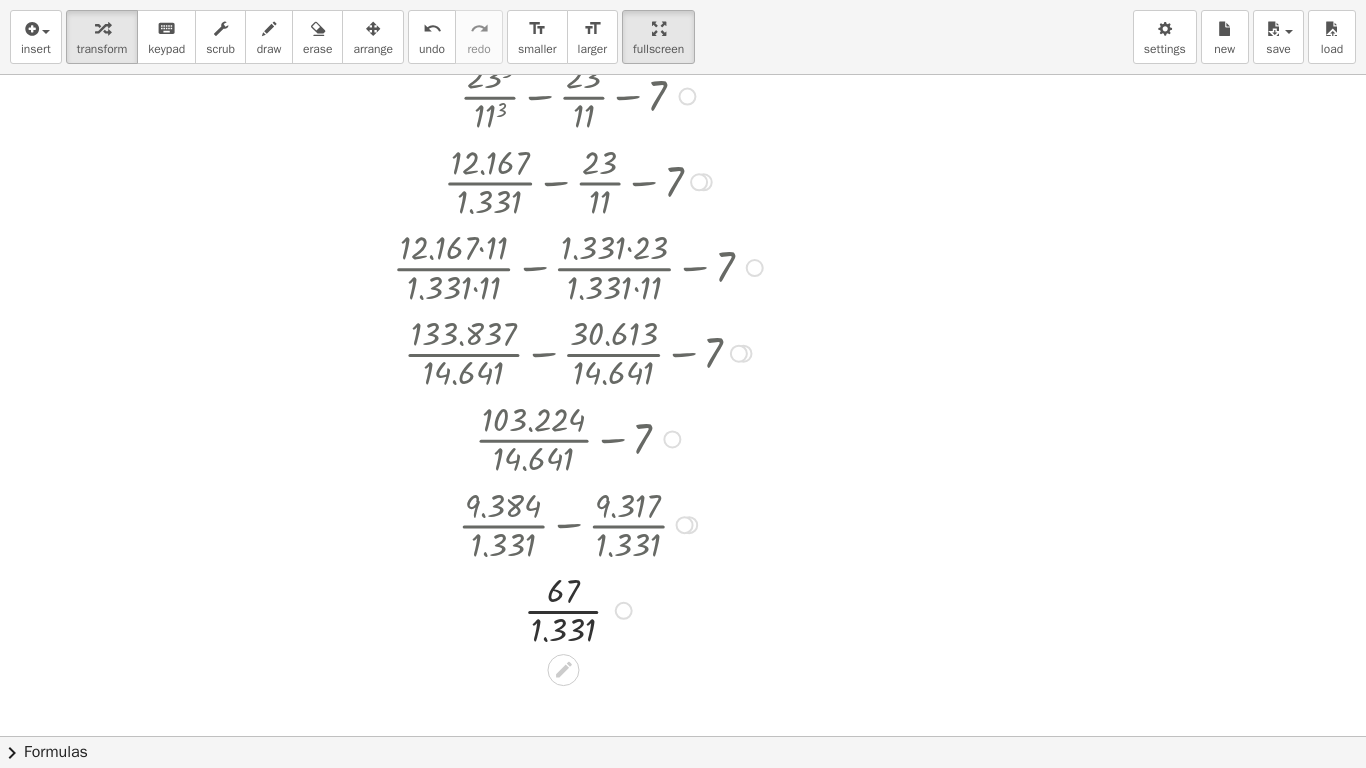 click at bounding box center [581, 609] 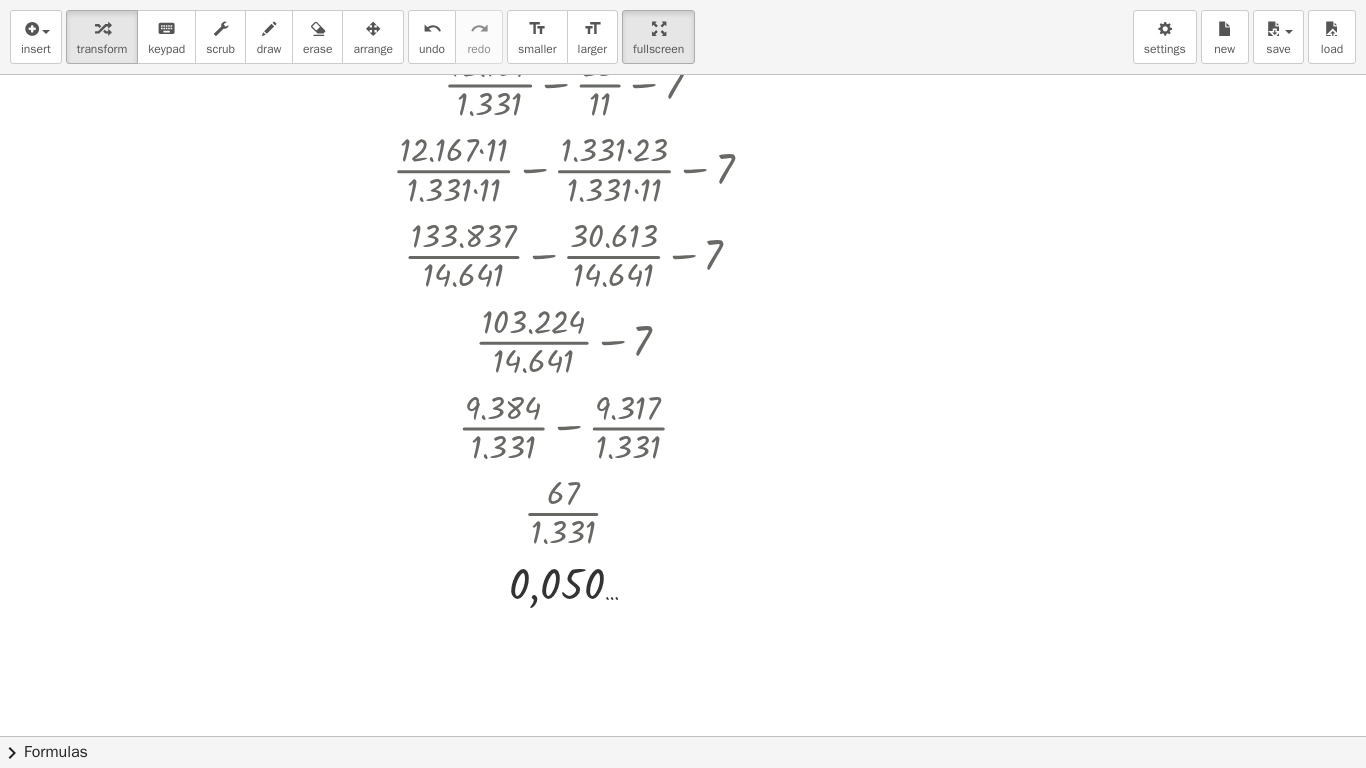 scroll, scrollTop: 1522, scrollLeft: 0, axis: vertical 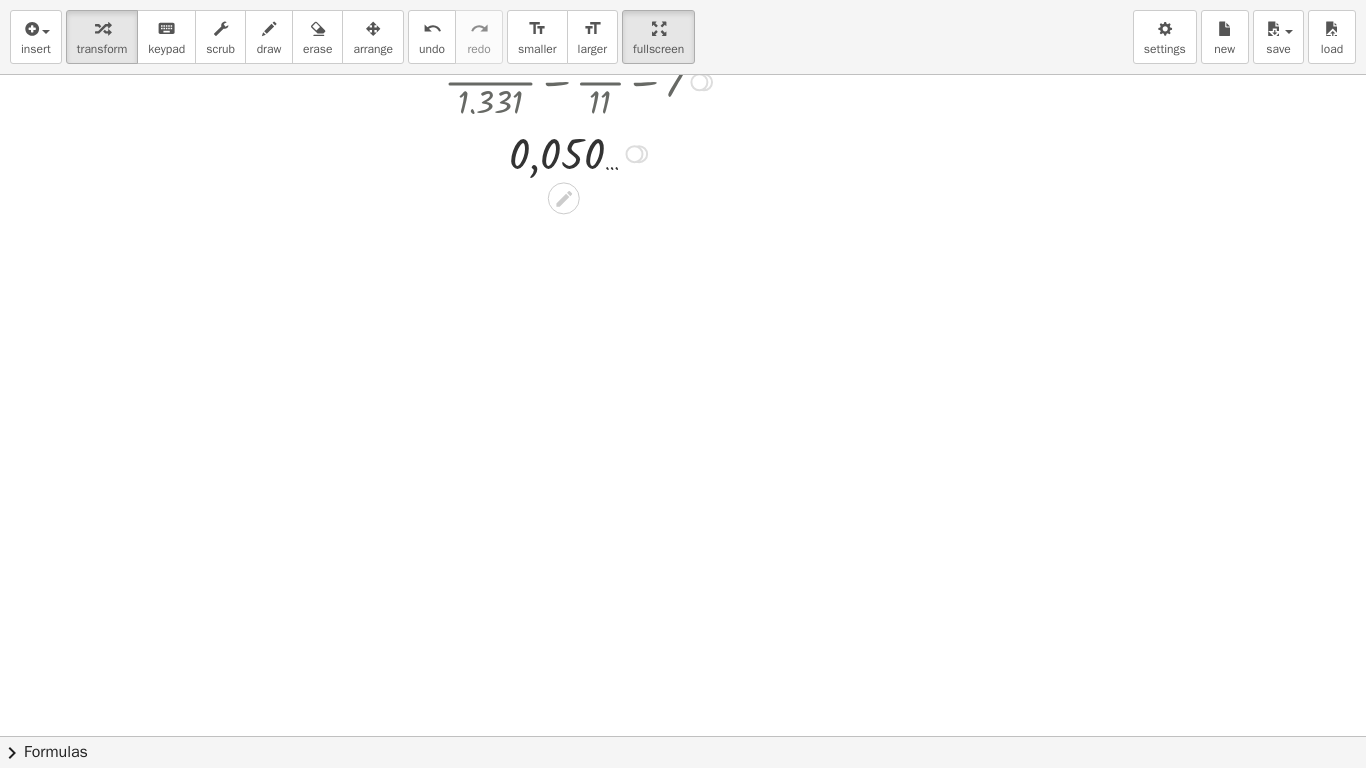drag, startPoint x: 636, startPoint y: 583, endPoint x: 666, endPoint y: 134, distance: 450.0011 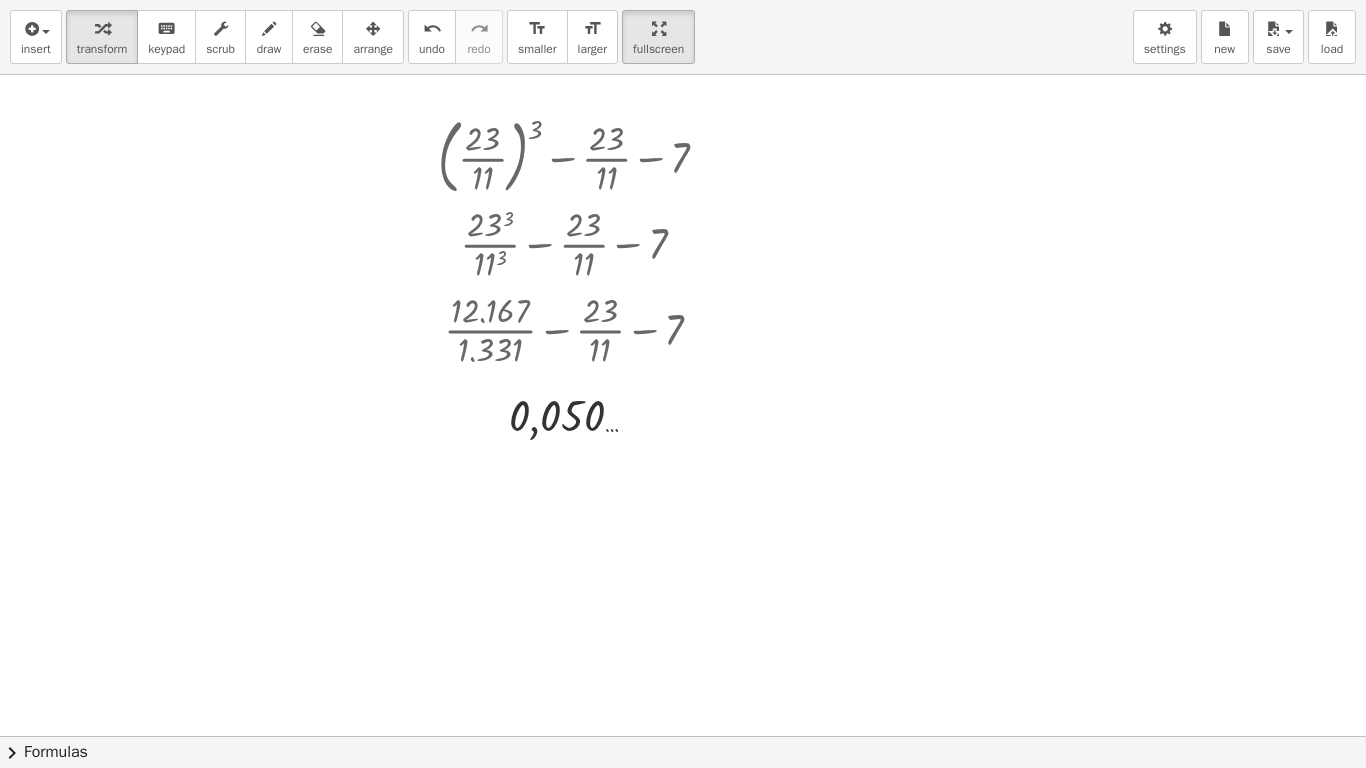 scroll, scrollTop: 1222, scrollLeft: 0, axis: vertical 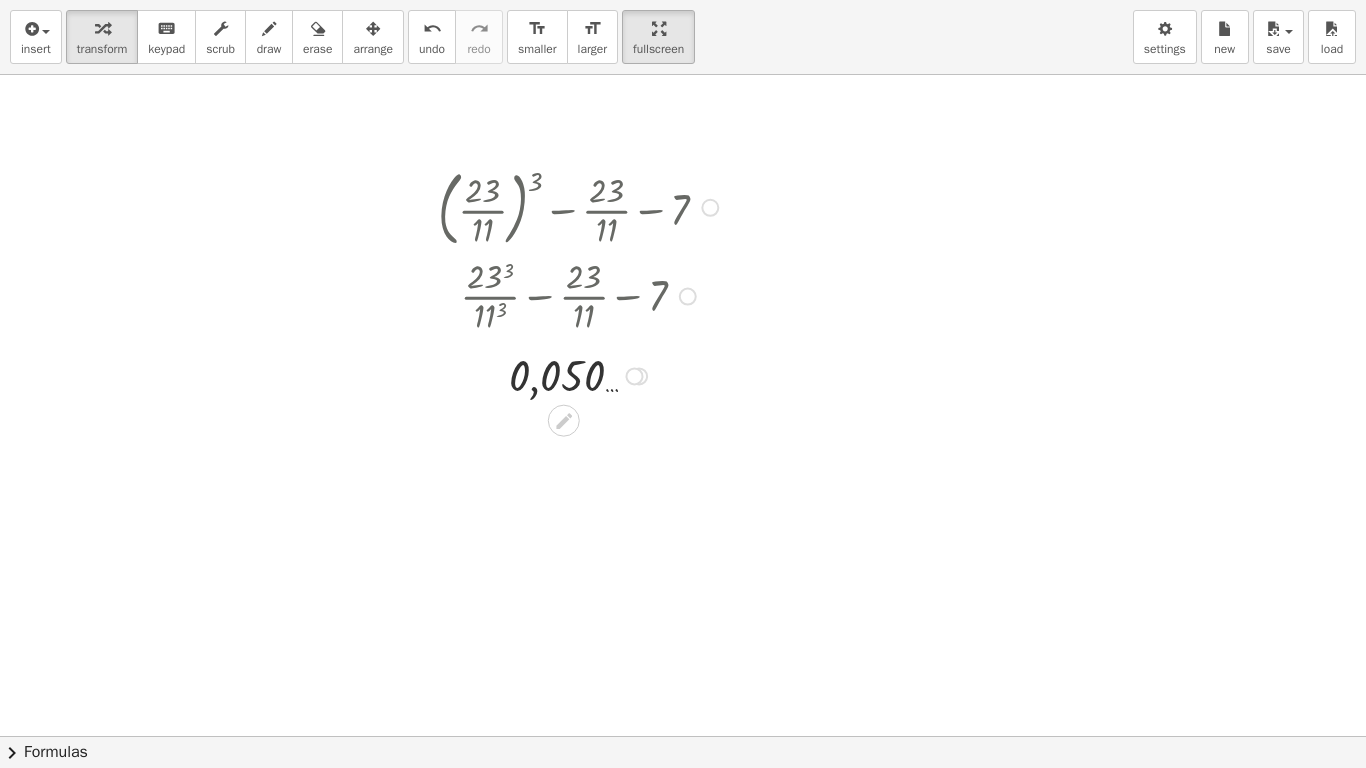 drag, startPoint x: 634, startPoint y: 469, endPoint x: 624, endPoint y: 368, distance: 101.49384 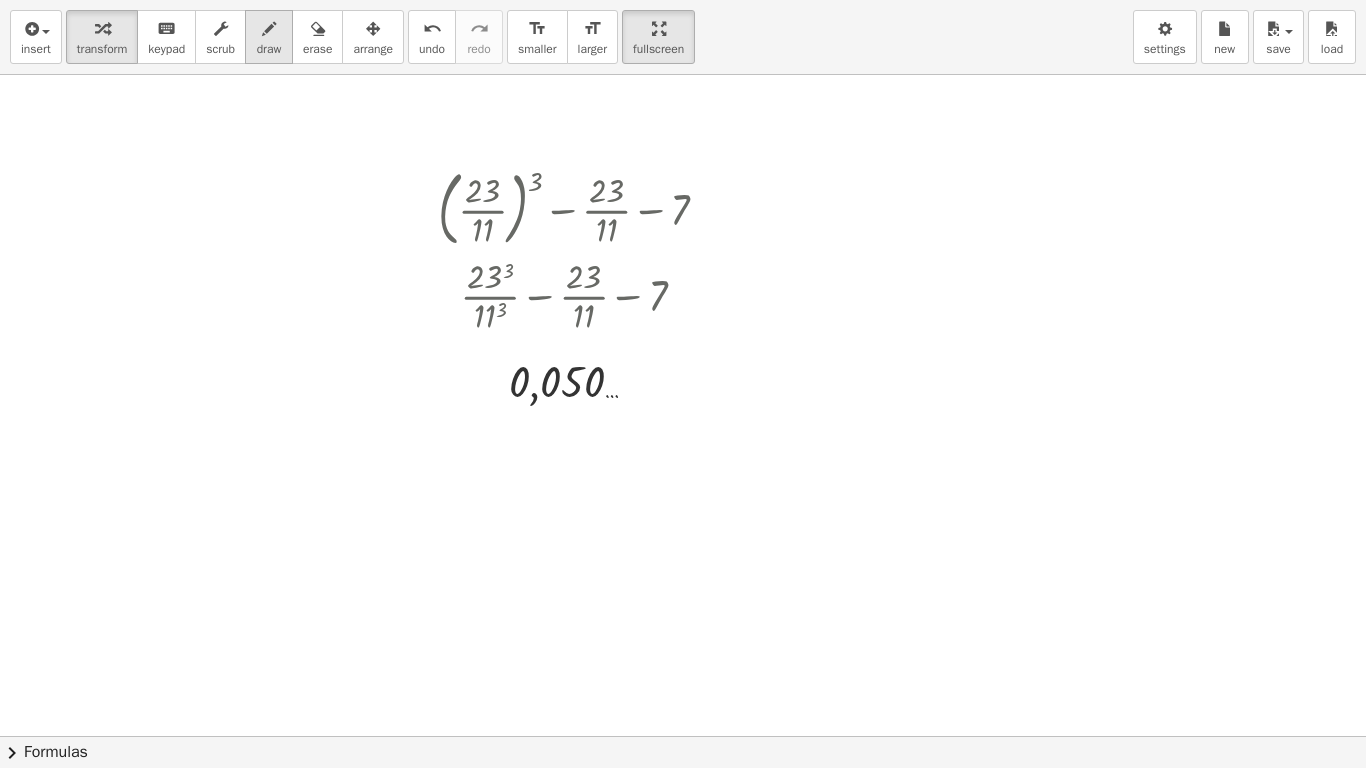 click on "draw" at bounding box center [269, 49] 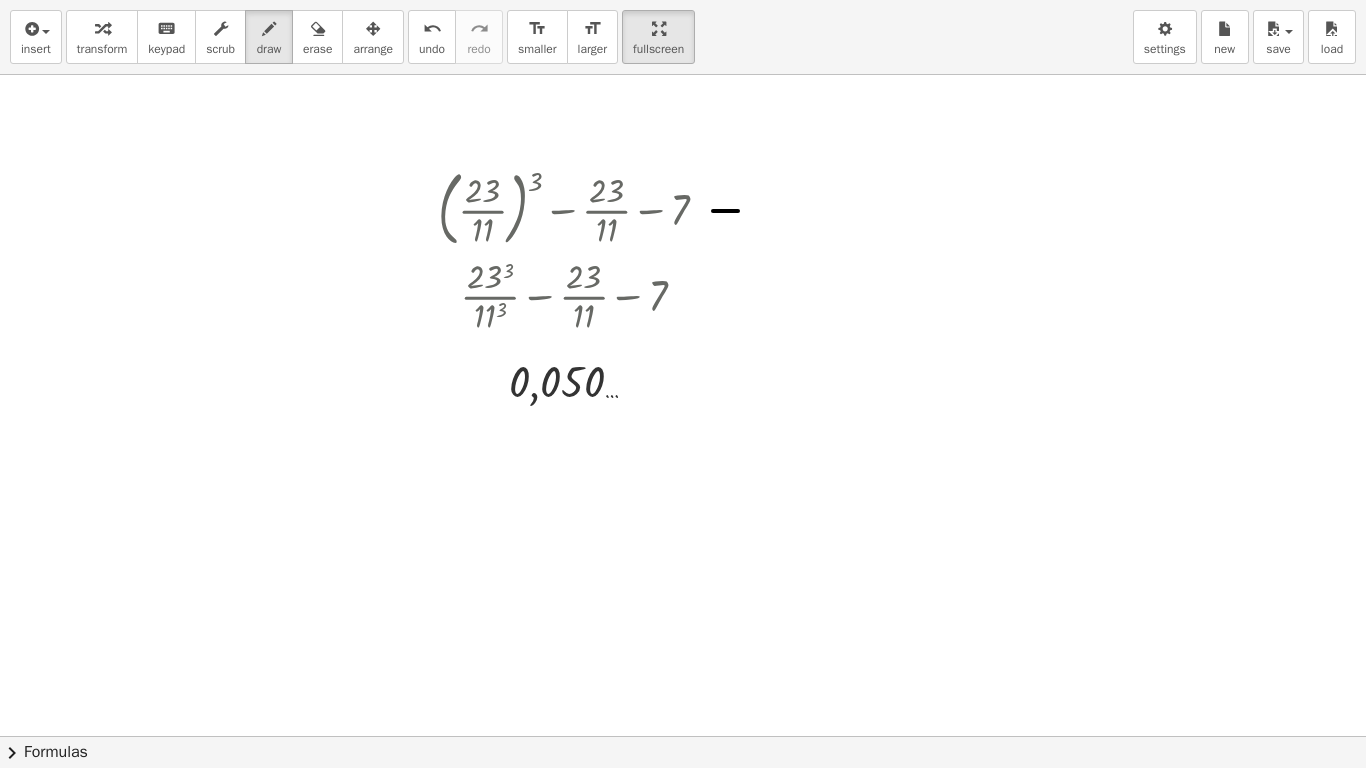 drag, startPoint x: 713, startPoint y: 211, endPoint x: 739, endPoint y: 212, distance: 26.019224 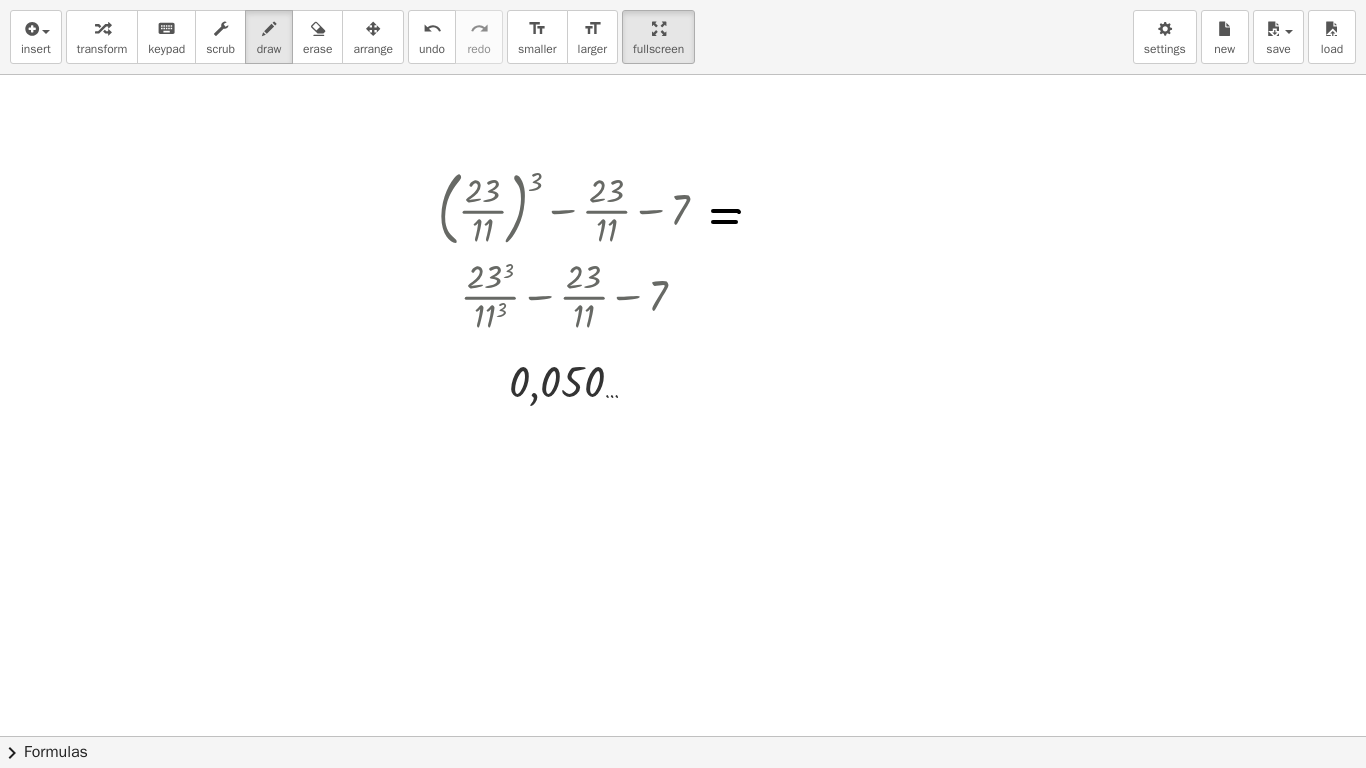 drag, startPoint x: 713, startPoint y: 222, endPoint x: 736, endPoint y: 222, distance: 23 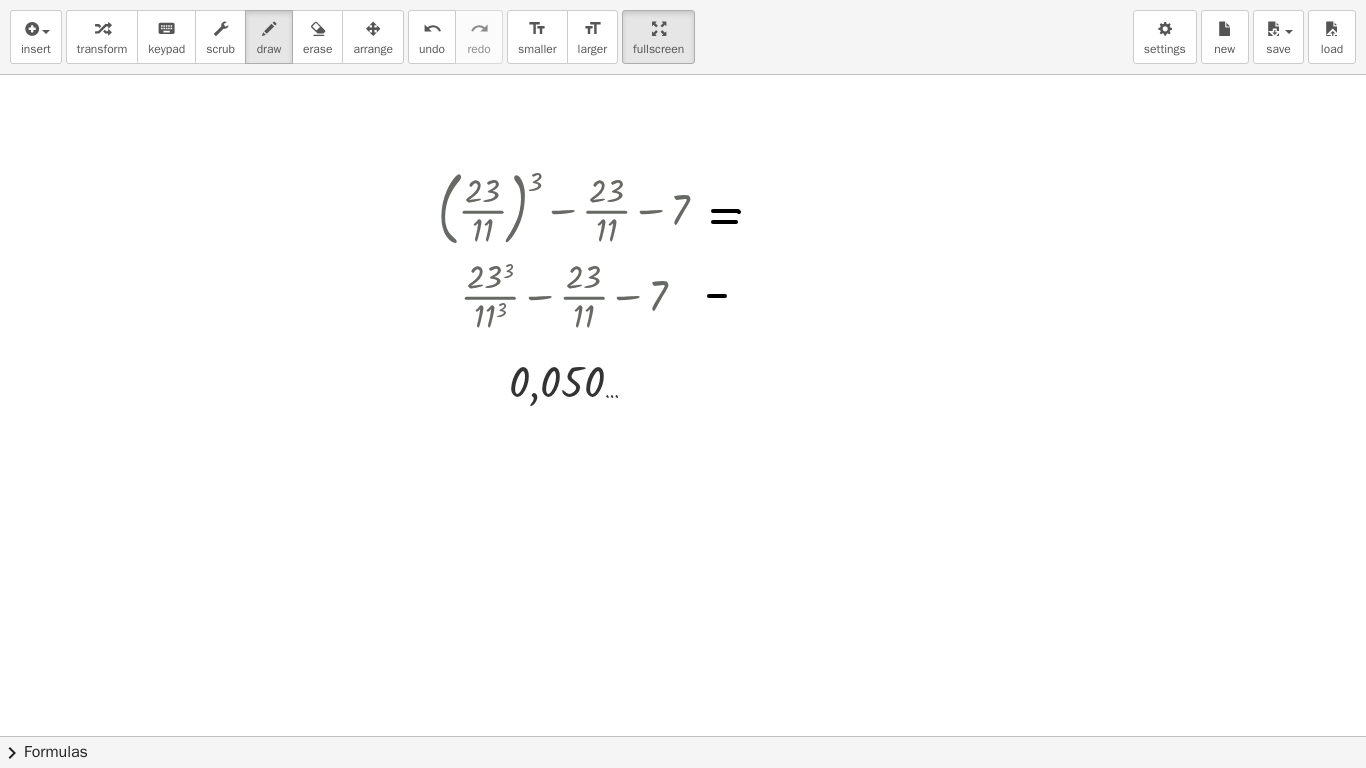 drag, startPoint x: 709, startPoint y: 296, endPoint x: 725, endPoint y: 296, distance: 16 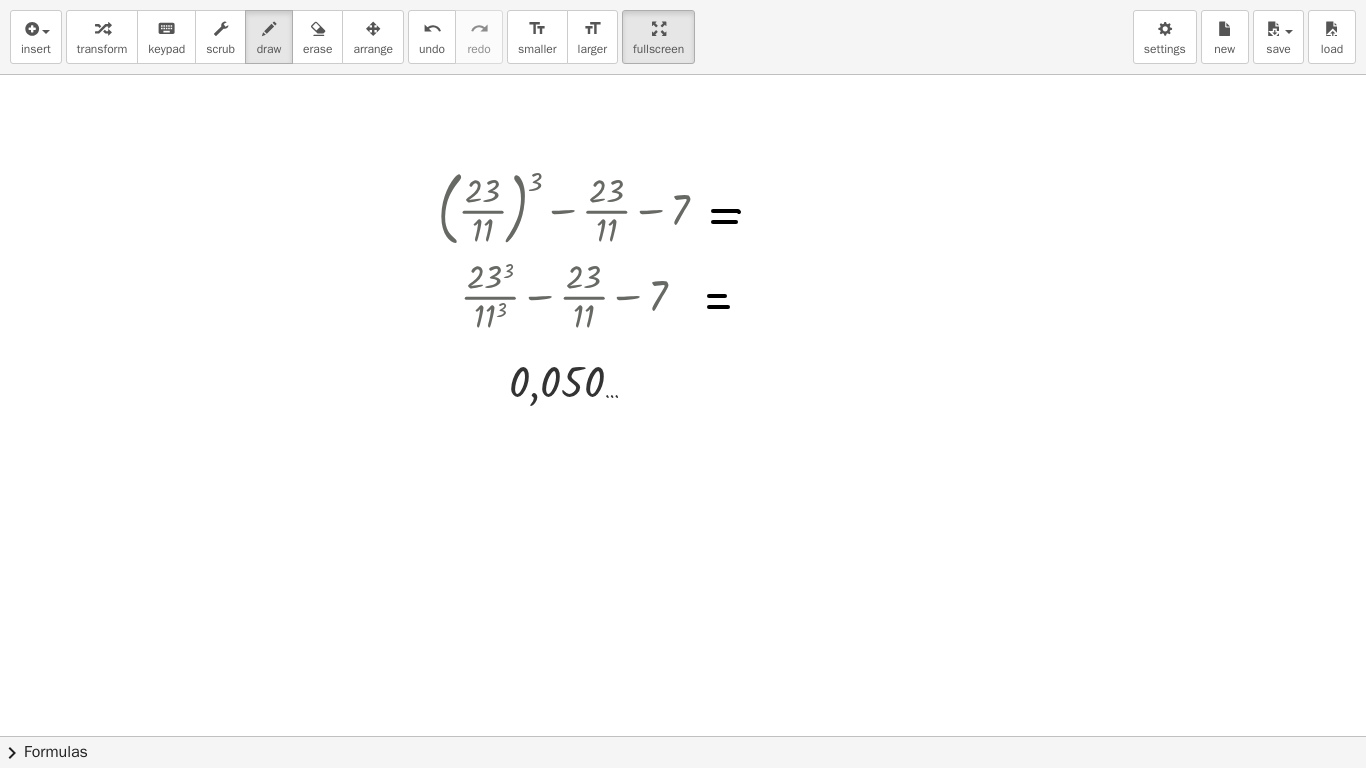 drag, startPoint x: 709, startPoint y: 307, endPoint x: 728, endPoint y: 307, distance: 19 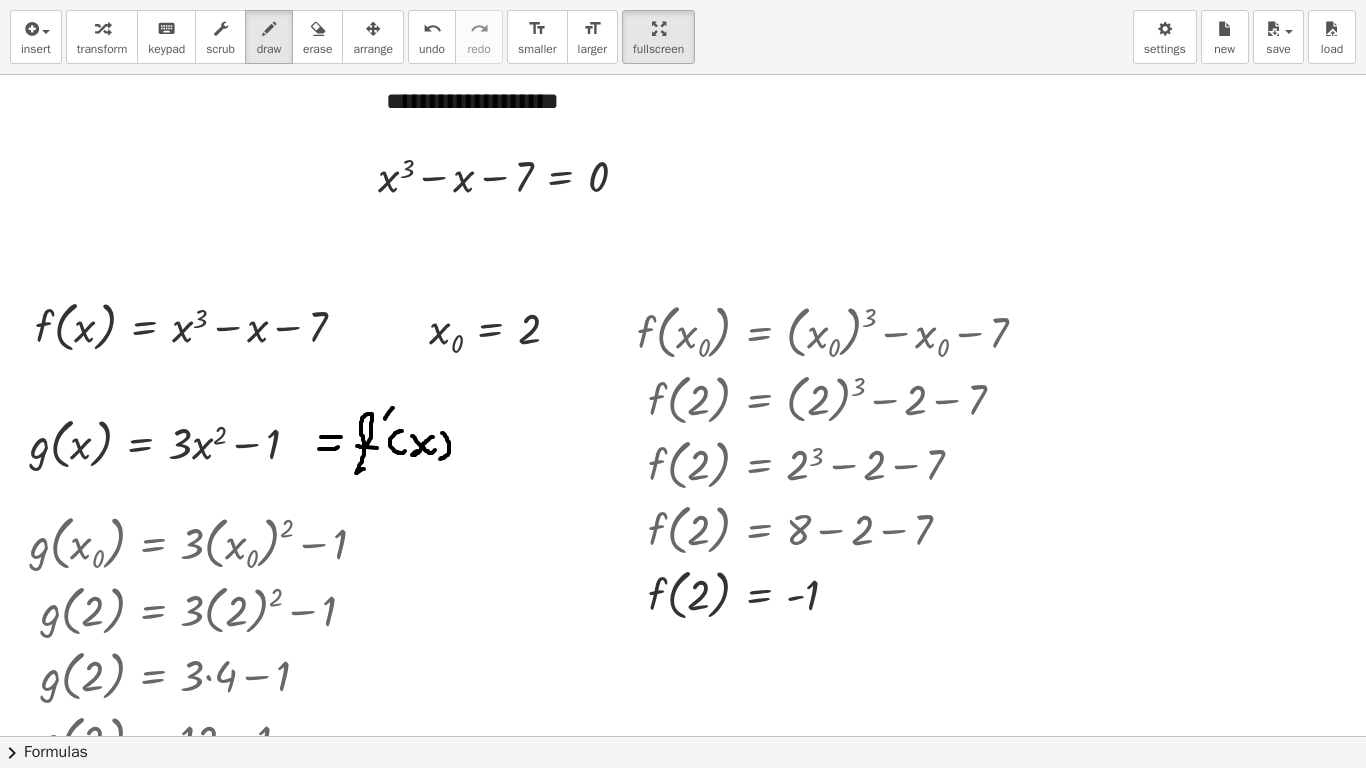 scroll, scrollTop: 0, scrollLeft: 0, axis: both 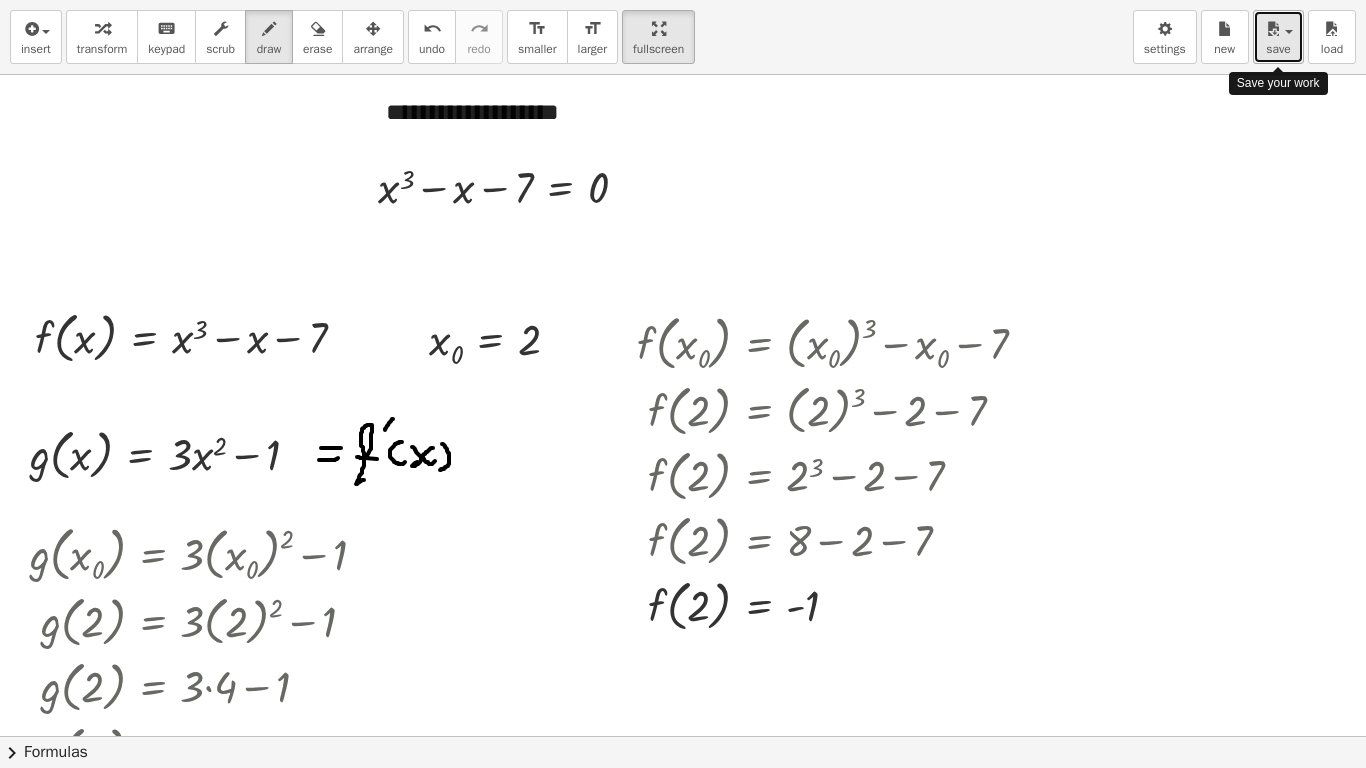 click at bounding box center [1289, 32] 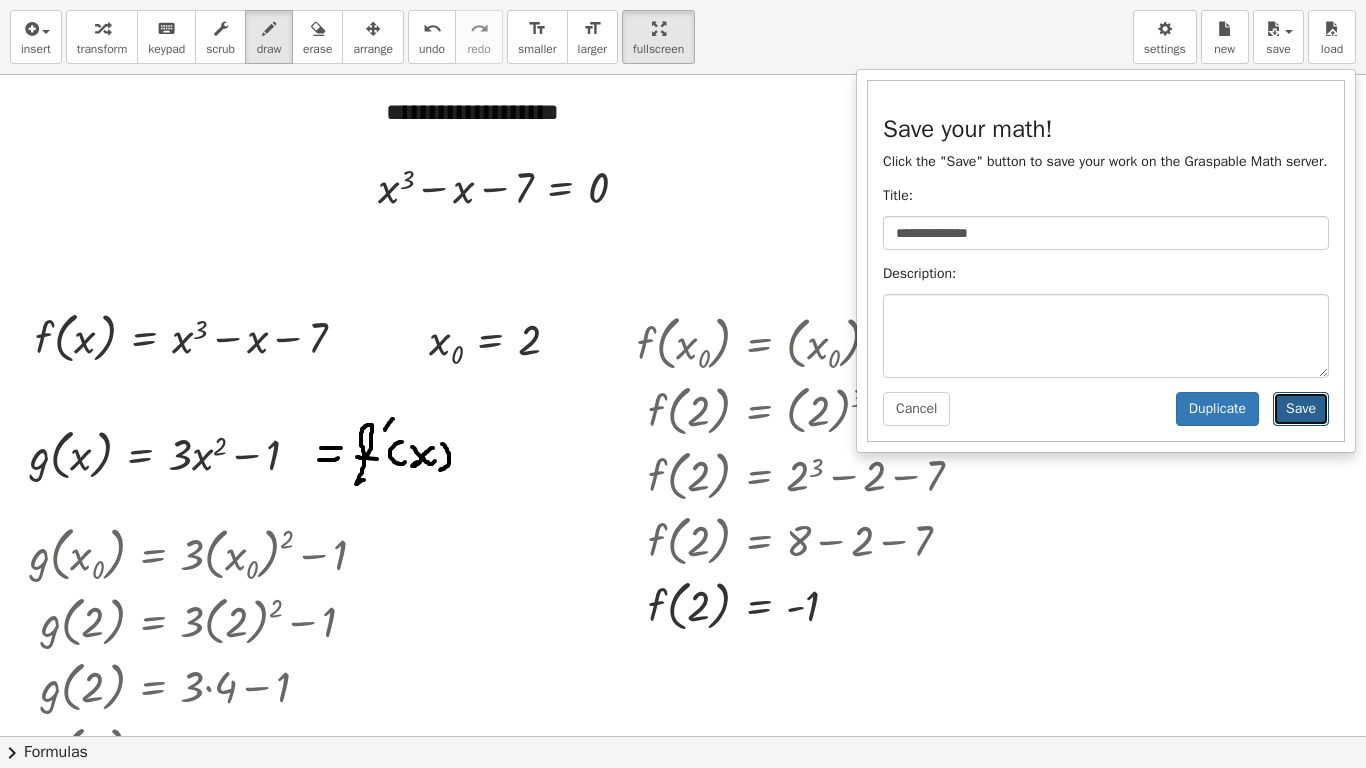 click on "Save" at bounding box center (1301, 409) 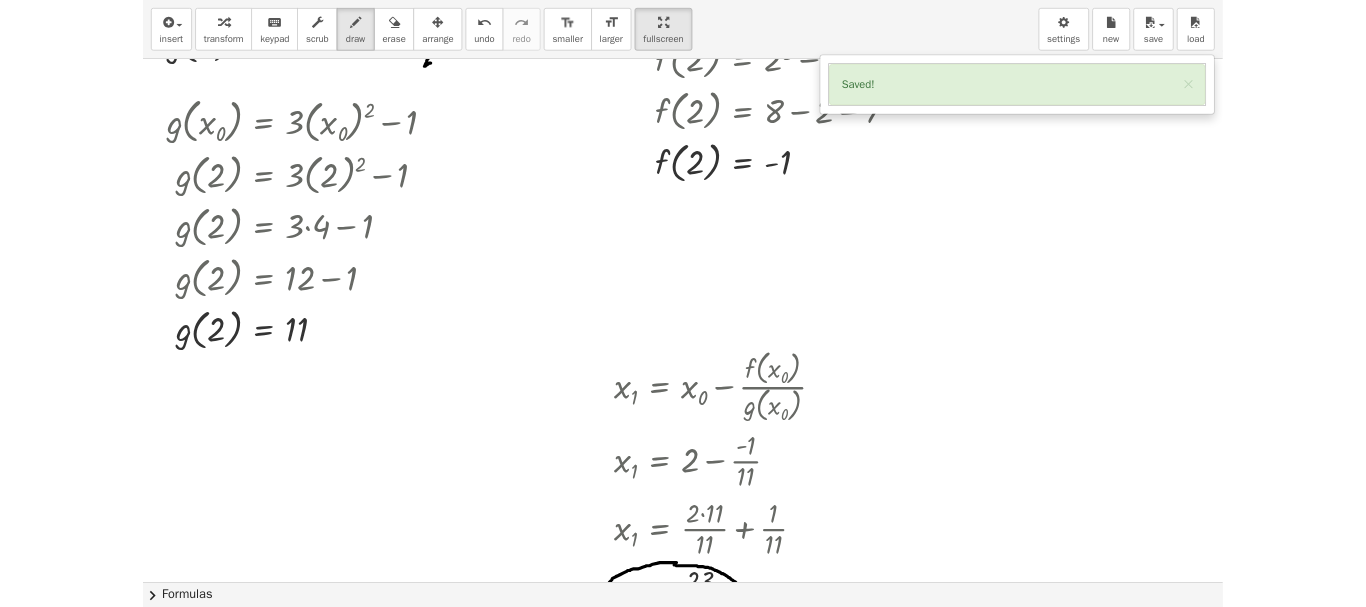 scroll, scrollTop: 500, scrollLeft: 0, axis: vertical 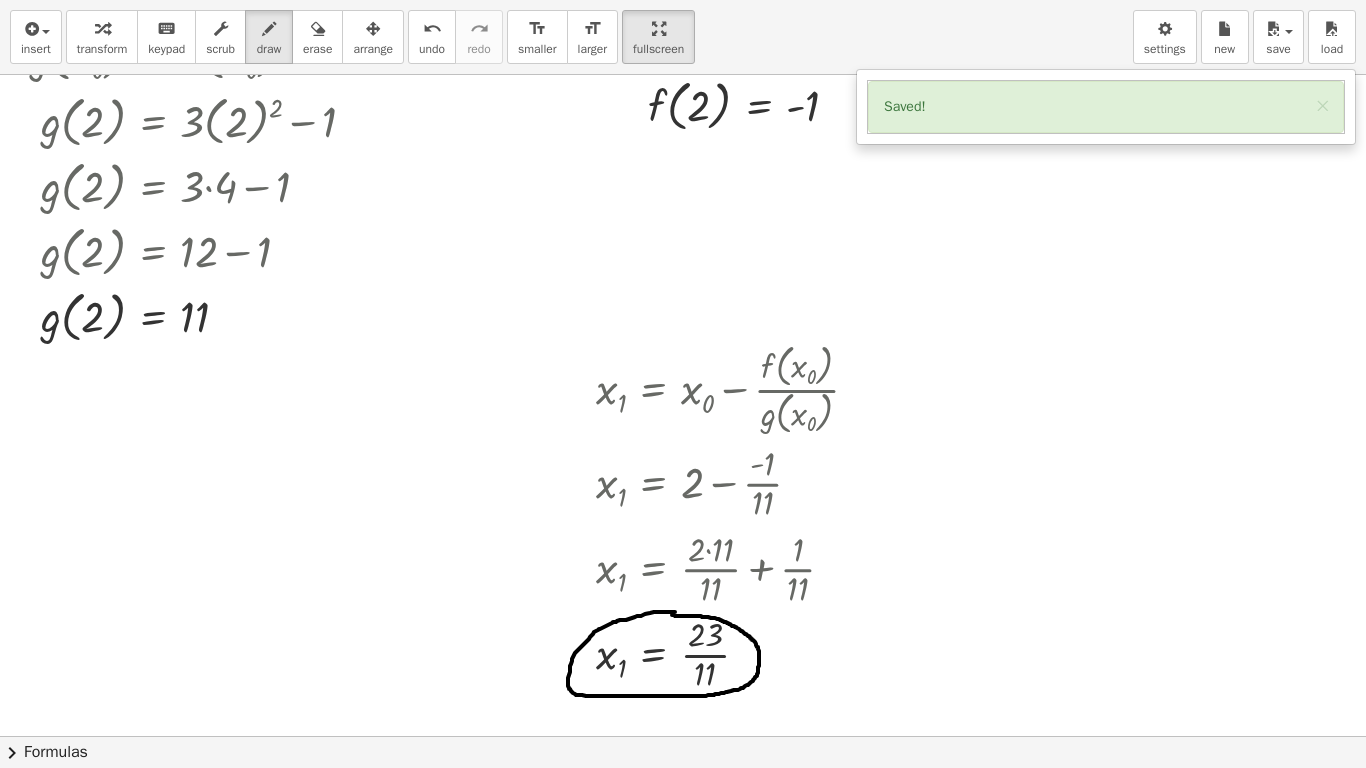 click at bounding box center [683, 566] 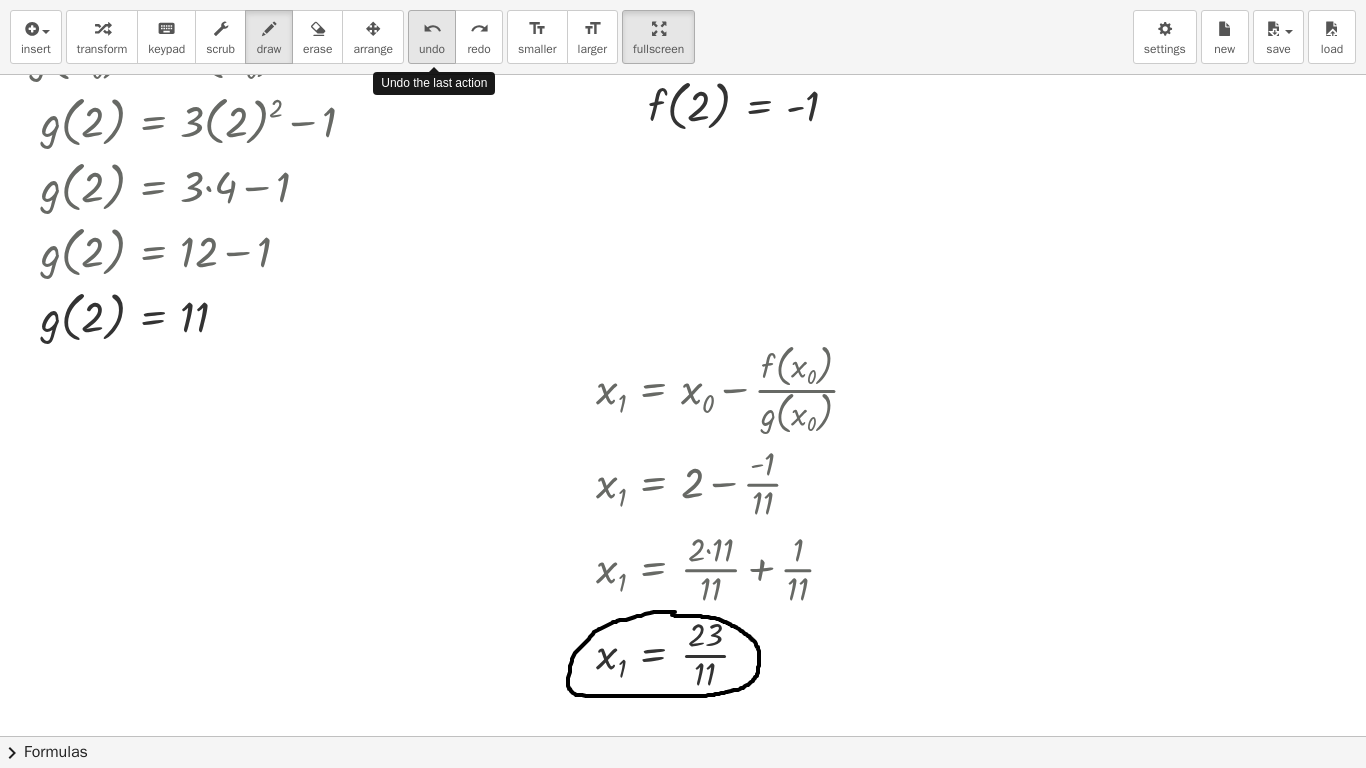 click on "undo" at bounding box center (432, 49) 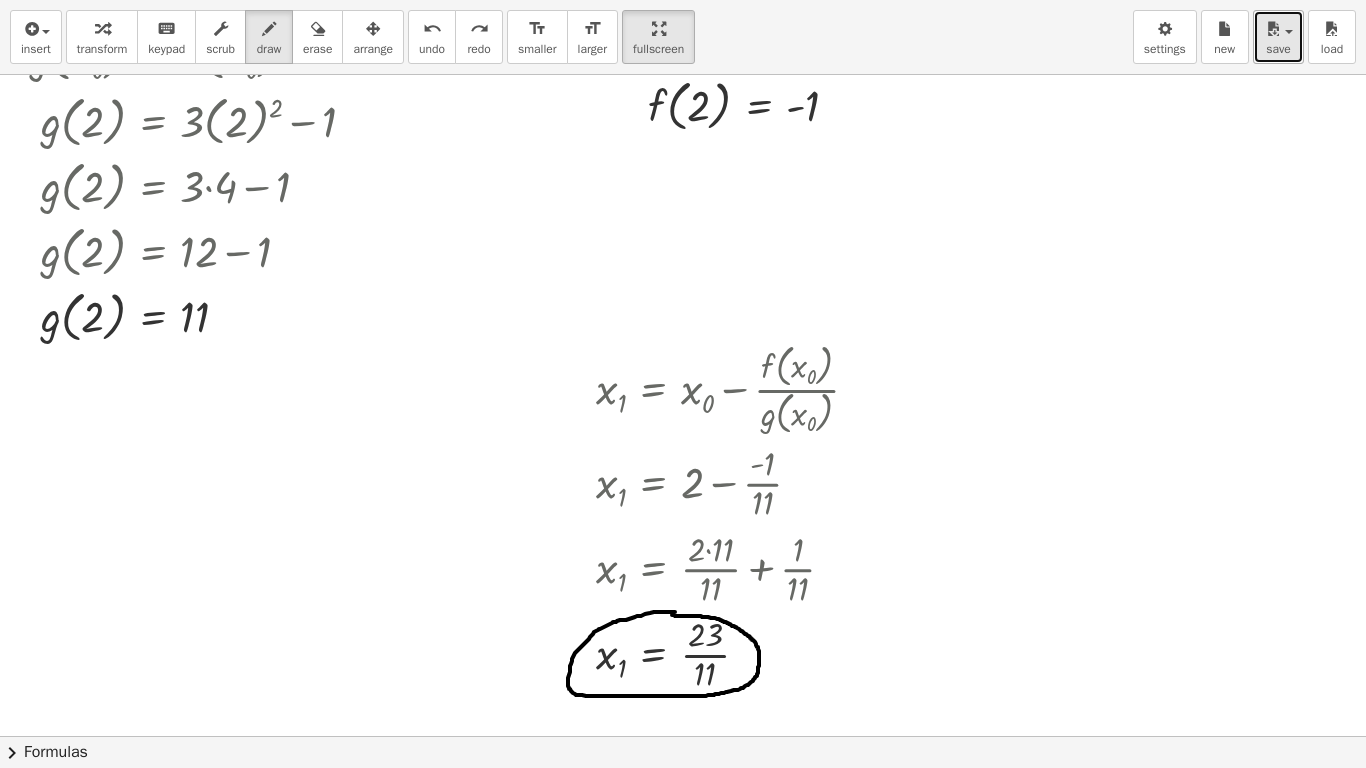 click on "save" at bounding box center (1278, 37) 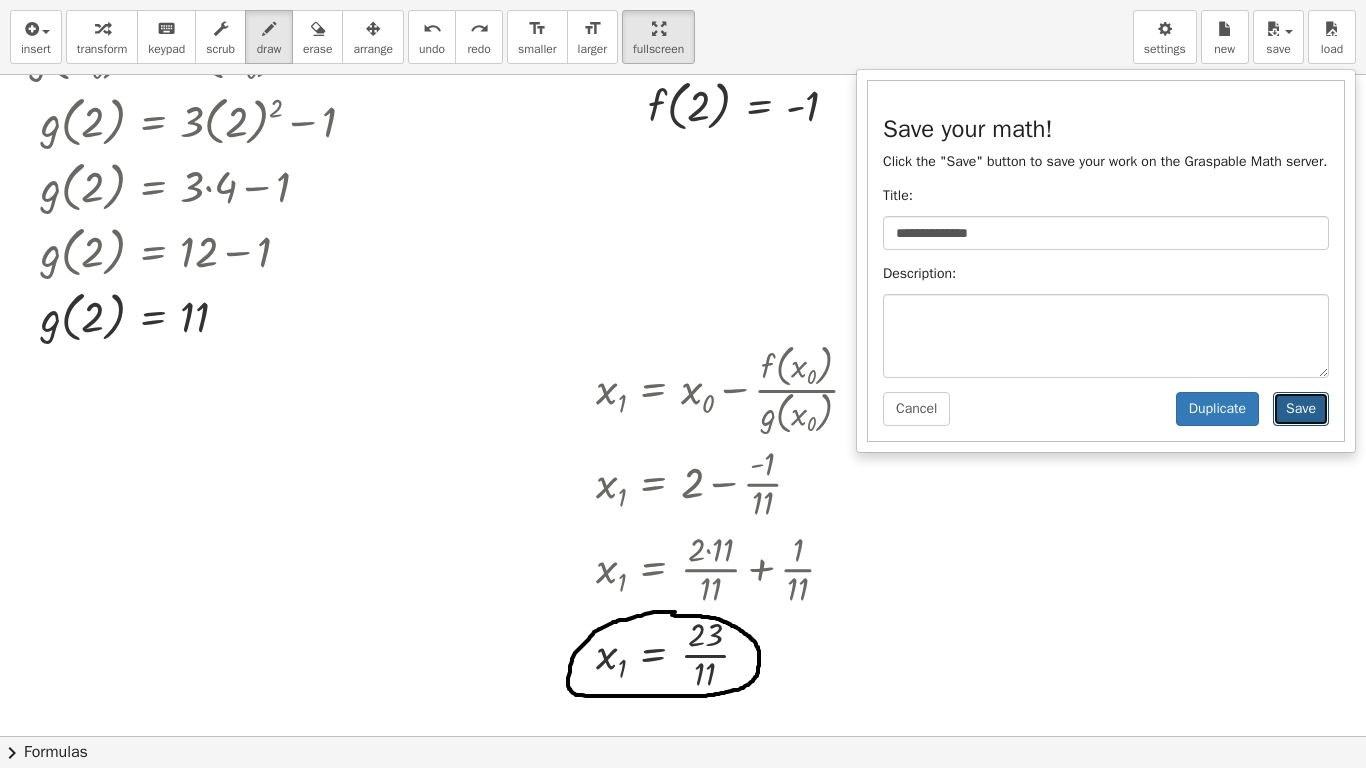 click on "Save" at bounding box center (1301, 409) 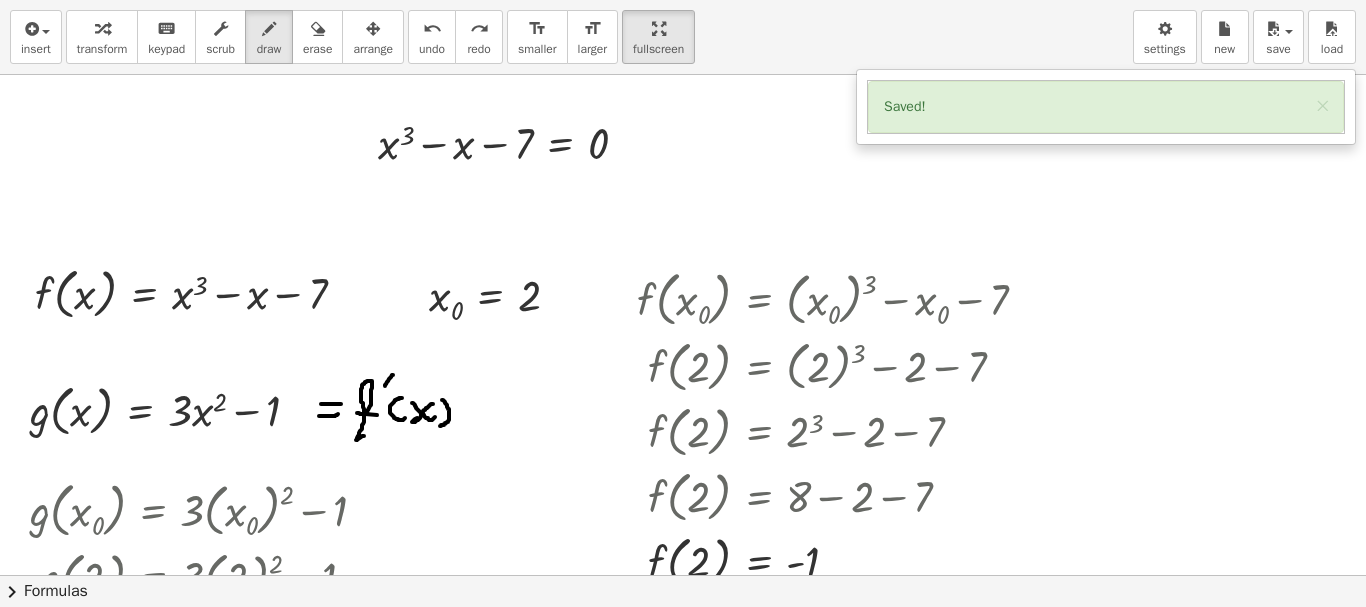 scroll, scrollTop: 0, scrollLeft: 0, axis: both 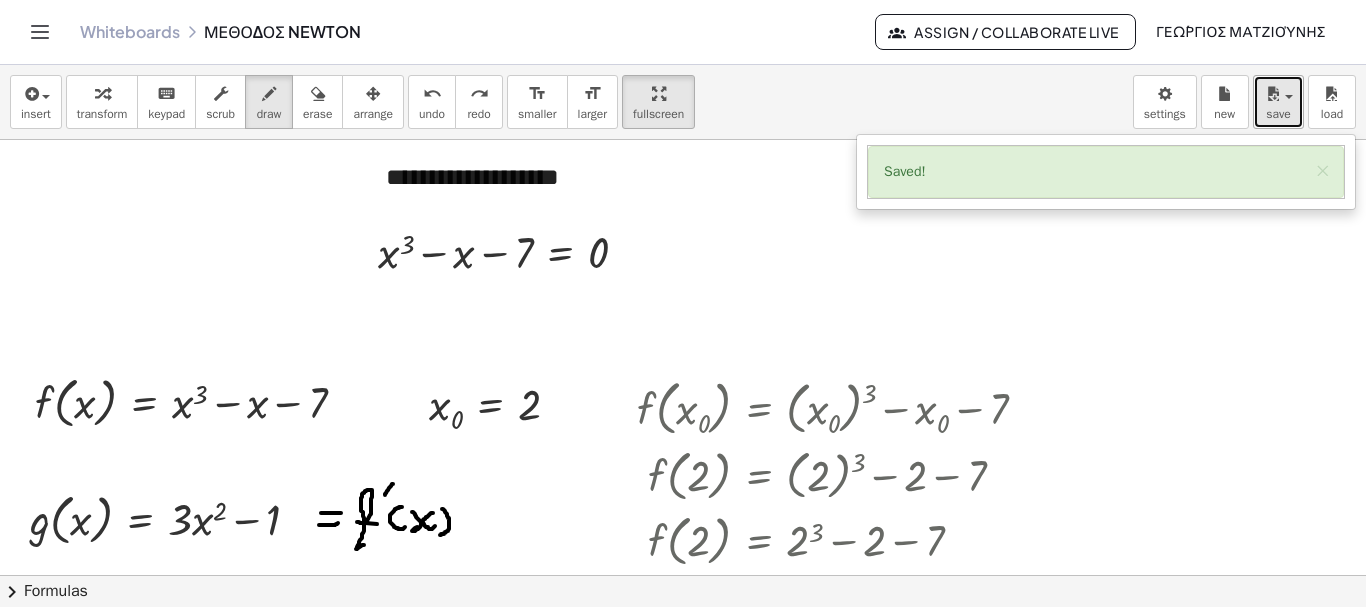 click on "save" at bounding box center (1278, 102) 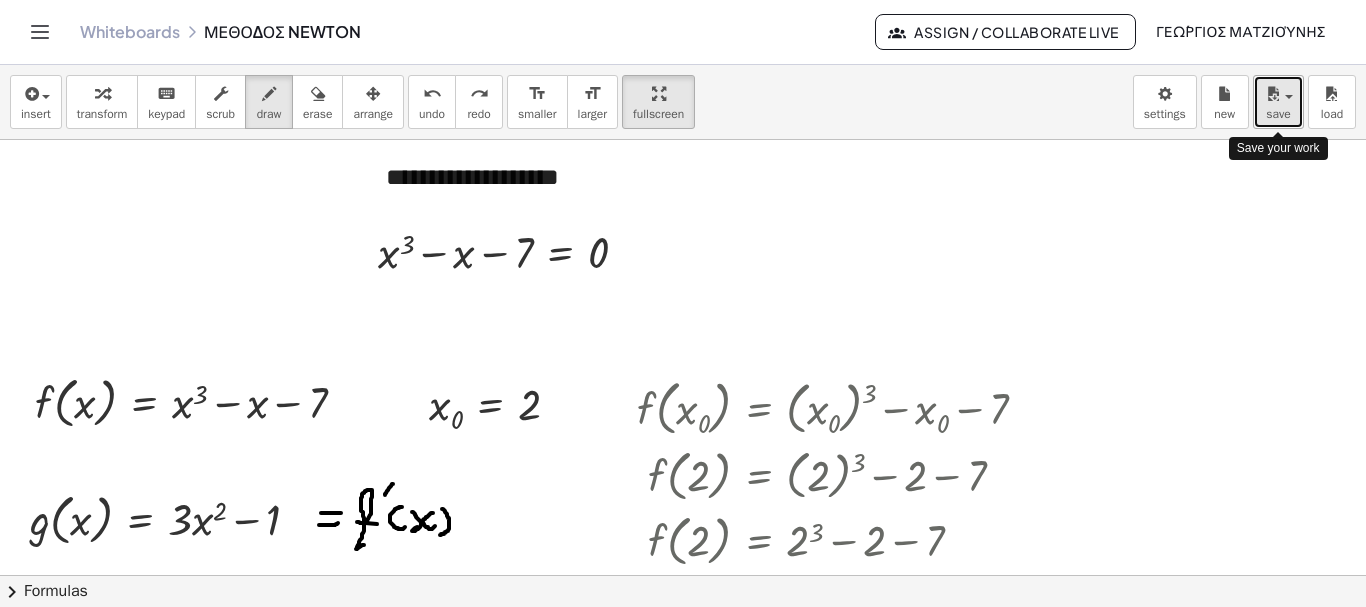 click on "save" at bounding box center [1278, 102] 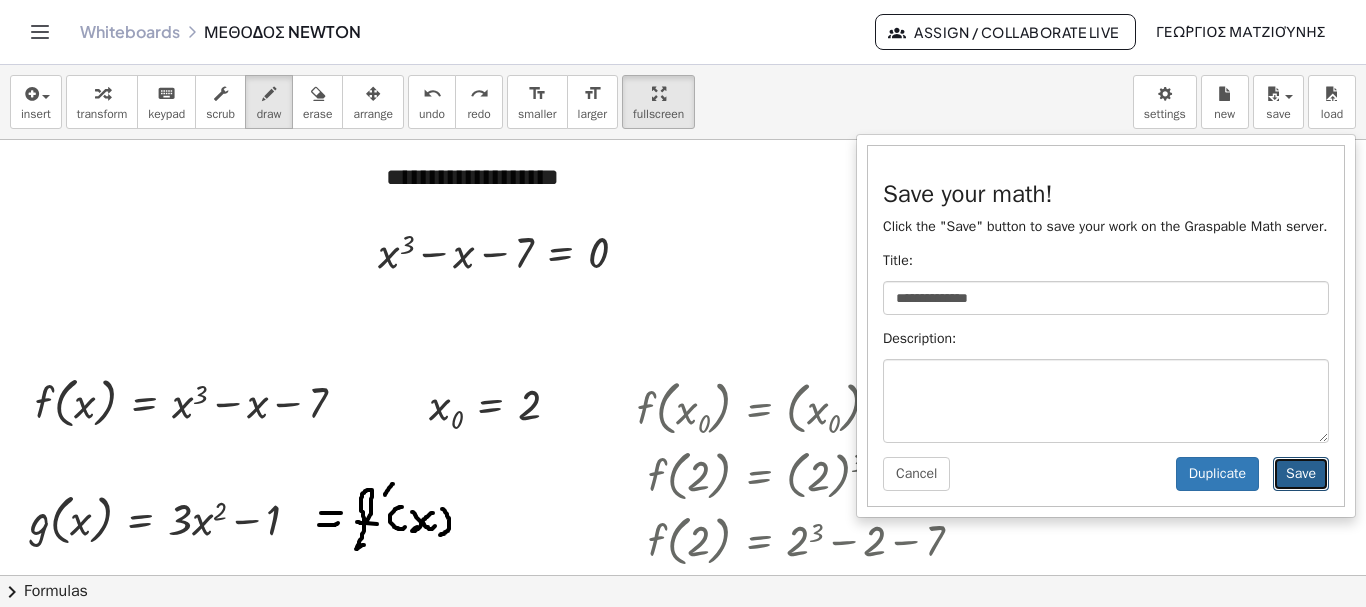 click on "Save" at bounding box center [1301, 474] 